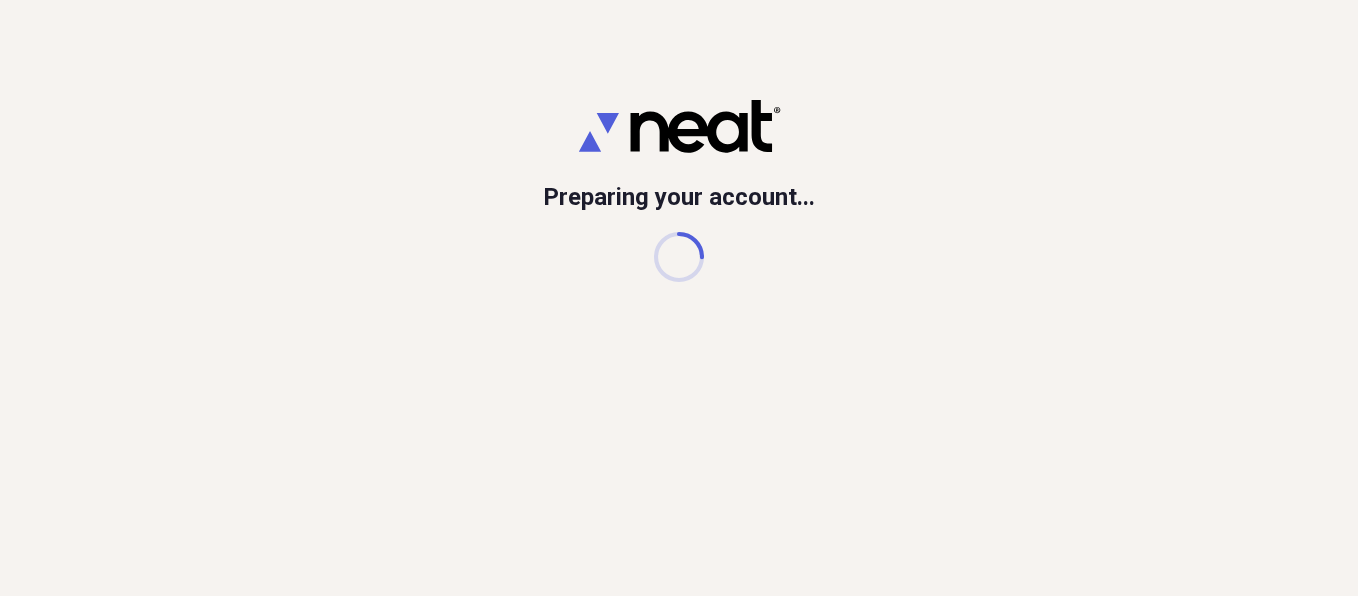 scroll, scrollTop: 0, scrollLeft: 0, axis: both 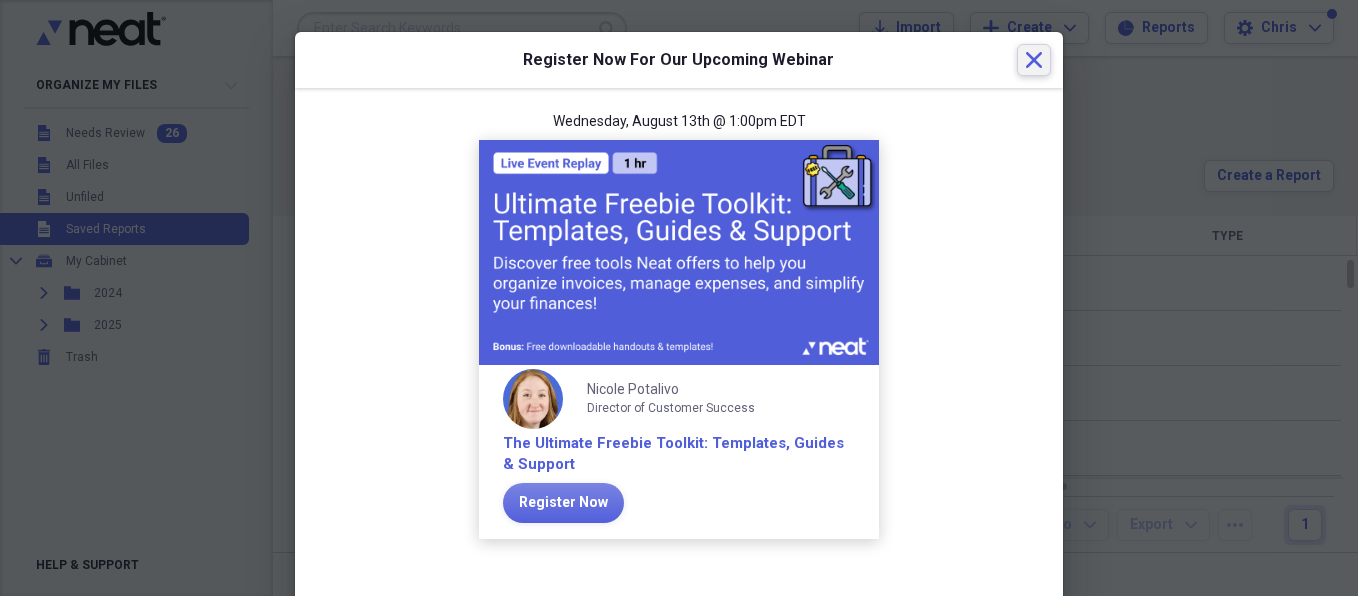 click 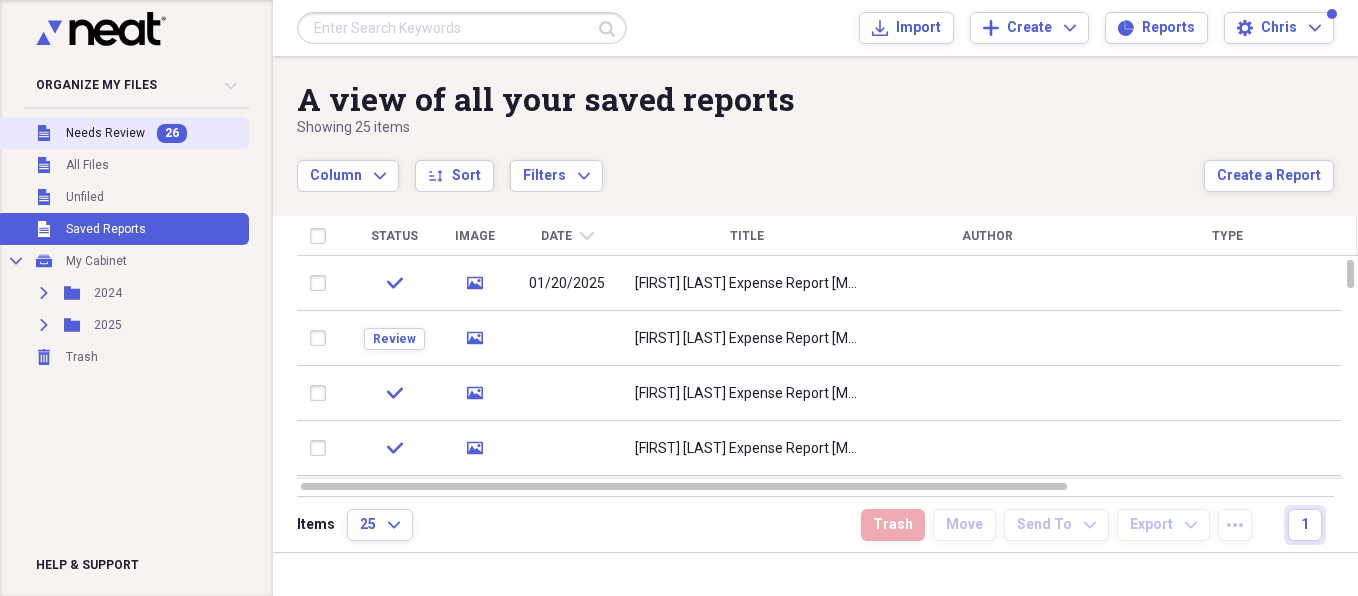 click on "Unfiled Needs Review 26" at bounding box center (122, 133) 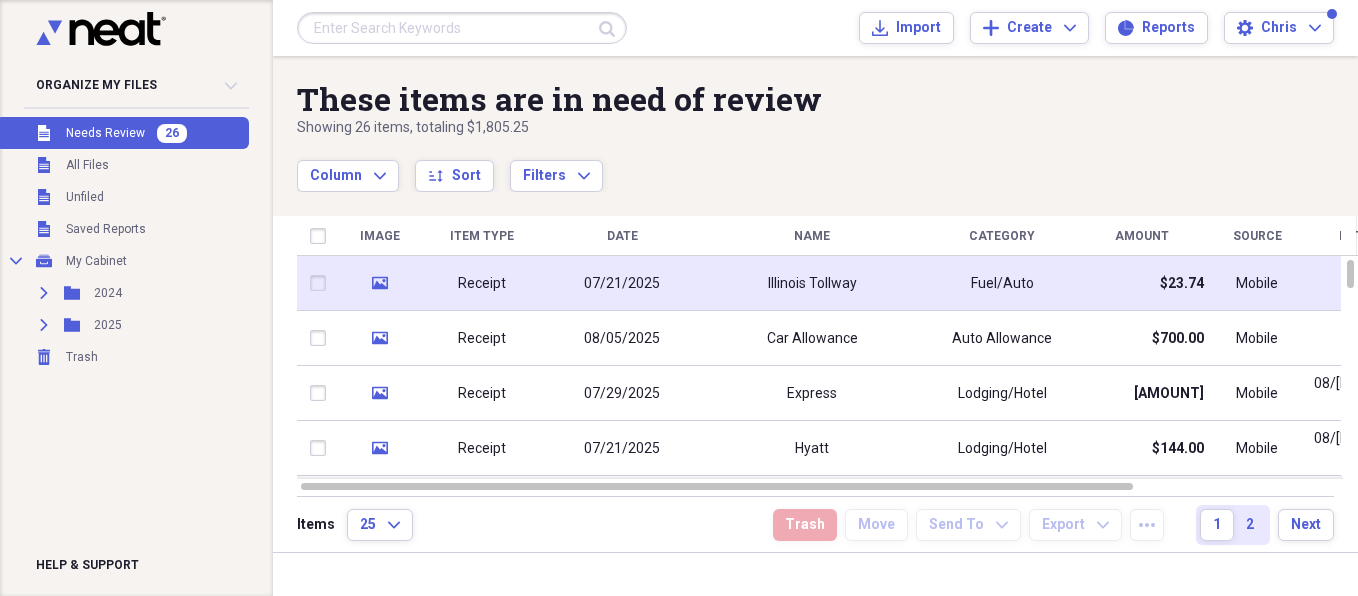 click on "Receipt" at bounding box center [482, 284] 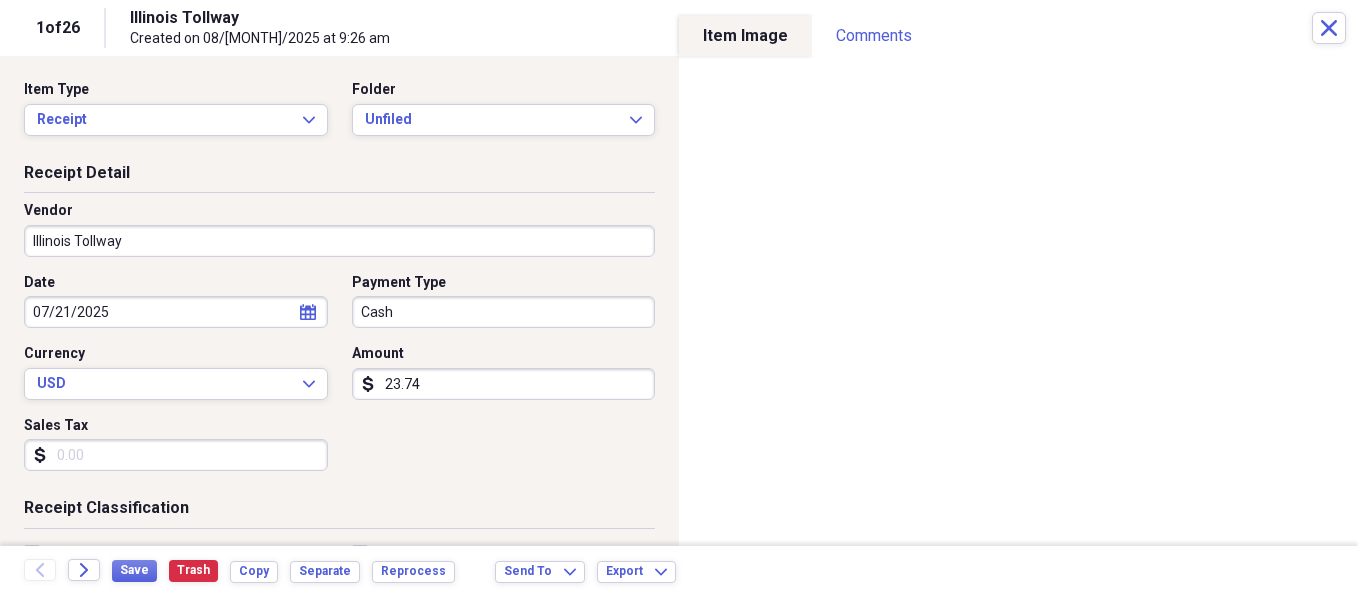 click on "23.74" at bounding box center [504, 384] 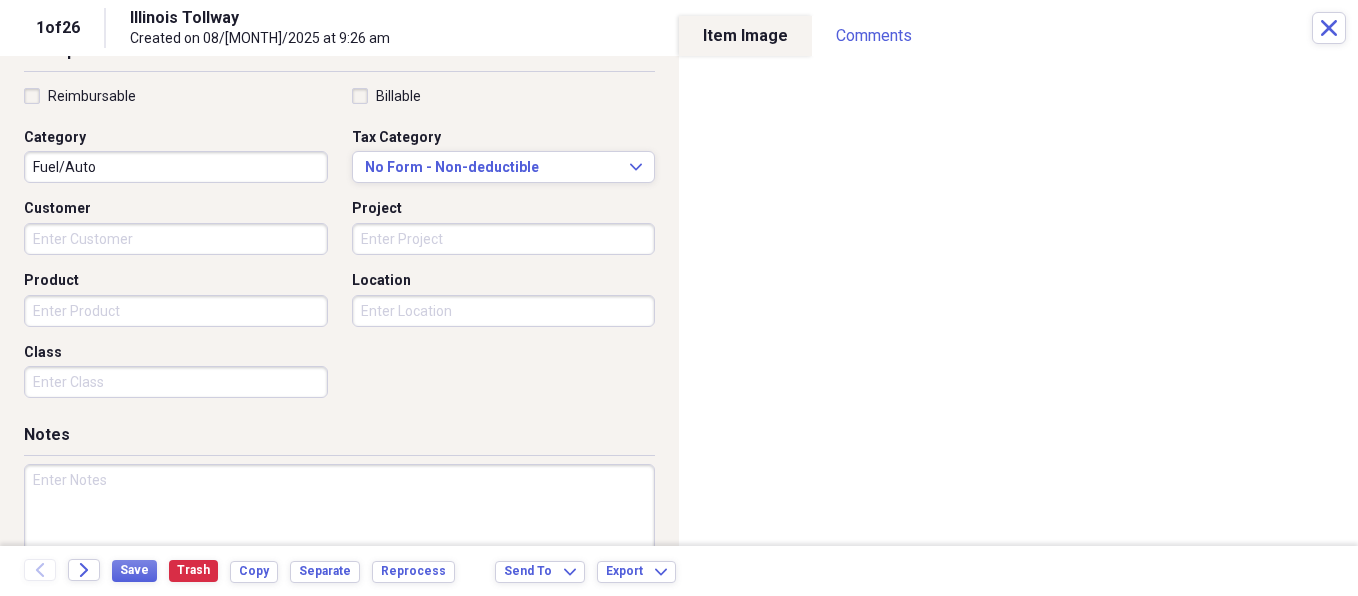 scroll, scrollTop: 531, scrollLeft: 0, axis: vertical 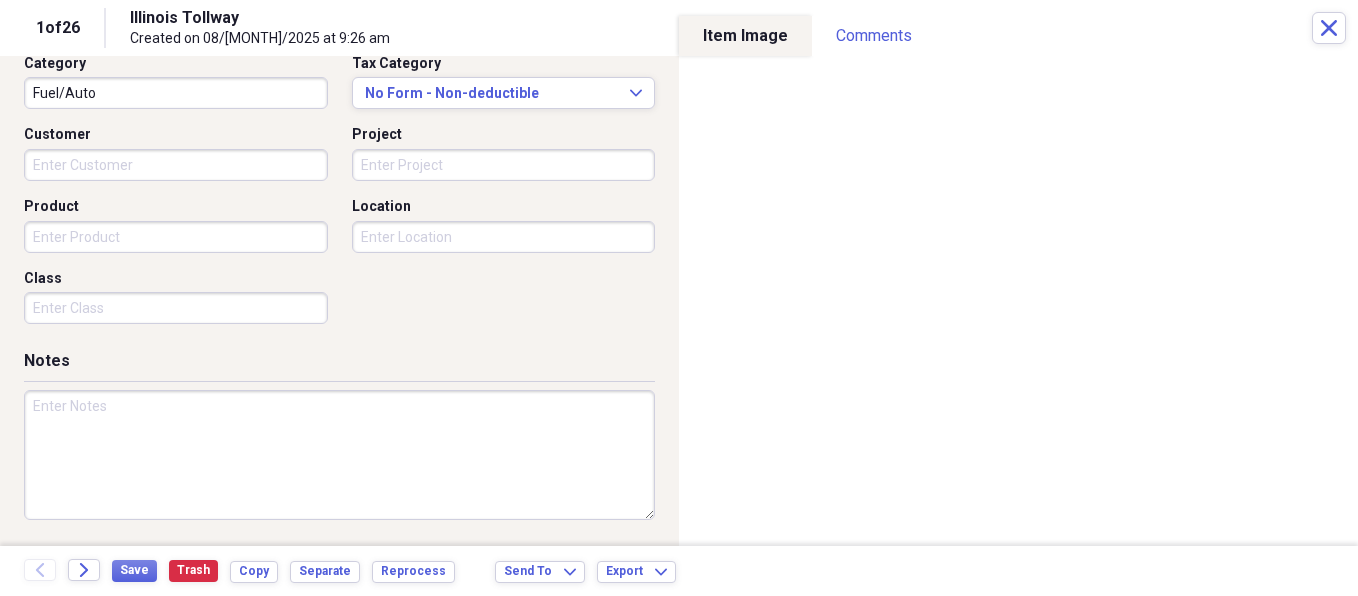 type on "6.85" 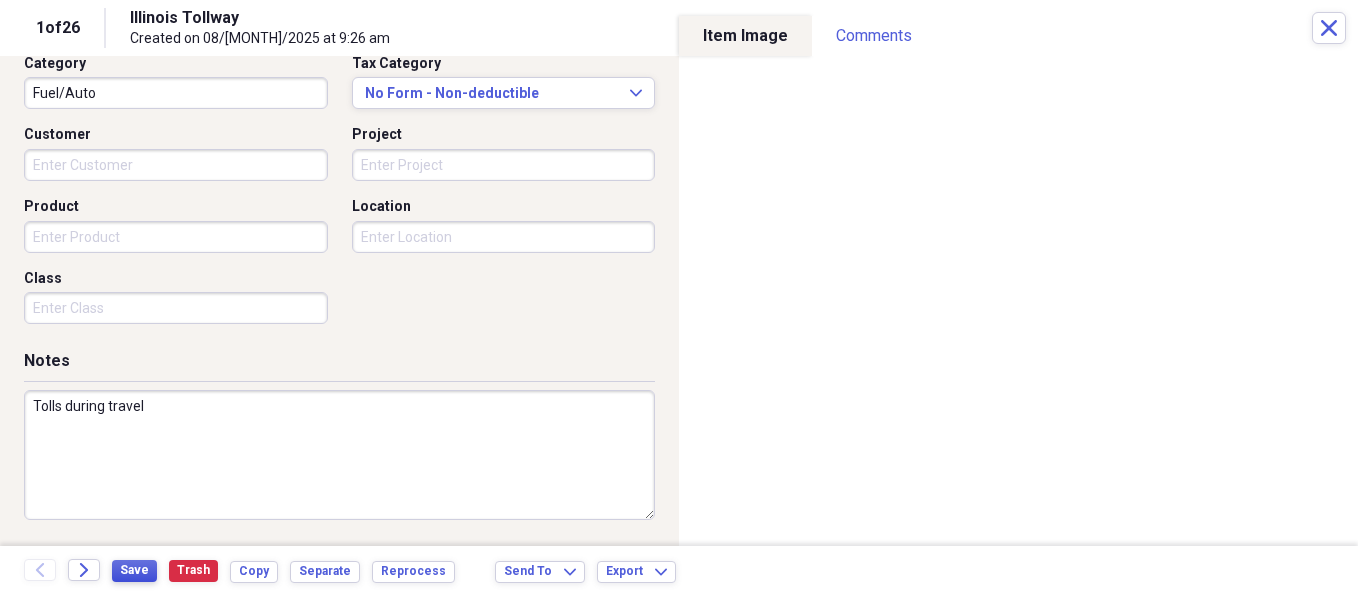 type on "Tolls during travel" 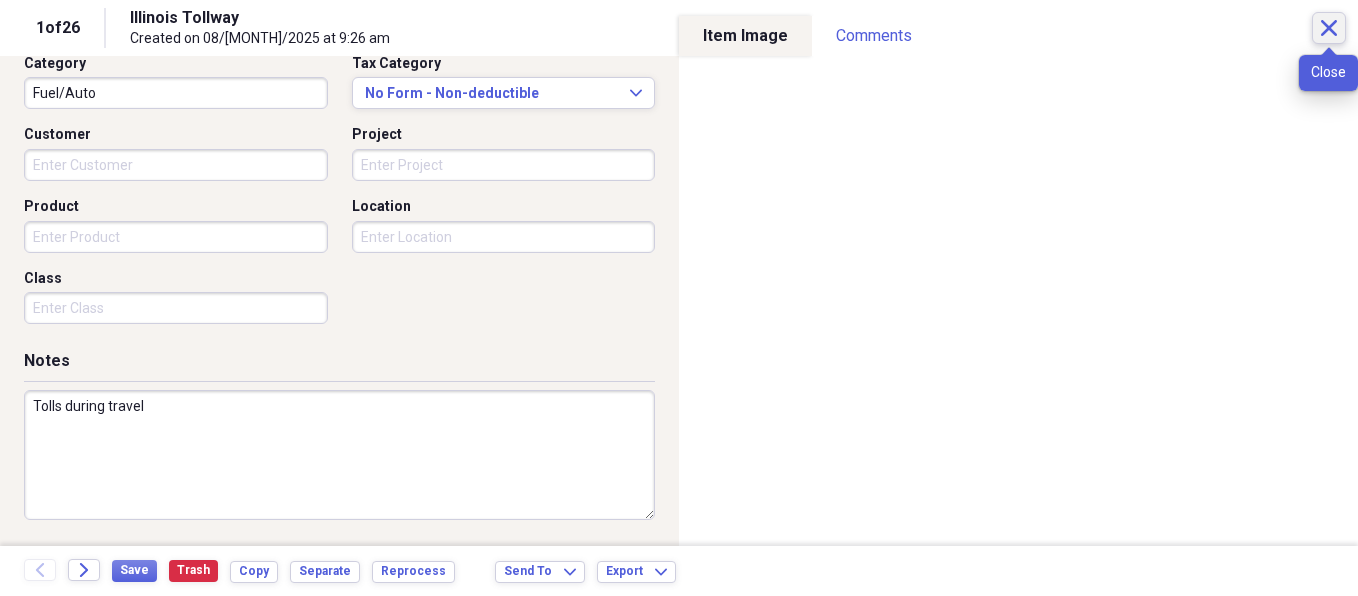 click on "Close" 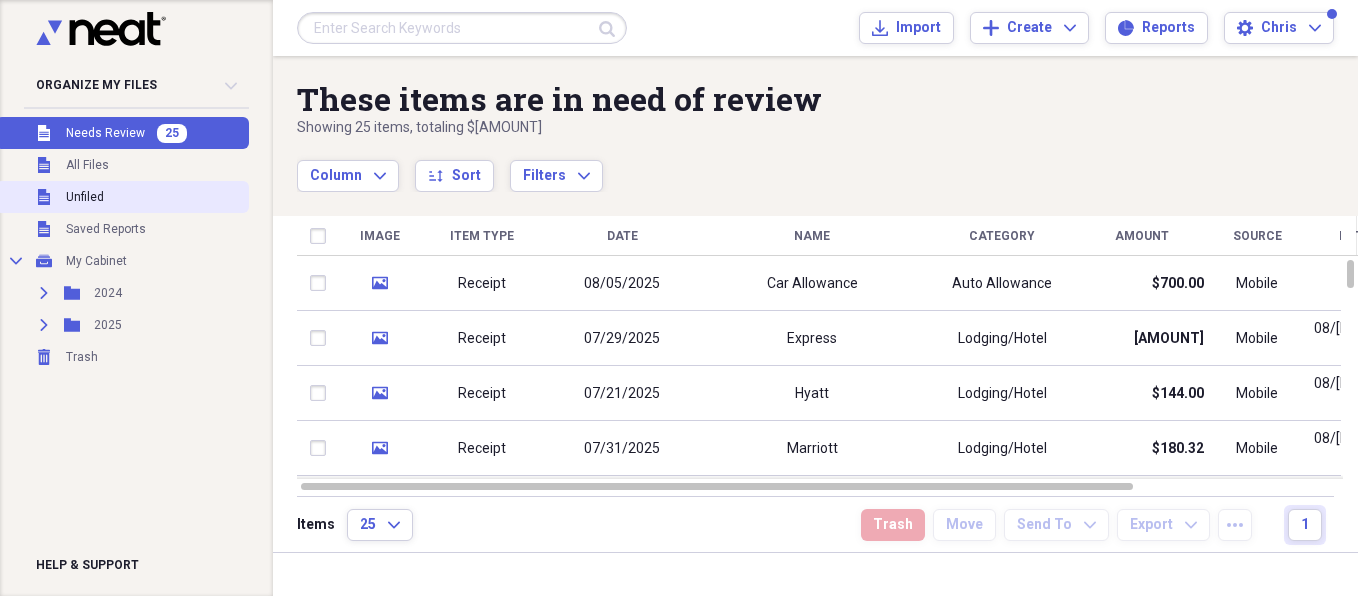 click on "Unfiled" at bounding box center (85, 197) 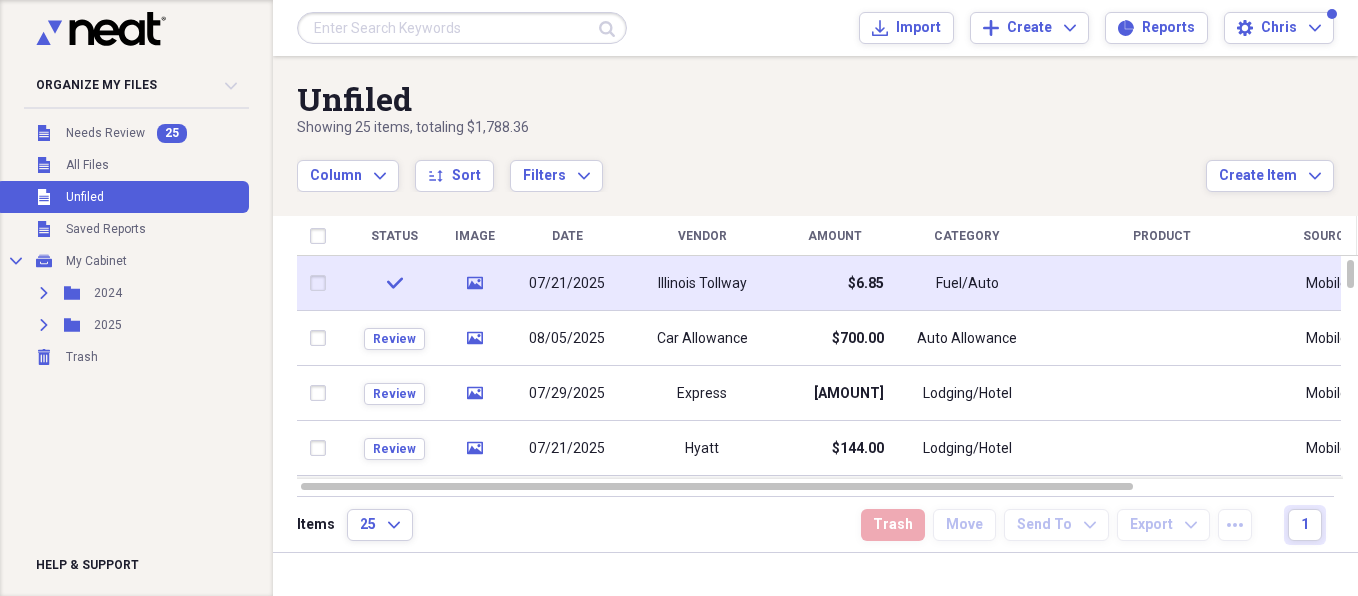 click on "07/21/2025" at bounding box center [567, 283] 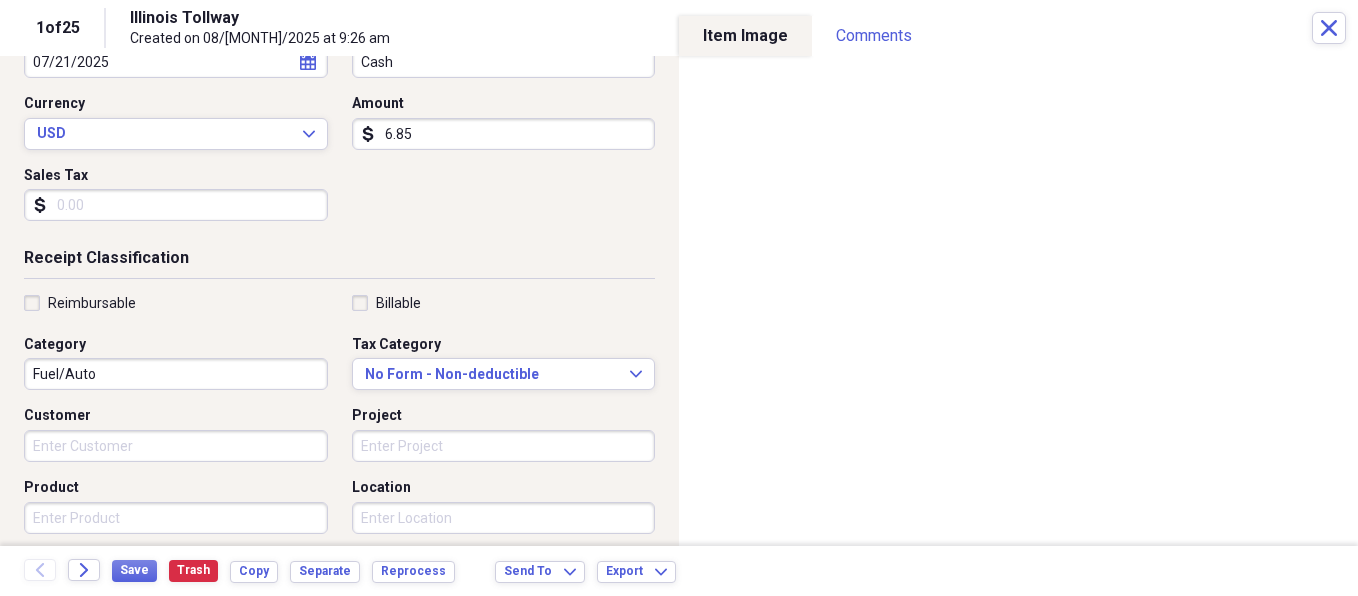 scroll, scrollTop: 270, scrollLeft: 0, axis: vertical 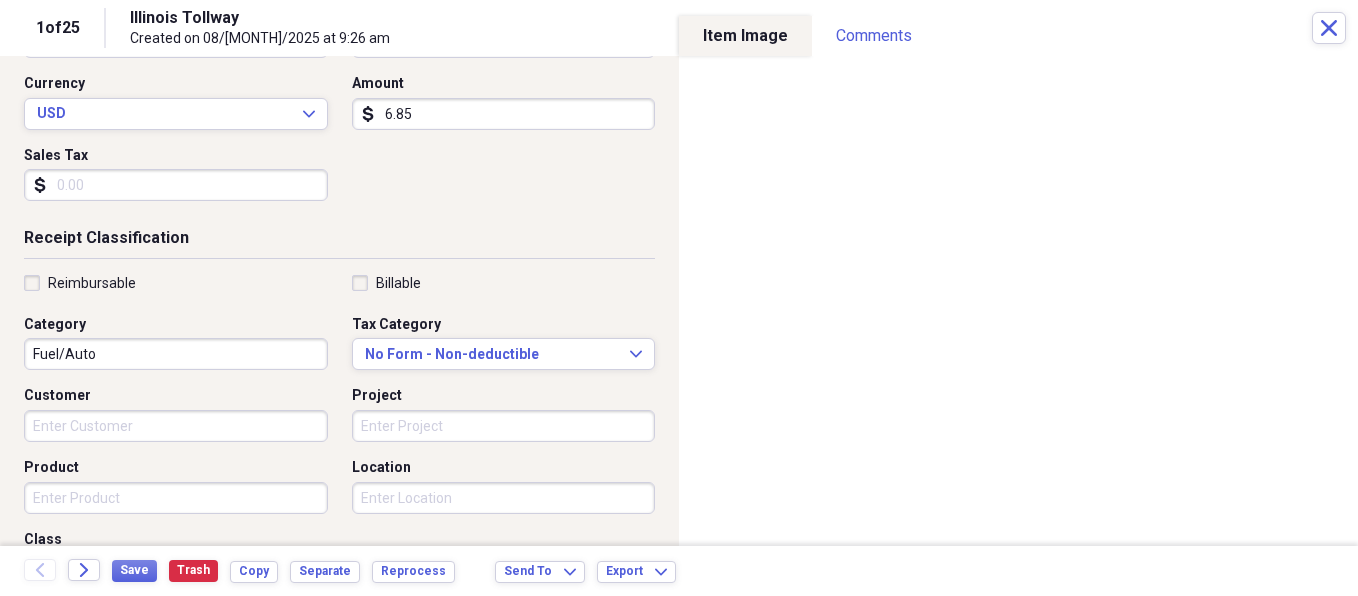 click on "Reimbursable" at bounding box center (80, 283) 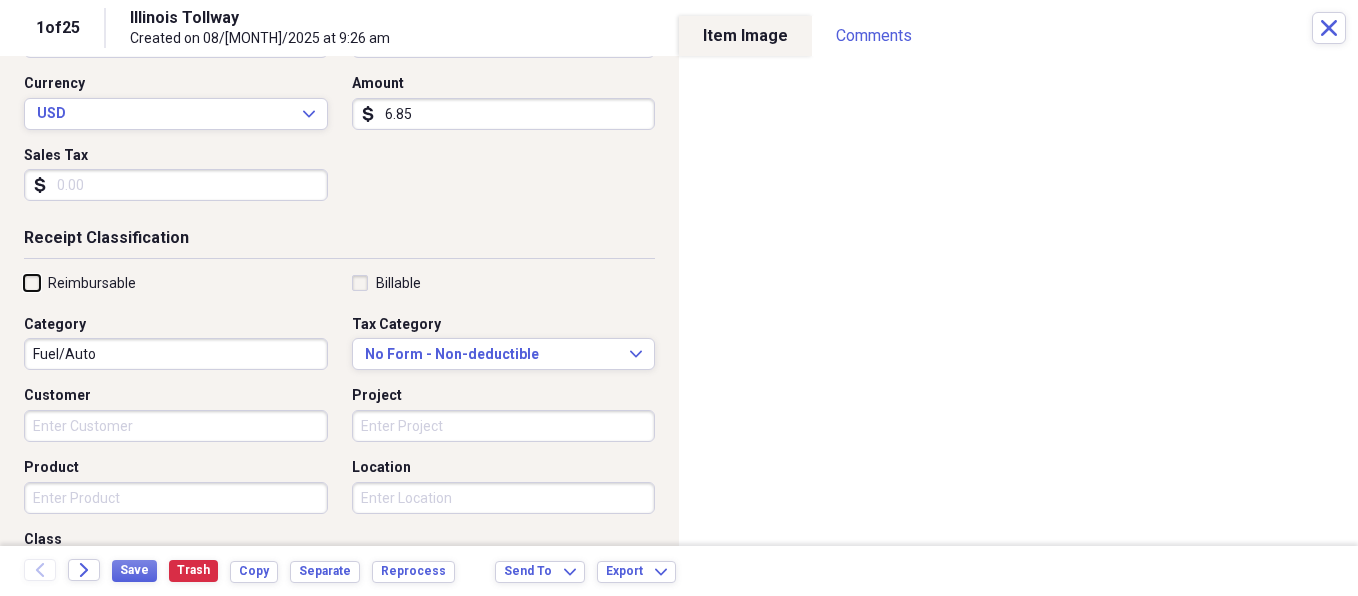 click on "Reimbursable" at bounding box center (24, 282) 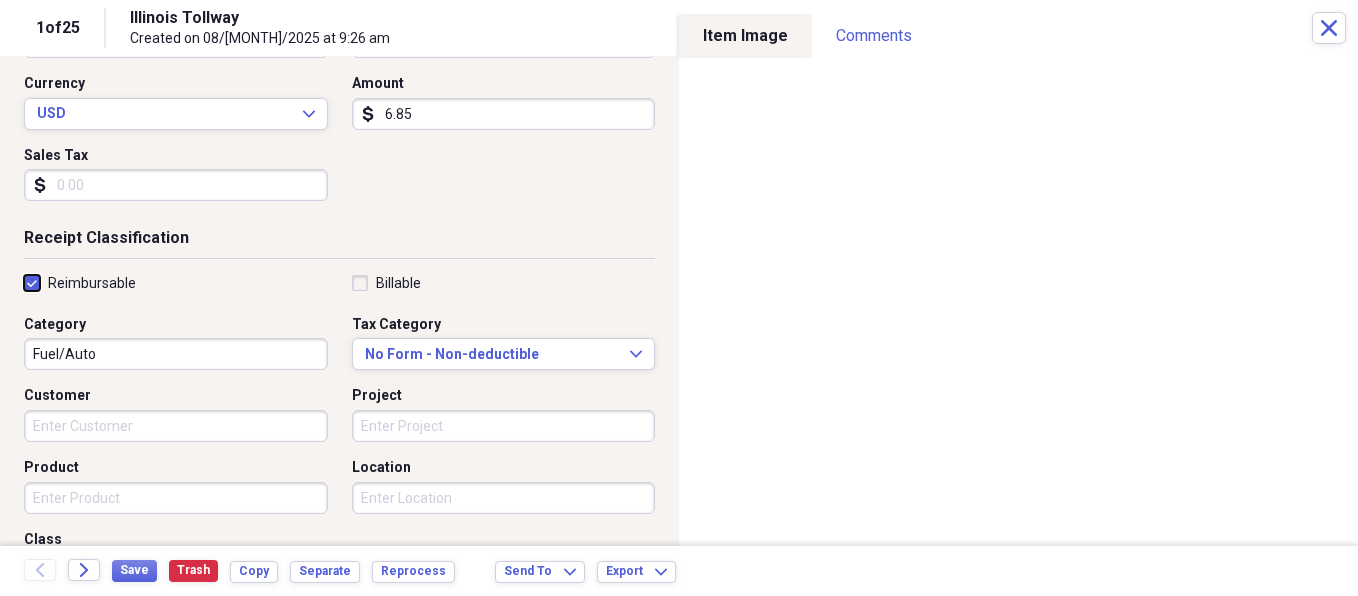checkbox on "true" 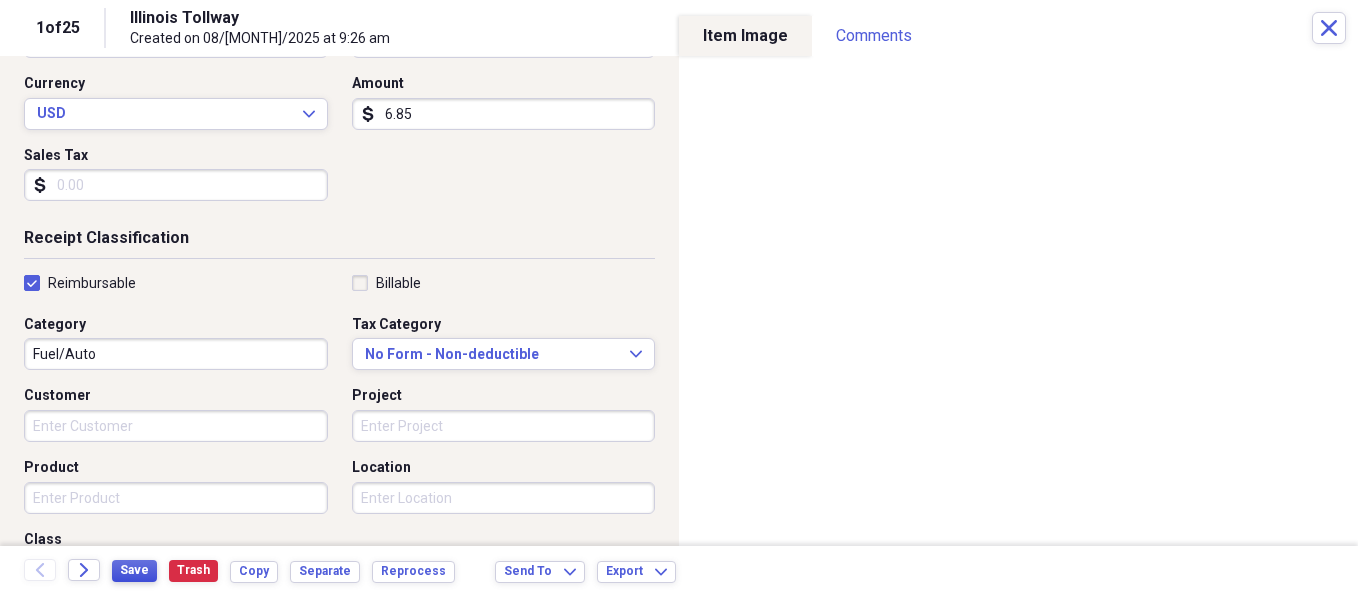 click on "Save" at bounding box center (134, 571) 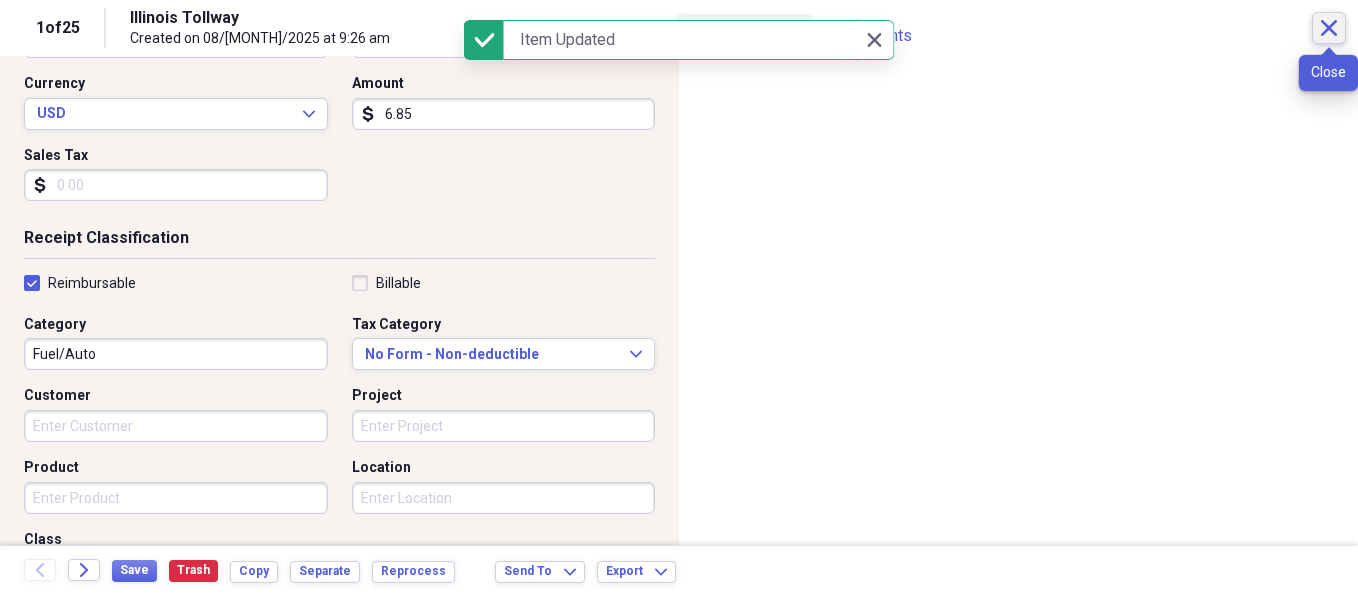 click on "Close" 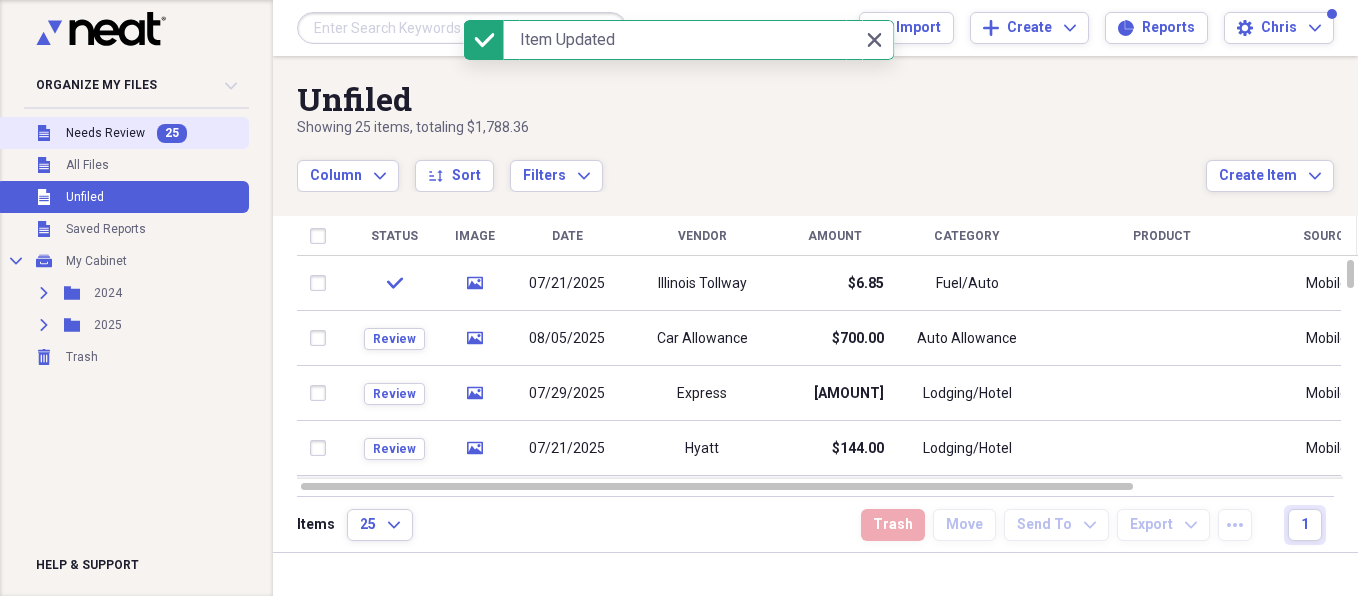 click on "Needs Review" at bounding box center [105, 133] 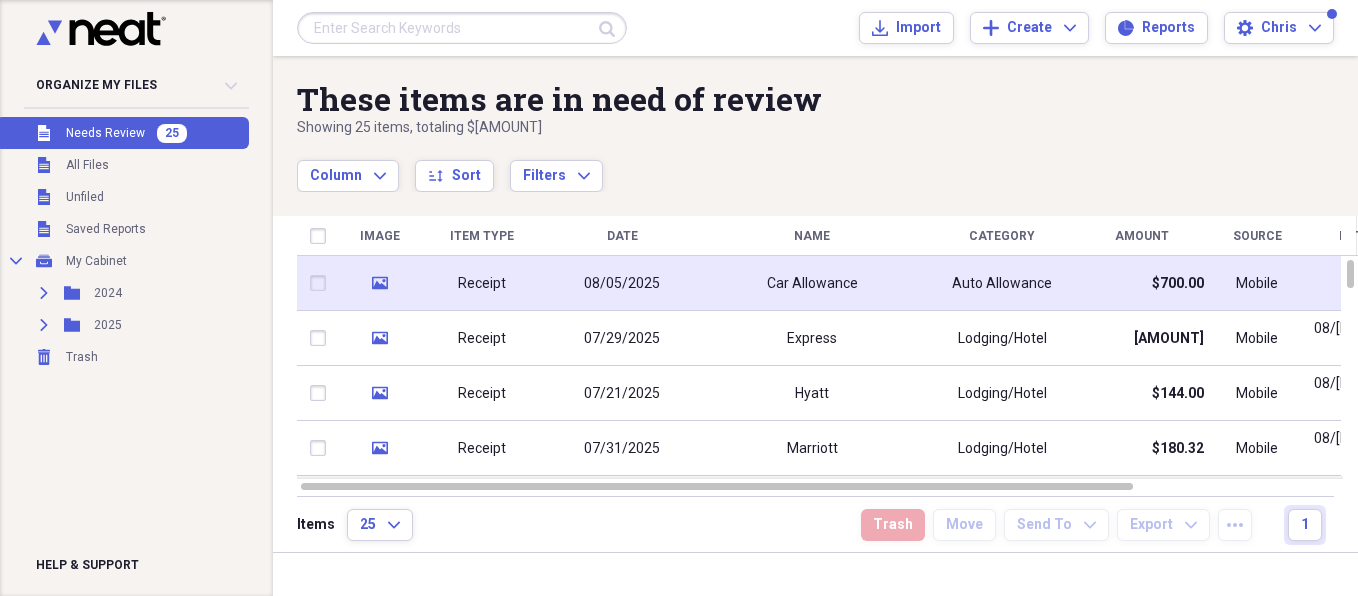 click on "Receipt" at bounding box center (482, 284) 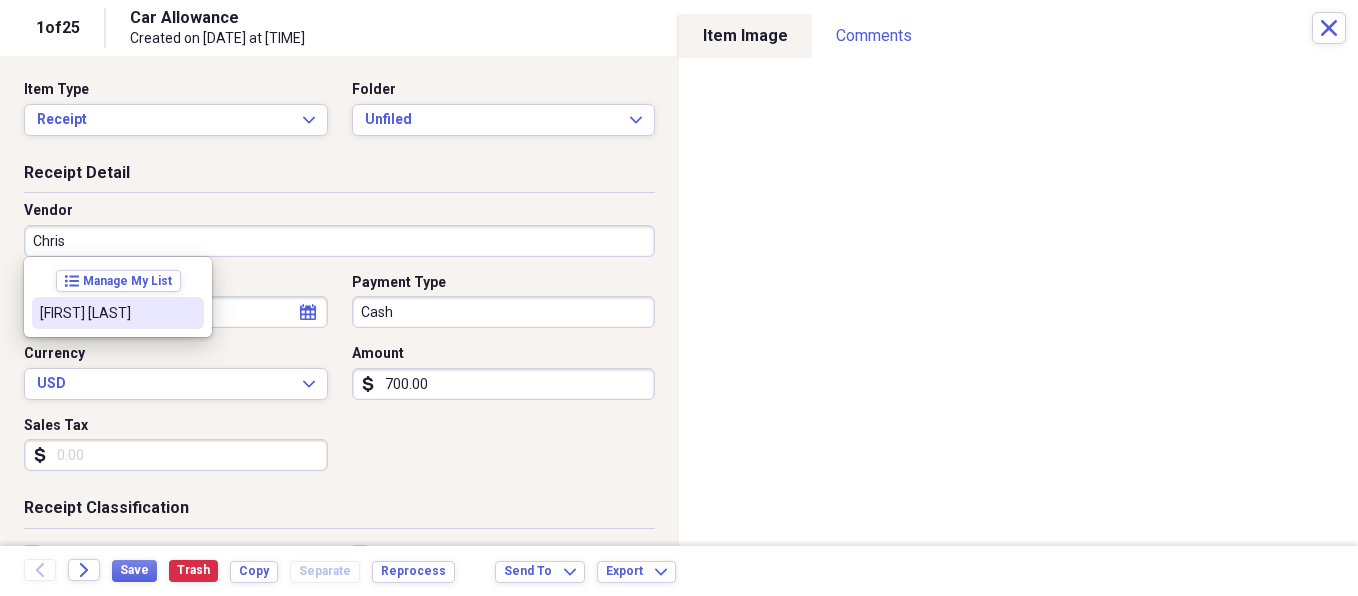 click on "[FIRST] [LAST]" at bounding box center (106, 313) 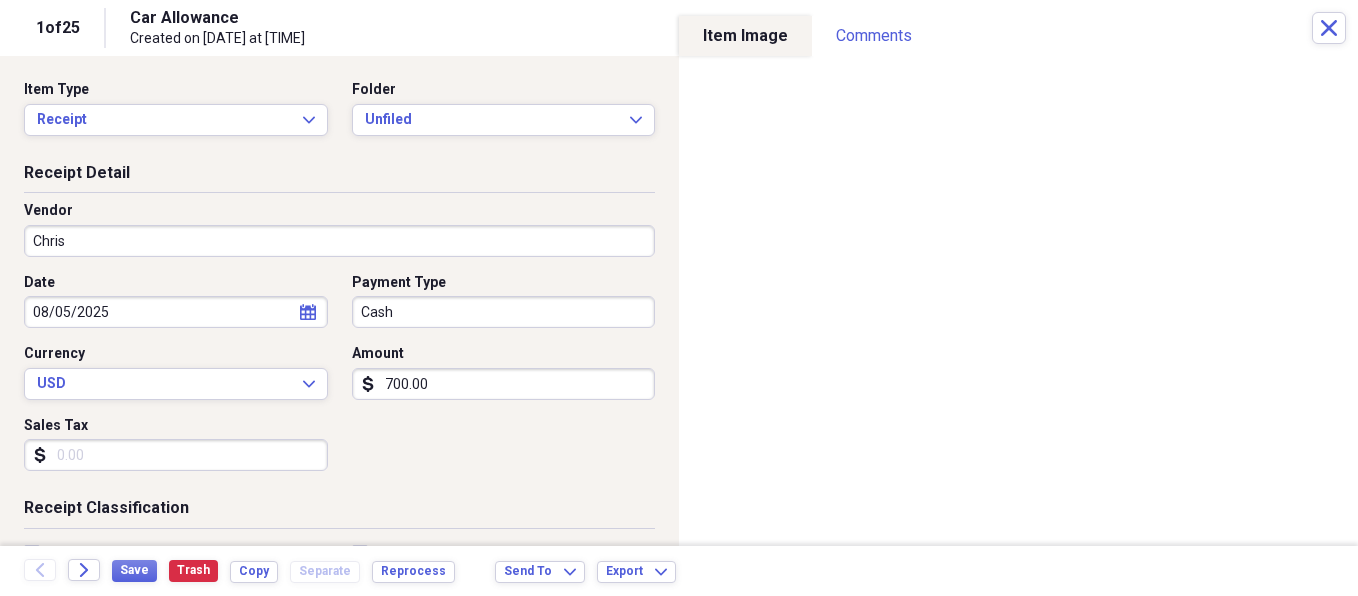 type on "[FIRST] [LAST]" 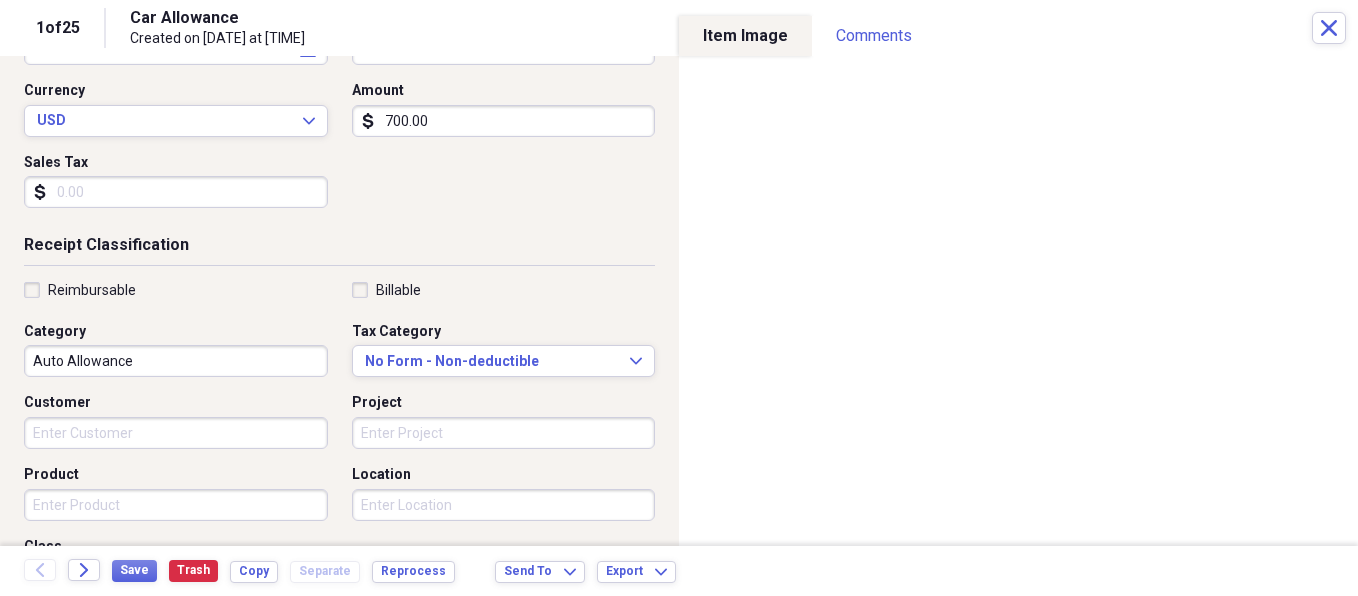 scroll, scrollTop: 267, scrollLeft: 0, axis: vertical 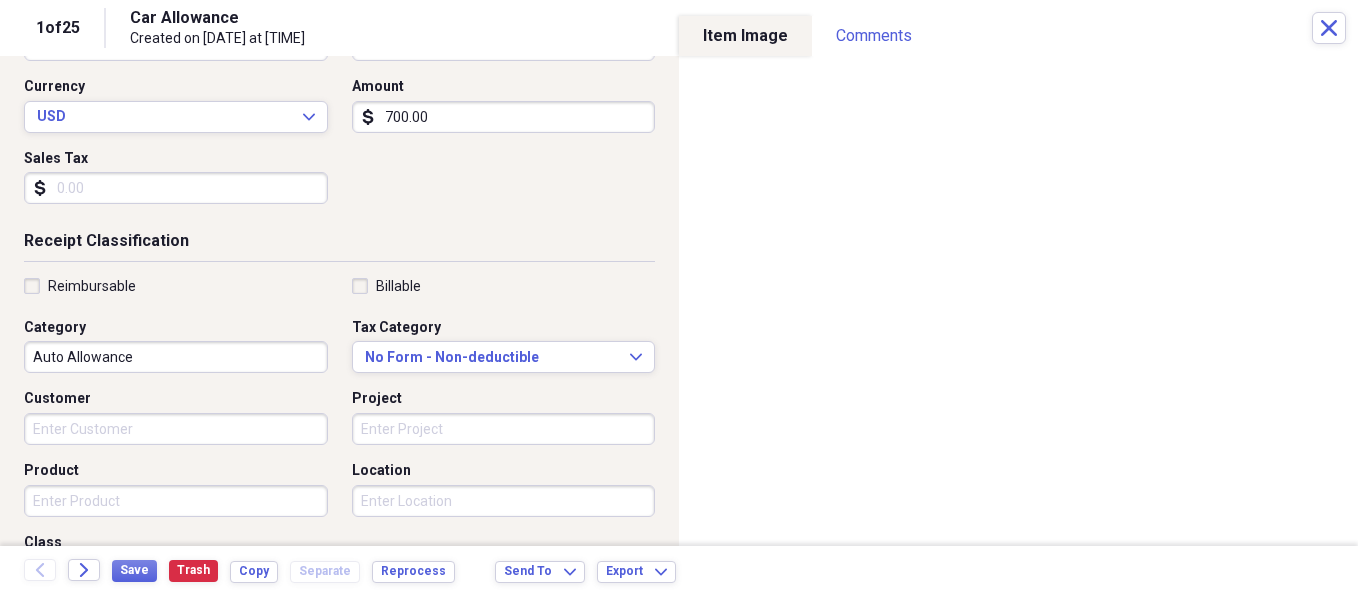 click on "Reimbursable" at bounding box center (80, 286) 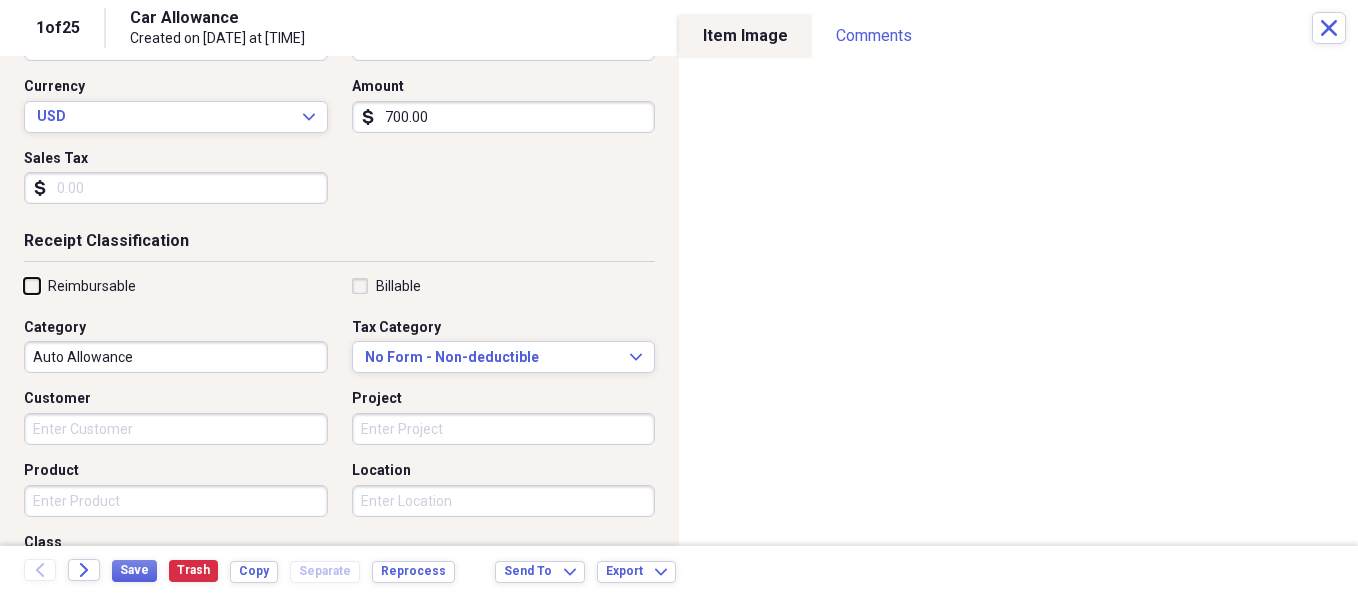 click on "Reimbursable" at bounding box center [24, 285] 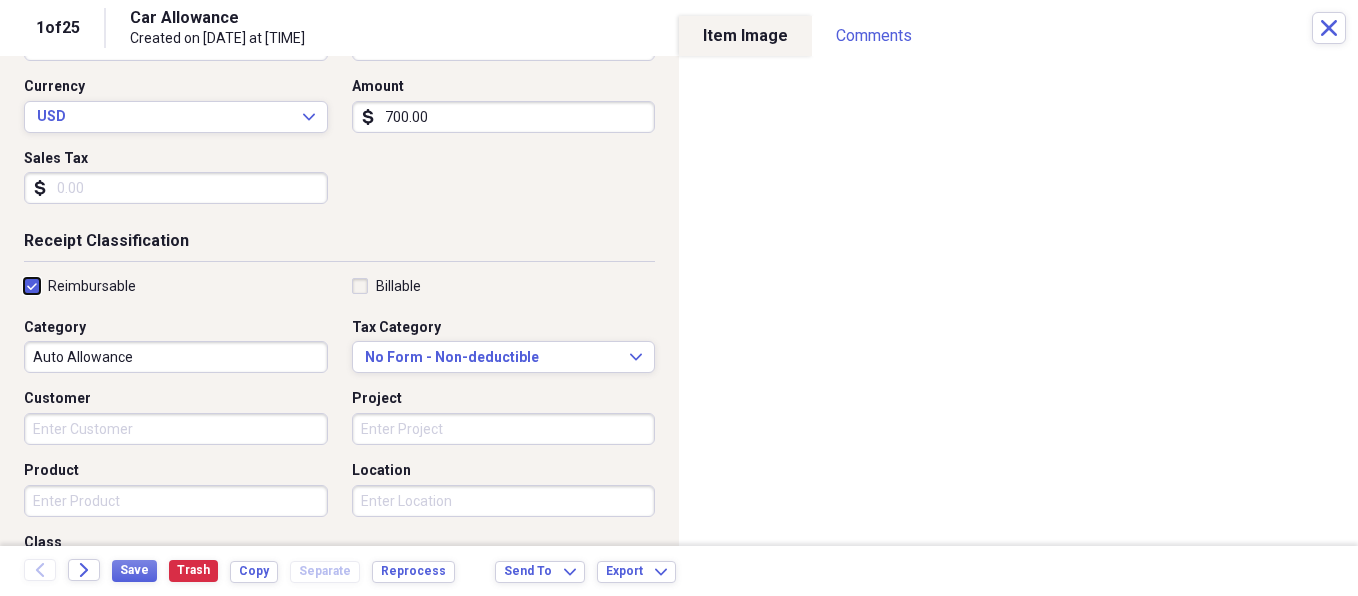 checkbox on "true" 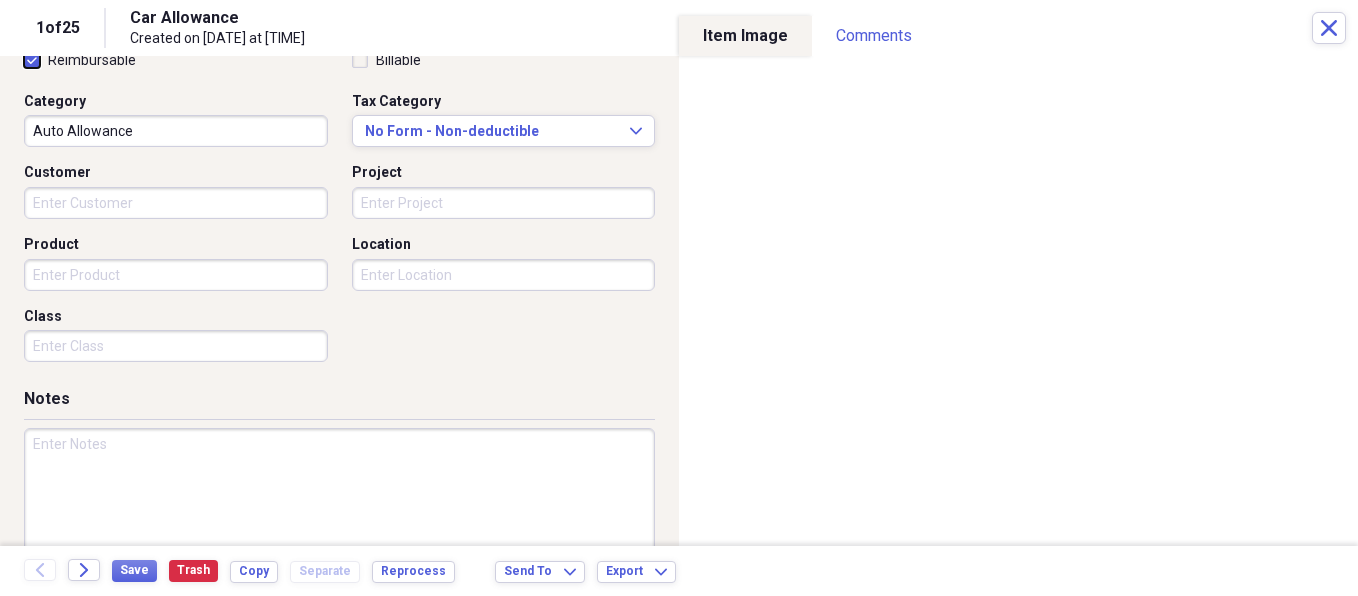 scroll, scrollTop: 502, scrollLeft: 0, axis: vertical 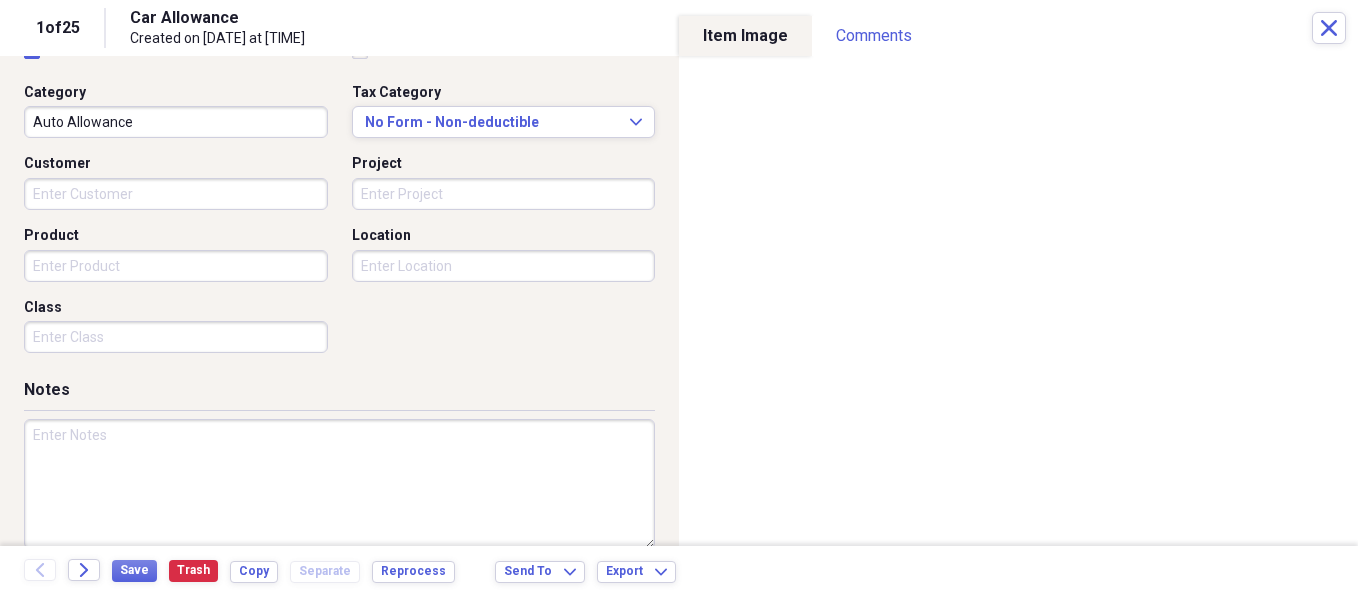 click at bounding box center (339, 484) 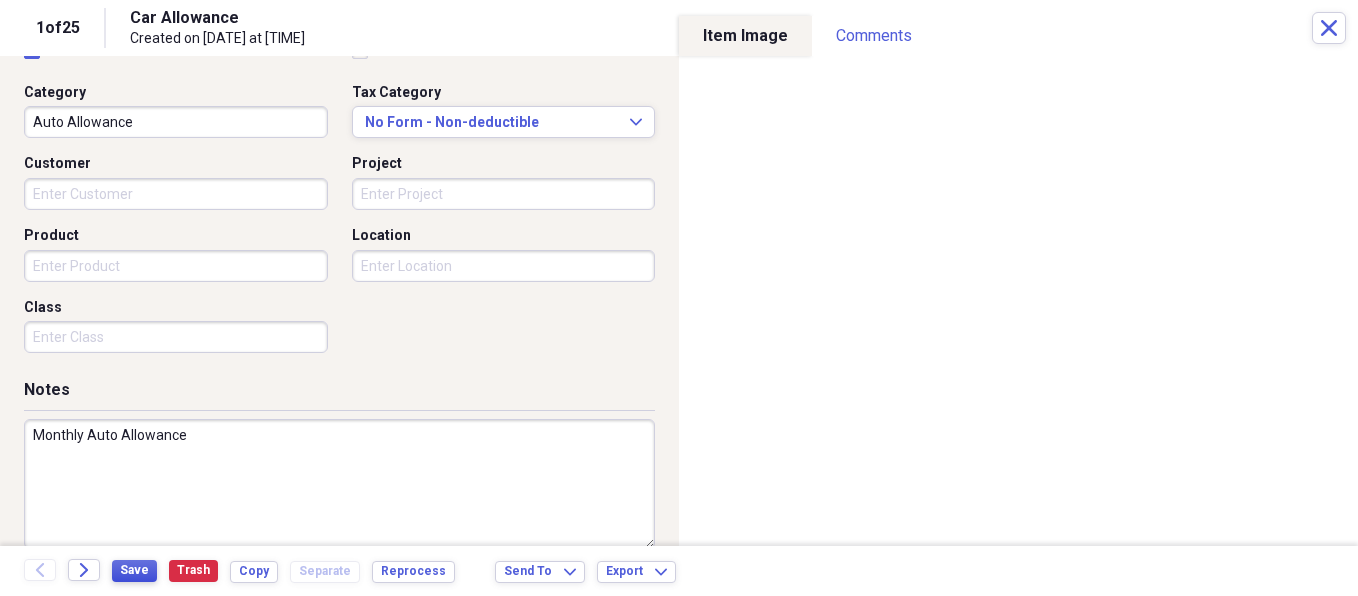 type on "Monthly Auto Allowance" 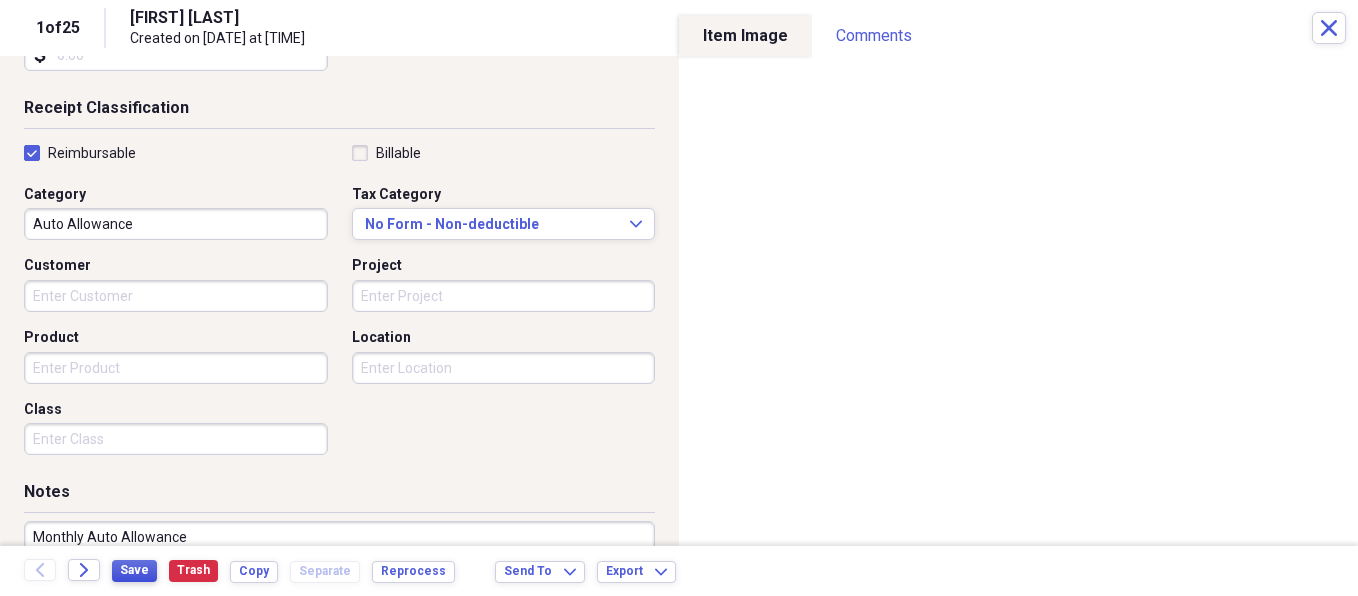 scroll, scrollTop: 385, scrollLeft: 0, axis: vertical 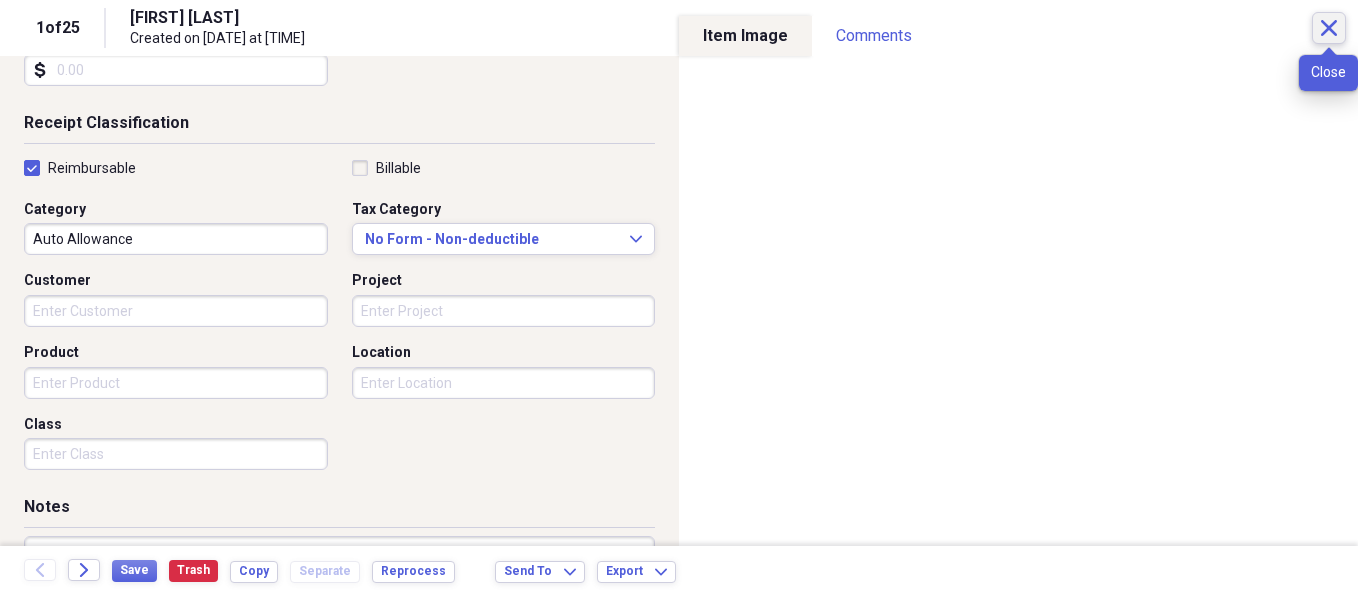click 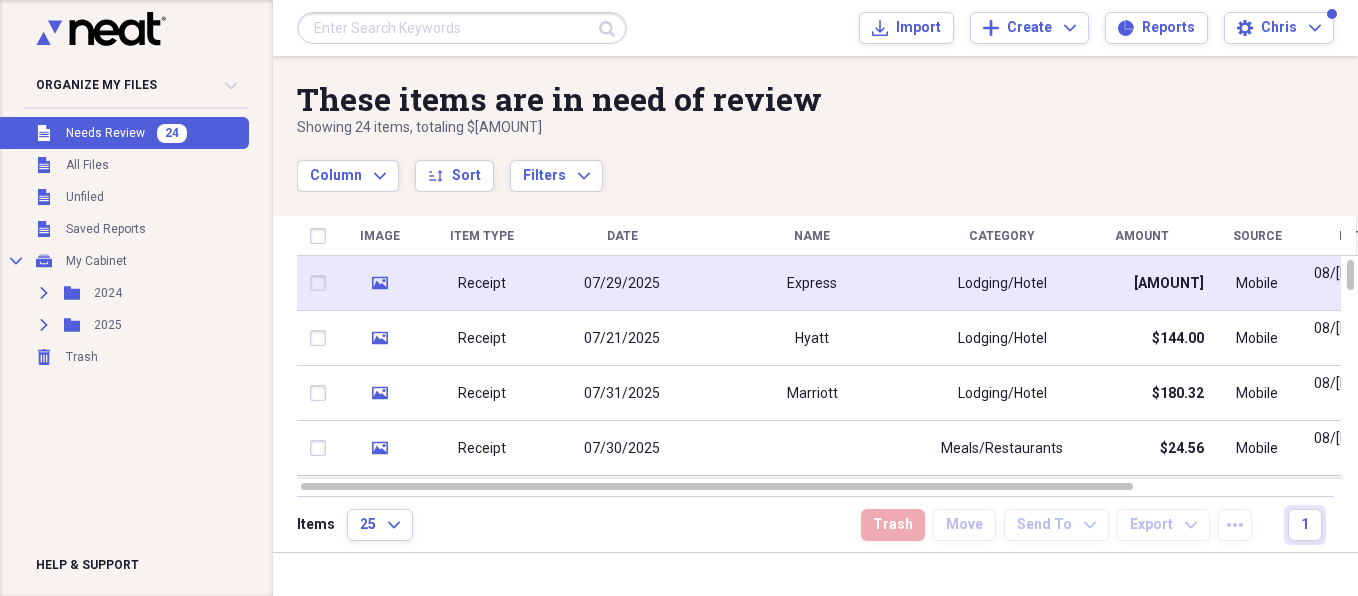 click on "Receipt" at bounding box center [482, 283] 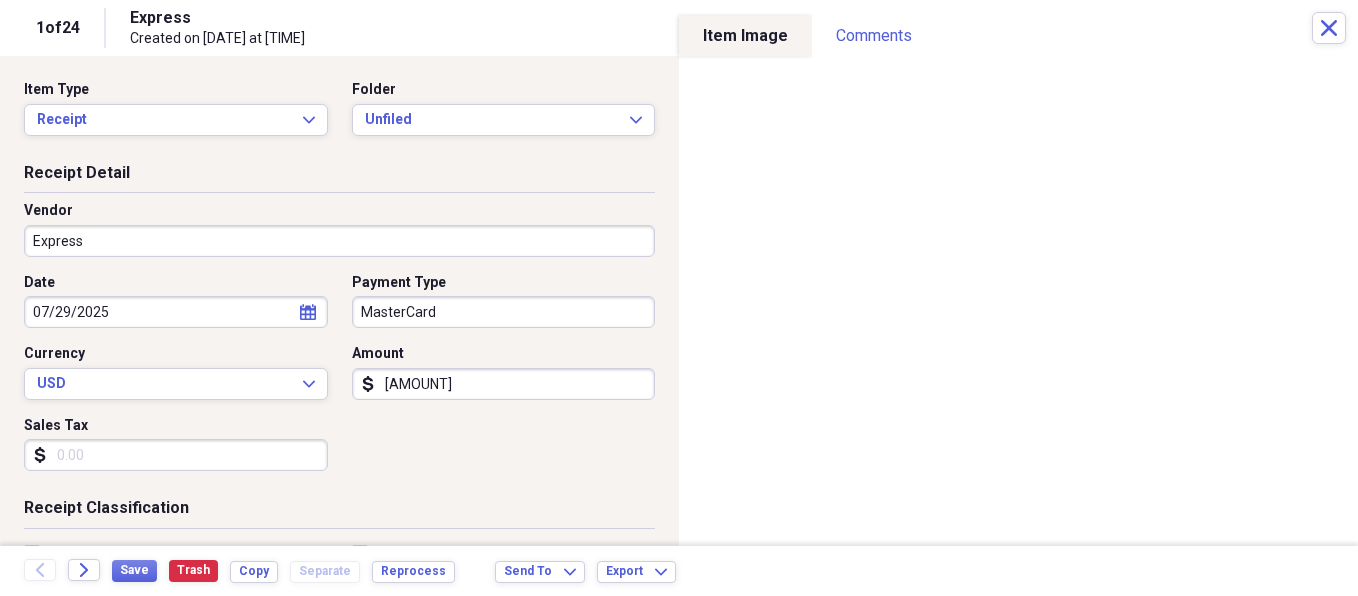 click on "Express" at bounding box center (339, 241) 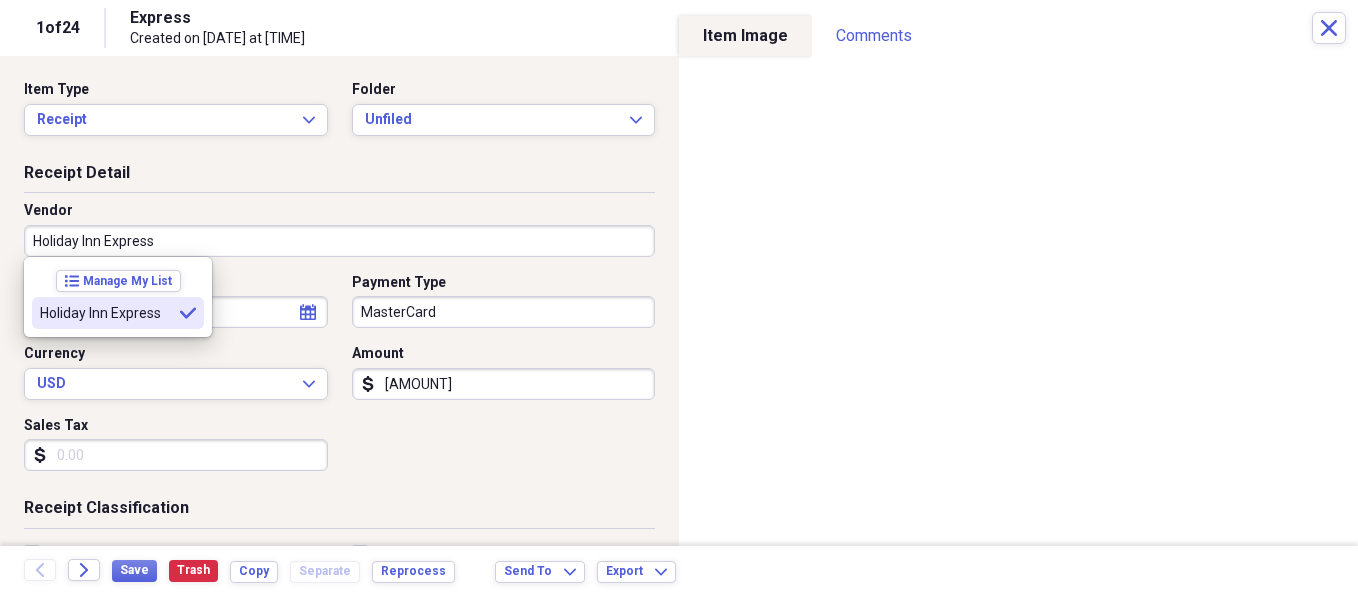 type on "Holiday Inn Express" 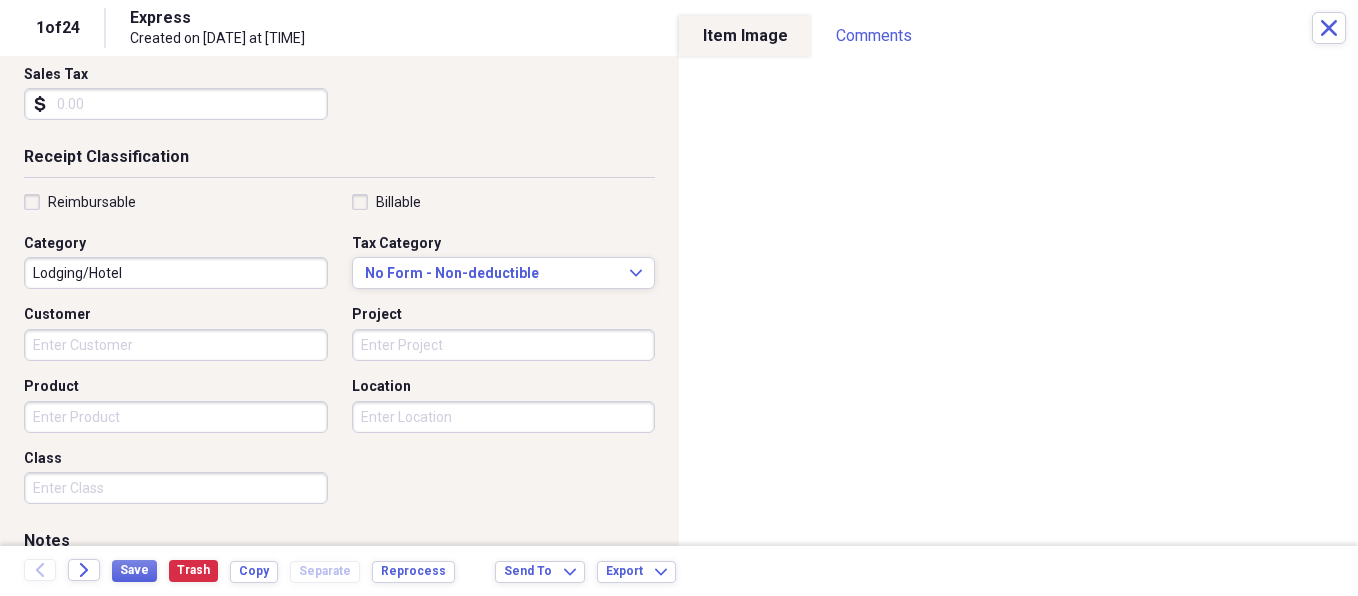 scroll, scrollTop: 367, scrollLeft: 0, axis: vertical 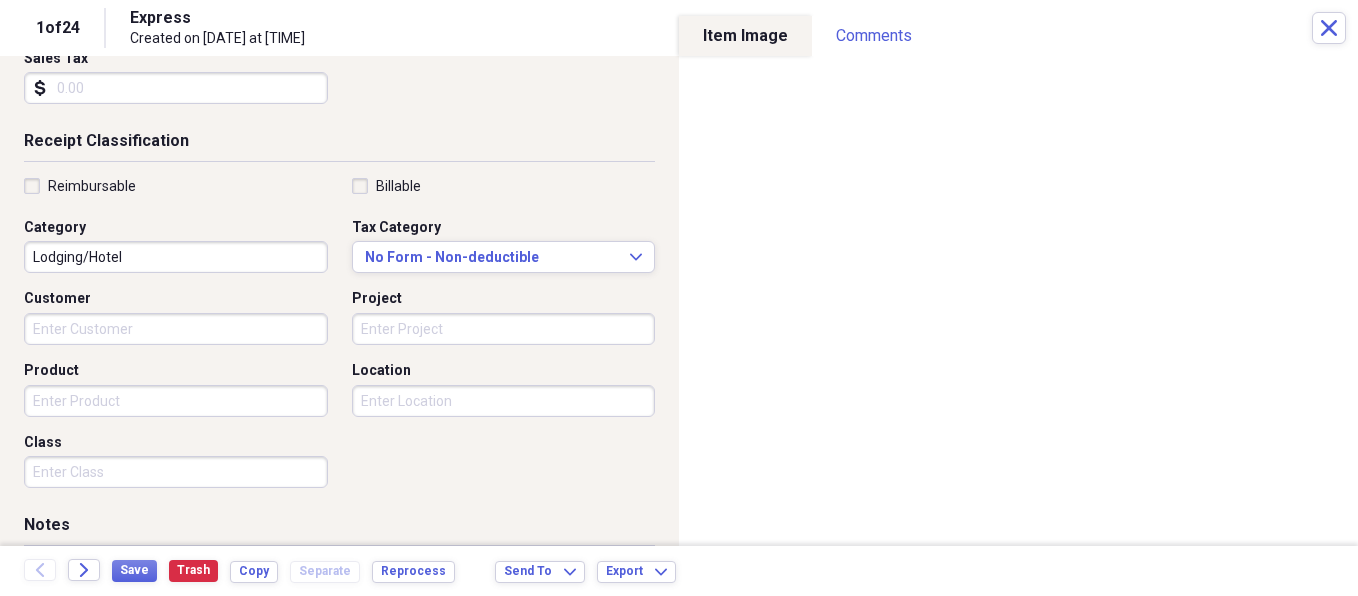 click on "Reimbursable" at bounding box center [80, 186] 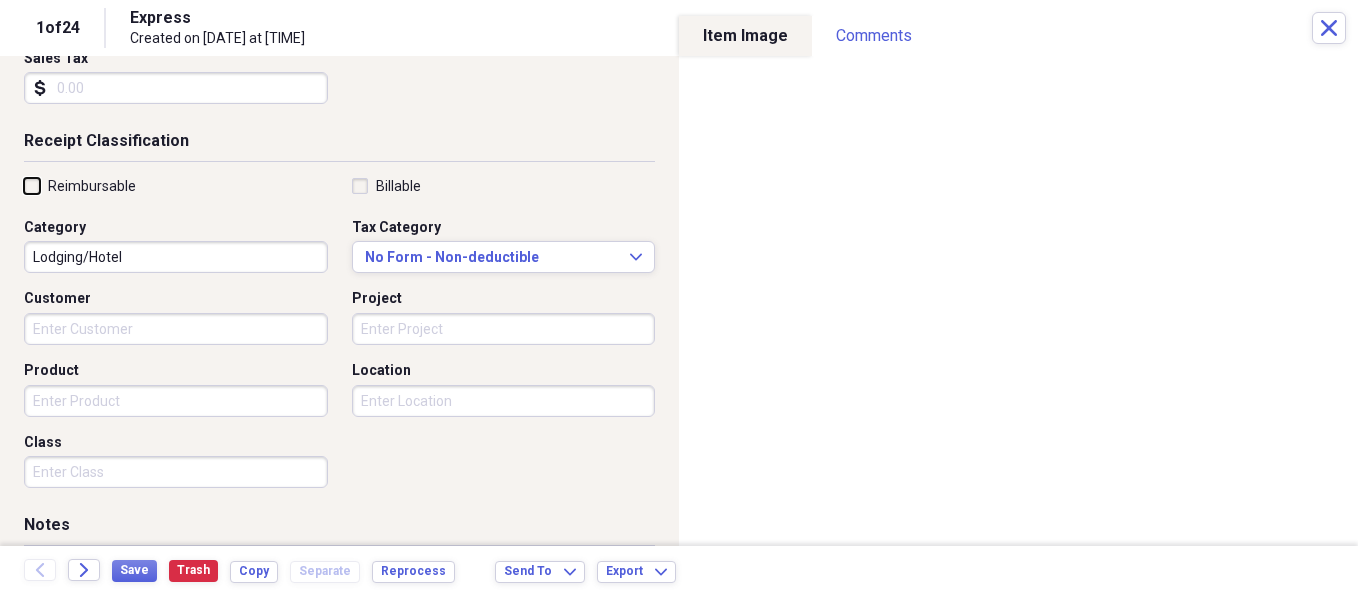 click on "Reimbursable" at bounding box center (24, 185) 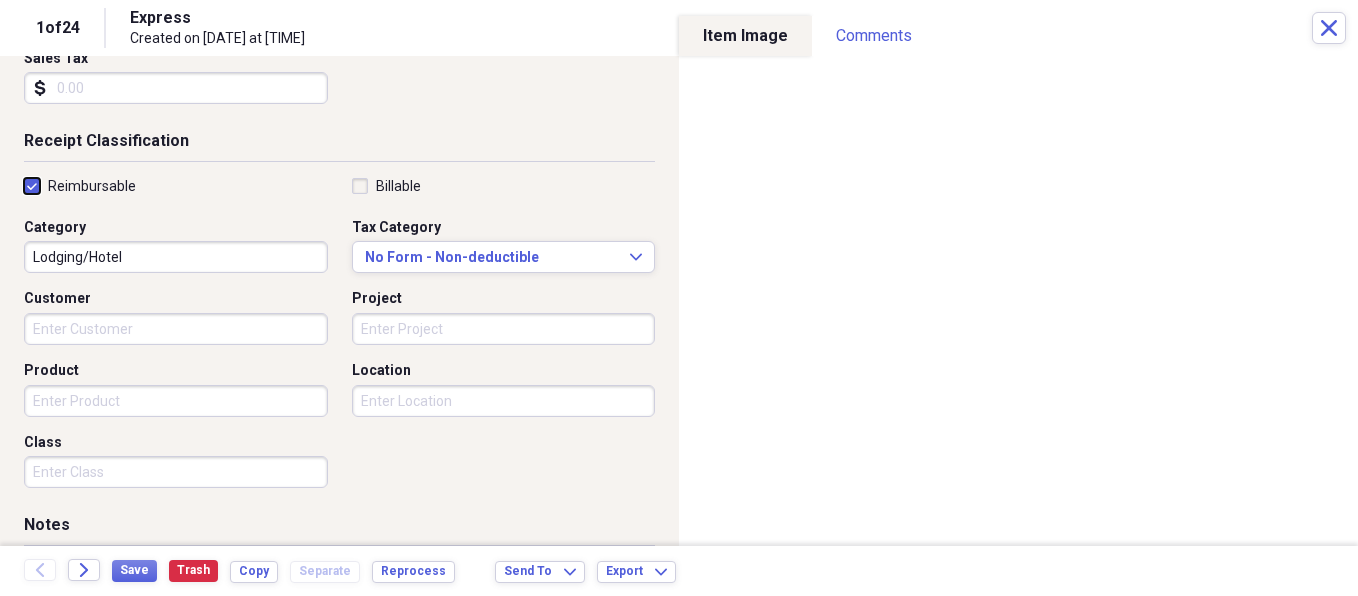 checkbox on "true" 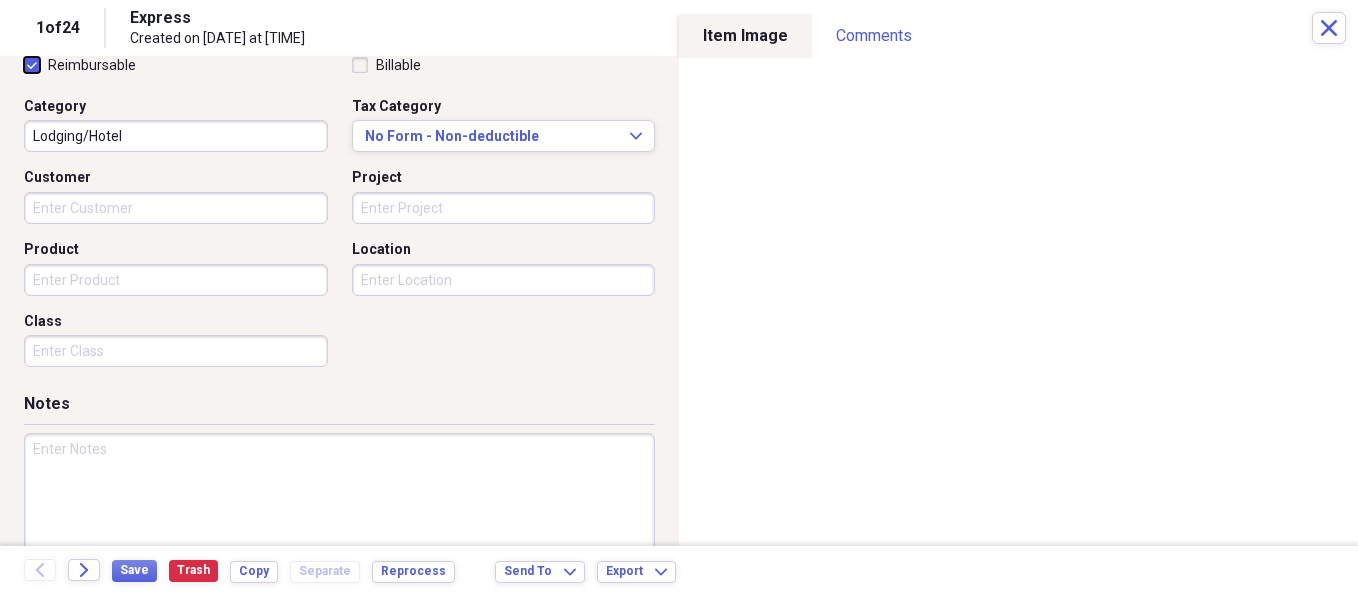 scroll, scrollTop: 506, scrollLeft: 0, axis: vertical 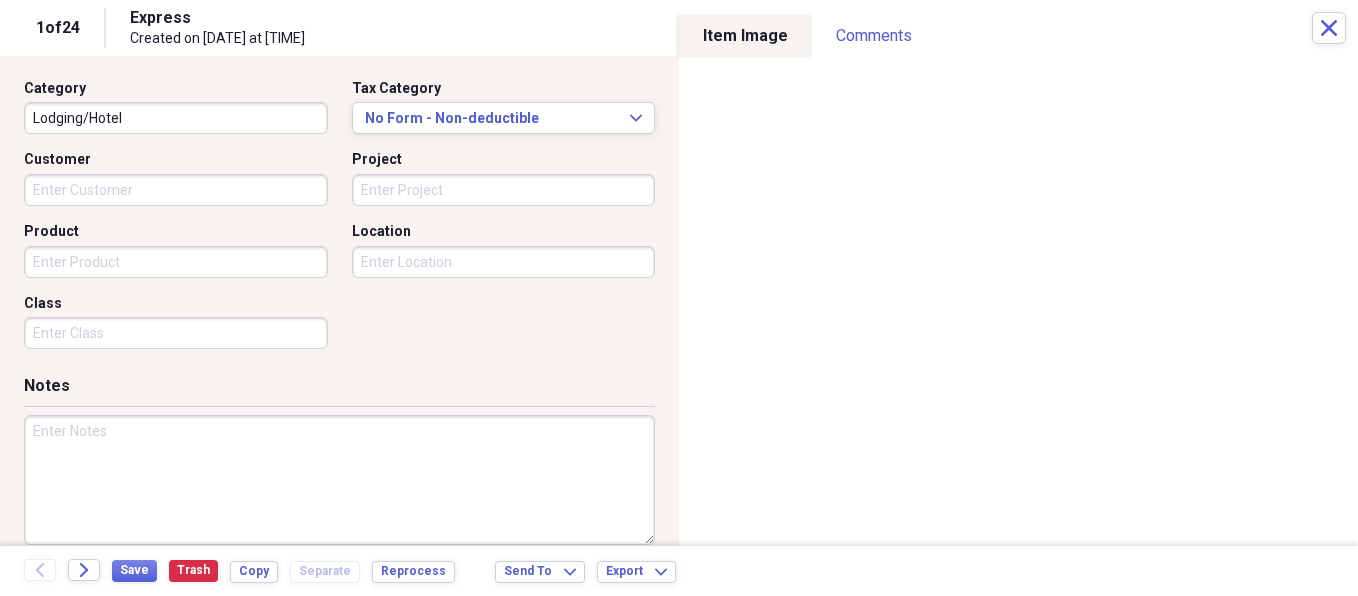 click at bounding box center [339, 480] 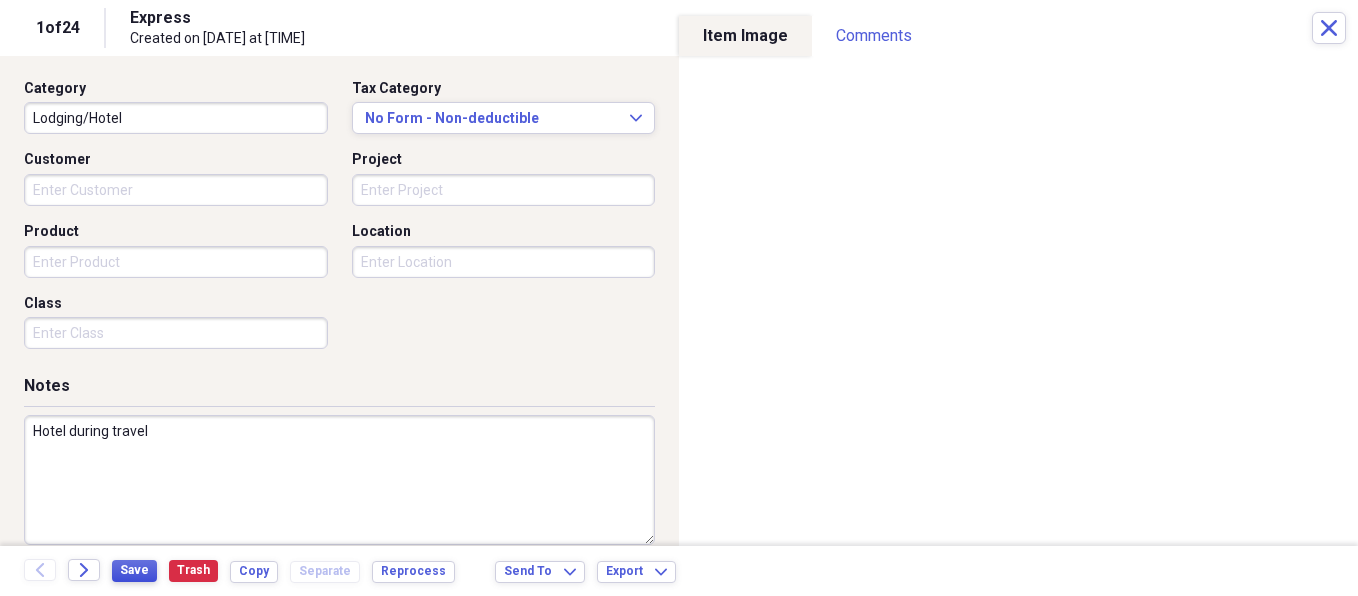 type on "Hotel during travel" 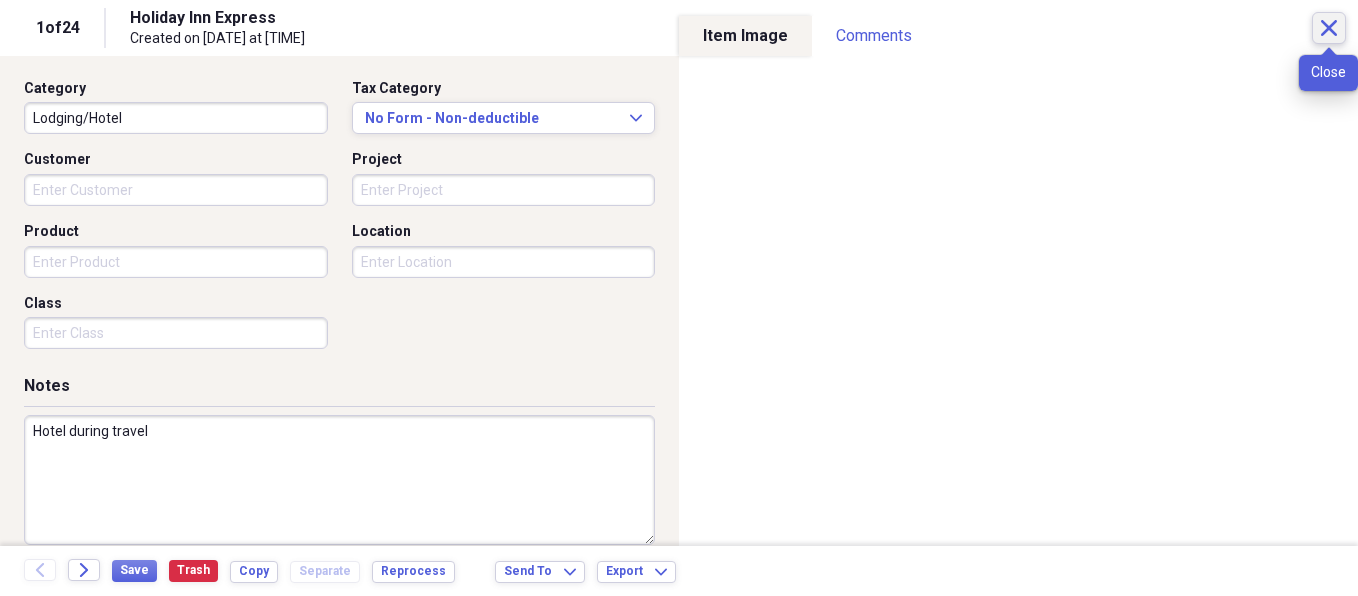 click on "Close" 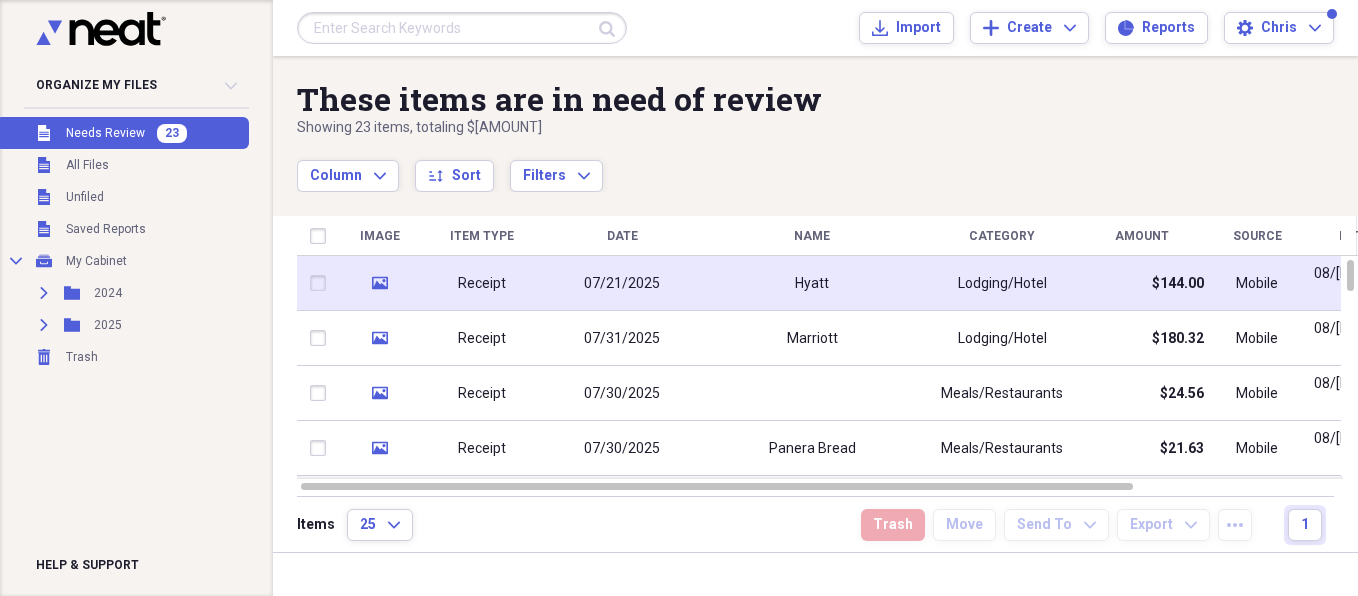 click on "Receipt" at bounding box center (482, 284) 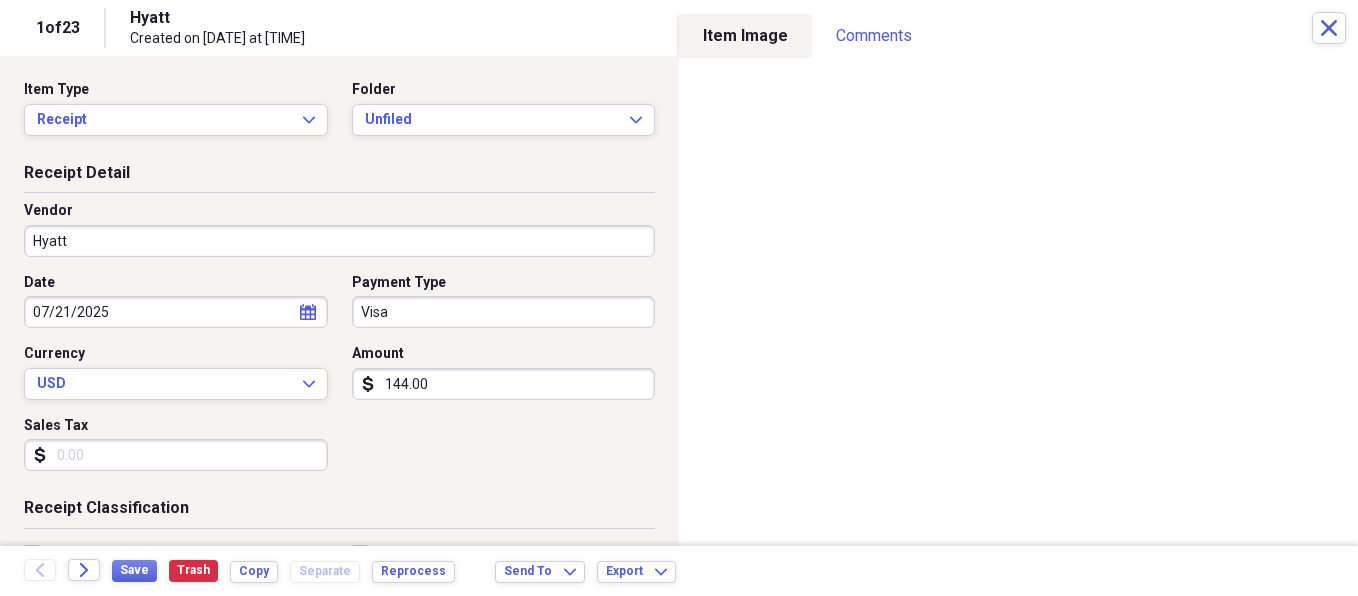 click on "144.00" at bounding box center [504, 384] 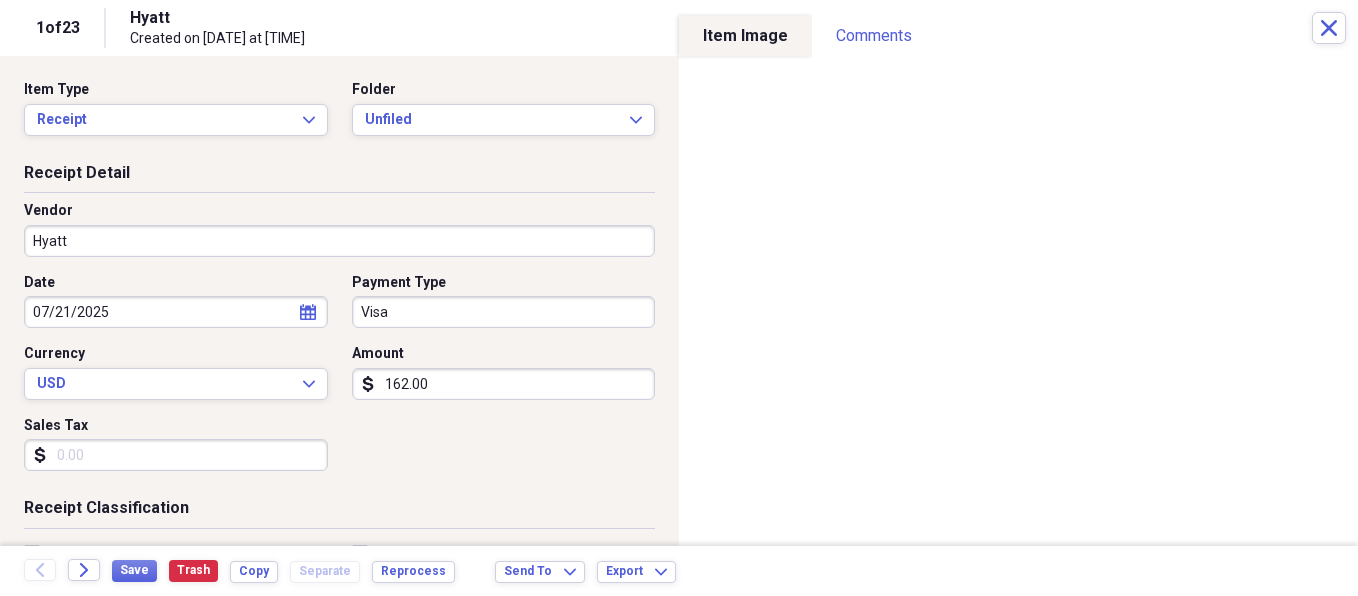 type on "162.00" 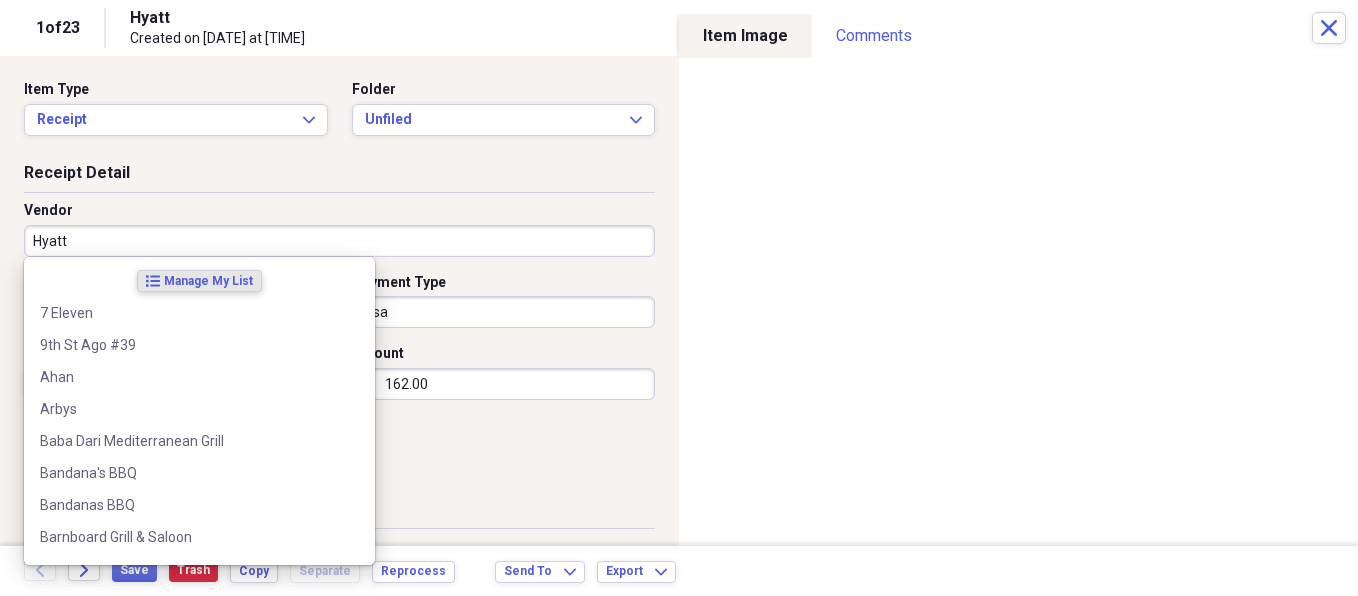 click on "Hyatt" at bounding box center [339, 241] 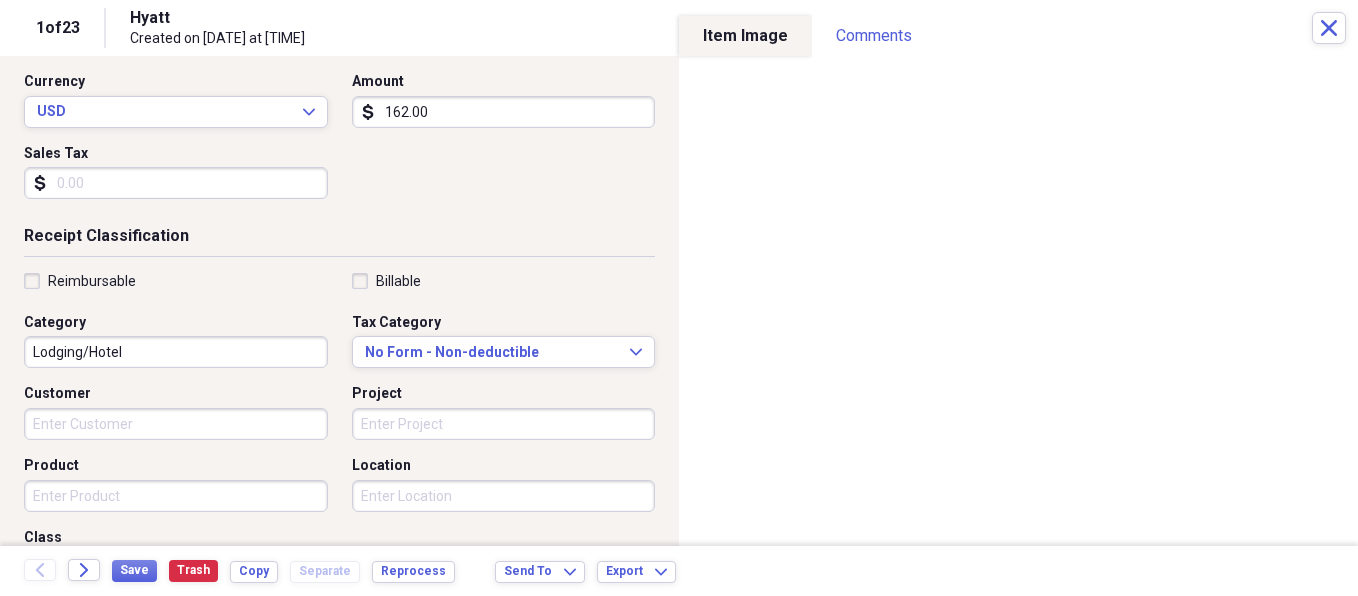 scroll, scrollTop: 275, scrollLeft: 0, axis: vertical 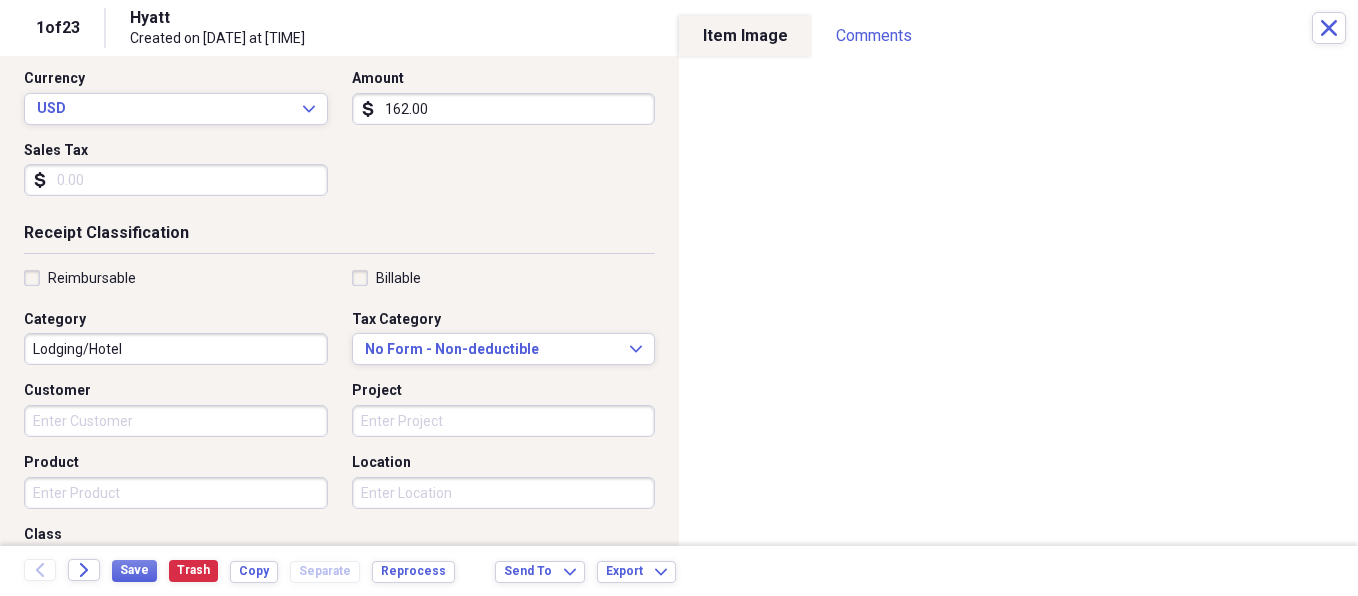 type on "Hyatt Regency Orlando" 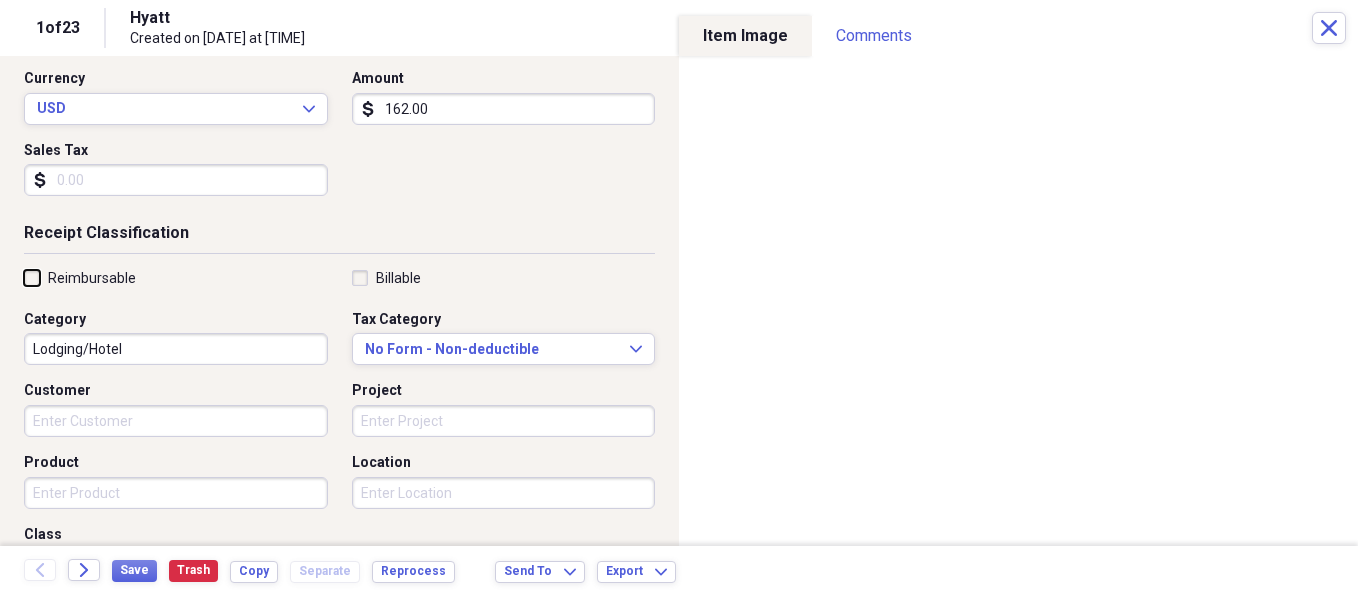 click on "Reimbursable" at bounding box center (24, 277) 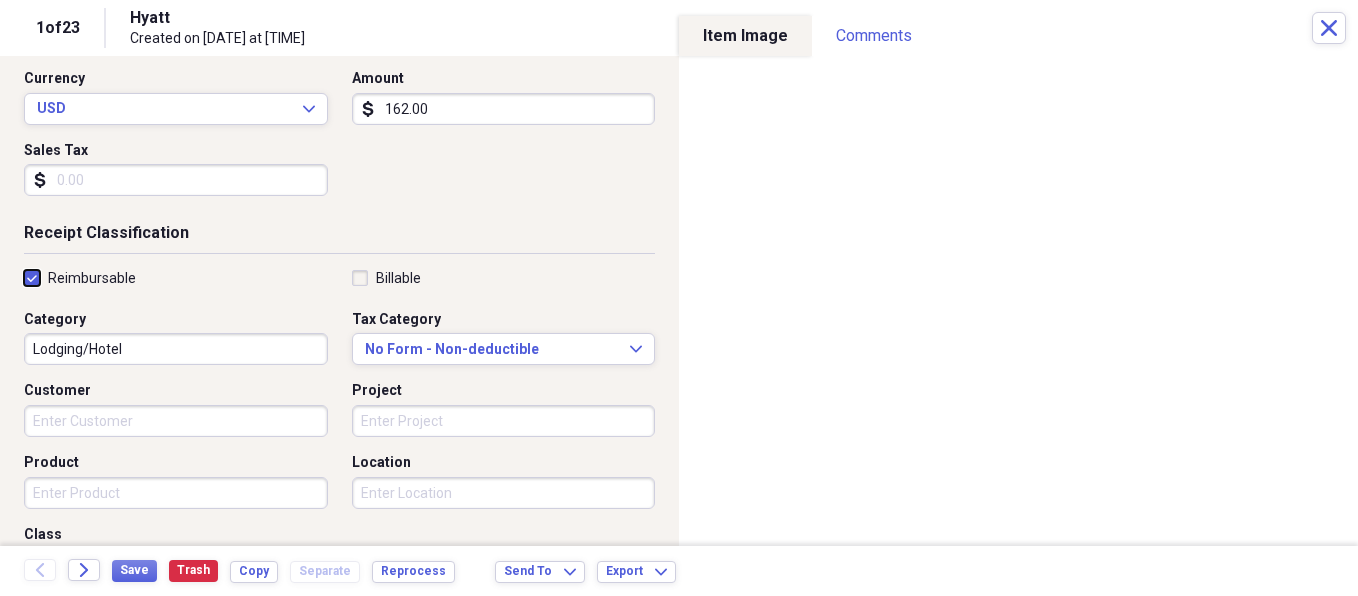 checkbox on "true" 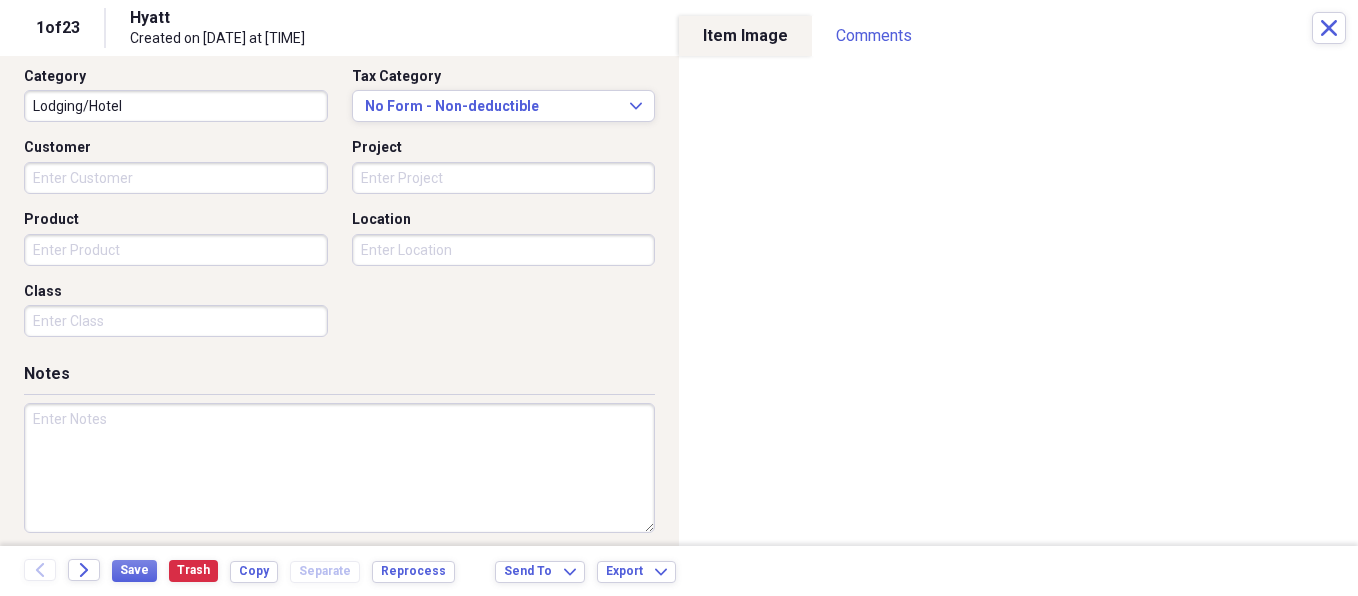 scroll, scrollTop: 522, scrollLeft: 0, axis: vertical 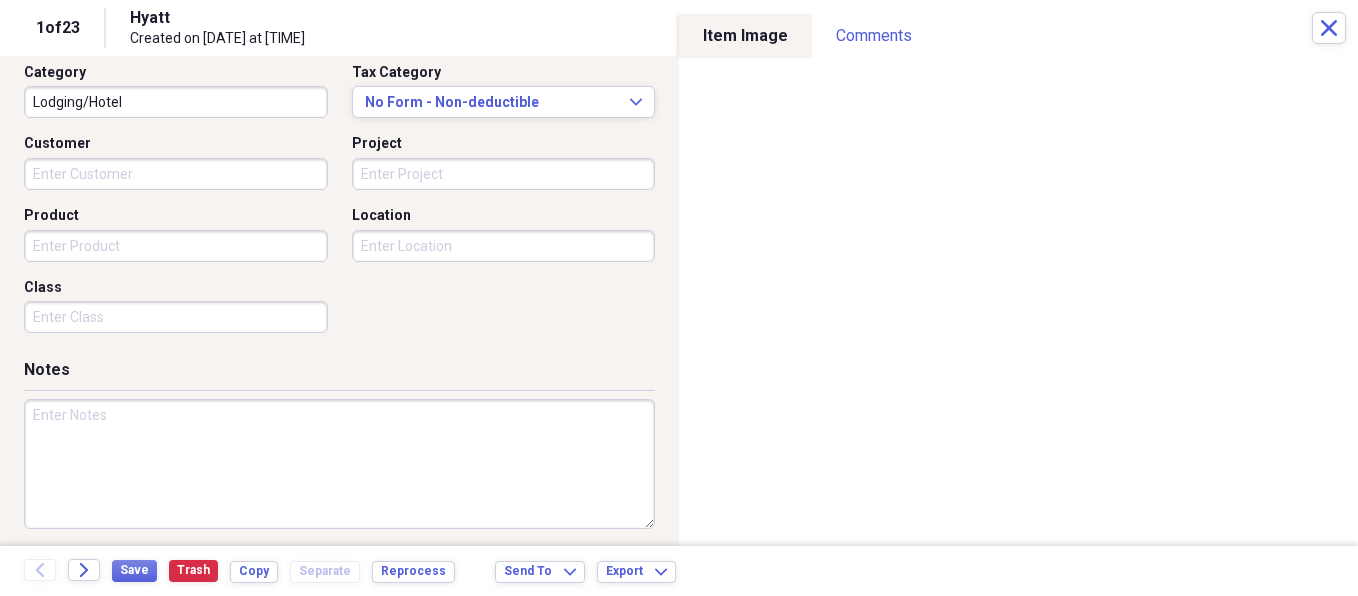 click at bounding box center [339, 464] 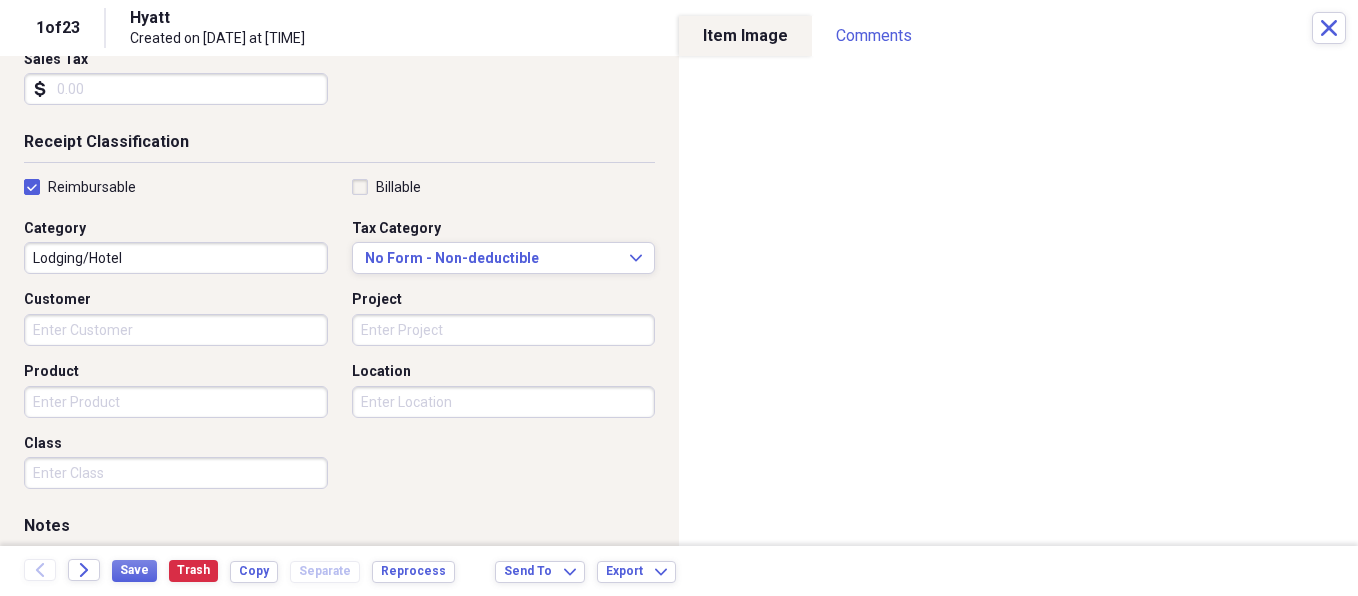 scroll, scrollTop: 531, scrollLeft: 0, axis: vertical 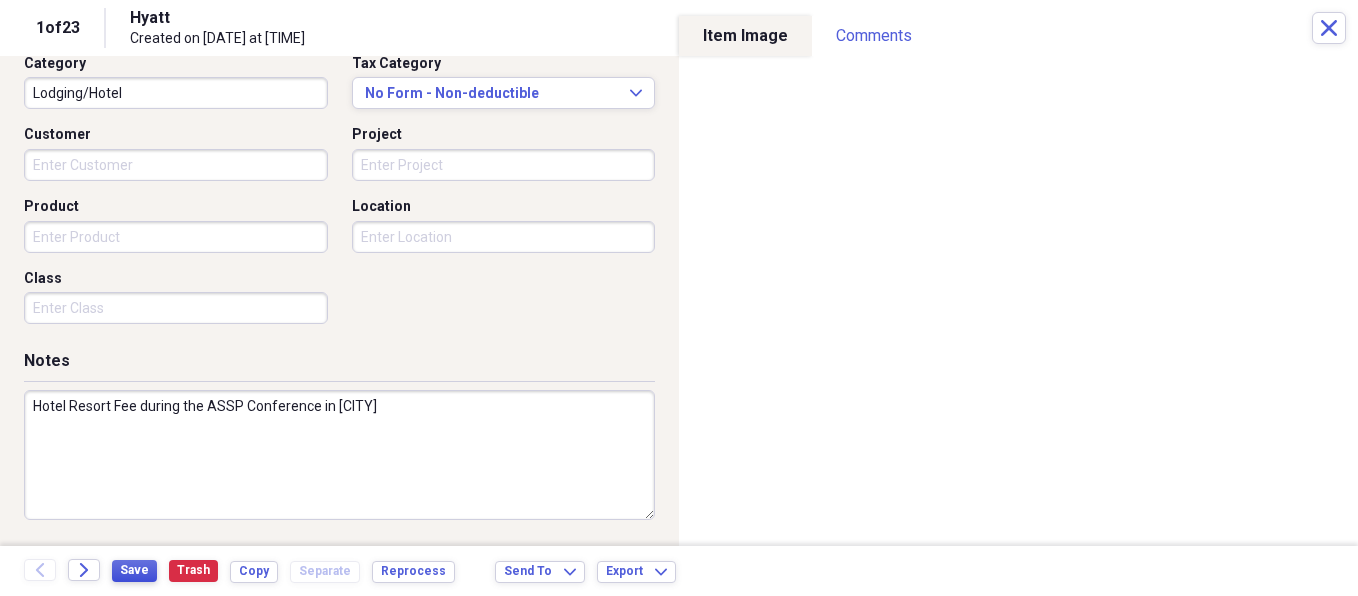 type on "Hotel Resort Fee during the ASSP Conference in [CITY]" 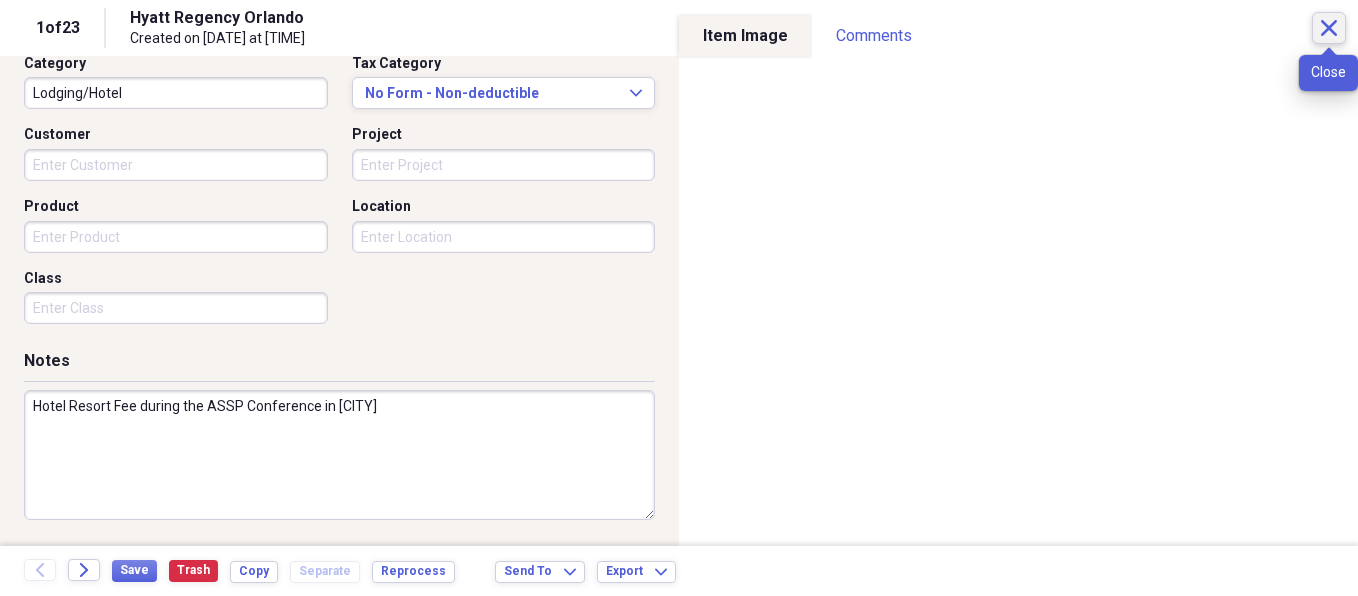 click on "Close" 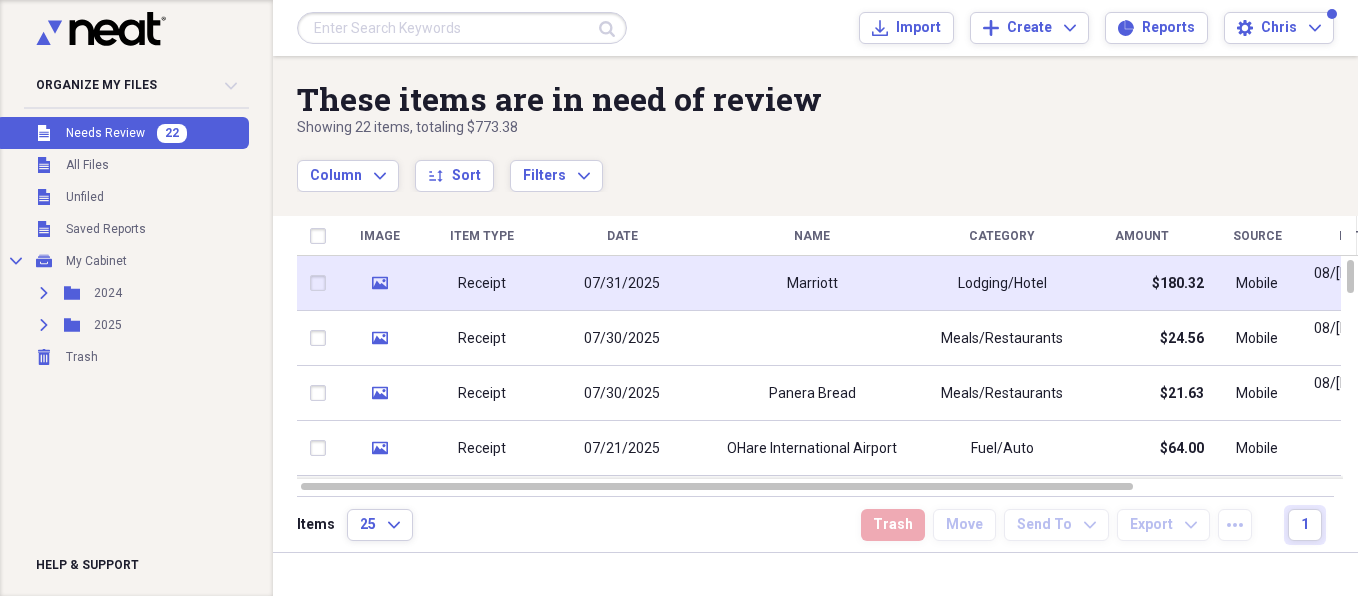 click on "Receipt" at bounding box center (482, 284) 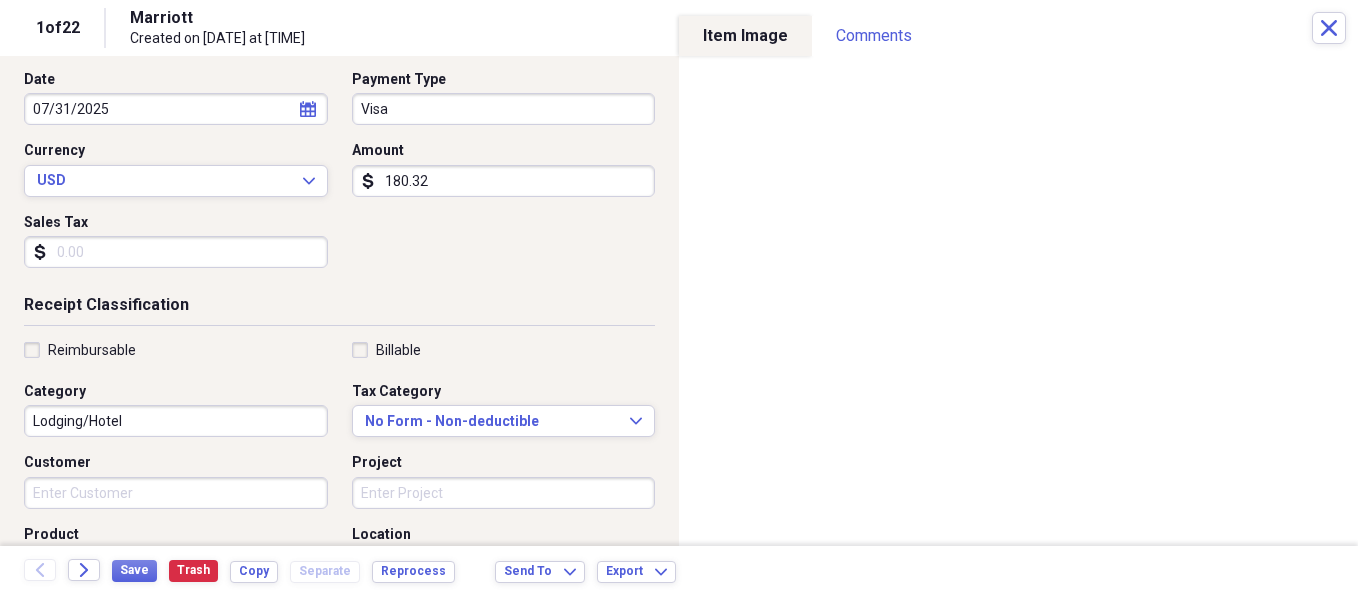 scroll, scrollTop: 207, scrollLeft: 0, axis: vertical 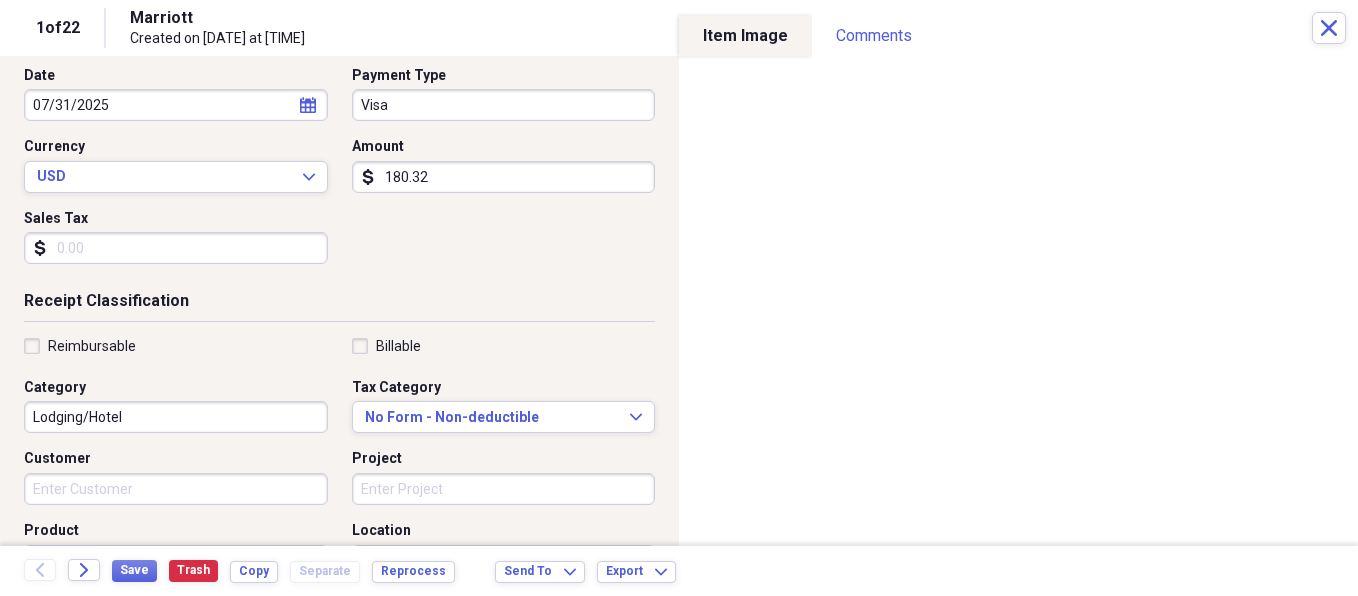 click on "Reimbursable" at bounding box center [80, 346] 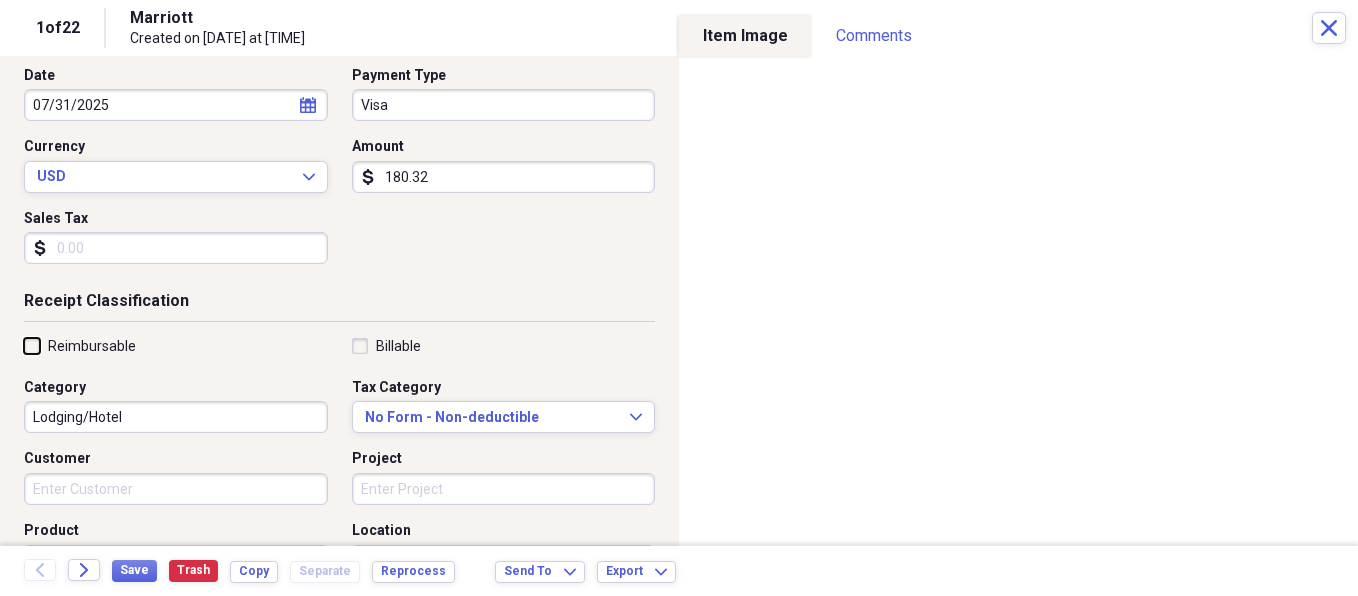click on "Reimbursable" at bounding box center [24, 345] 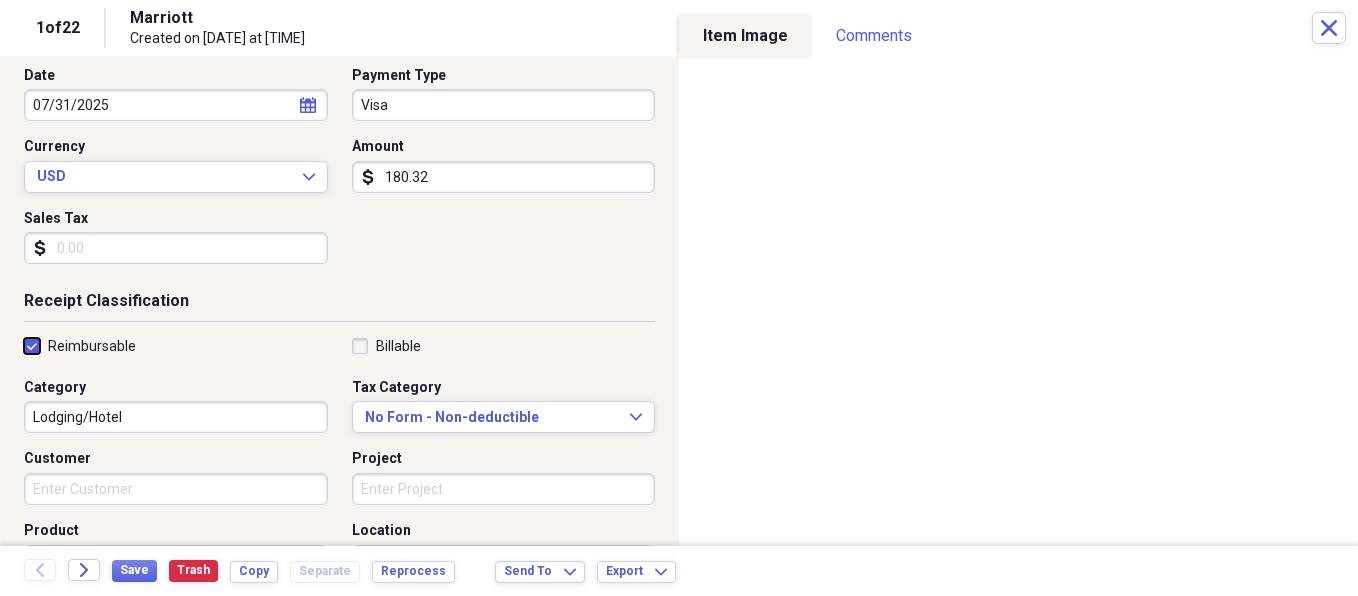 checkbox on "true" 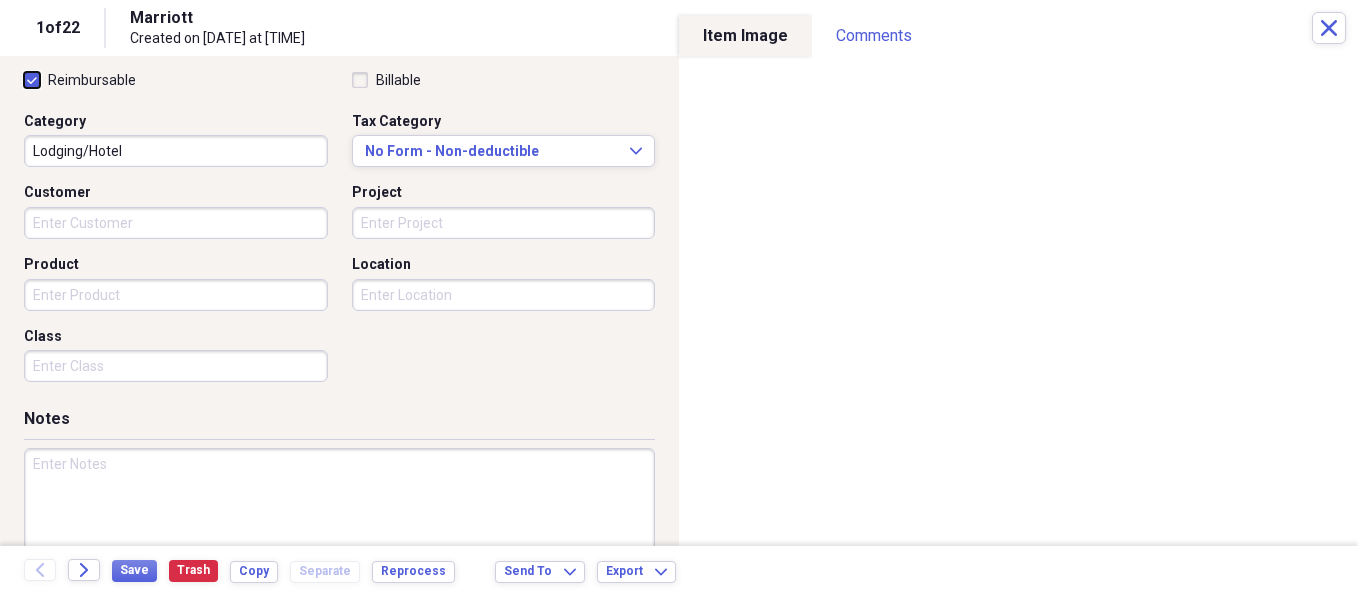 scroll, scrollTop: 497, scrollLeft: 0, axis: vertical 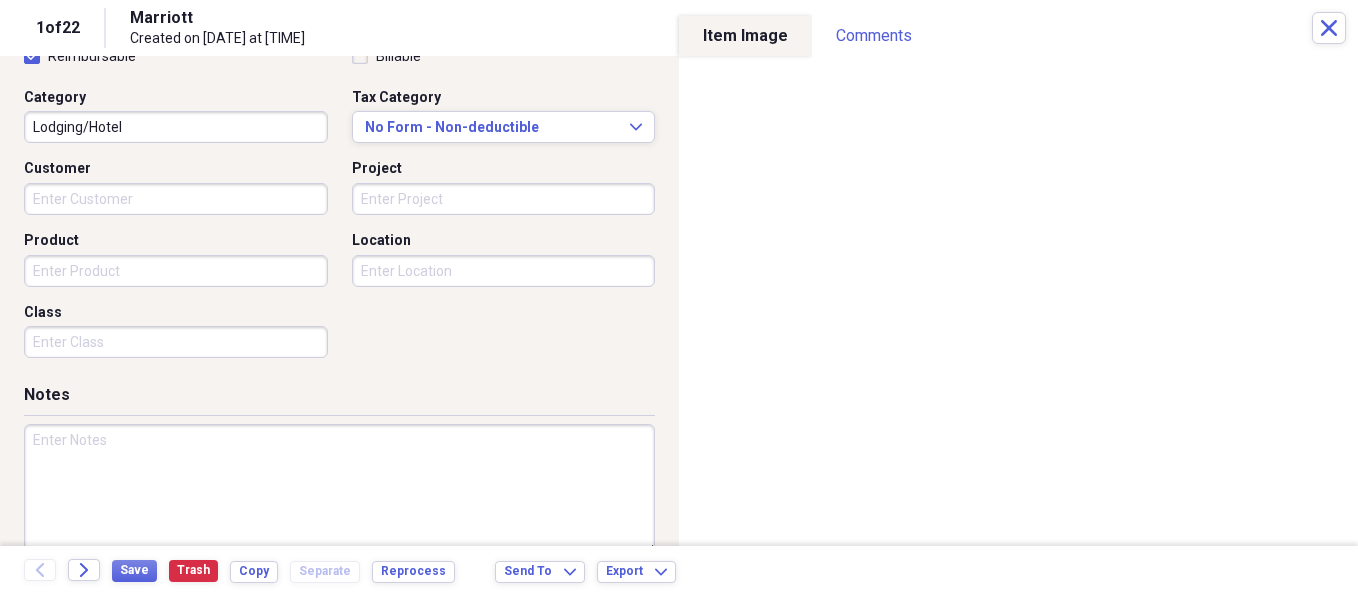 click at bounding box center (339, 489) 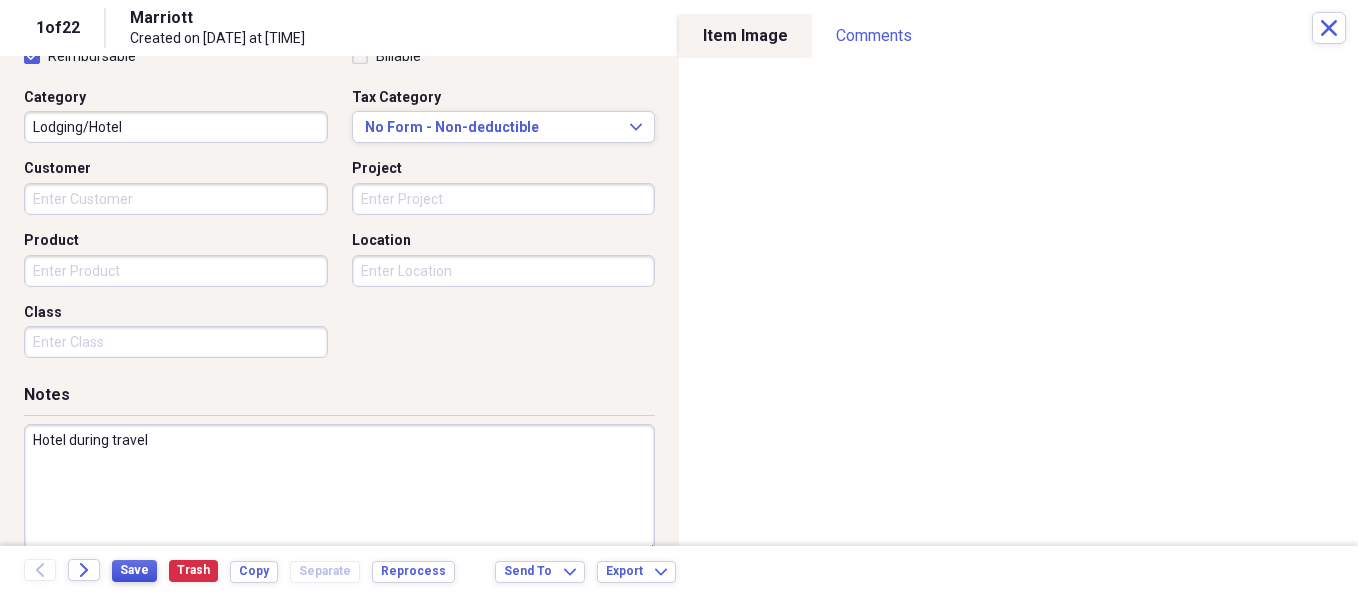 type on "Hotel during travel" 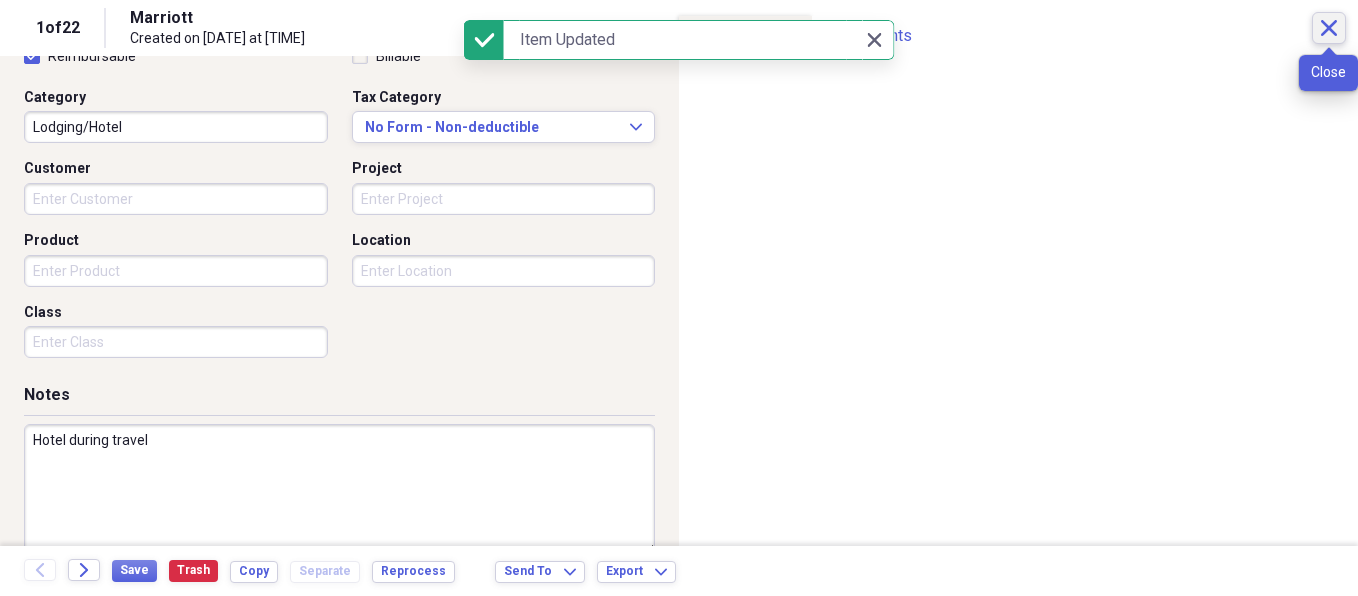 click on "Close" 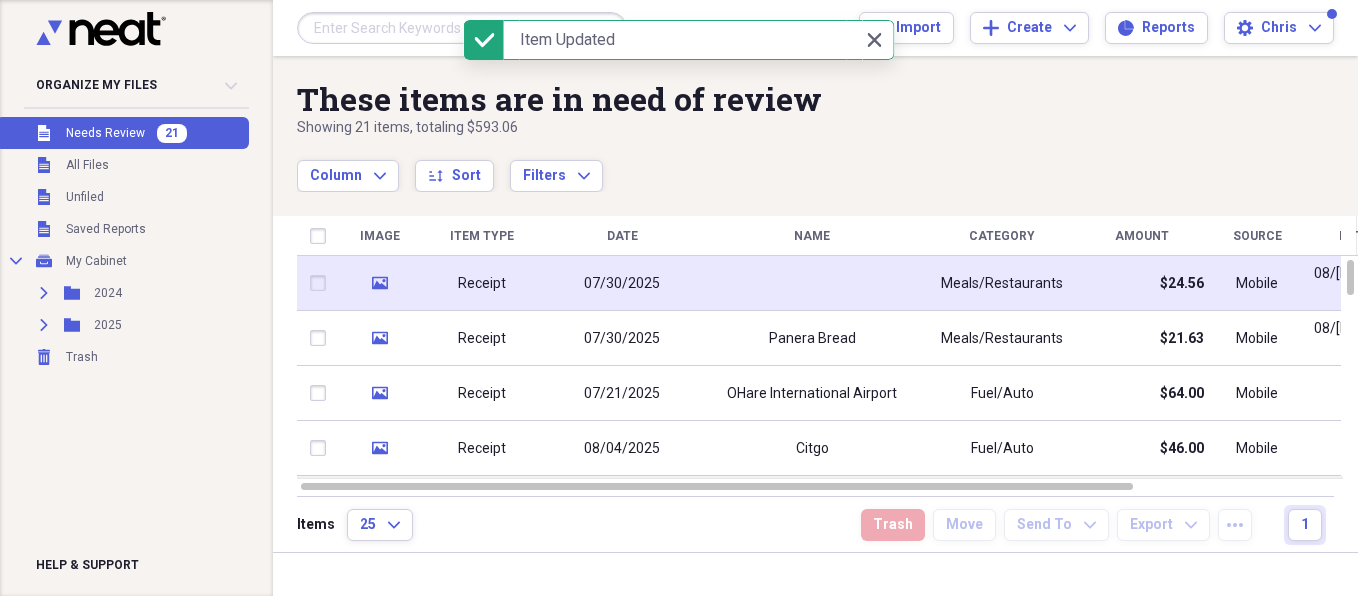 click on "Receipt" at bounding box center (482, 284) 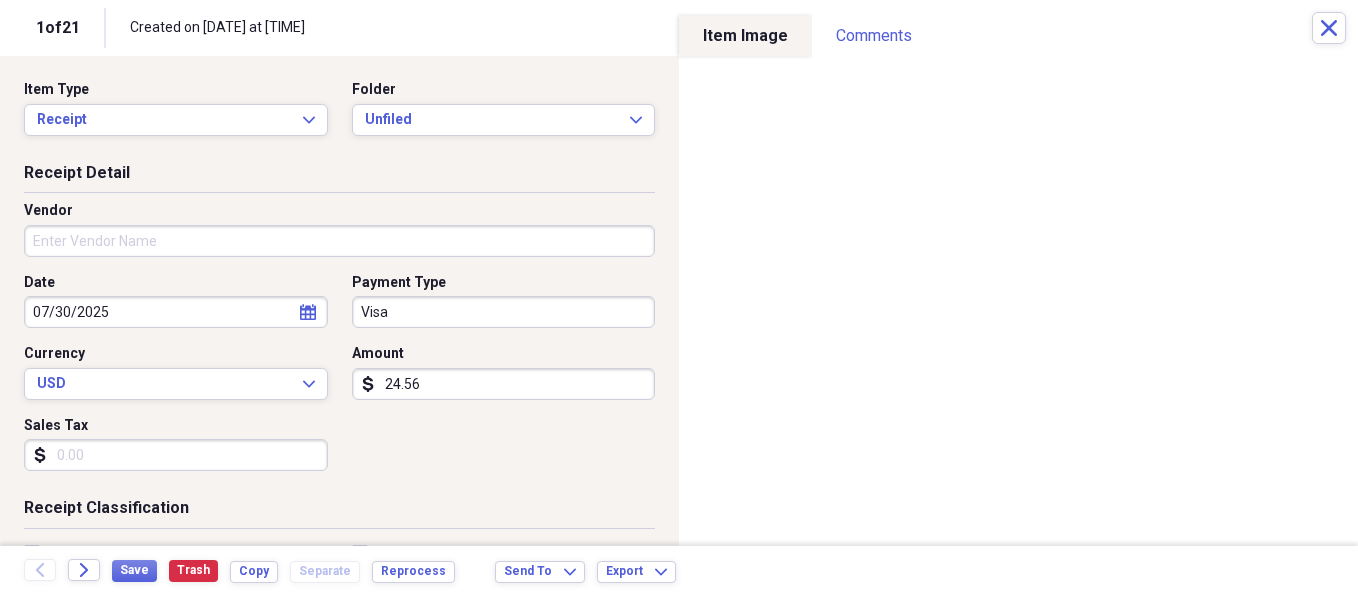 click on "Vendor" at bounding box center (339, 241) 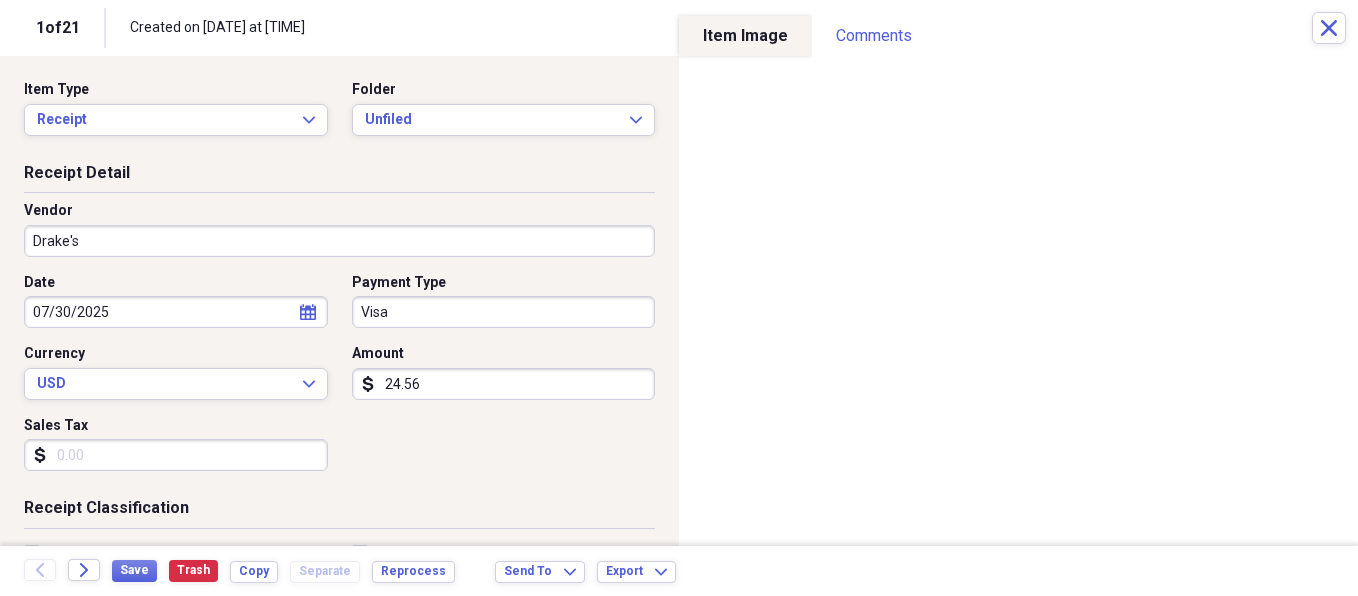 type on "Drake's" 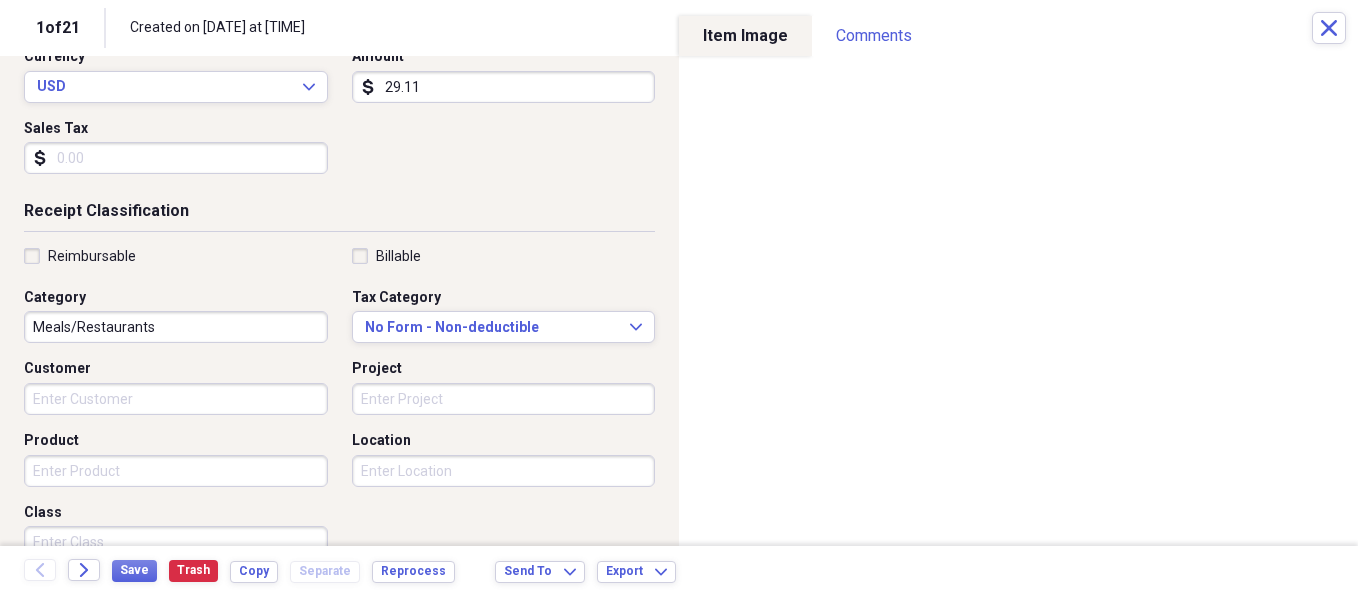scroll, scrollTop: 304, scrollLeft: 0, axis: vertical 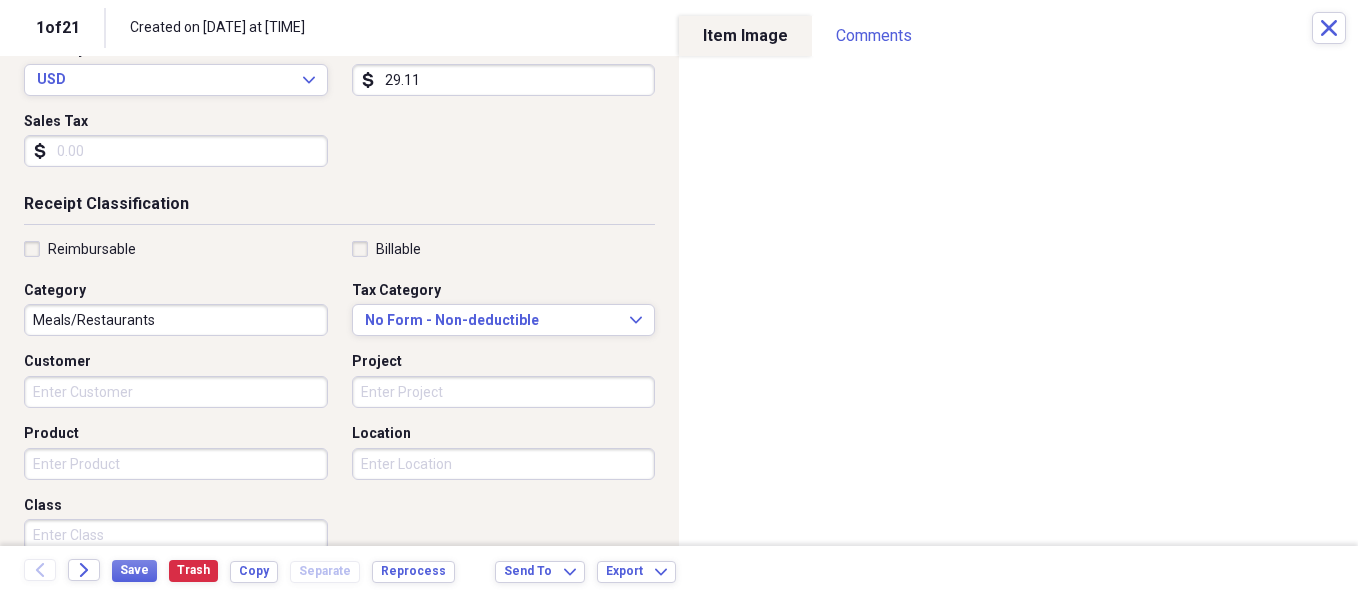 type on "29.11" 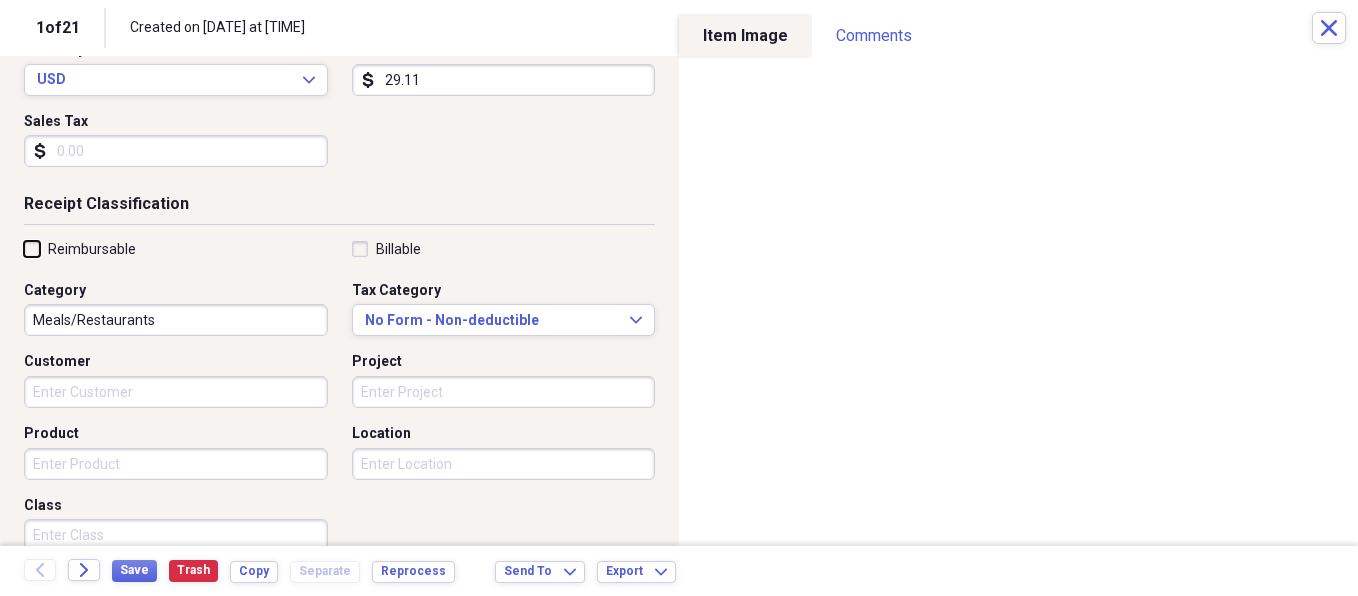 click on "Reimbursable" at bounding box center (24, 248) 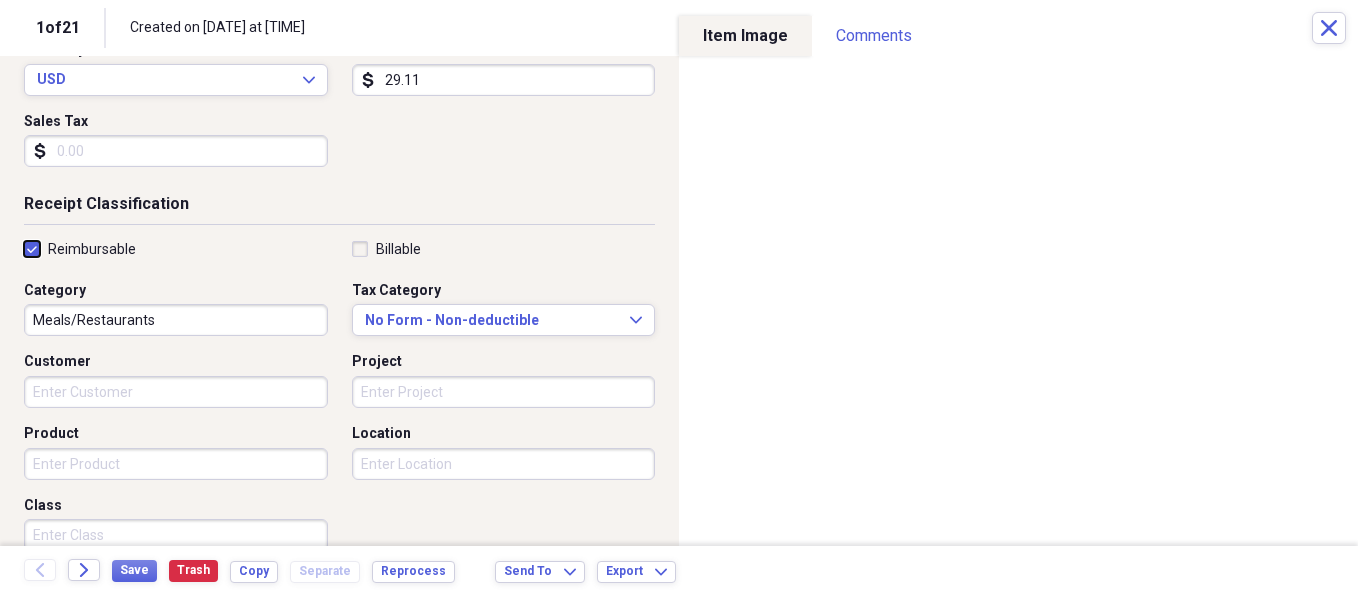 checkbox on "true" 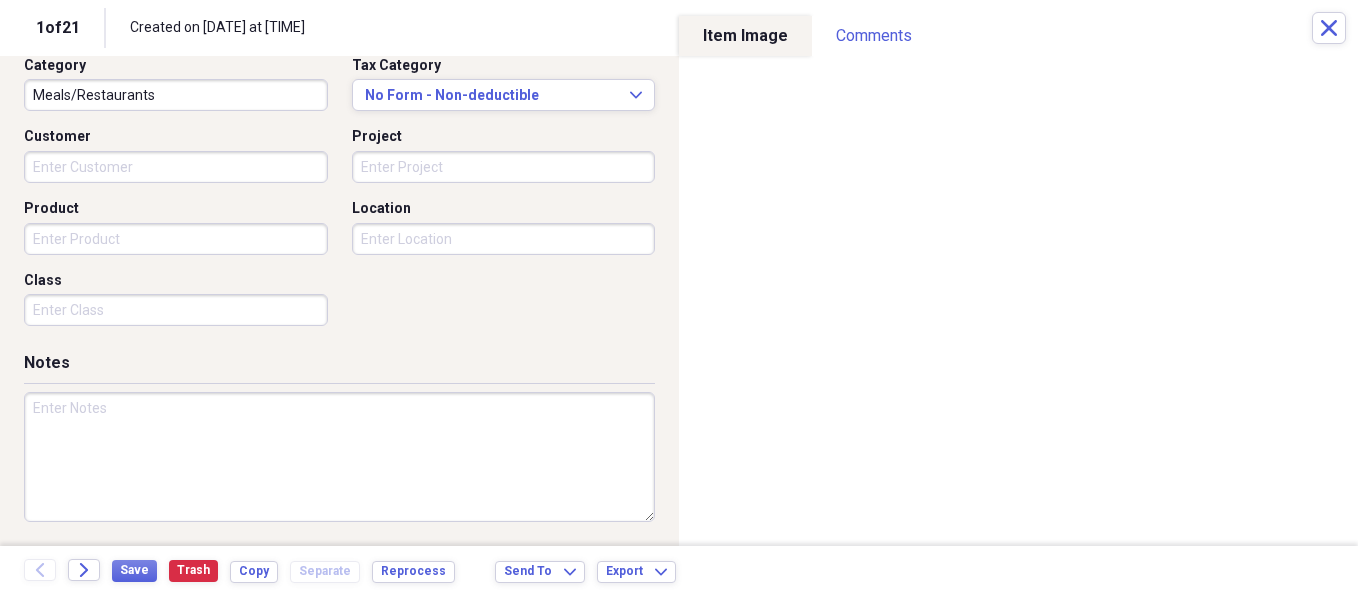 scroll, scrollTop: 531, scrollLeft: 0, axis: vertical 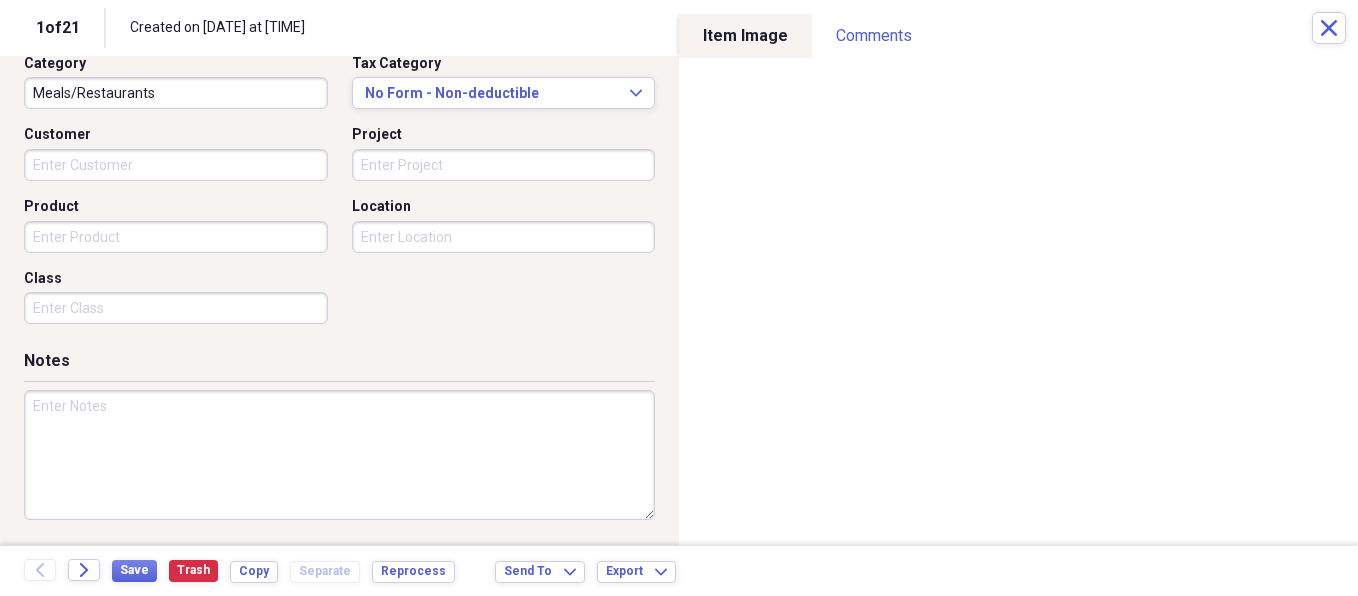 click at bounding box center [339, 455] 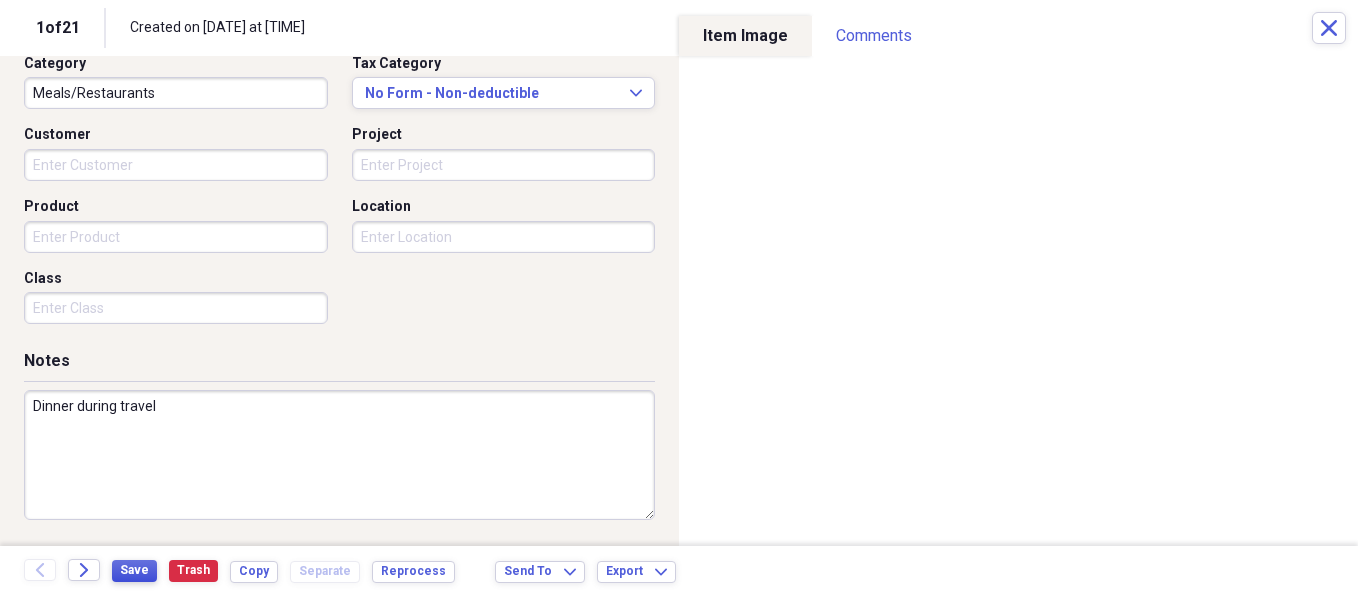 type on "Dinner during travel" 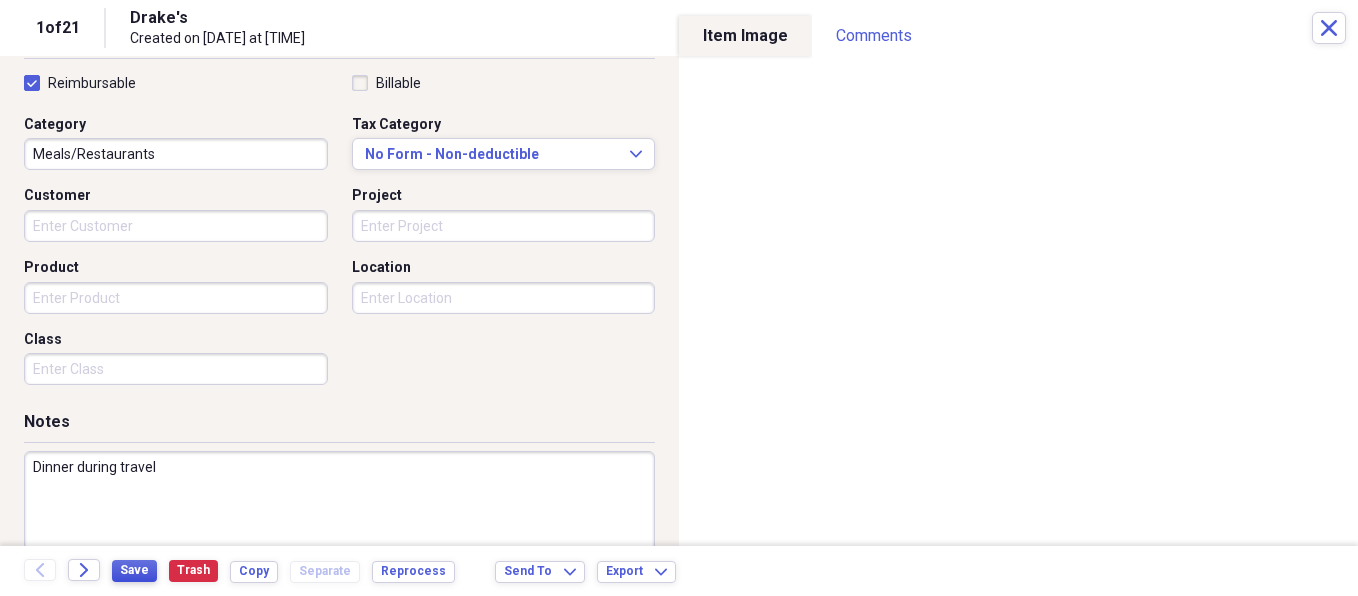 scroll, scrollTop: 464, scrollLeft: 0, axis: vertical 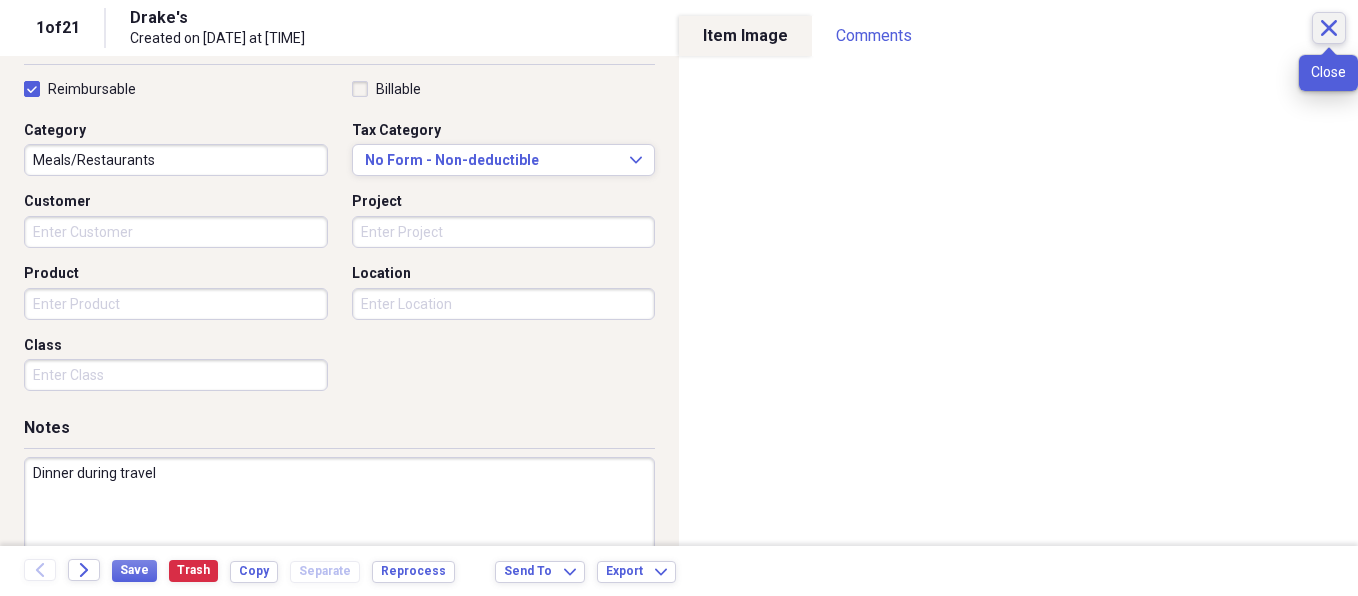 click on "Close" 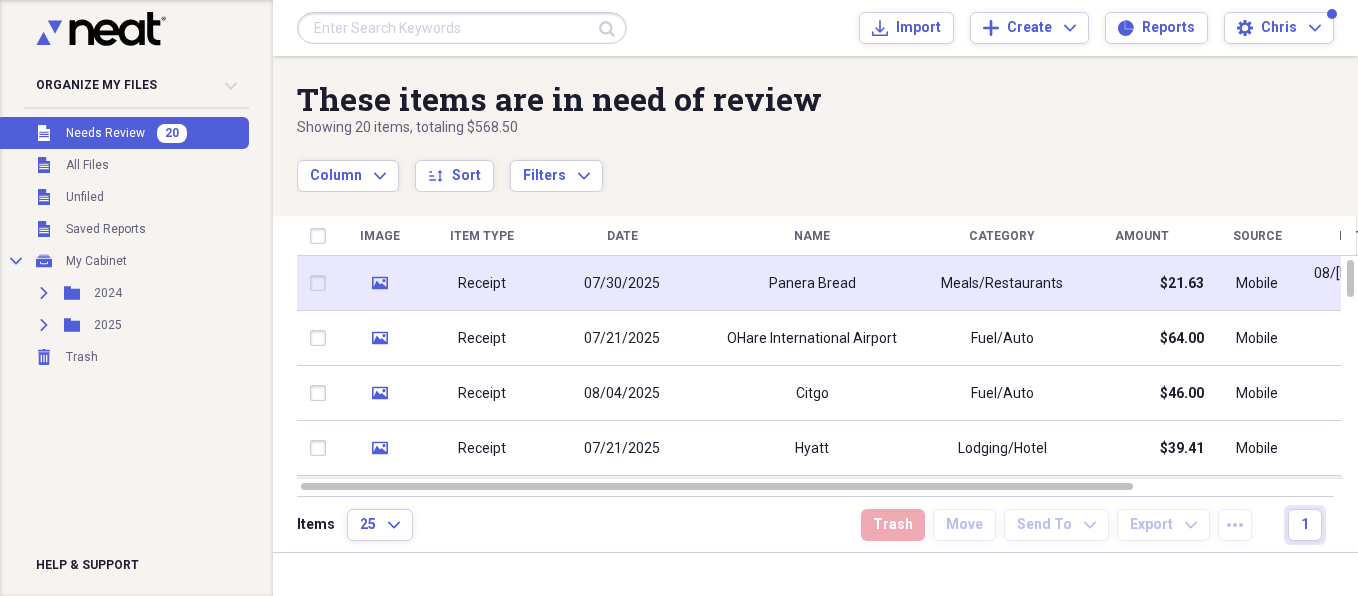click on "Receipt" at bounding box center [482, 284] 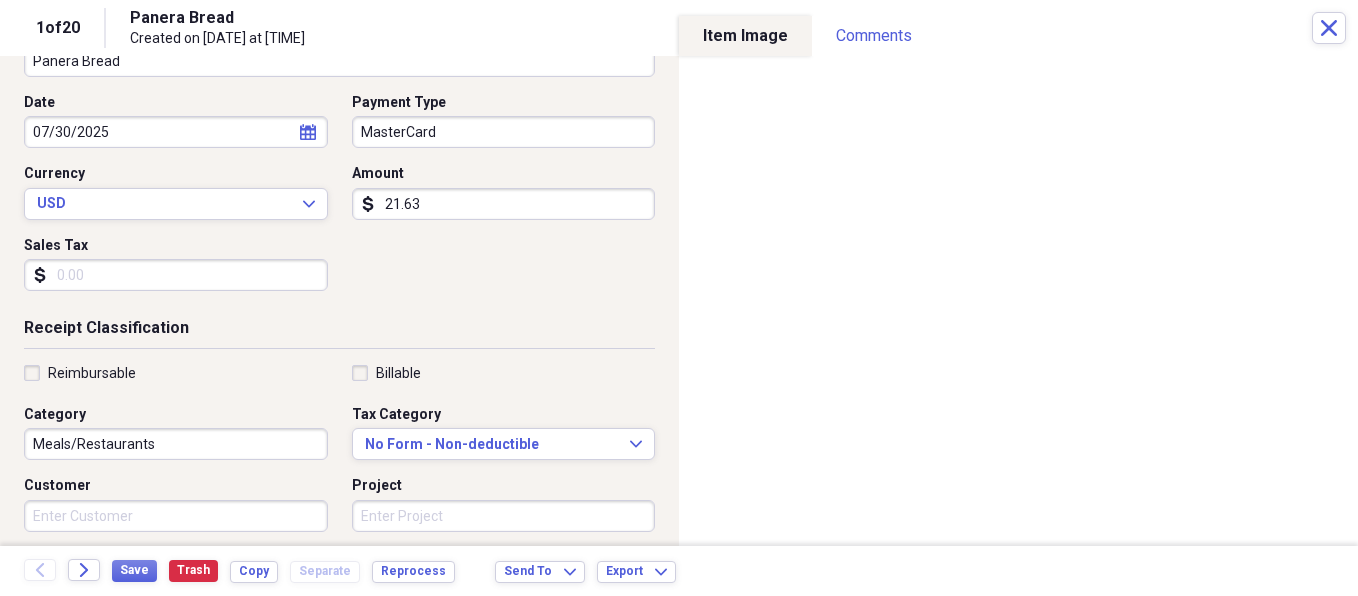 scroll, scrollTop: 191, scrollLeft: 0, axis: vertical 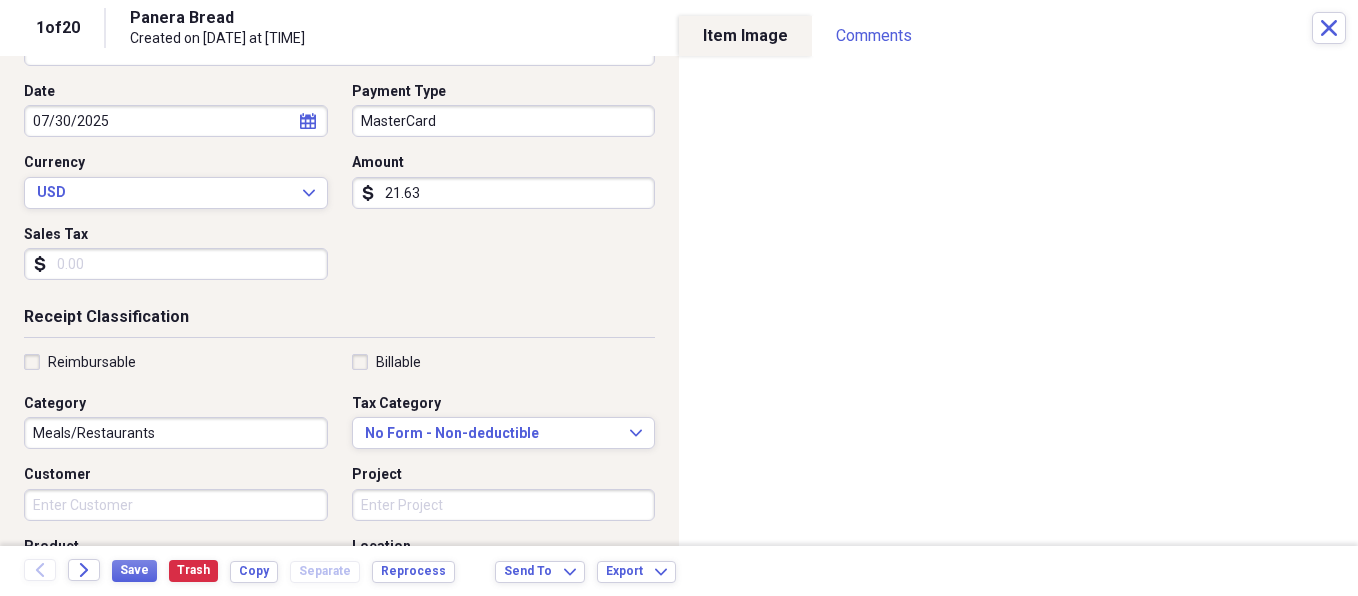 click on "Reimbursable" at bounding box center [80, 362] 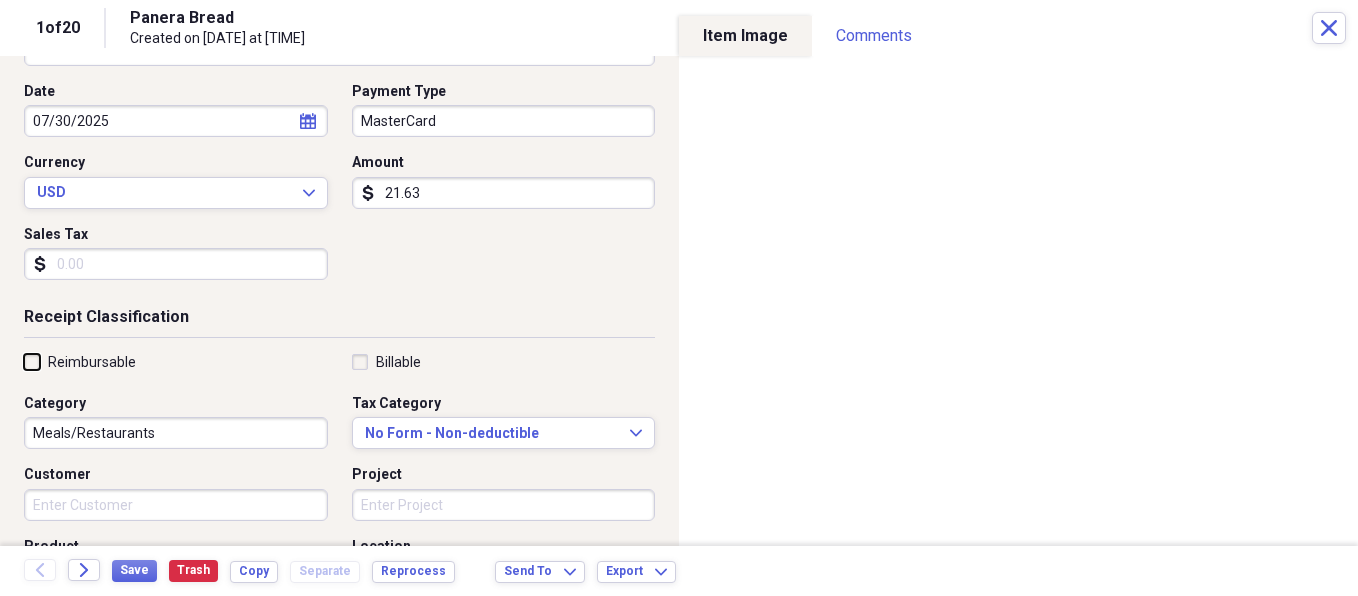 click on "Reimbursable" at bounding box center [24, 361] 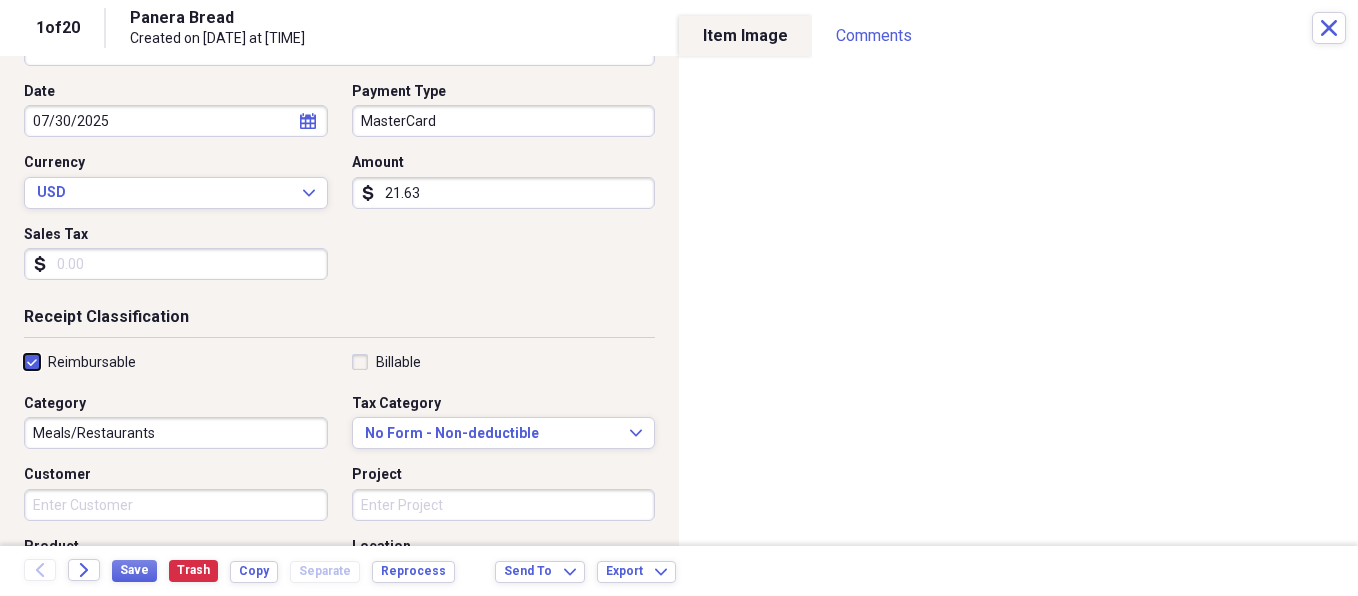 checkbox on "true" 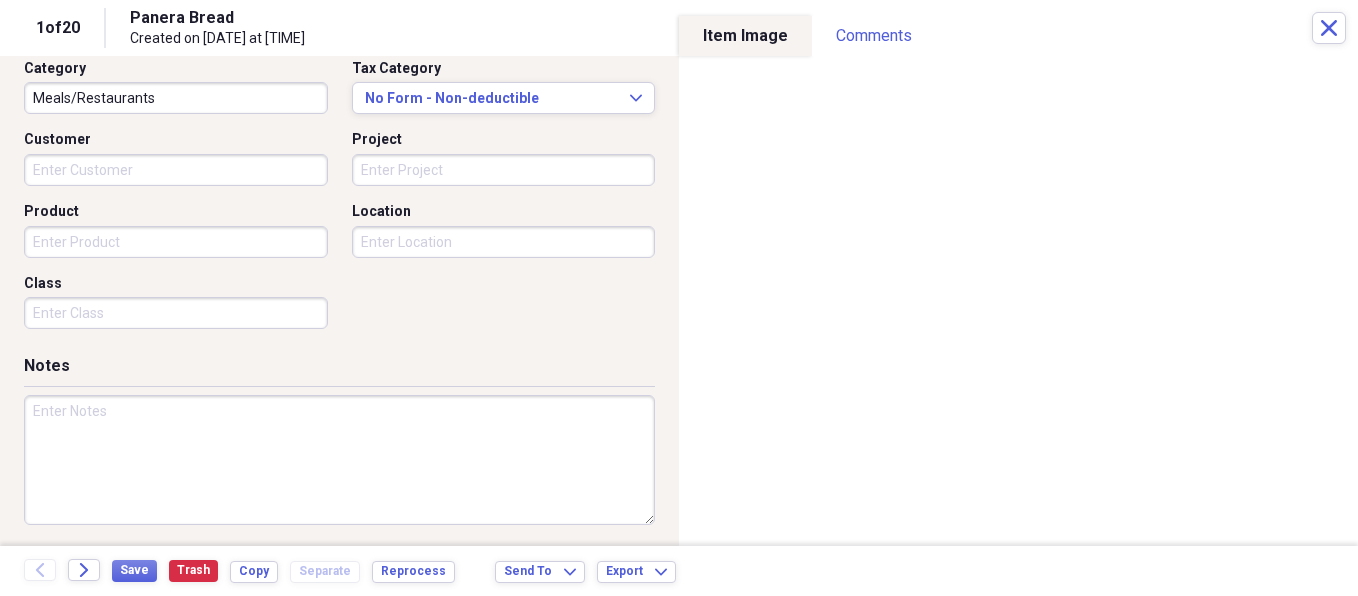 scroll, scrollTop: 531, scrollLeft: 0, axis: vertical 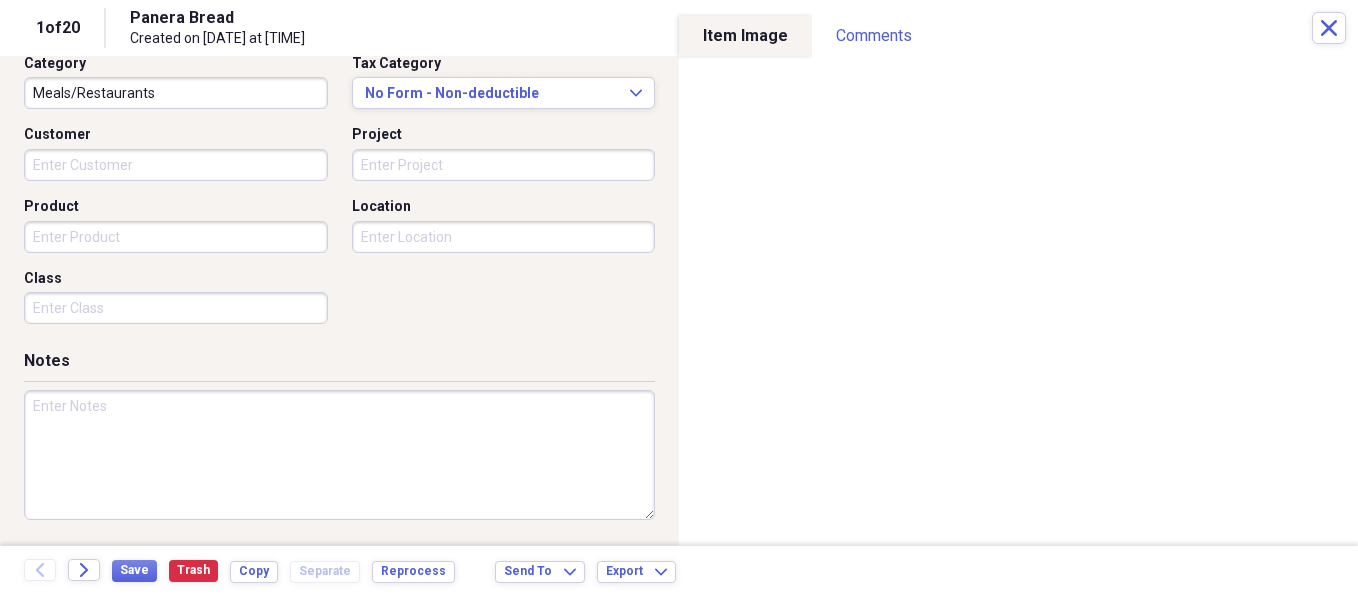 click at bounding box center (339, 455) 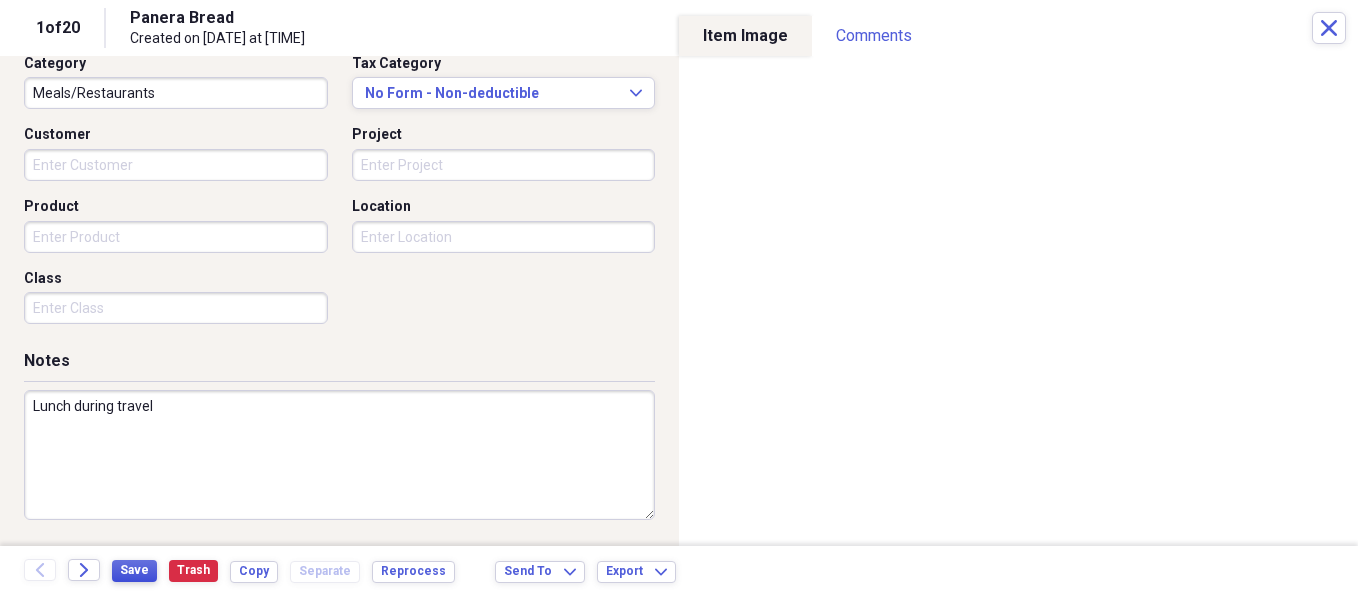 type on "Lunch during travel" 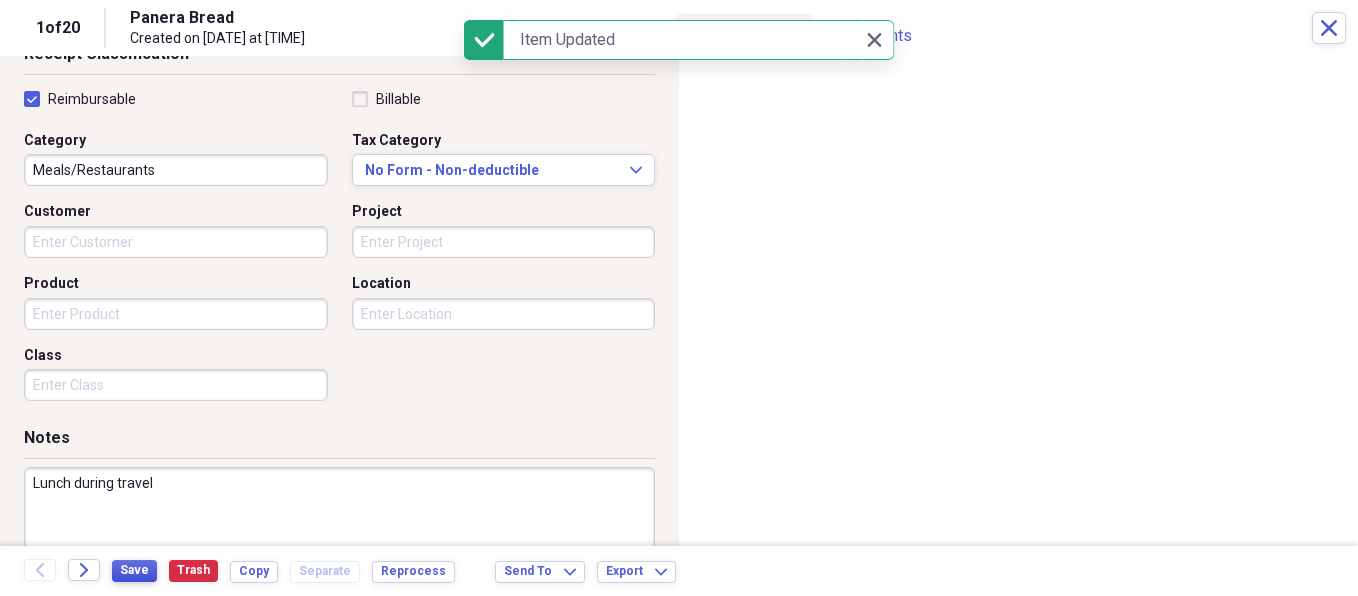 scroll, scrollTop: 455, scrollLeft: 0, axis: vertical 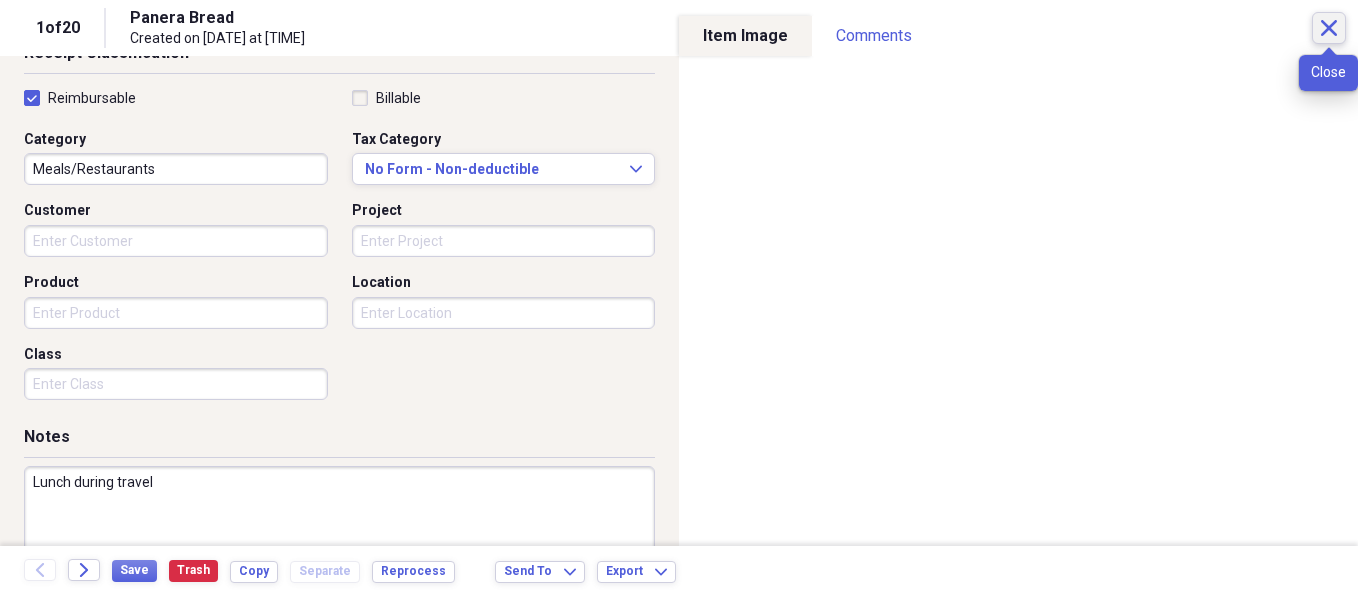 click on "Close" at bounding box center (1329, 28) 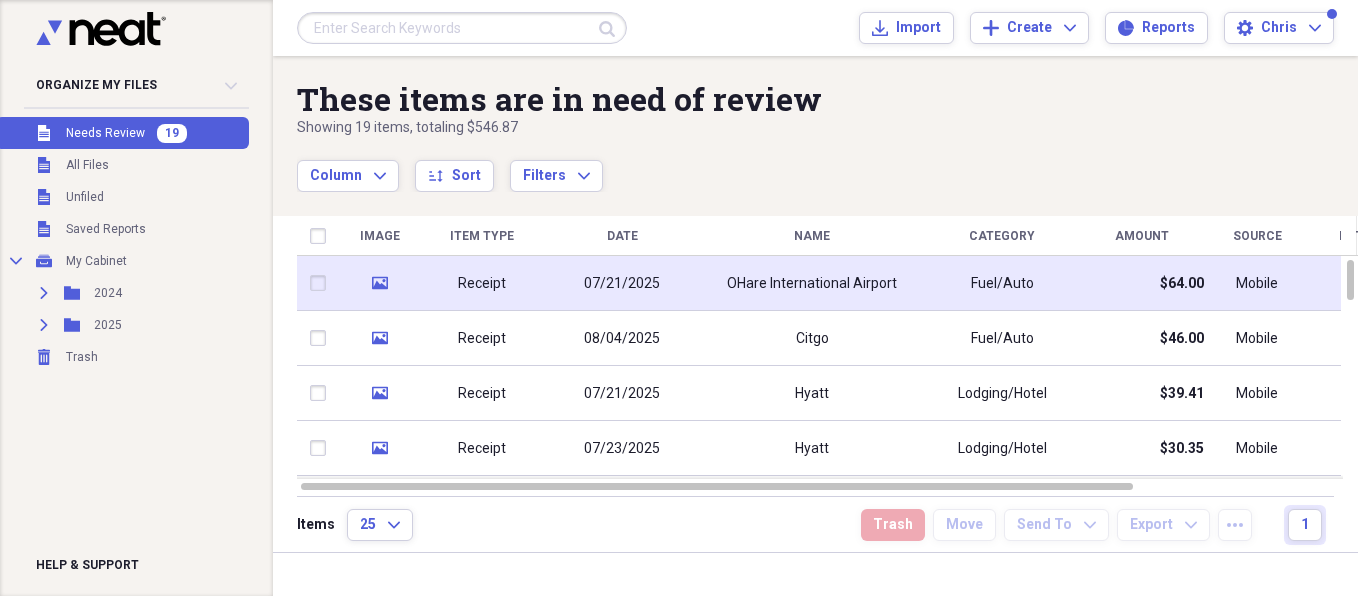 click on "Receipt" at bounding box center [482, 284] 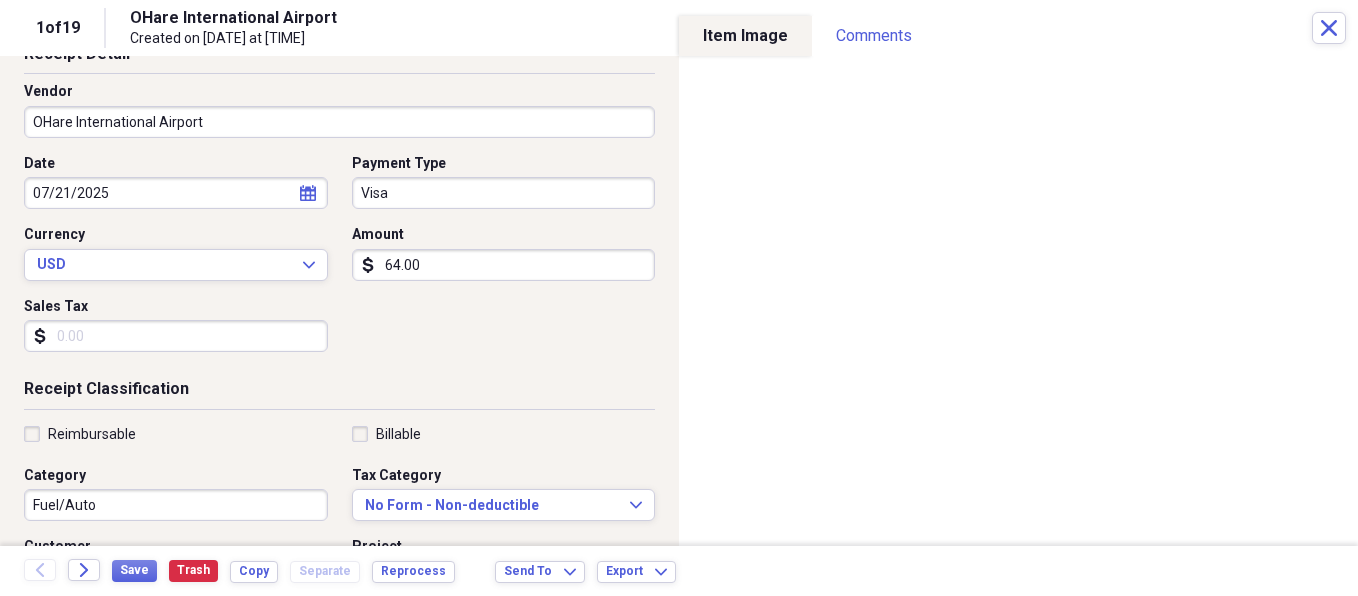 scroll, scrollTop: 123, scrollLeft: 0, axis: vertical 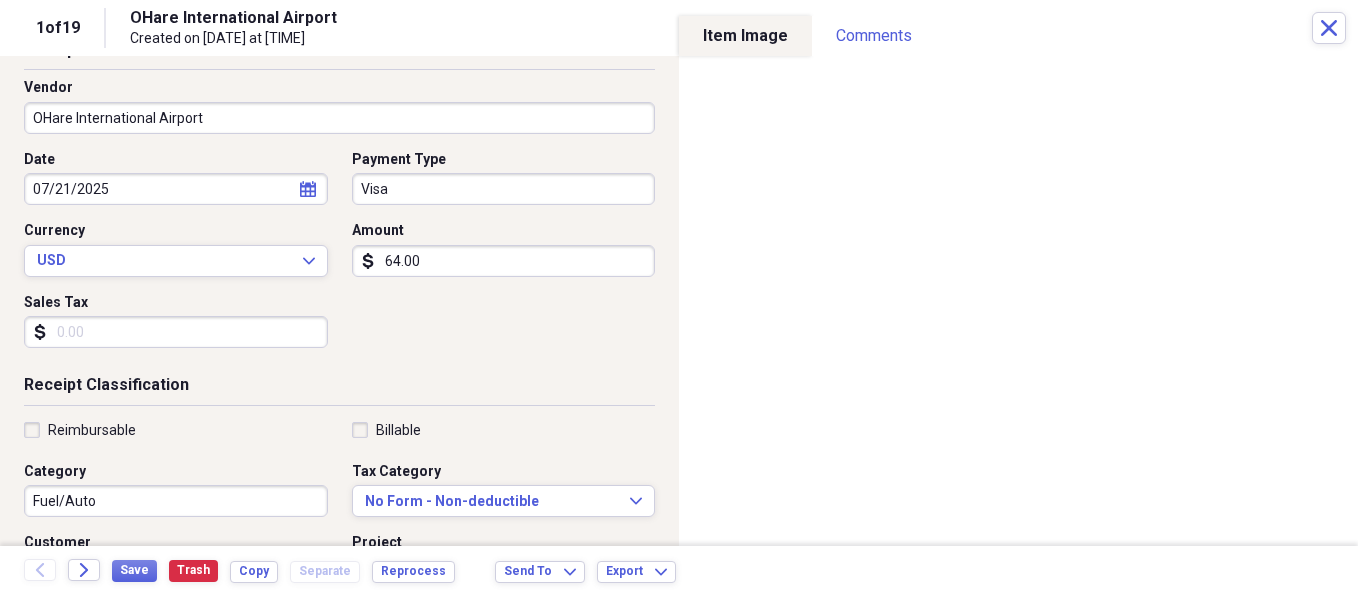 click on "Reimbursable" at bounding box center (80, 430) 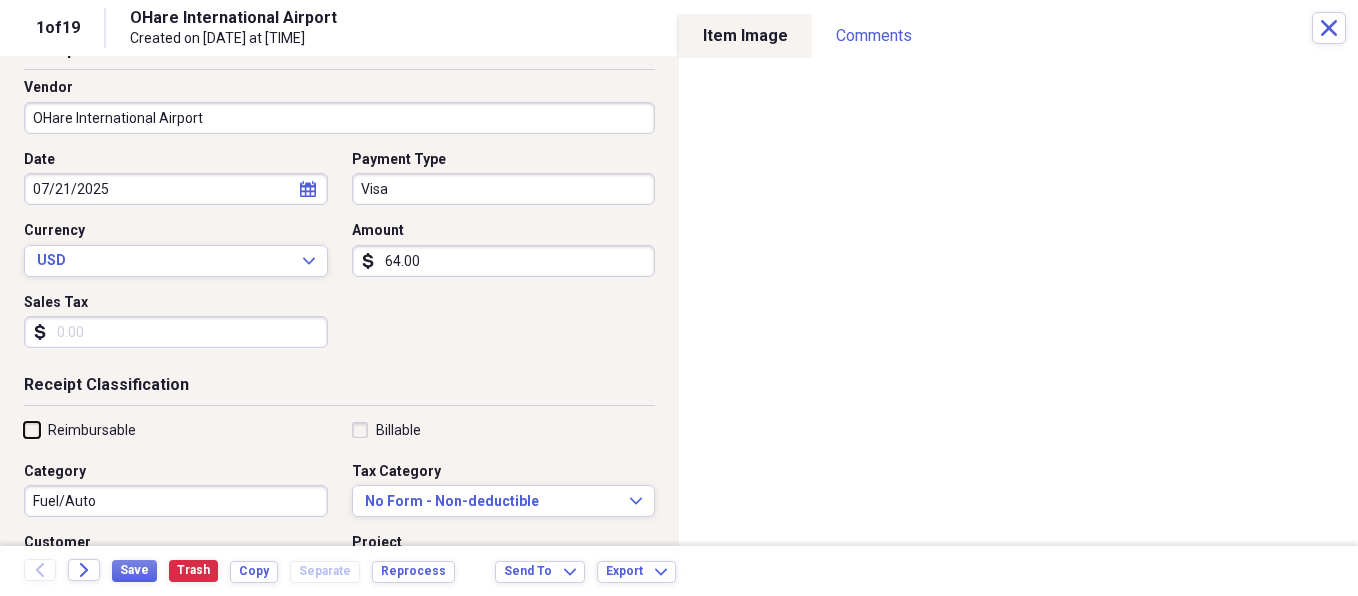 click on "Reimbursable" at bounding box center [24, 429] 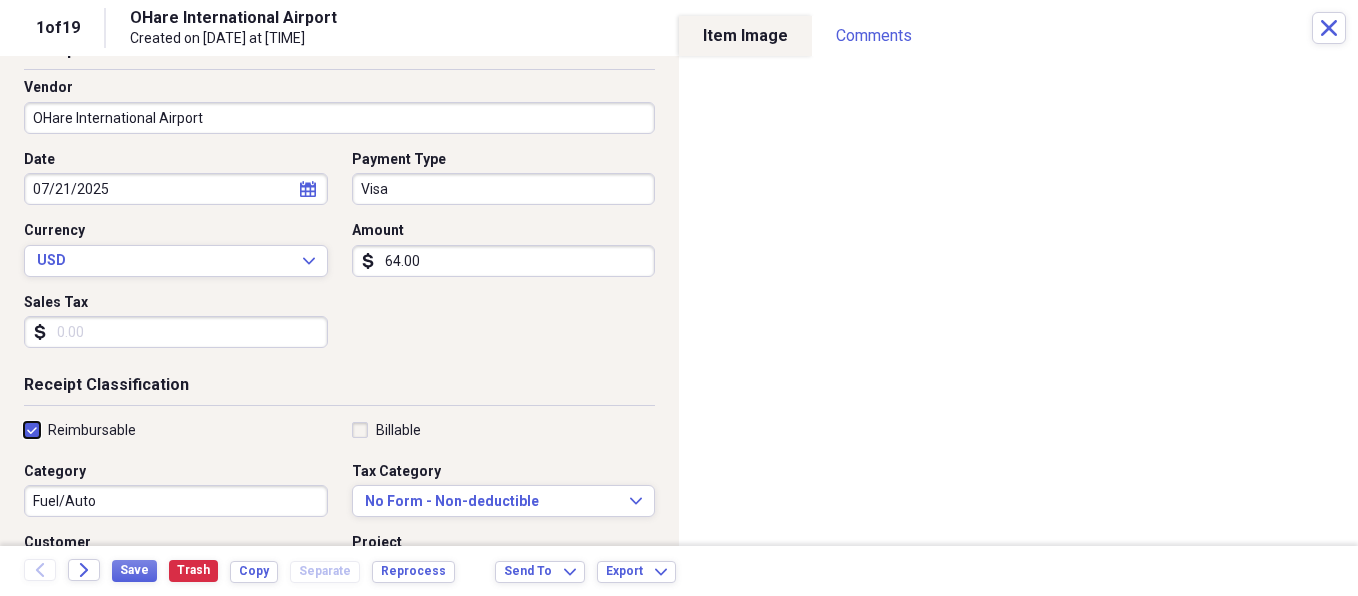 checkbox on "true" 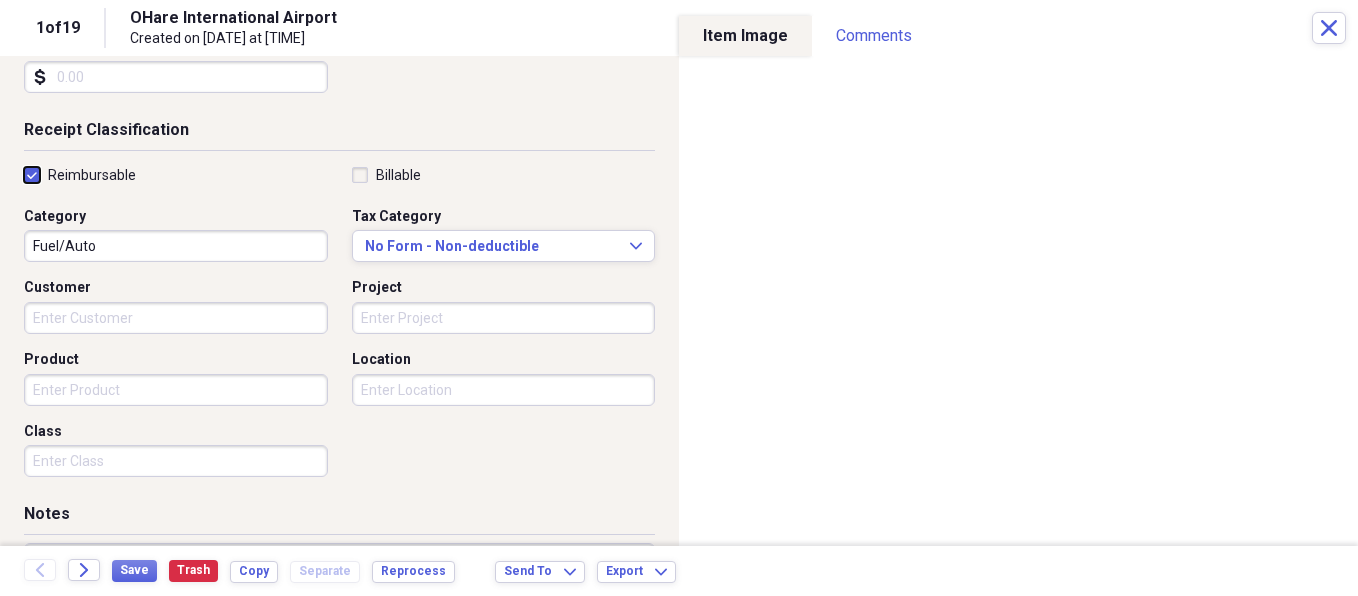 scroll, scrollTop: 383, scrollLeft: 0, axis: vertical 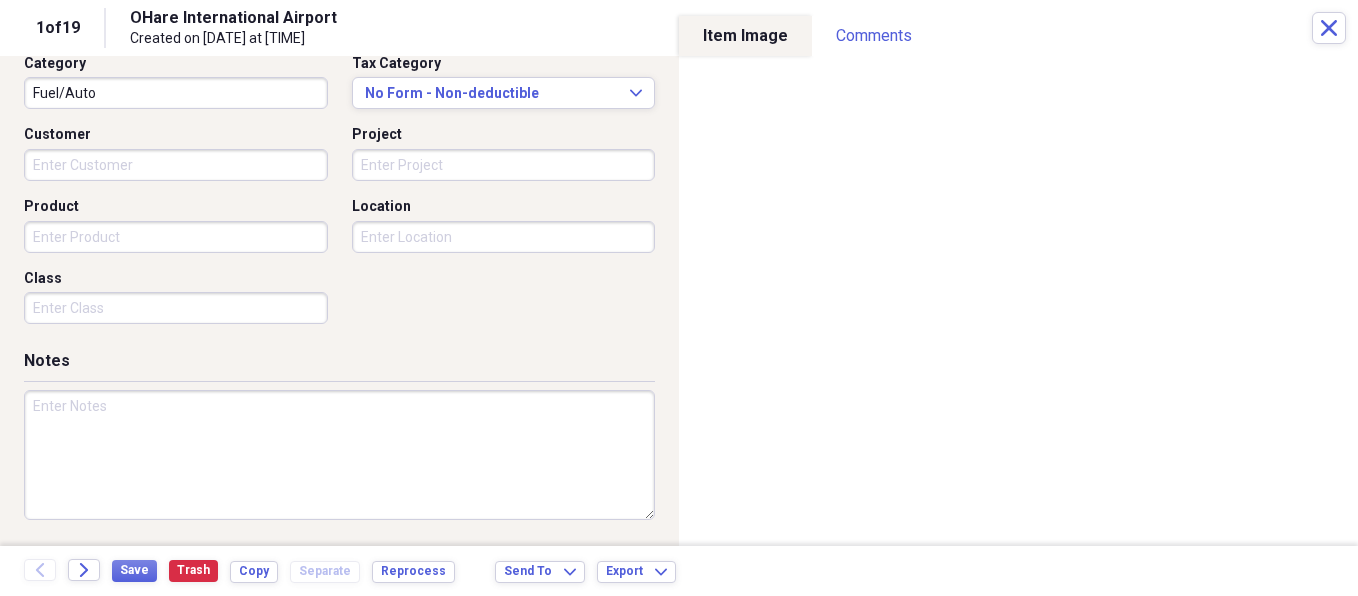 click at bounding box center [339, 455] 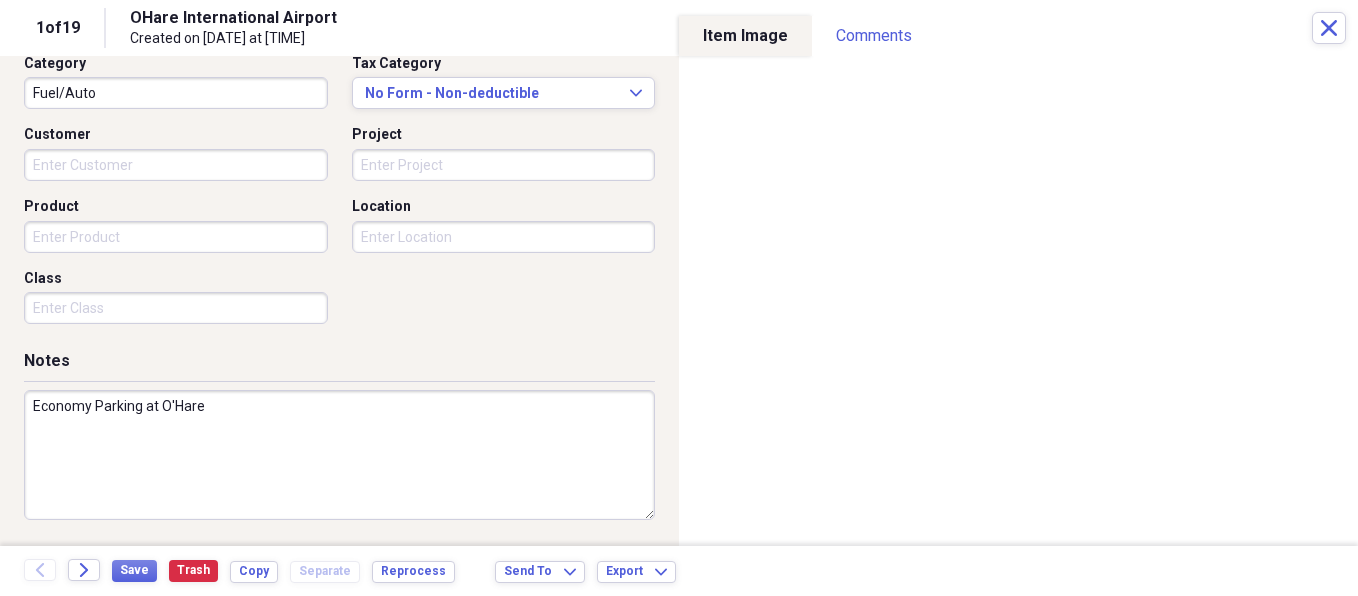 click on "Economy Parking at O'Hare" at bounding box center (339, 455) 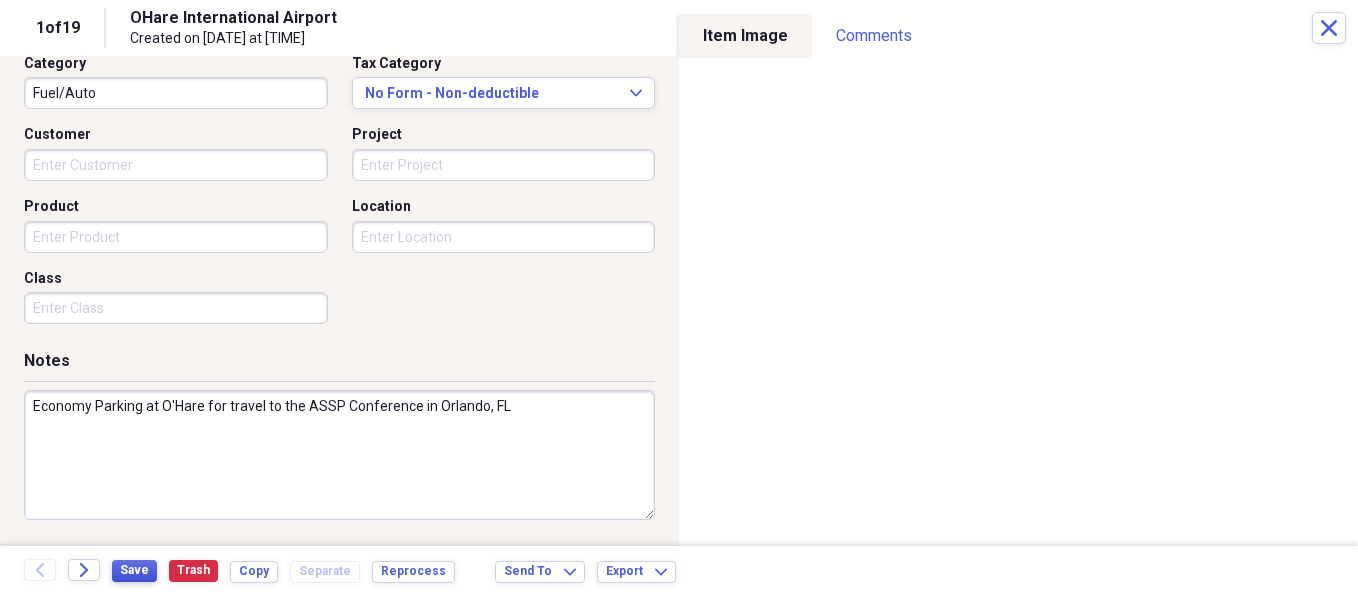 type on "Economy Parking at O'Hare for travel to the ASSP Conference in Orlando, FL" 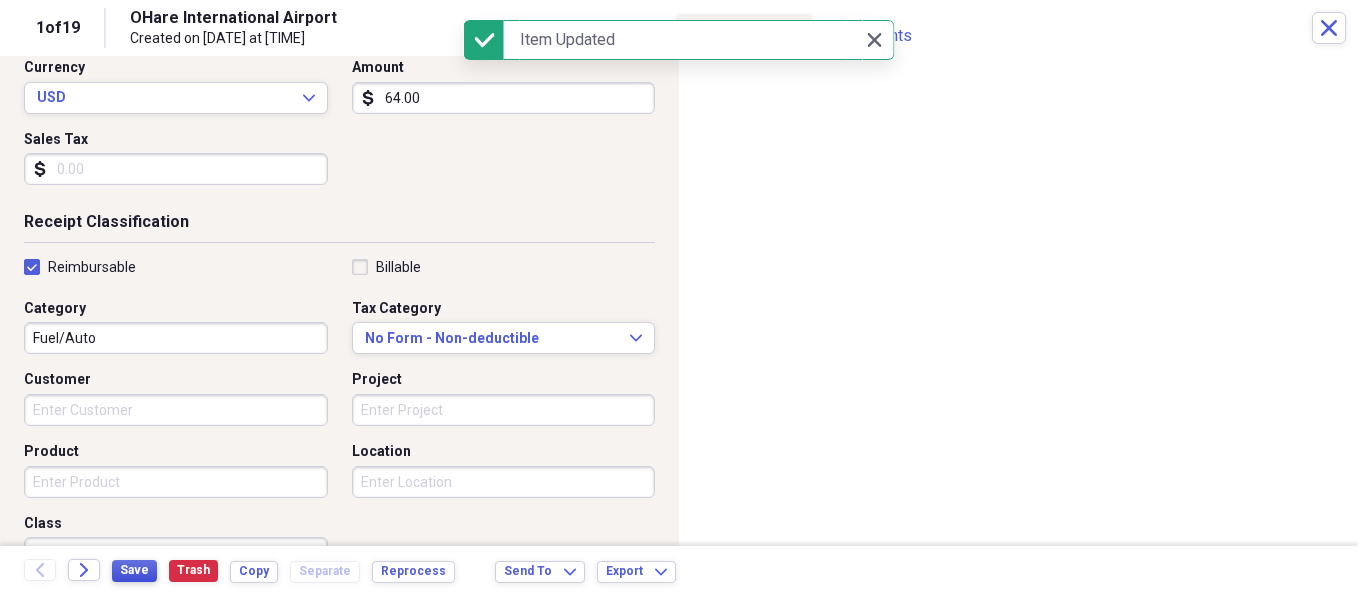 scroll, scrollTop: 281, scrollLeft: 0, axis: vertical 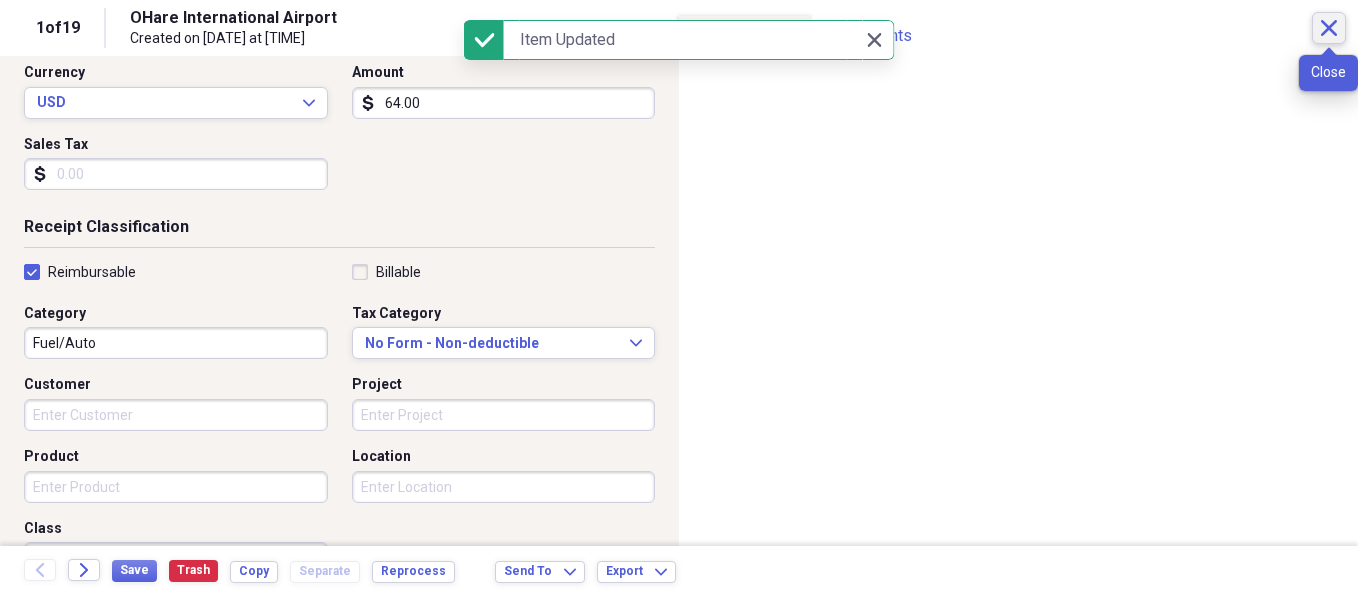 click on "Close" 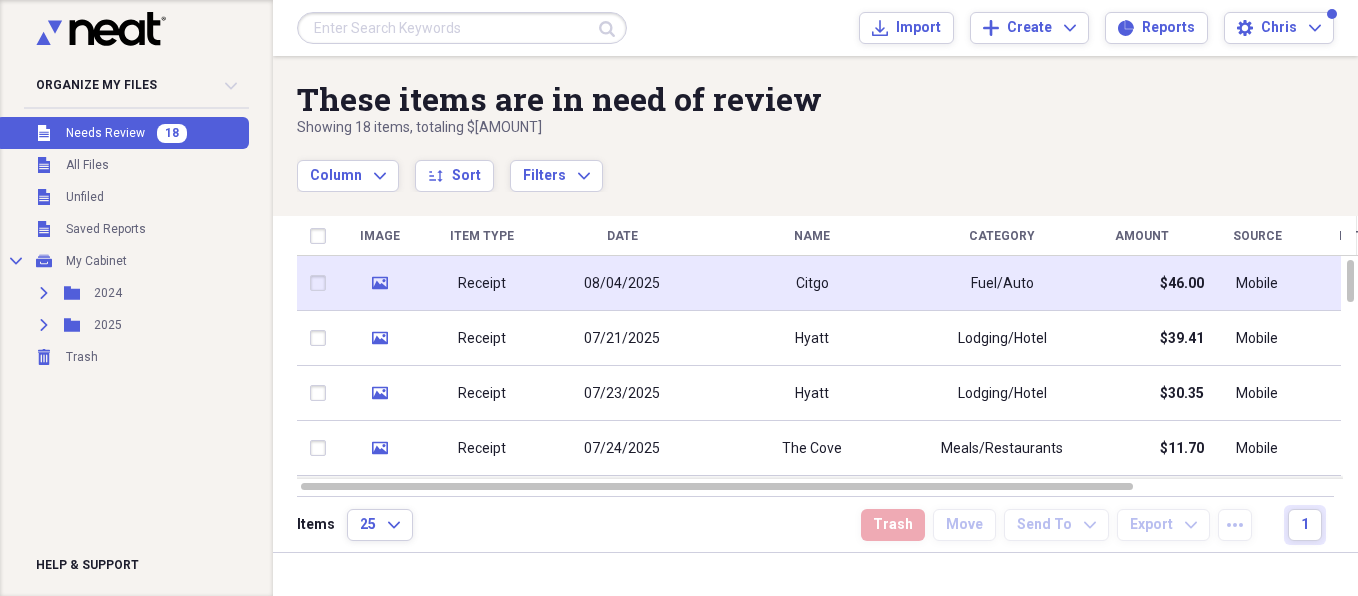 click on "Receipt" at bounding box center (482, 284) 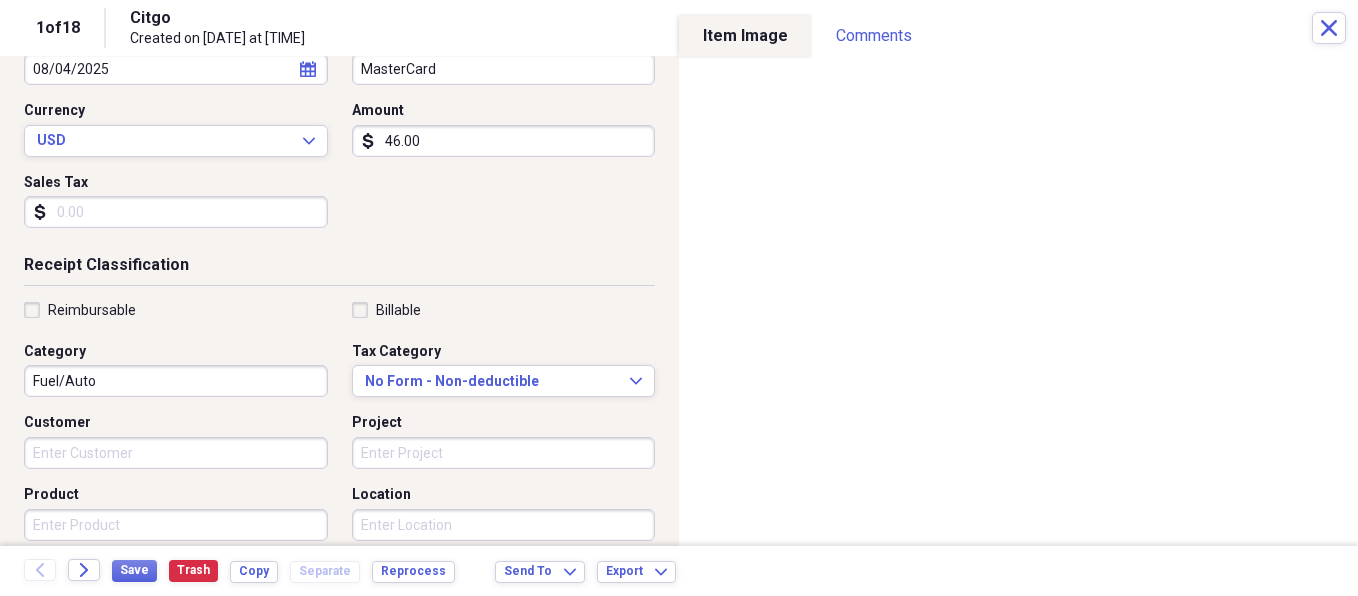 scroll, scrollTop: 247, scrollLeft: 0, axis: vertical 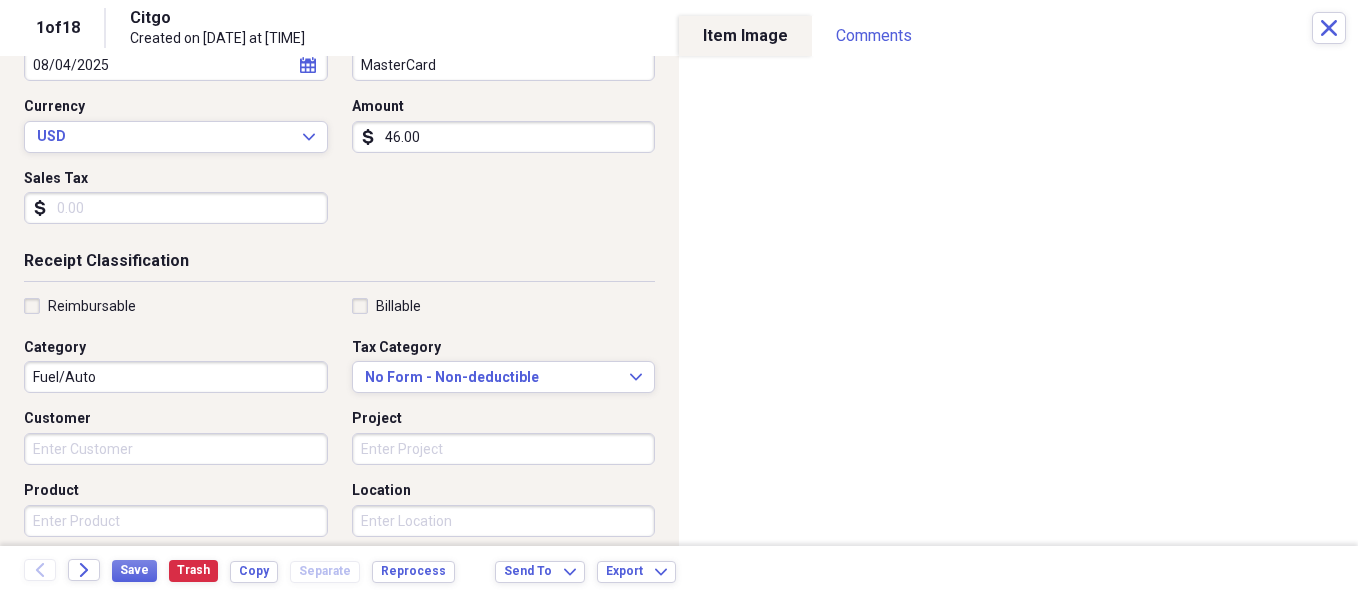 click on "Reimbursable" at bounding box center [80, 306] 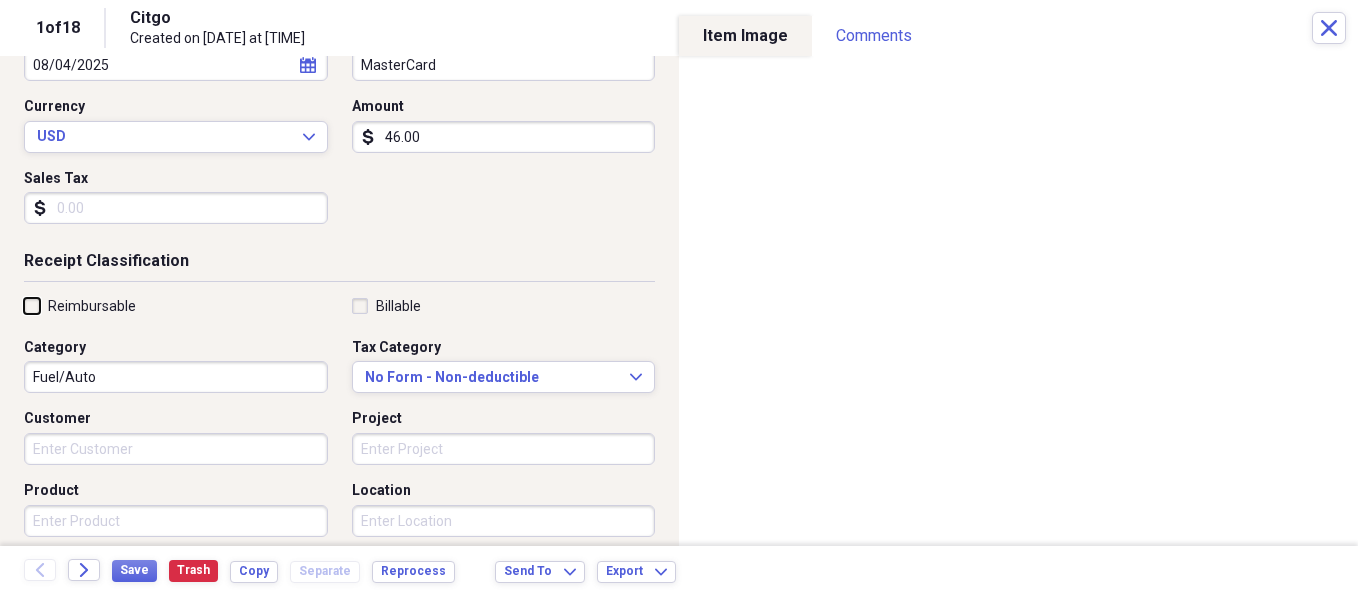 click on "Reimbursable" at bounding box center (24, 305) 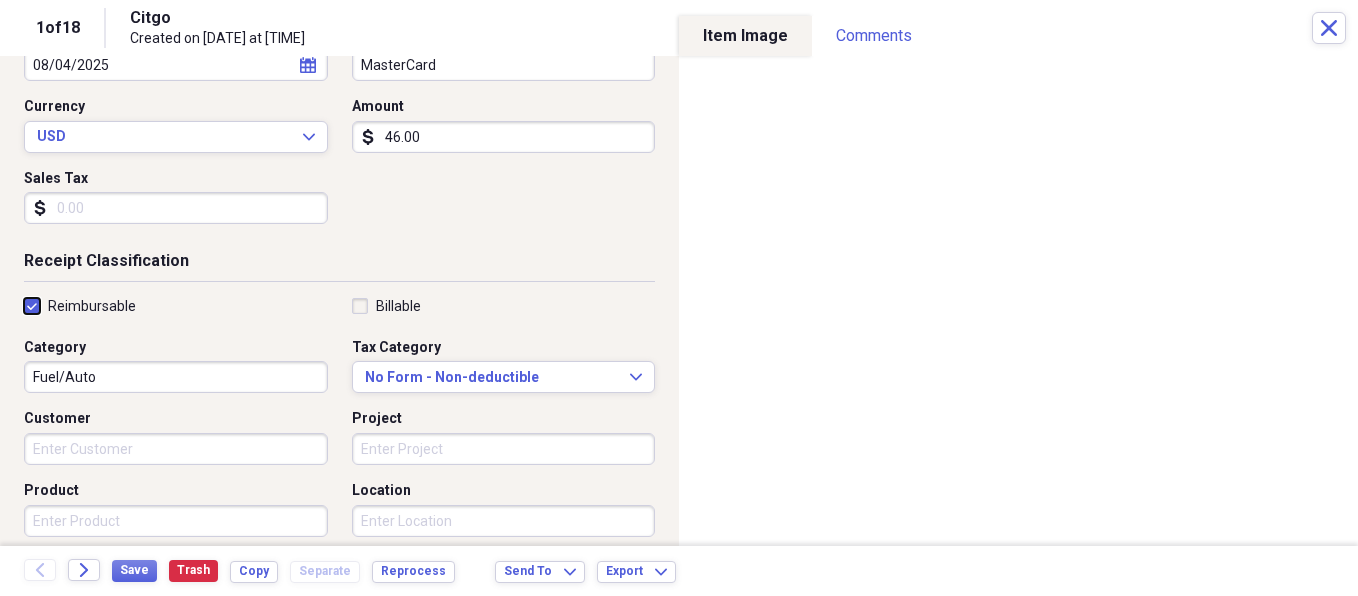 checkbox on "true" 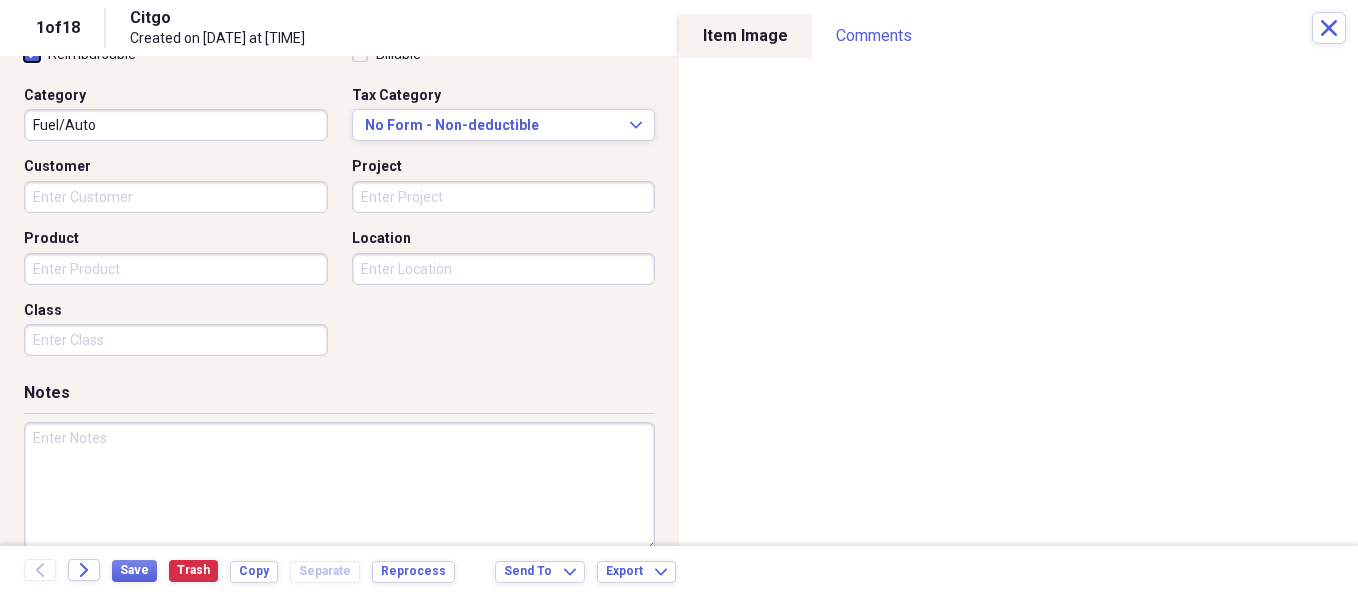 scroll, scrollTop: 509, scrollLeft: 0, axis: vertical 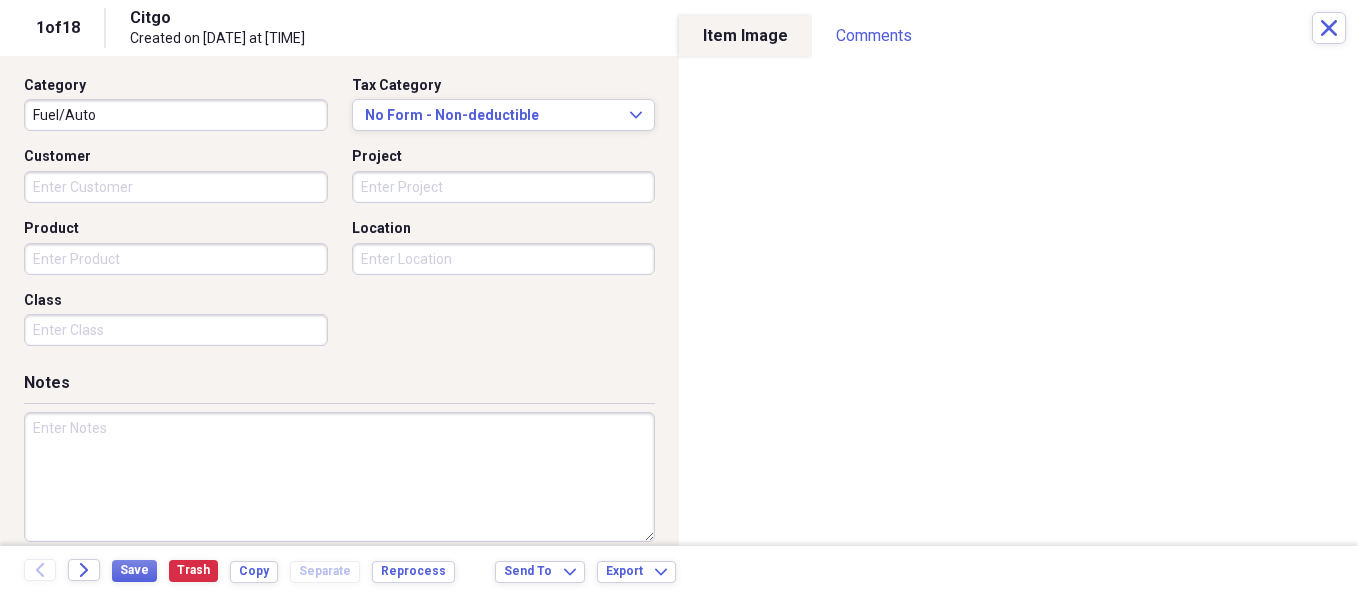 click at bounding box center [339, 477] 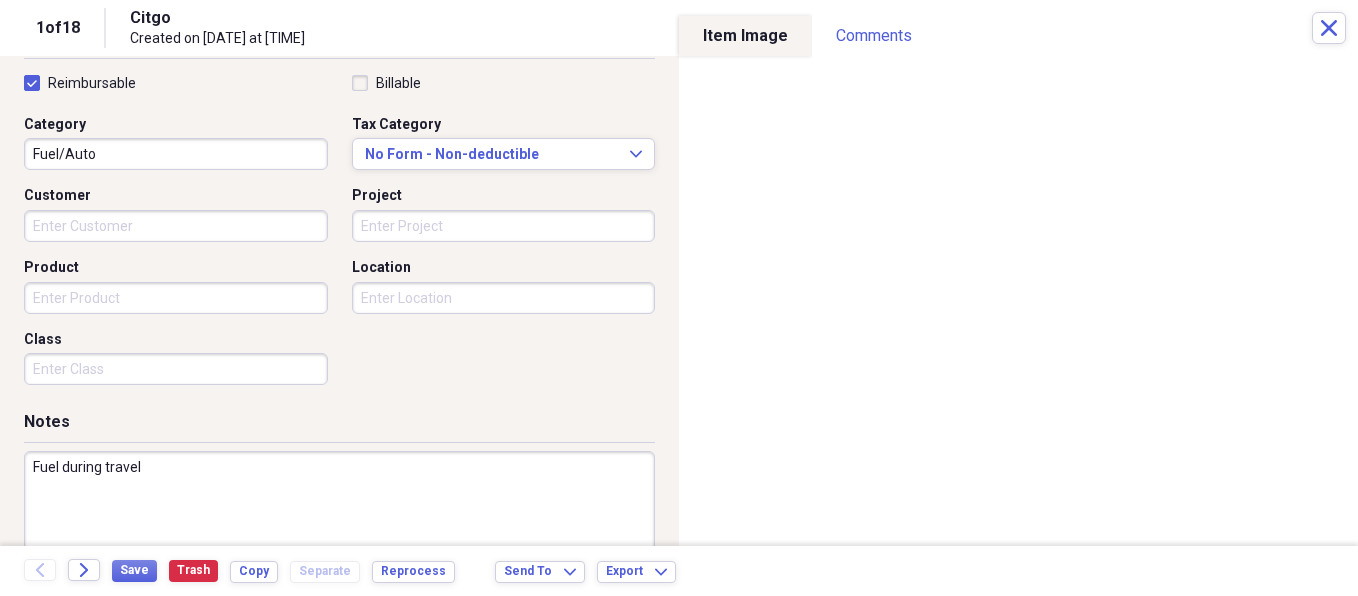 scroll, scrollTop: 531, scrollLeft: 0, axis: vertical 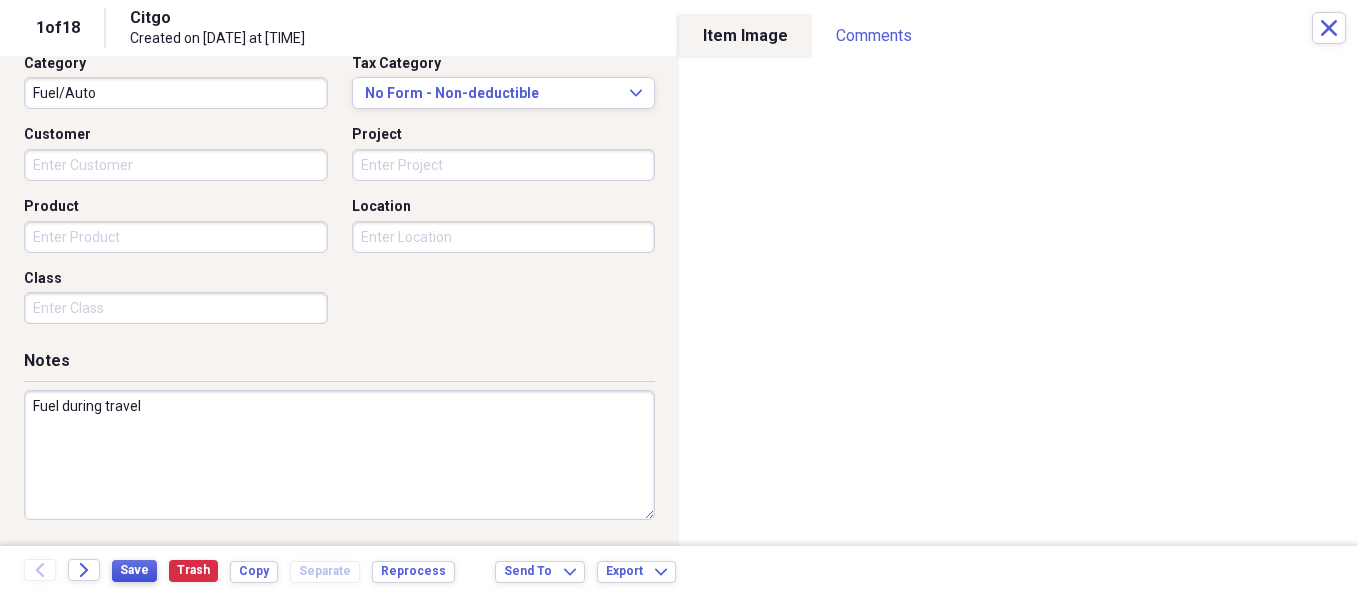 type on "Fuel during travel" 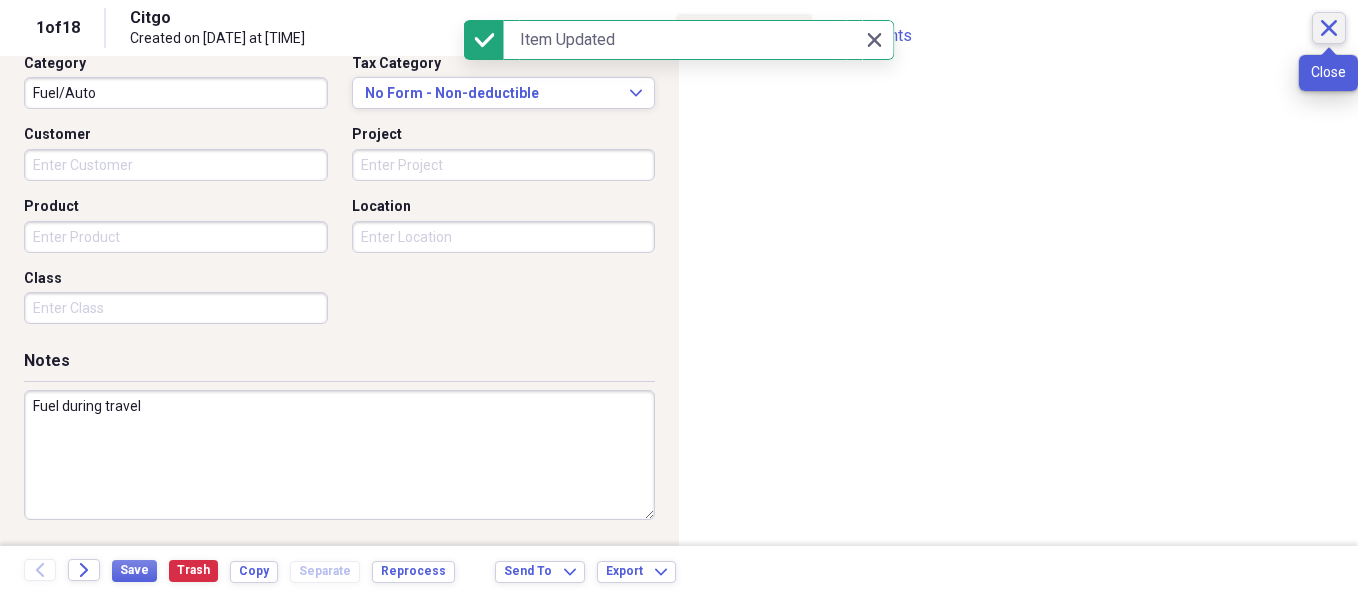 click on "Close" 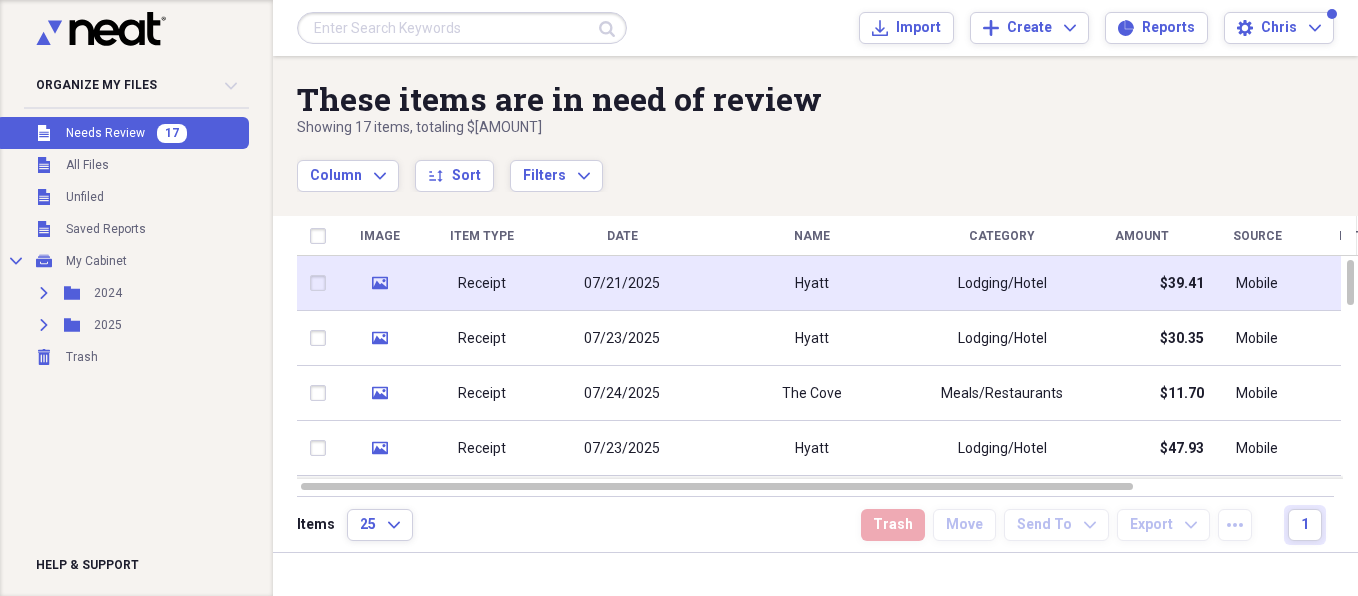 click on "Receipt" at bounding box center [482, 284] 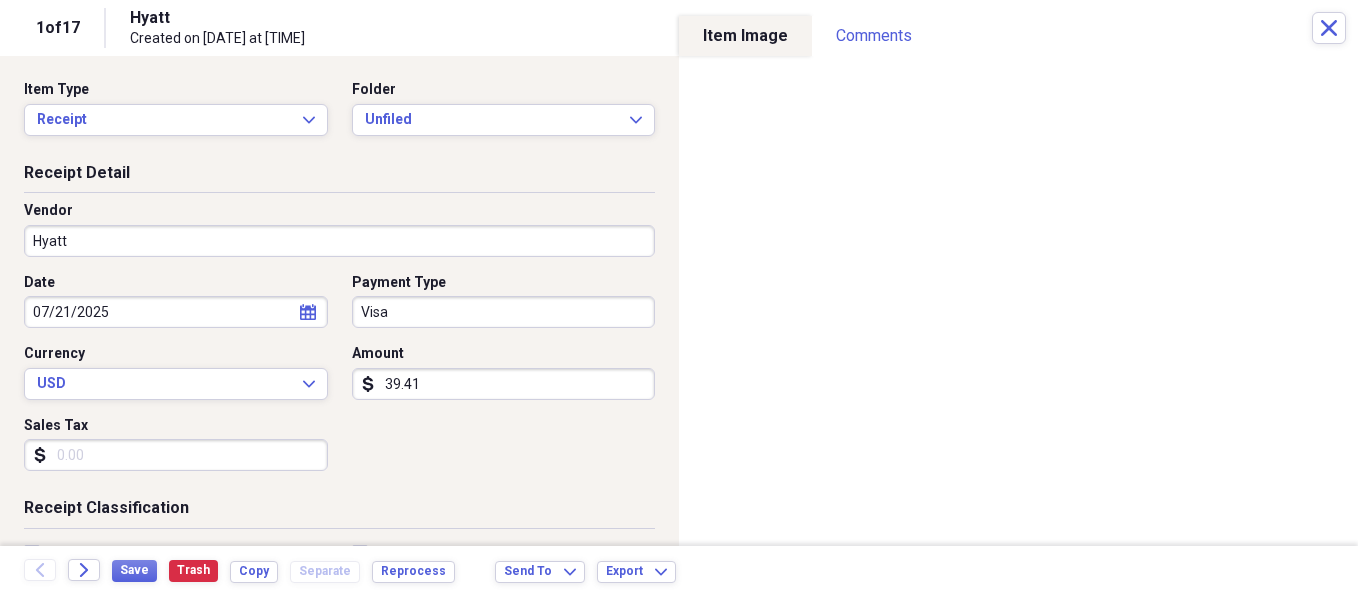 click on "39.41" at bounding box center (504, 384) 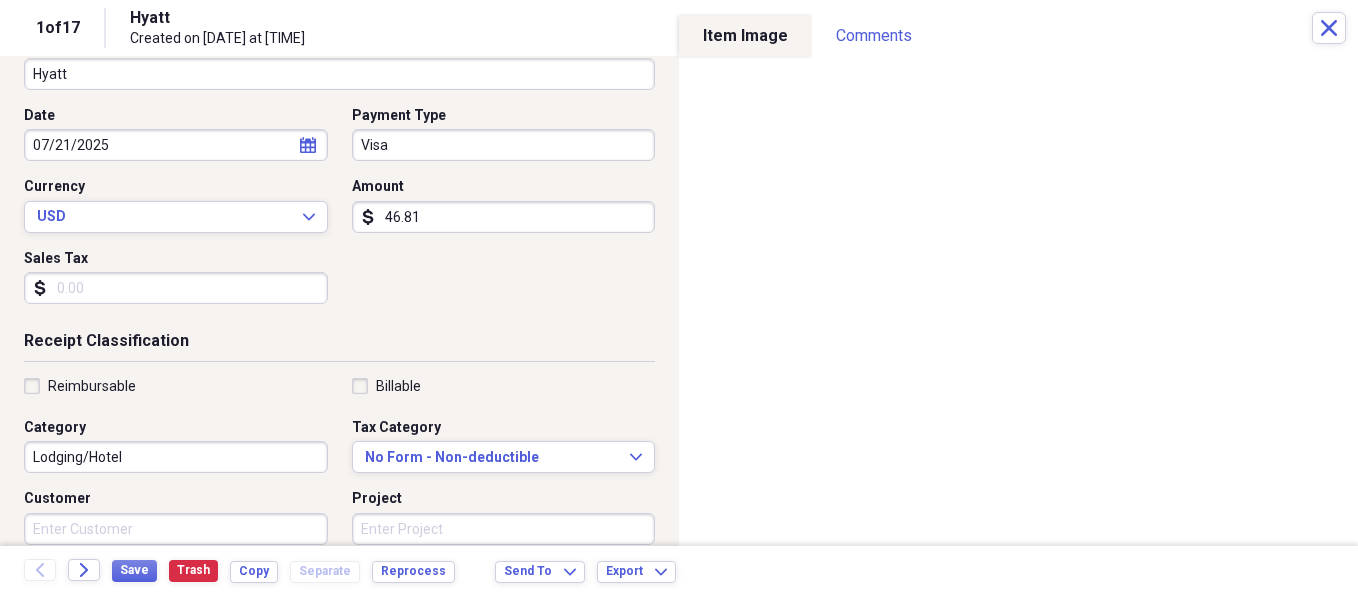 scroll, scrollTop: 173, scrollLeft: 0, axis: vertical 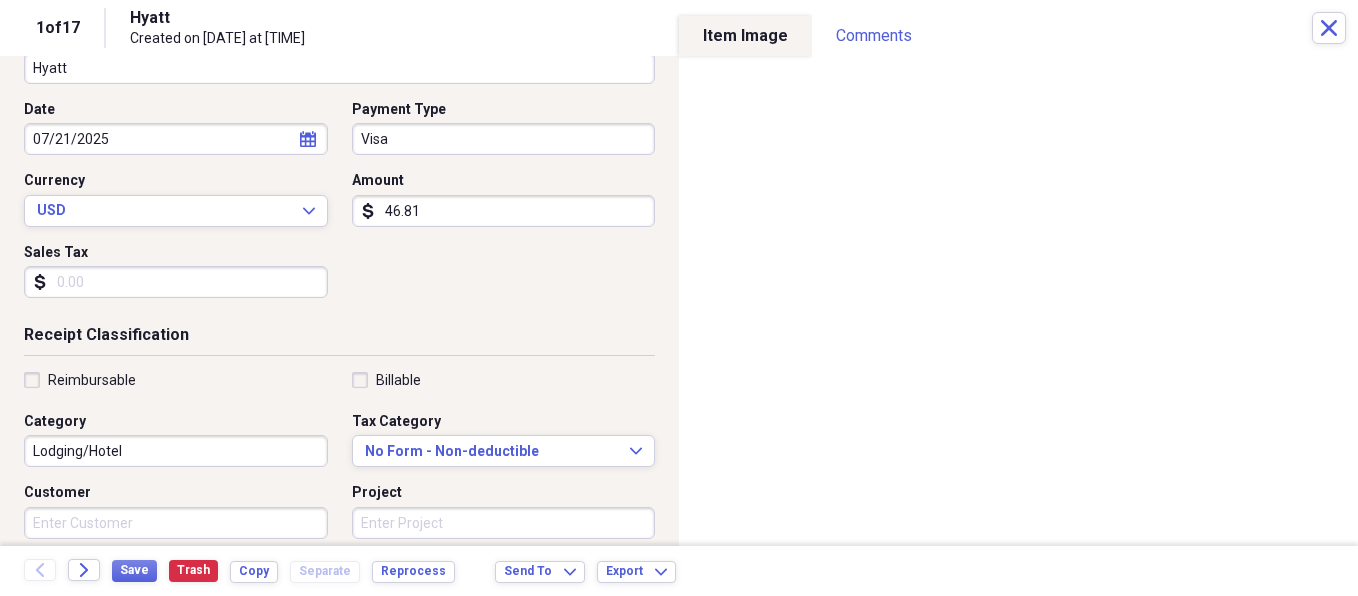 type on "46.81" 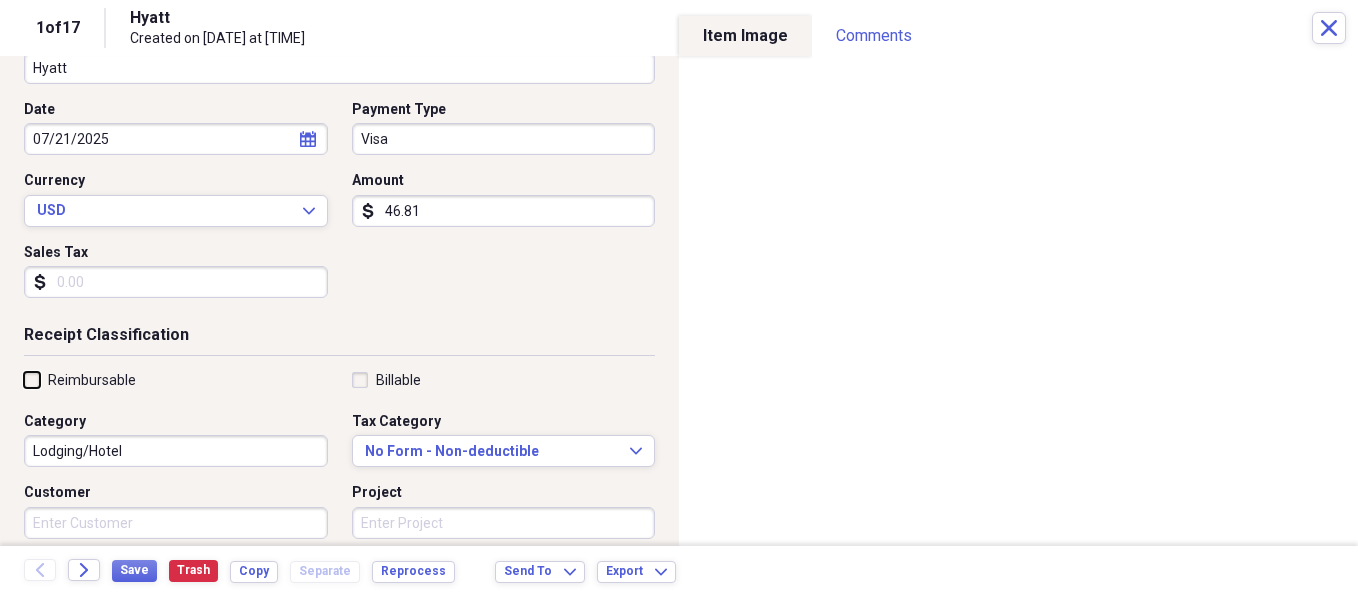 click on "Reimbursable" at bounding box center (24, 379) 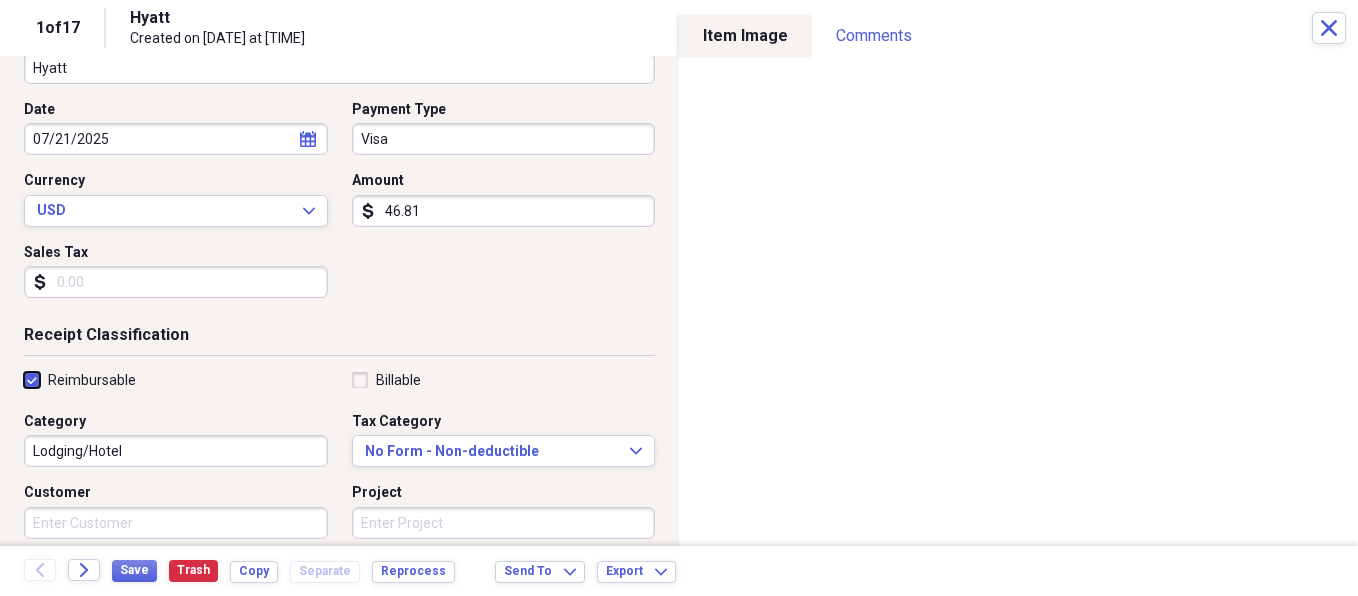 checkbox on "true" 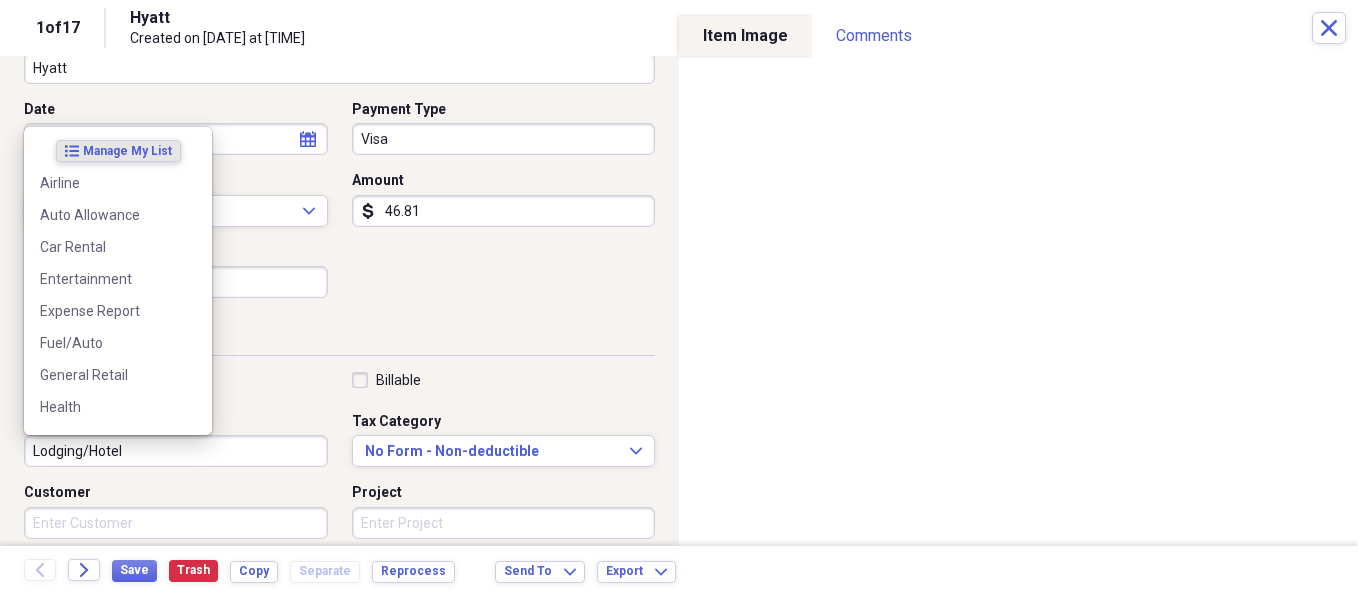 click on "Lodging/Hotel" at bounding box center [176, 451] 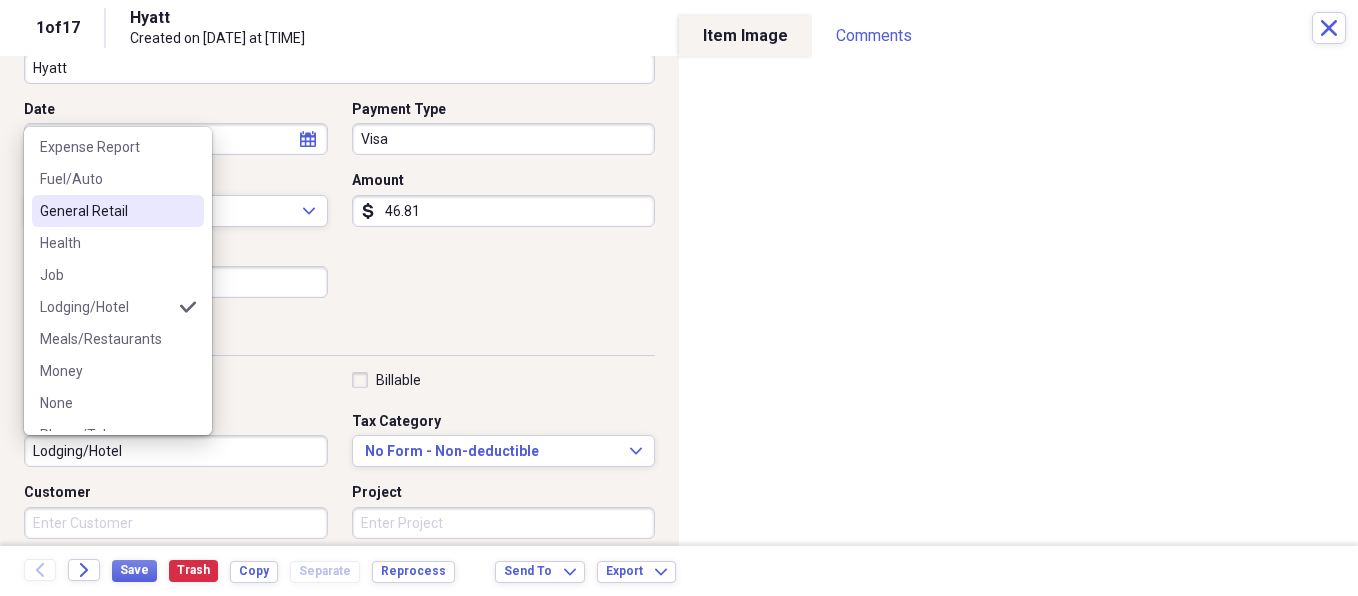 scroll, scrollTop: 167, scrollLeft: 0, axis: vertical 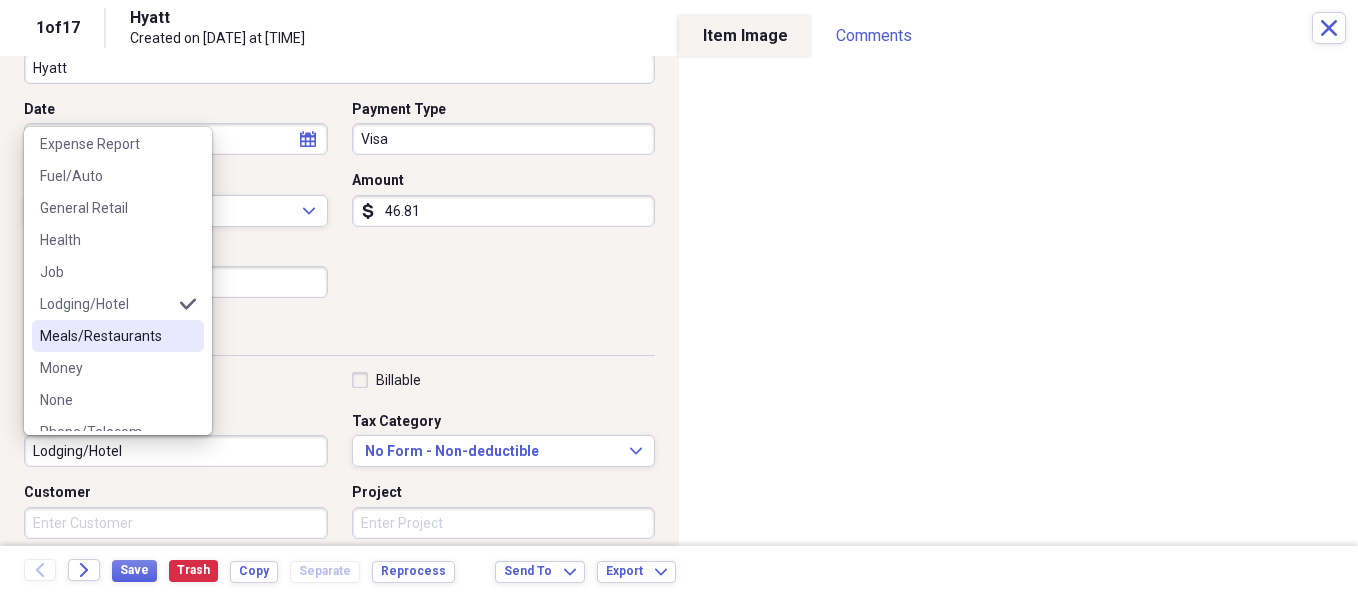 click on "Meals/Restaurants" at bounding box center [106, 336] 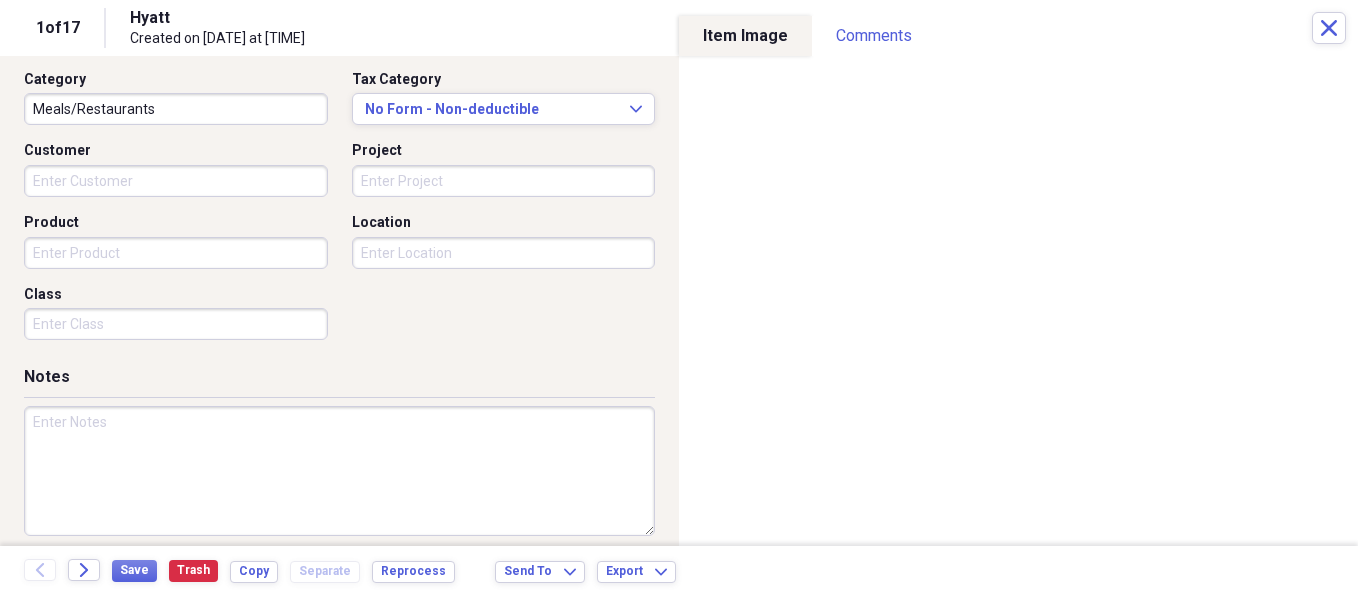 scroll, scrollTop: 518, scrollLeft: 0, axis: vertical 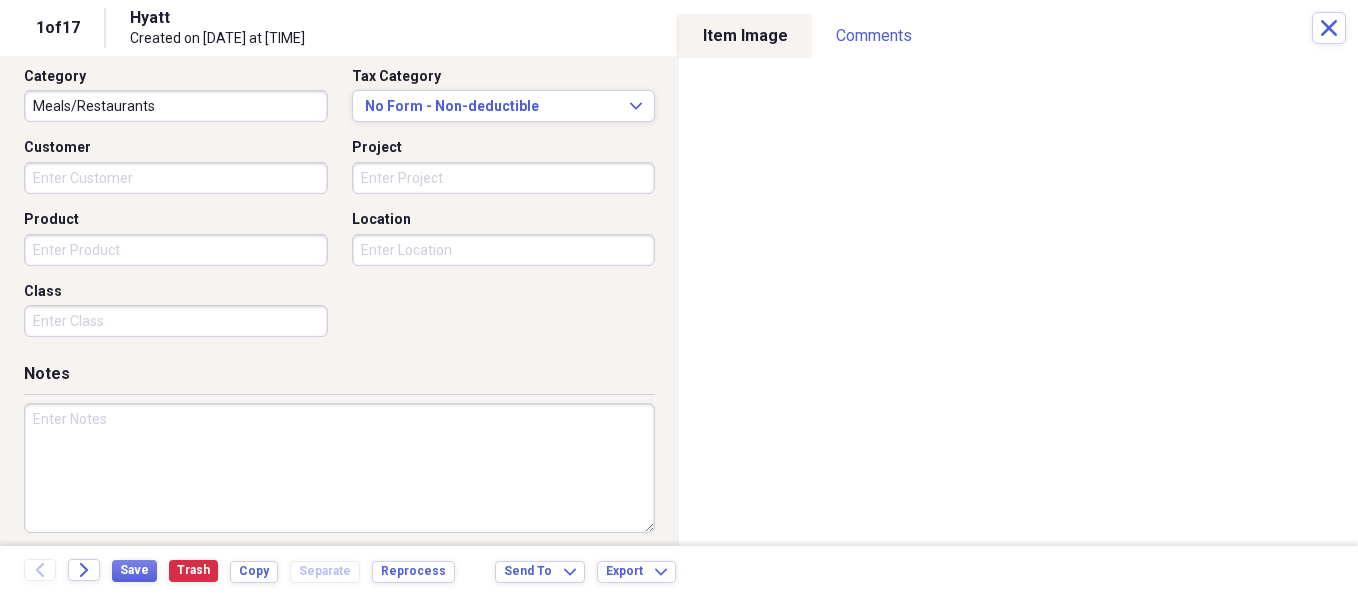 click at bounding box center (339, 468) 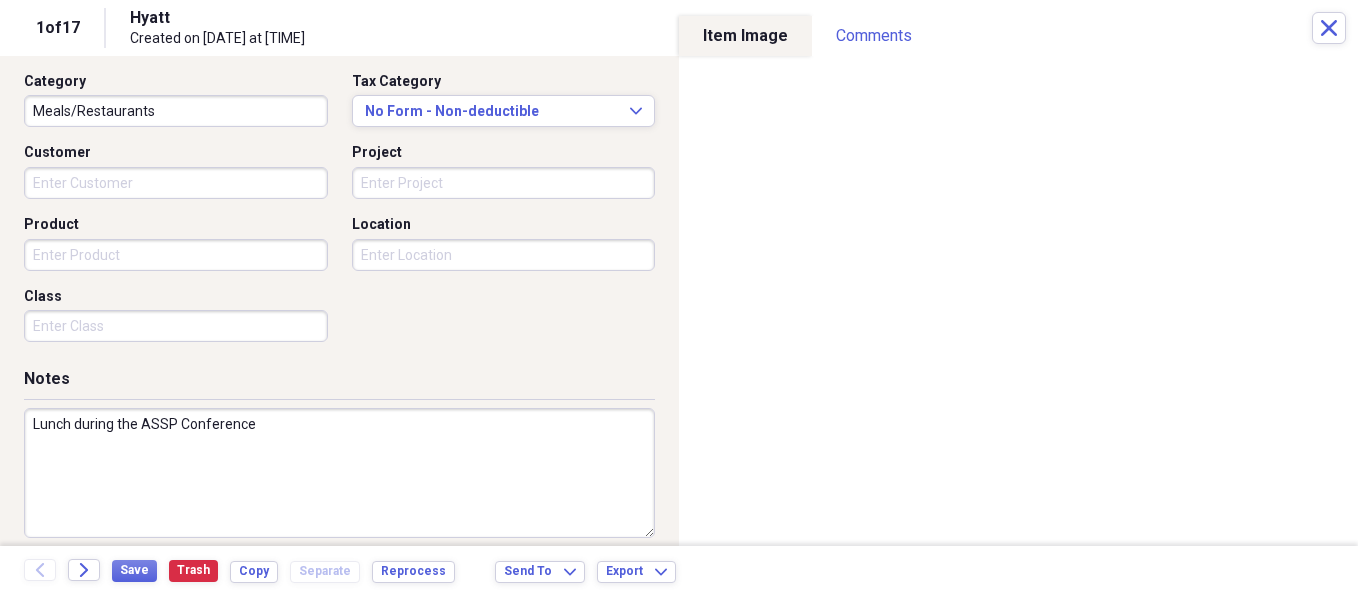 scroll, scrollTop: 531, scrollLeft: 0, axis: vertical 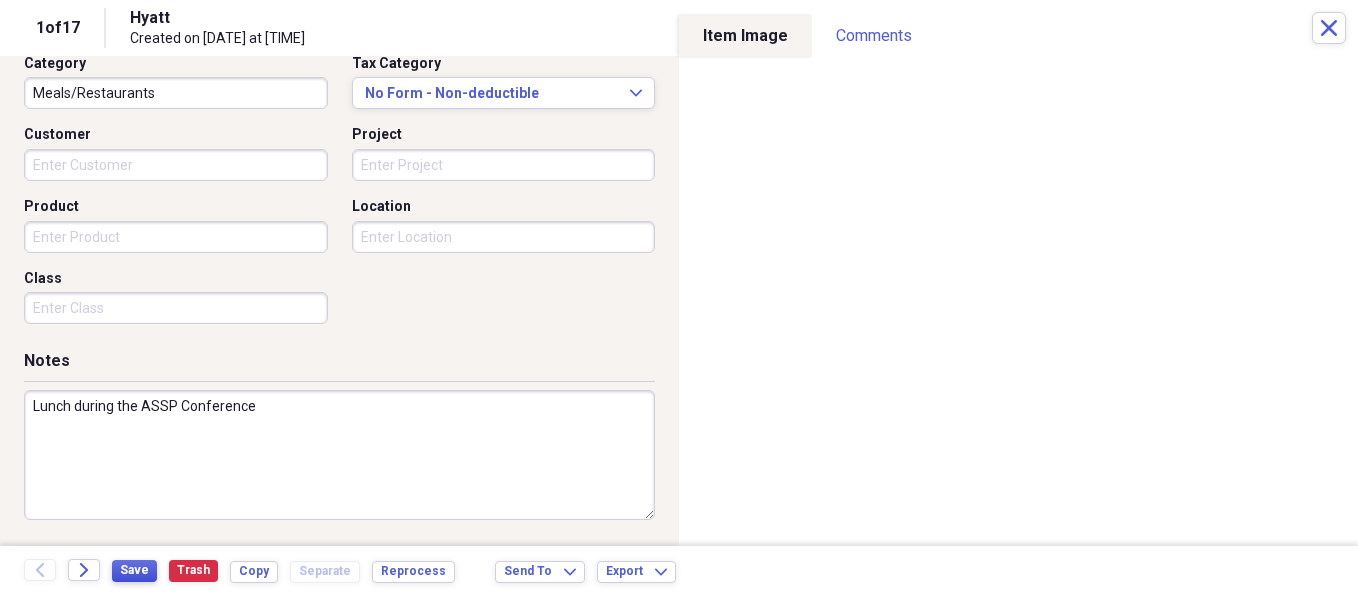 type on "Lunch during the ASSP Conference" 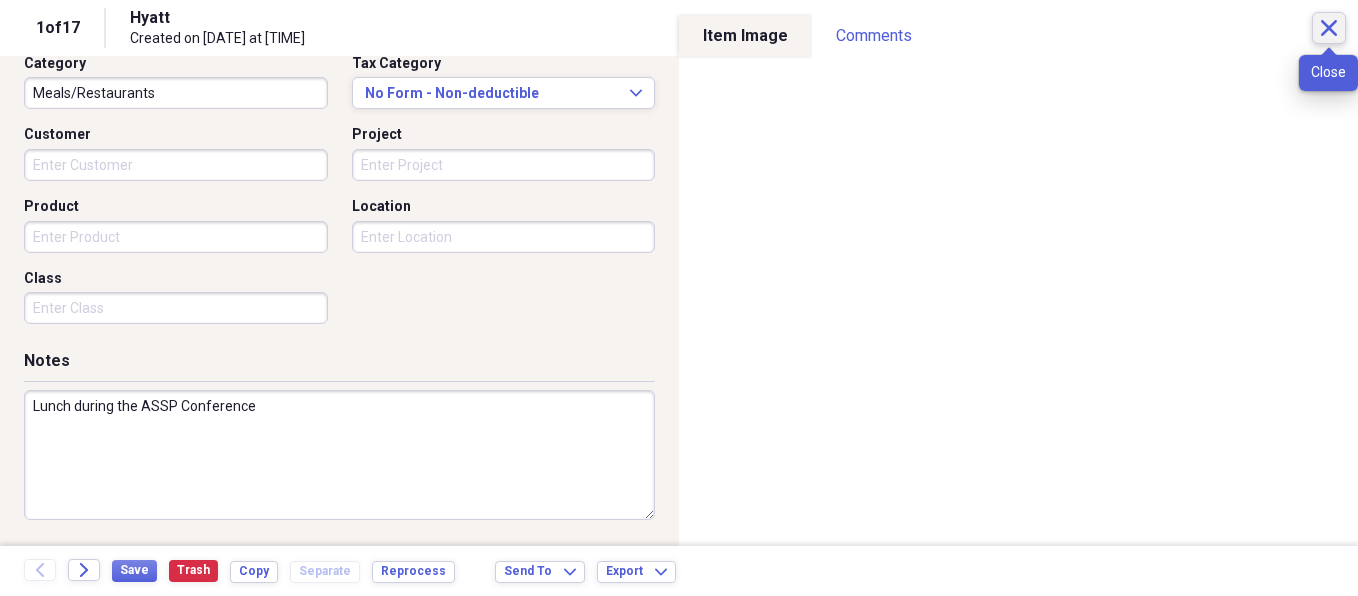 click on "Close" 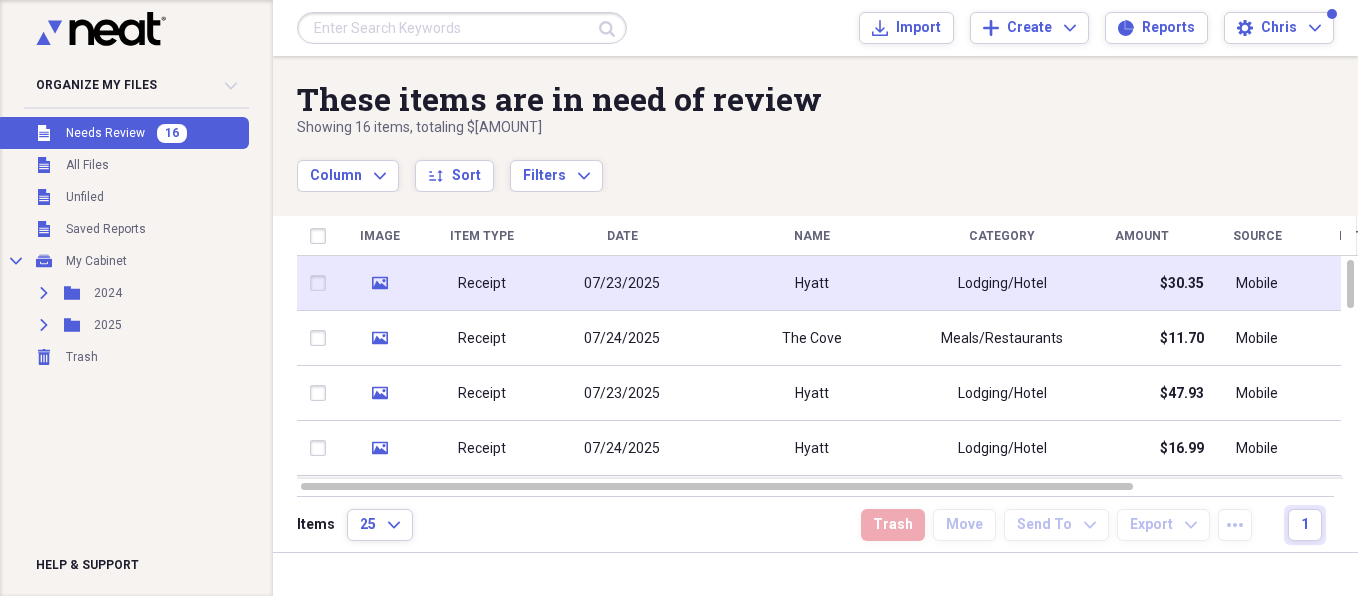 click on "Receipt" at bounding box center [482, 284] 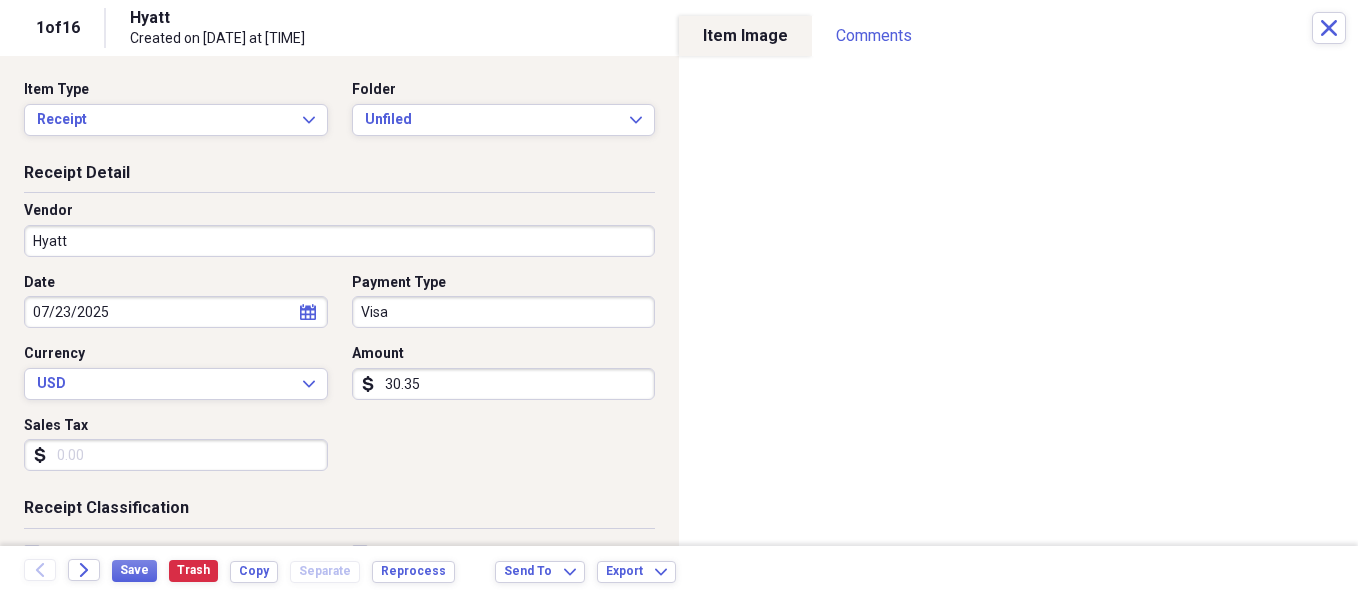 click on "30.35" at bounding box center (504, 384) 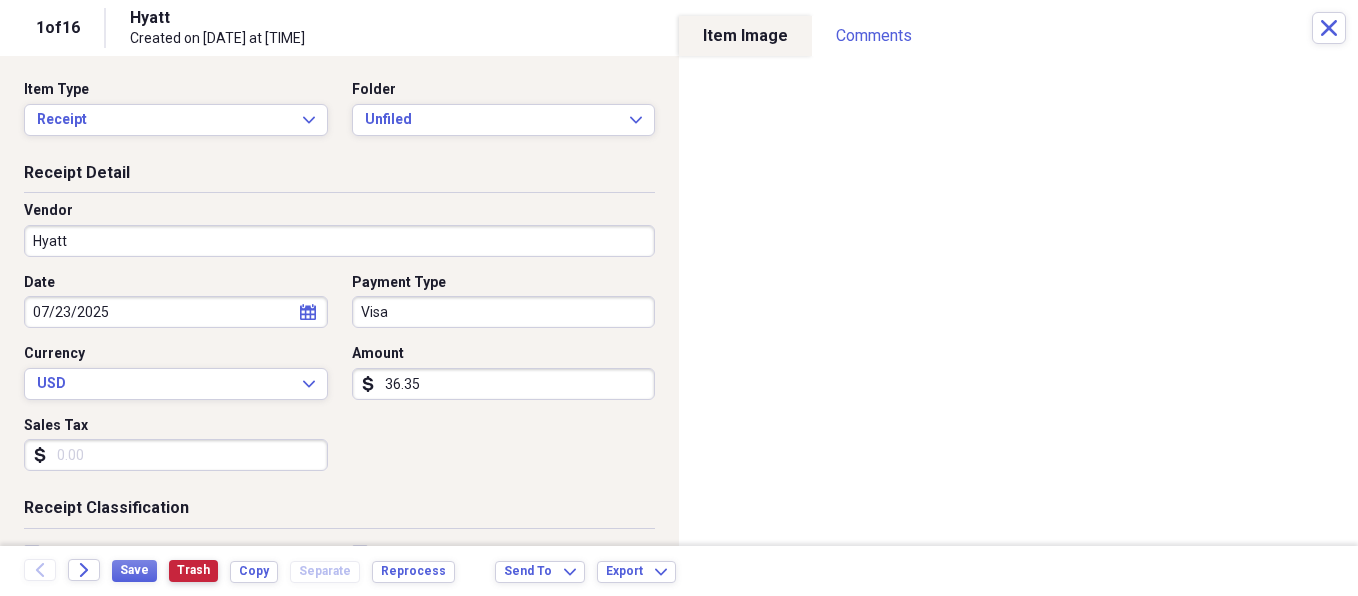 click on "Trash" at bounding box center [193, 570] 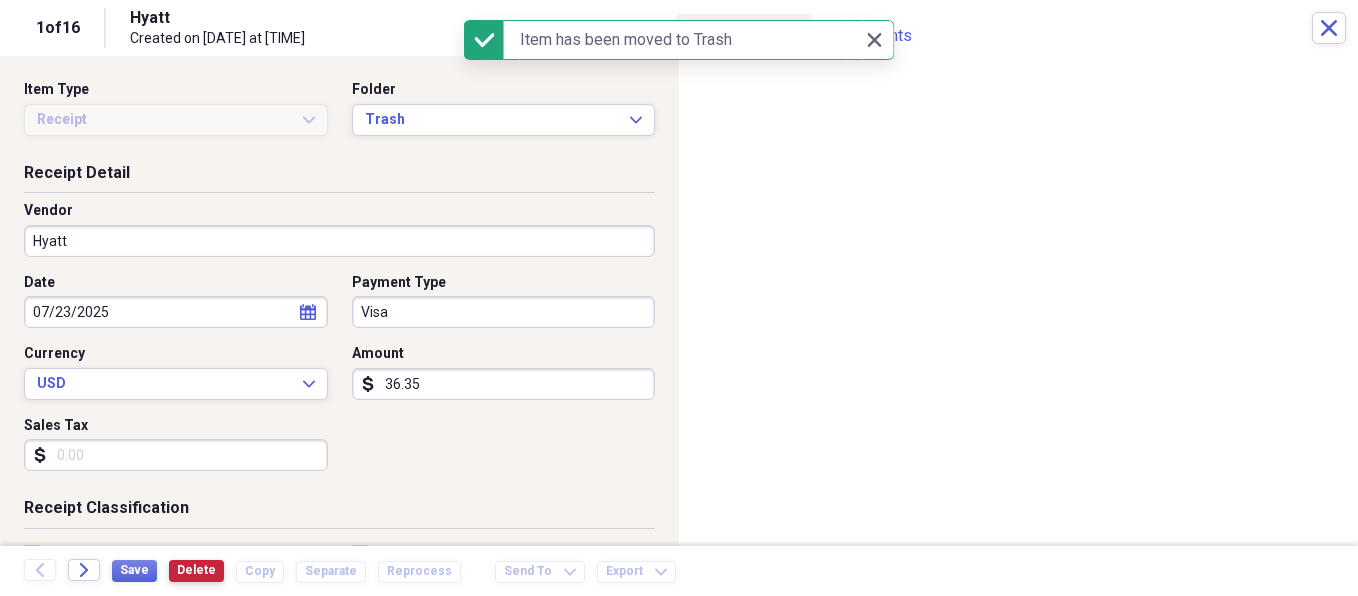 type on "30.35" 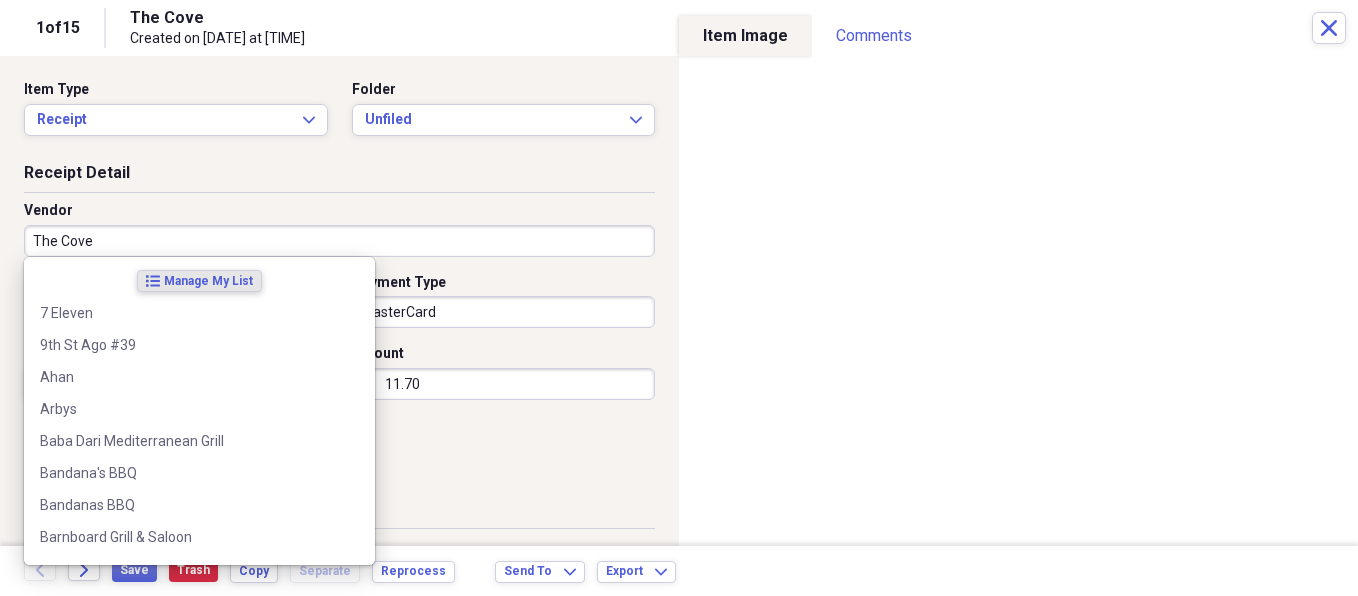 click on "The Cove" at bounding box center [339, 241] 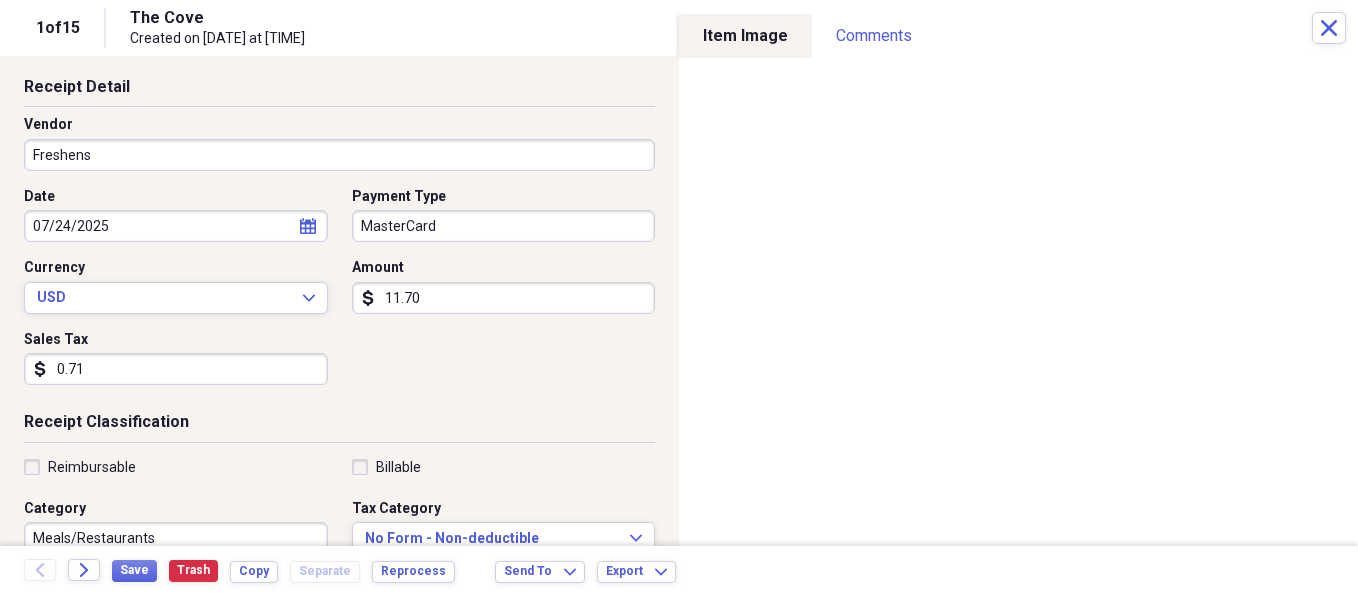 scroll, scrollTop: 88, scrollLeft: 0, axis: vertical 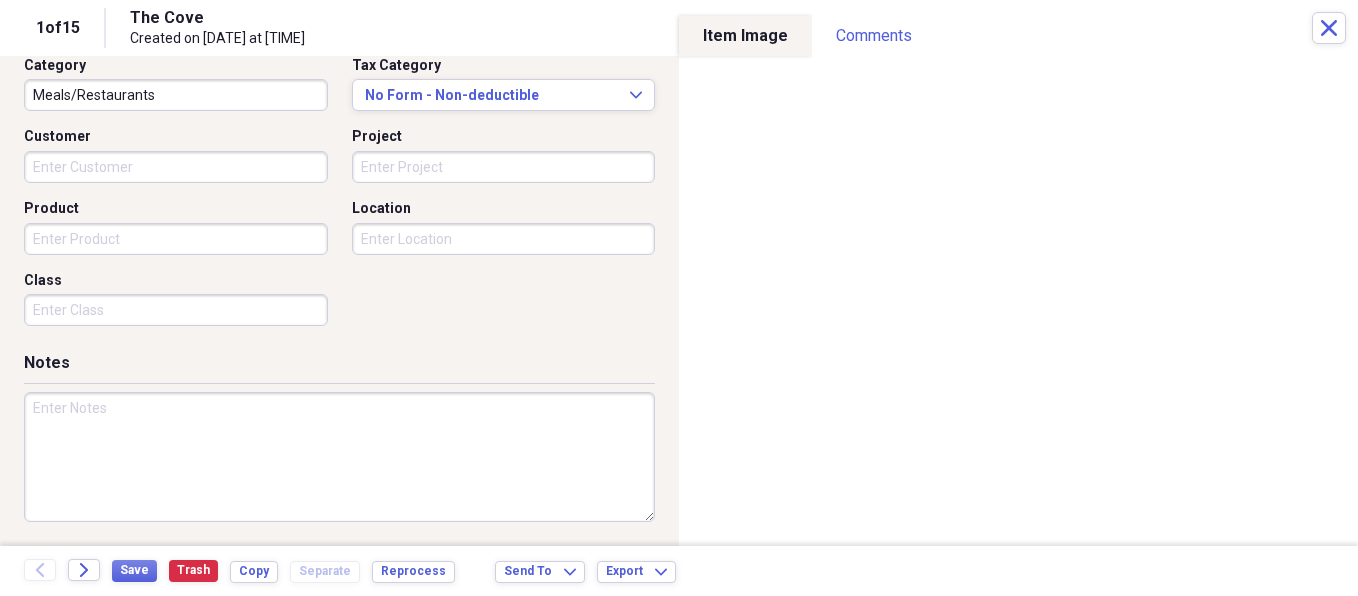 type on "Freshens" 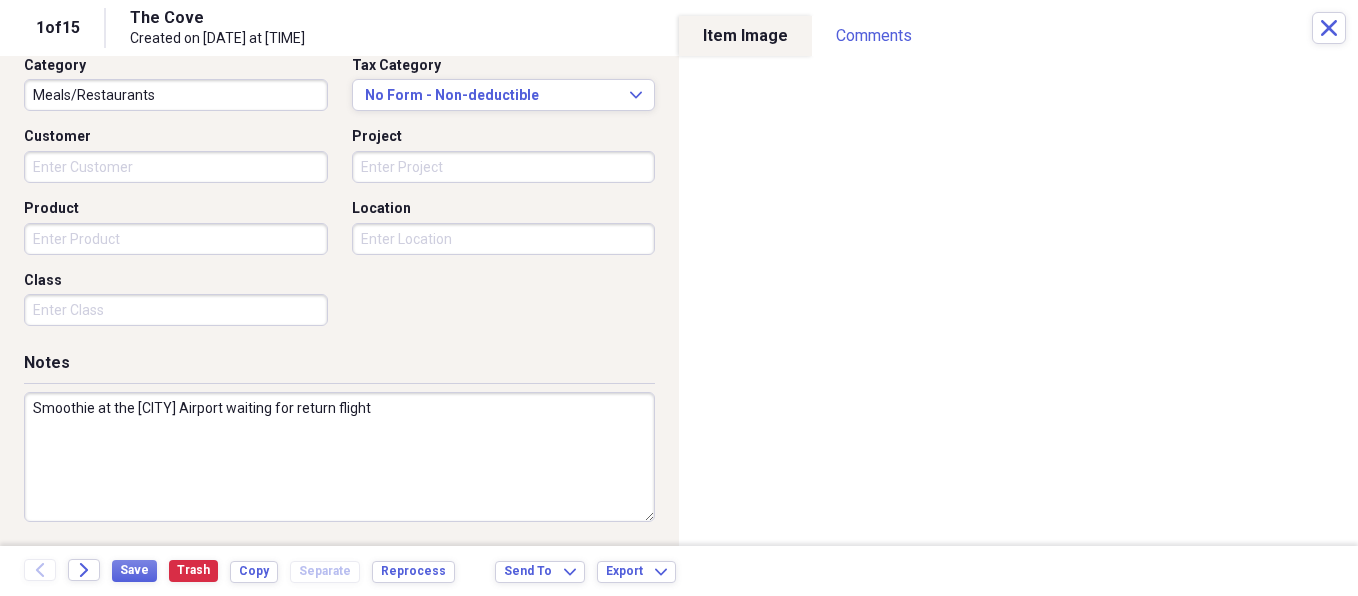 click on "Smoothie at the [CITY] Airport waiting for return flight" at bounding box center [339, 457] 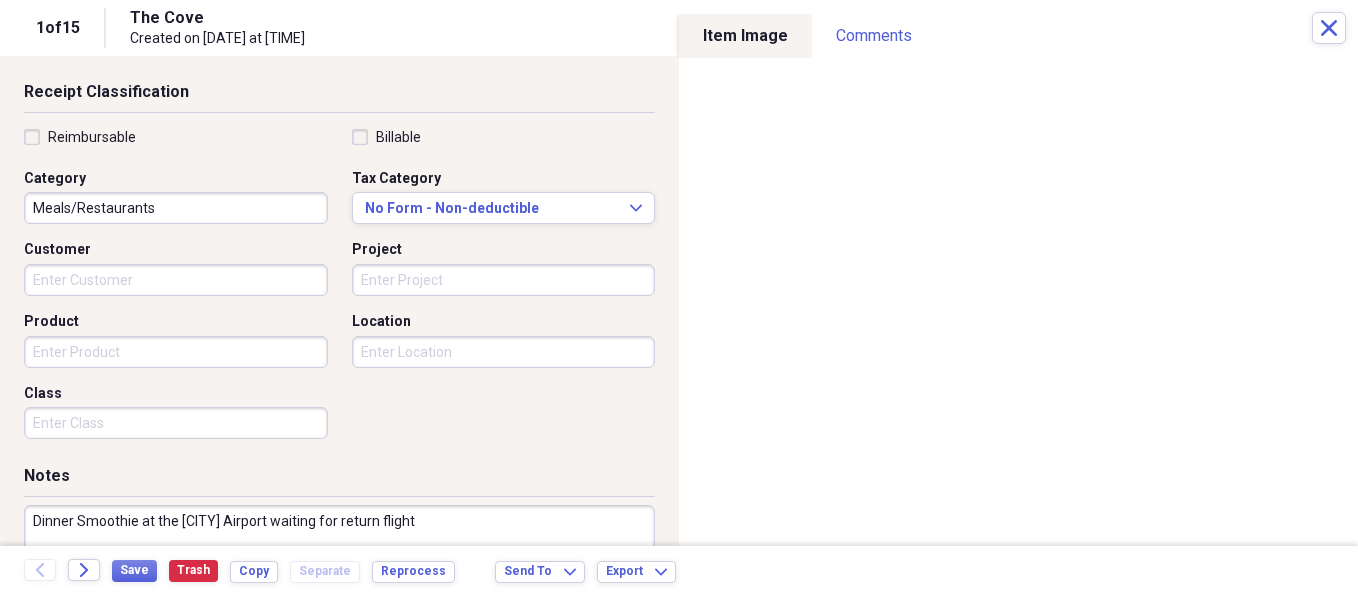 scroll, scrollTop: 412, scrollLeft: 0, axis: vertical 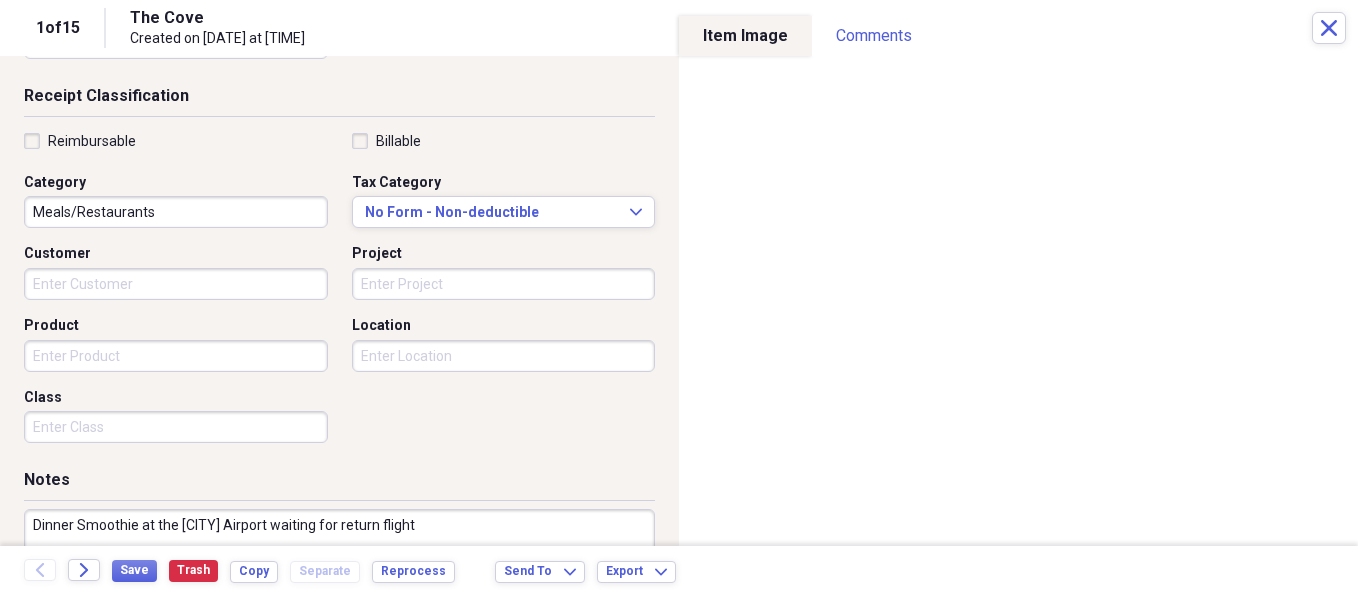 type on "Dinner Smoothie at the [CITY] Airport waiting for return flight" 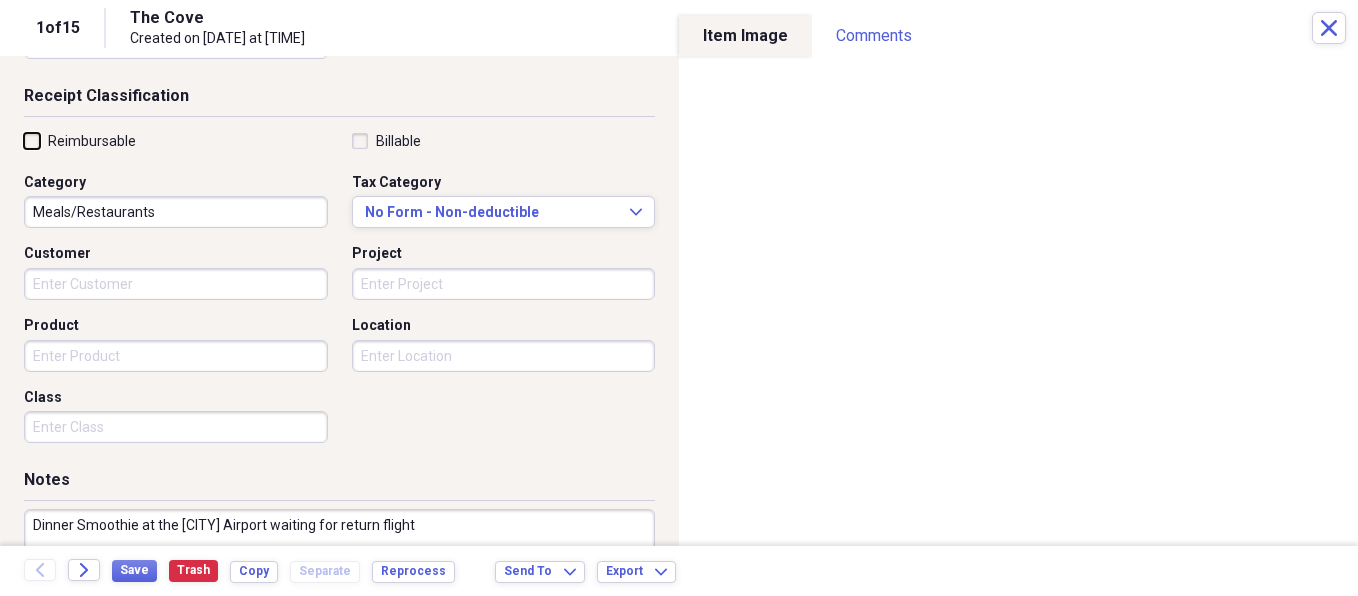 click on "Reimbursable" at bounding box center (24, 140) 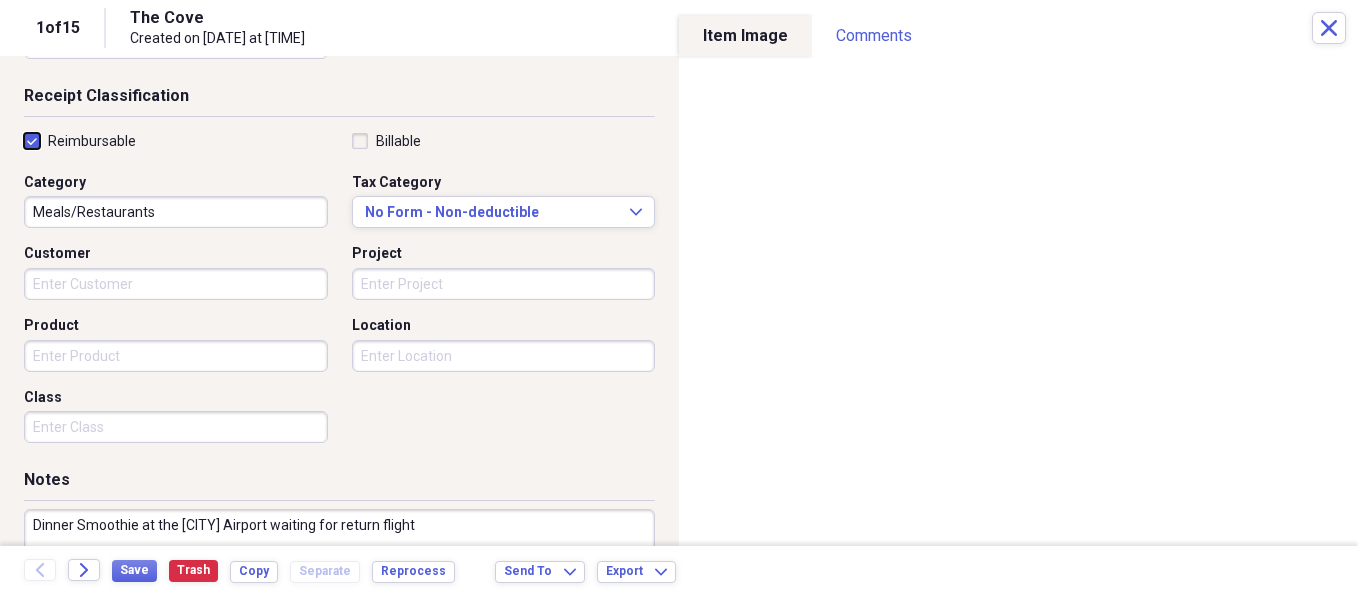 checkbox on "true" 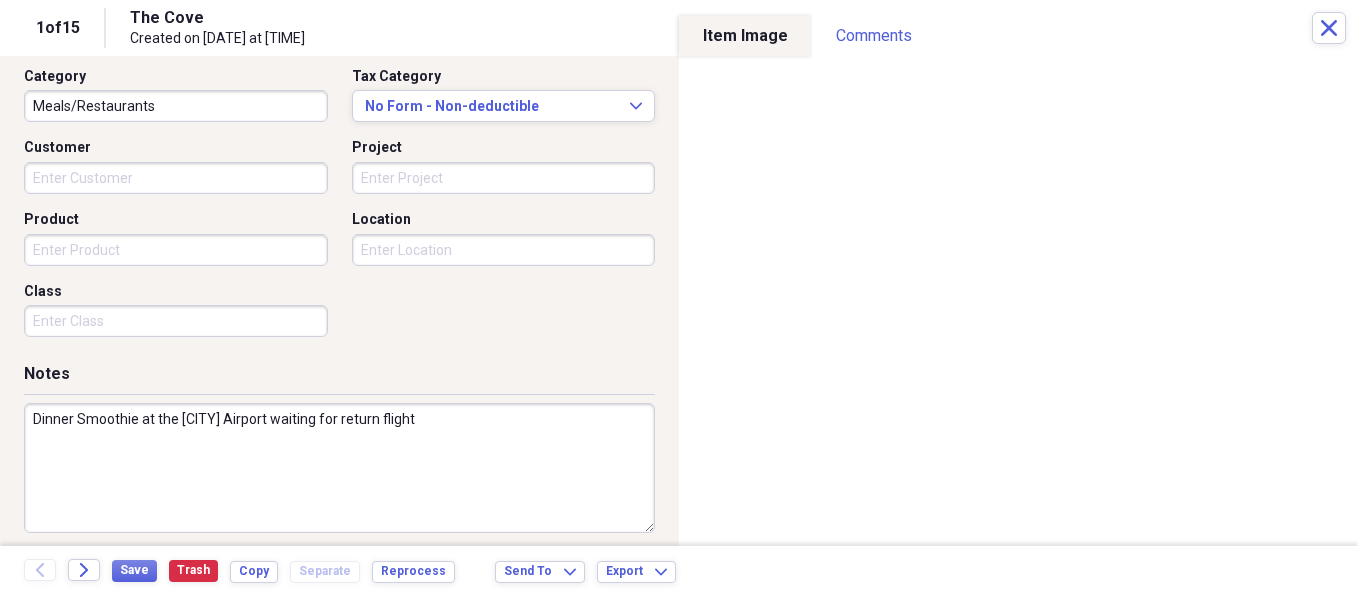 scroll, scrollTop: 531, scrollLeft: 0, axis: vertical 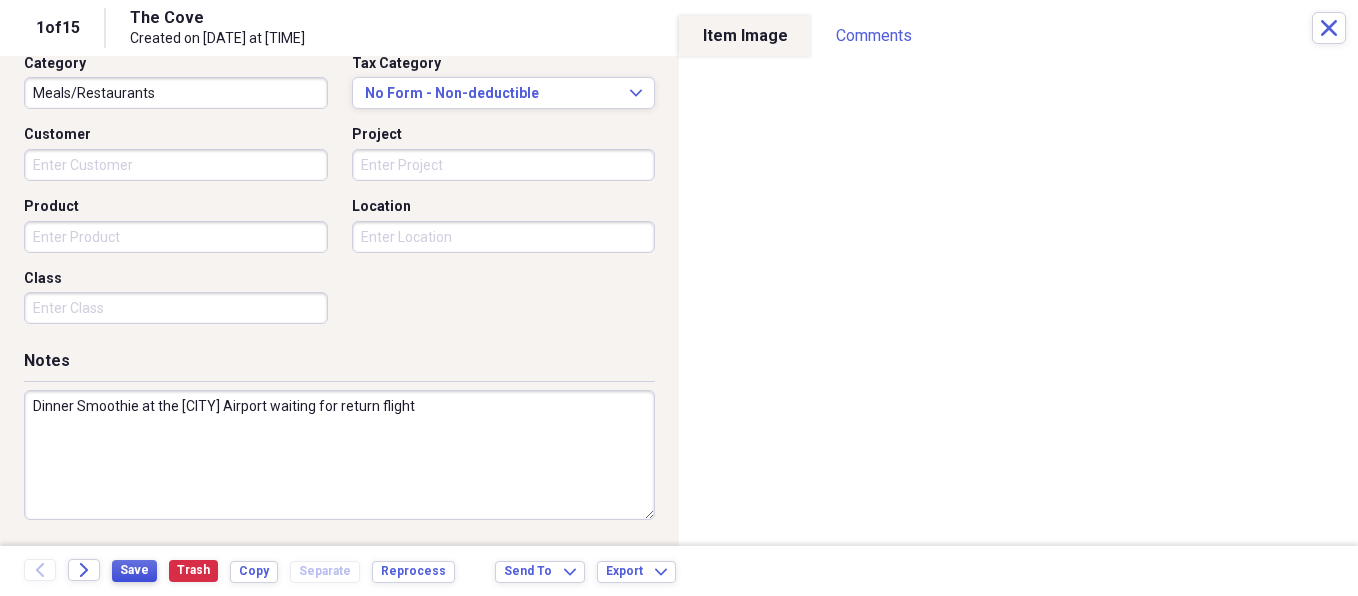 click on "Save" at bounding box center [134, 570] 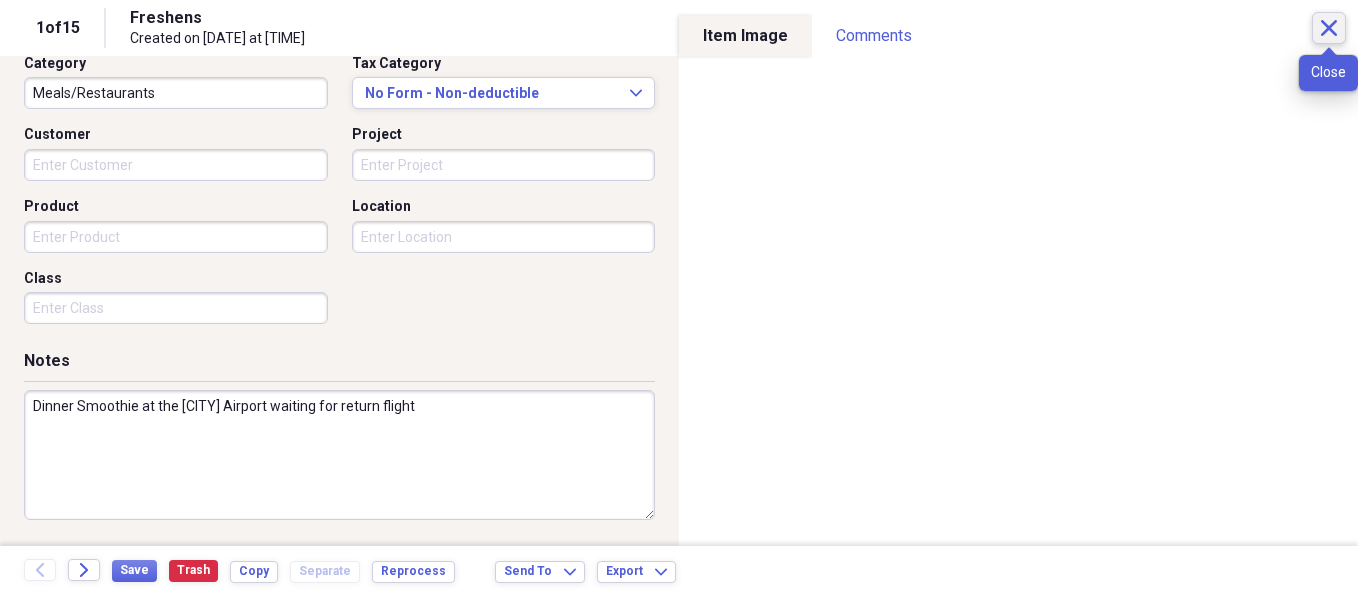 click on "Close" 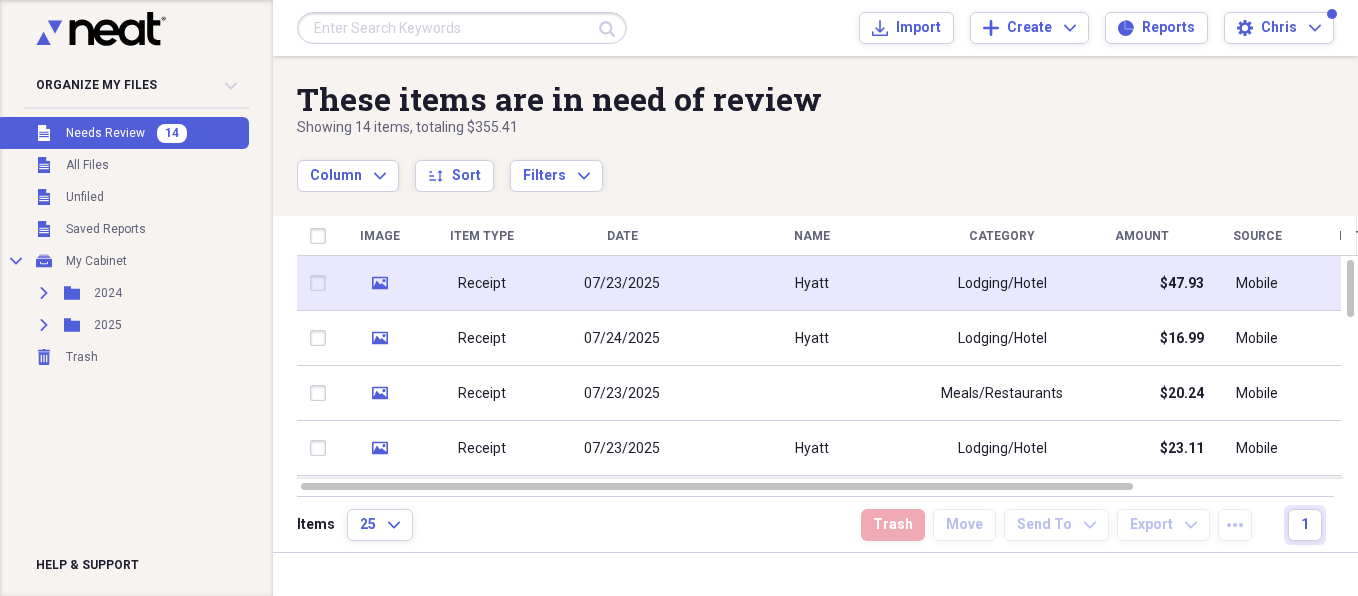 click on "Receipt" at bounding box center (482, 284) 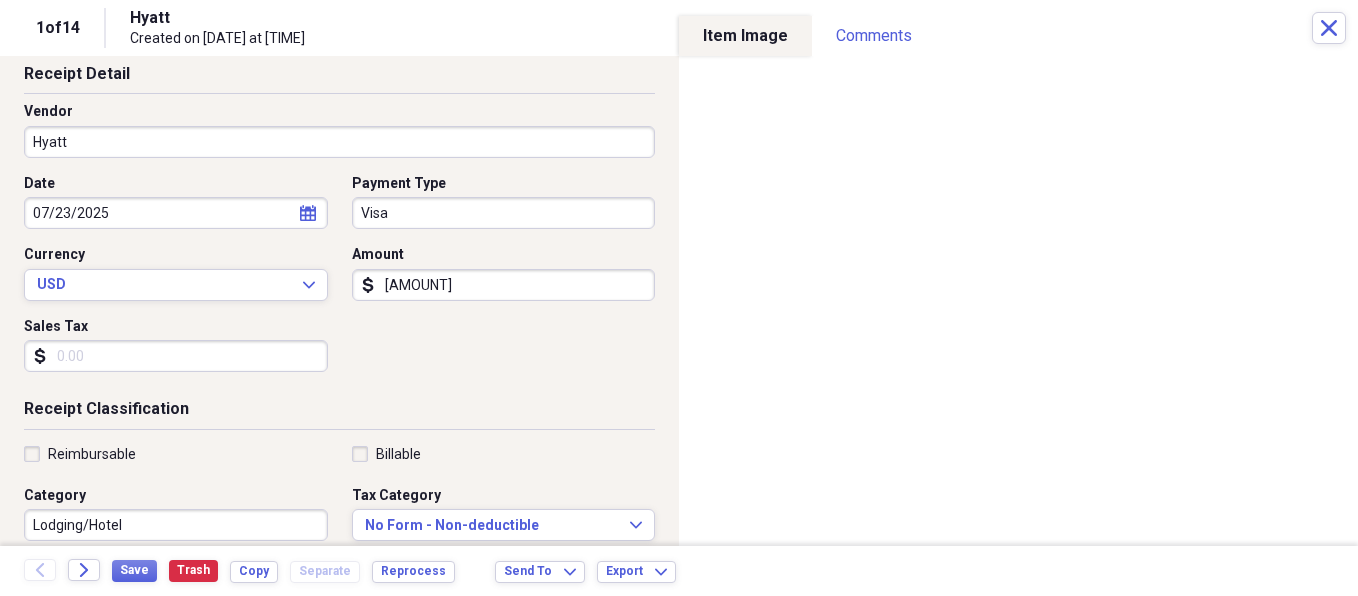 scroll, scrollTop: 101, scrollLeft: 0, axis: vertical 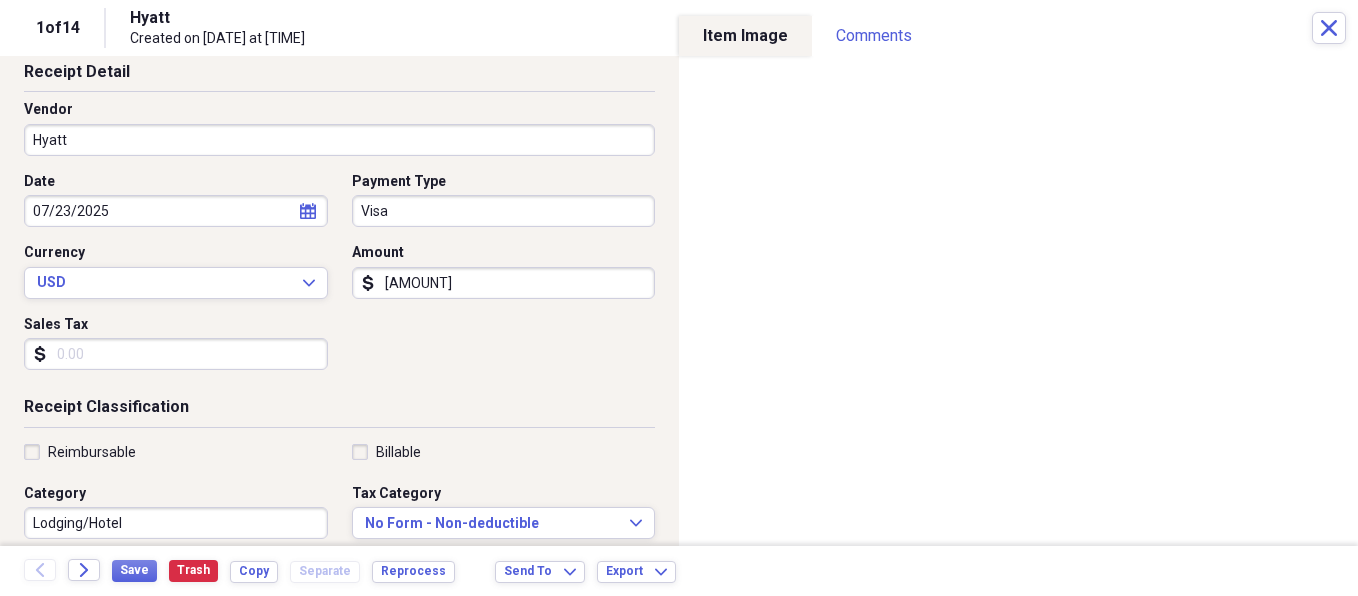 click on "Reimbursable" at bounding box center (80, 452) 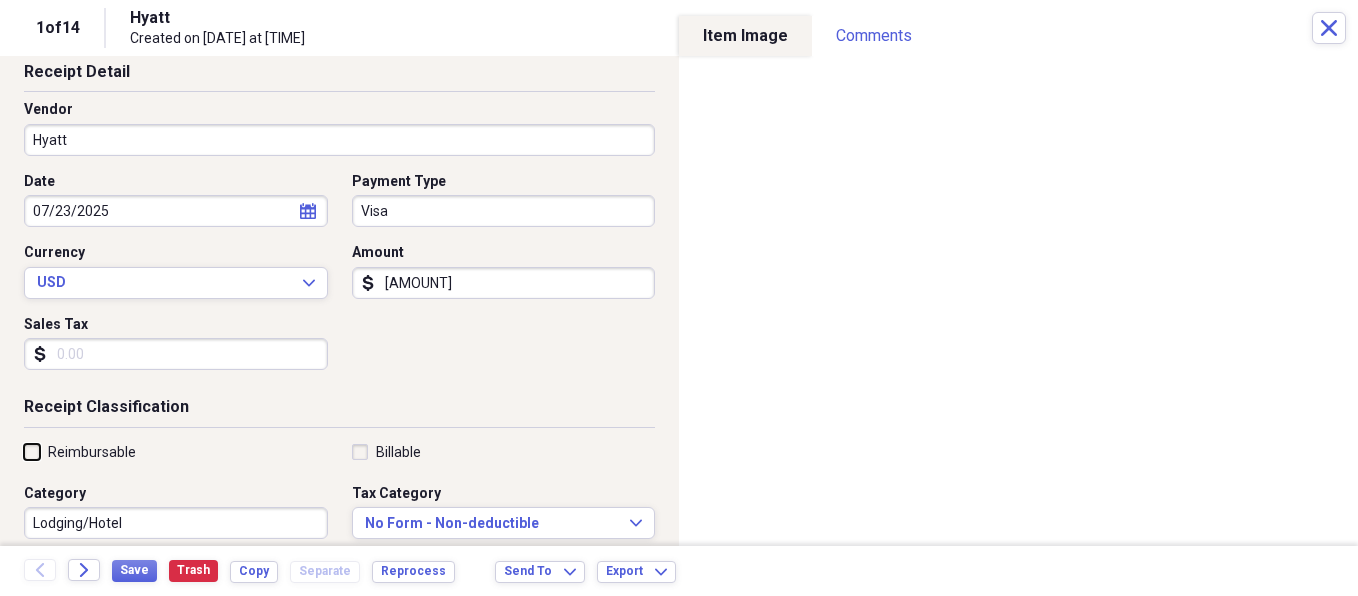 click on "Reimbursable" at bounding box center [24, 451] 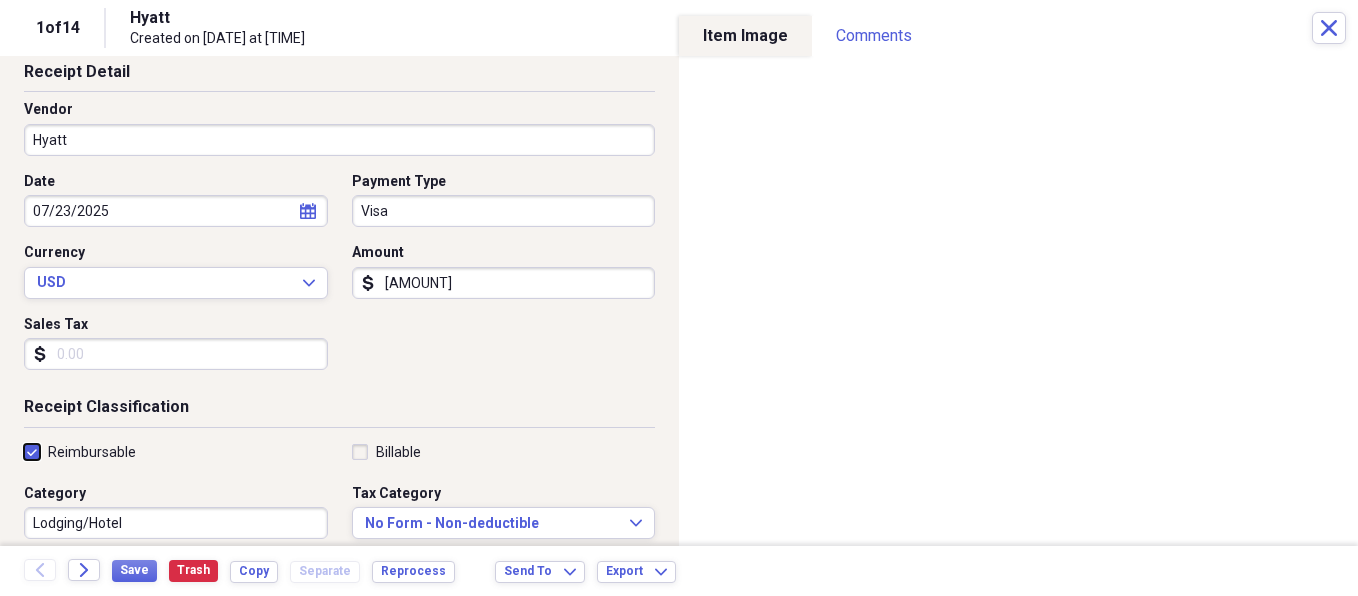 checkbox on "true" 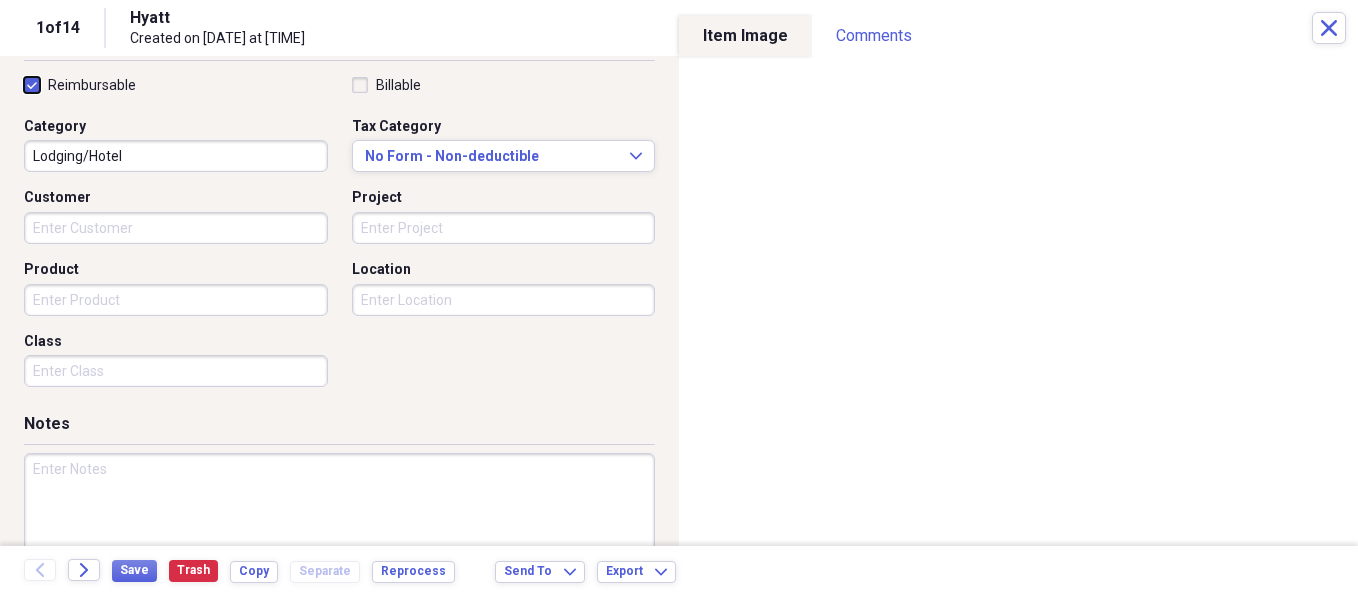 scroll, scrollTop: 475, scrollLeft: 0, axis: vertical 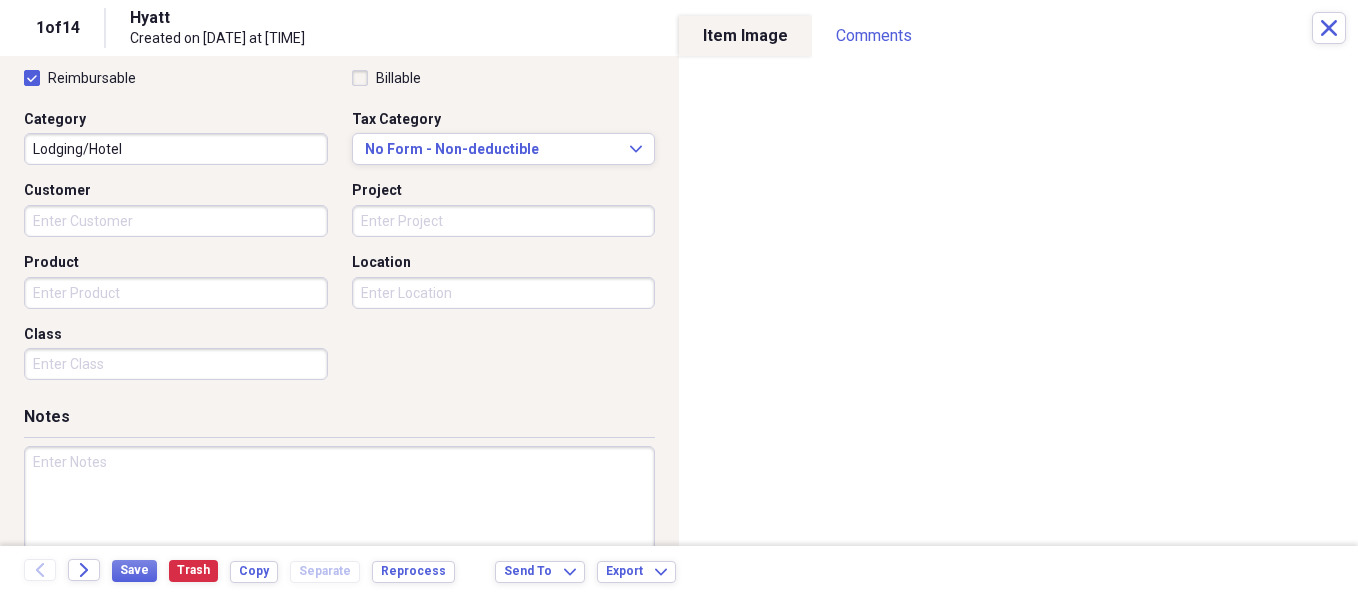 click at bounding box center [339, 511] 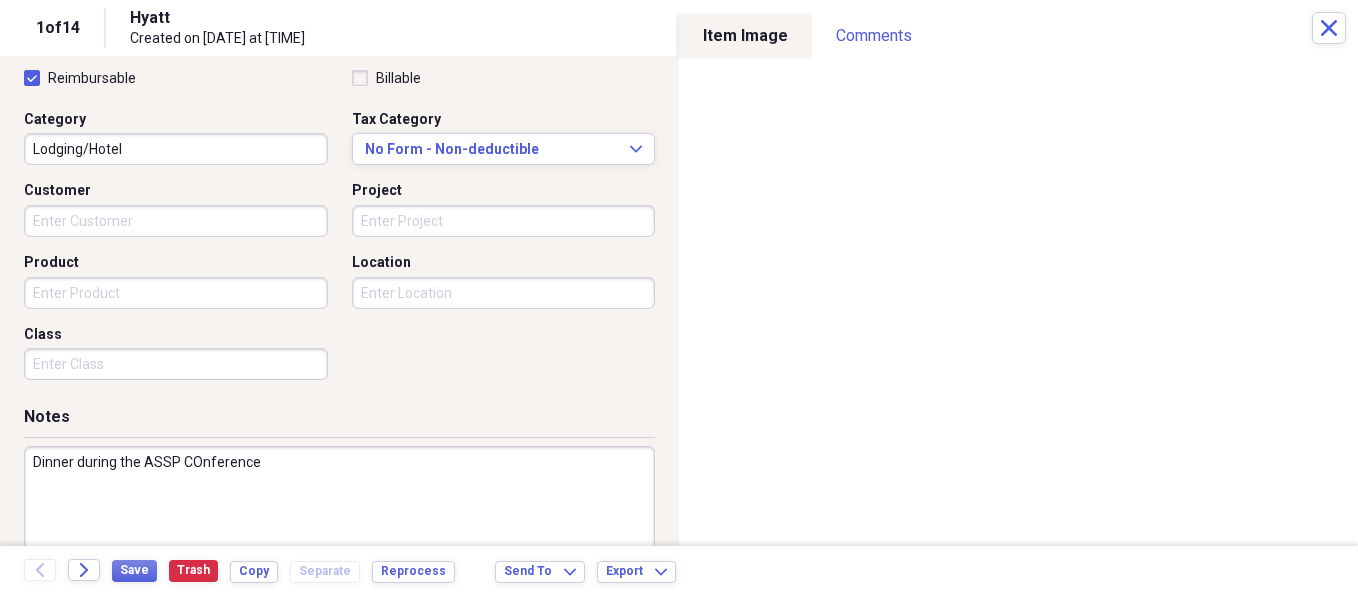 click on "Dinner during the ASSP COnference" at bounding box center (339, 511) 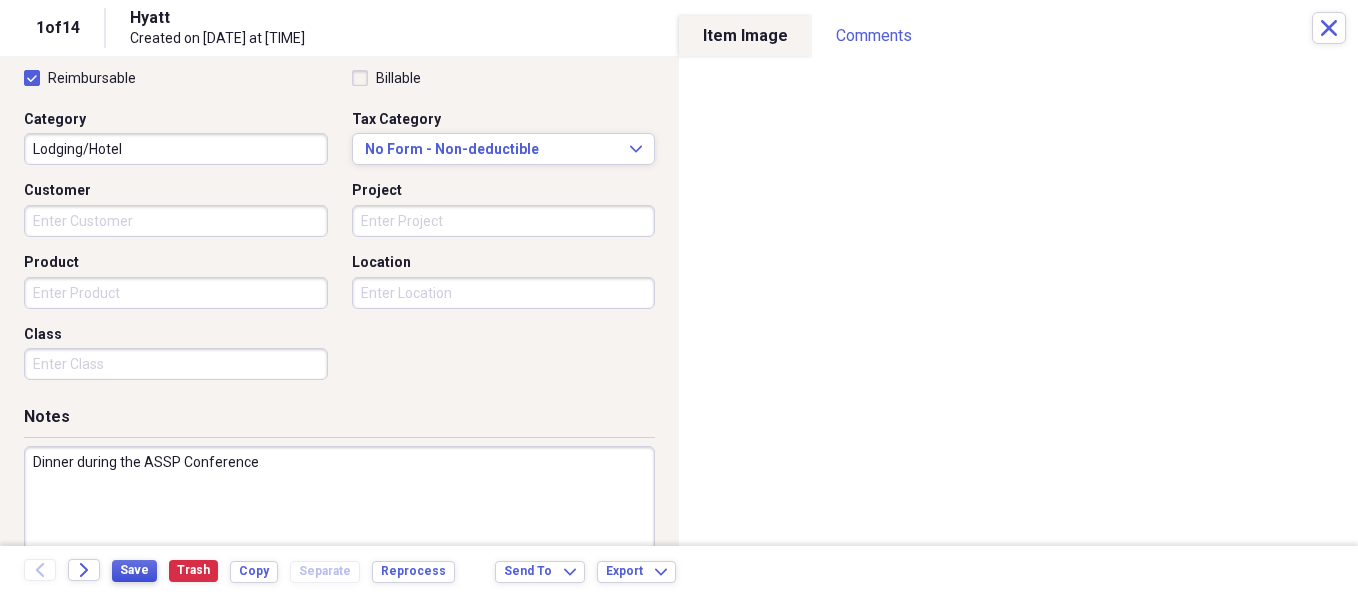 type on "Dinner during the ASSP Conference" 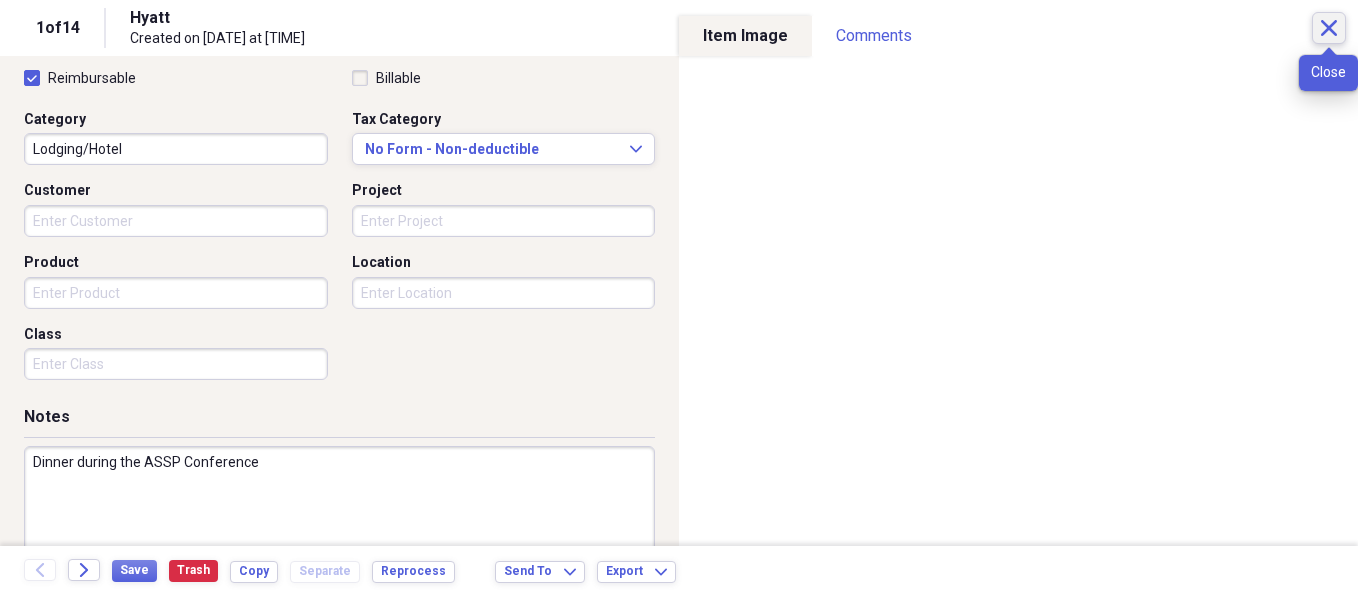 click on "Close" at bounding box center [1329, 28] 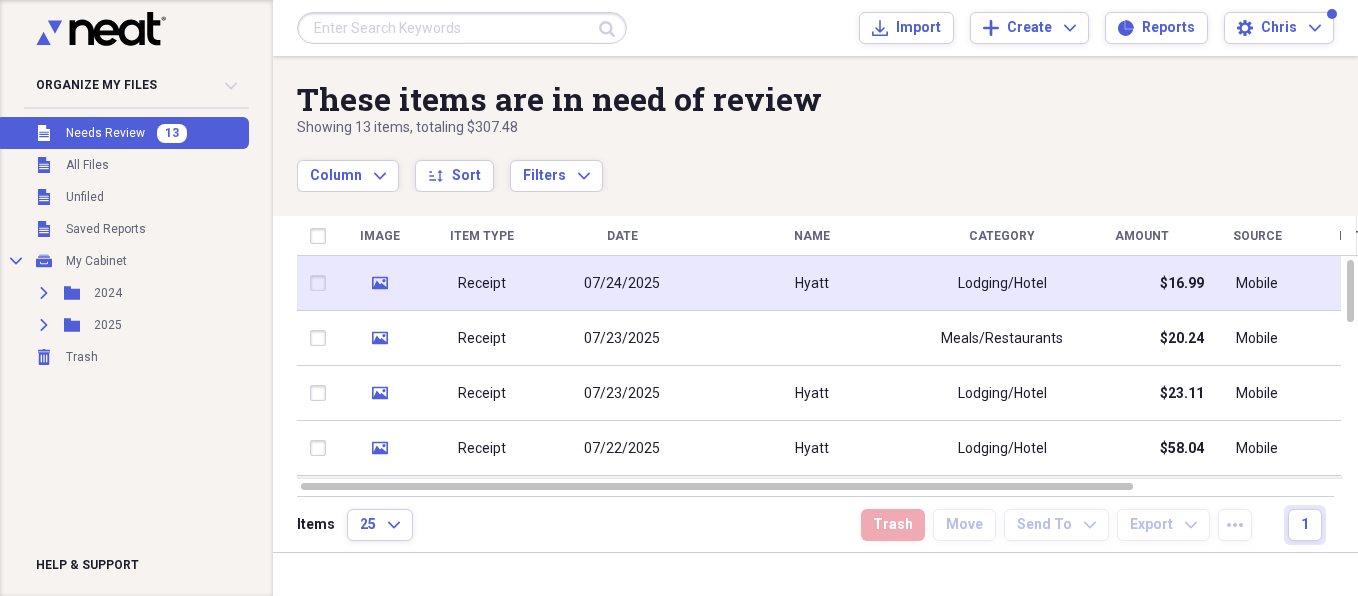 click on "Receipt" at bounding box center (482, 284) 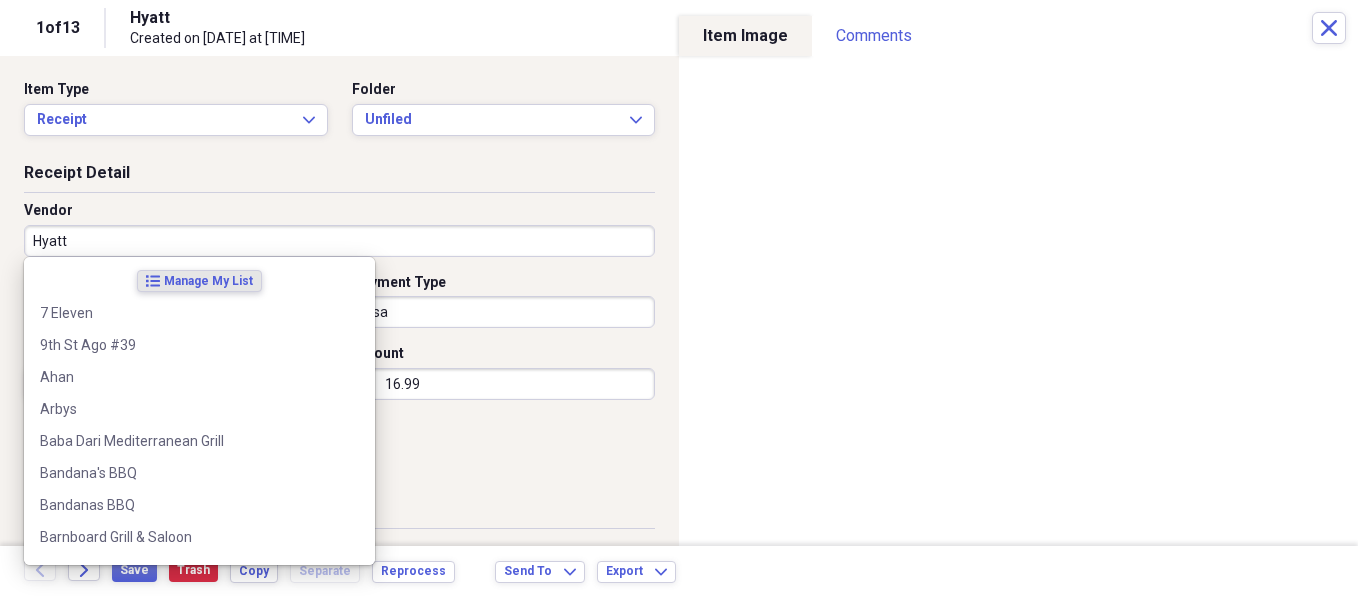 click on "Hyatt" at bounding box center (339, 241) 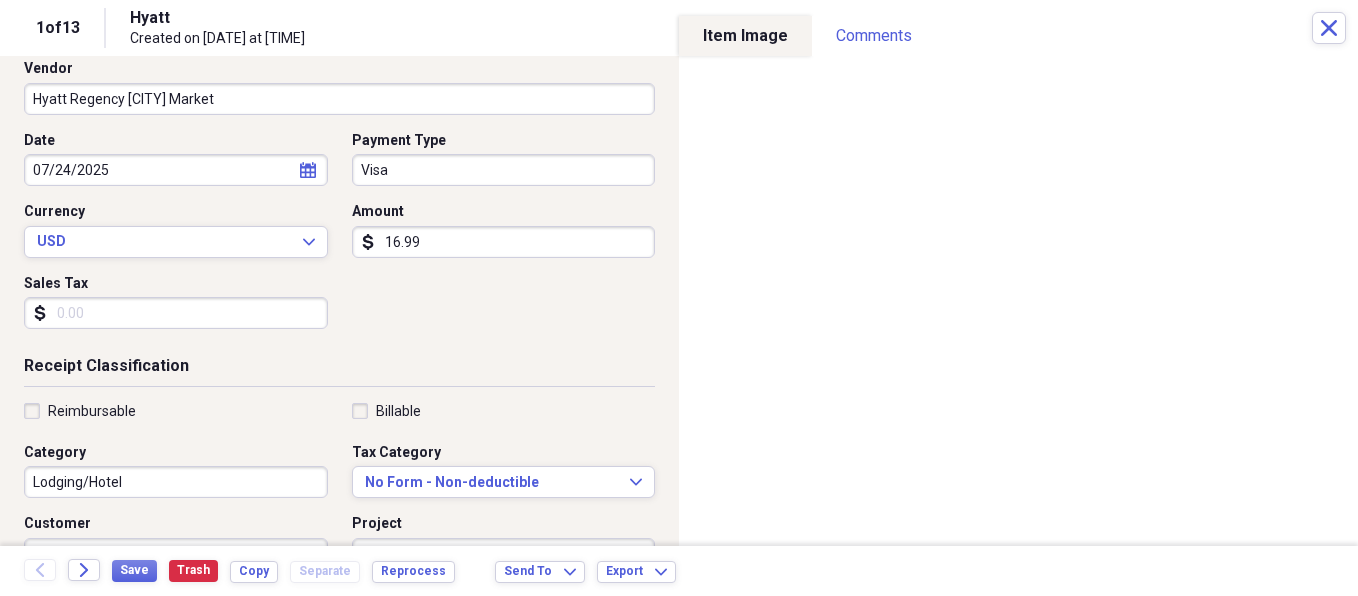 scroll, scrollTop: 144, scrollLeft: 0, axis: vertical 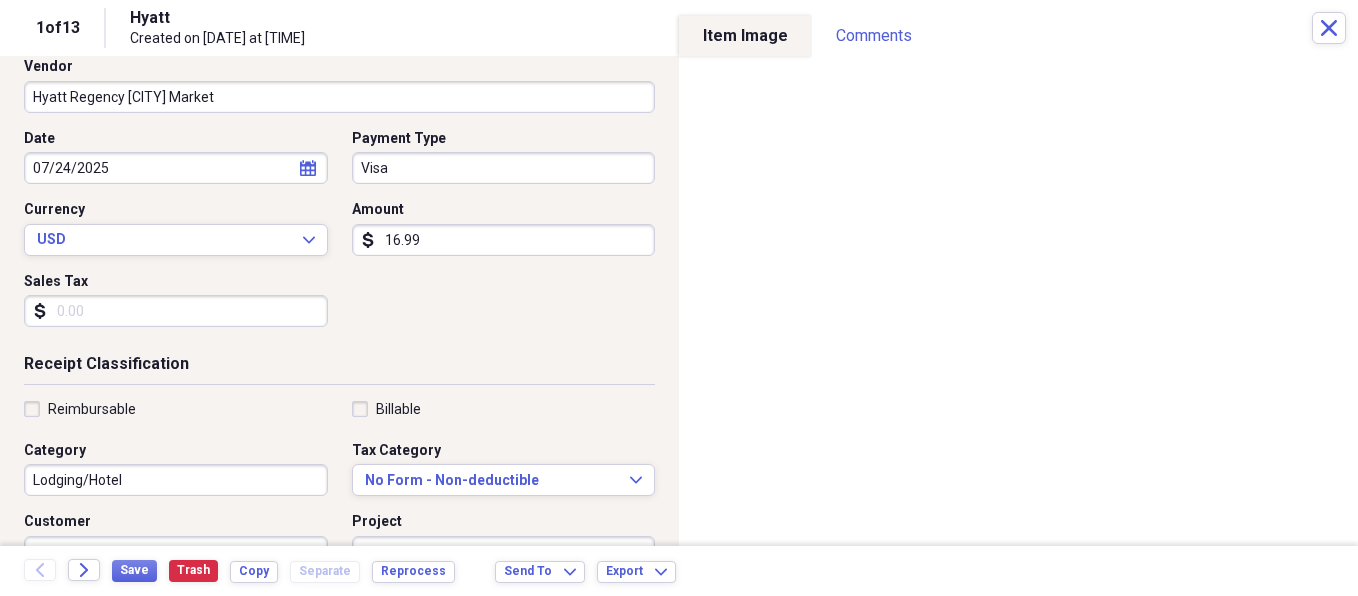 type on "Hyatt Regency [CITY] Market" 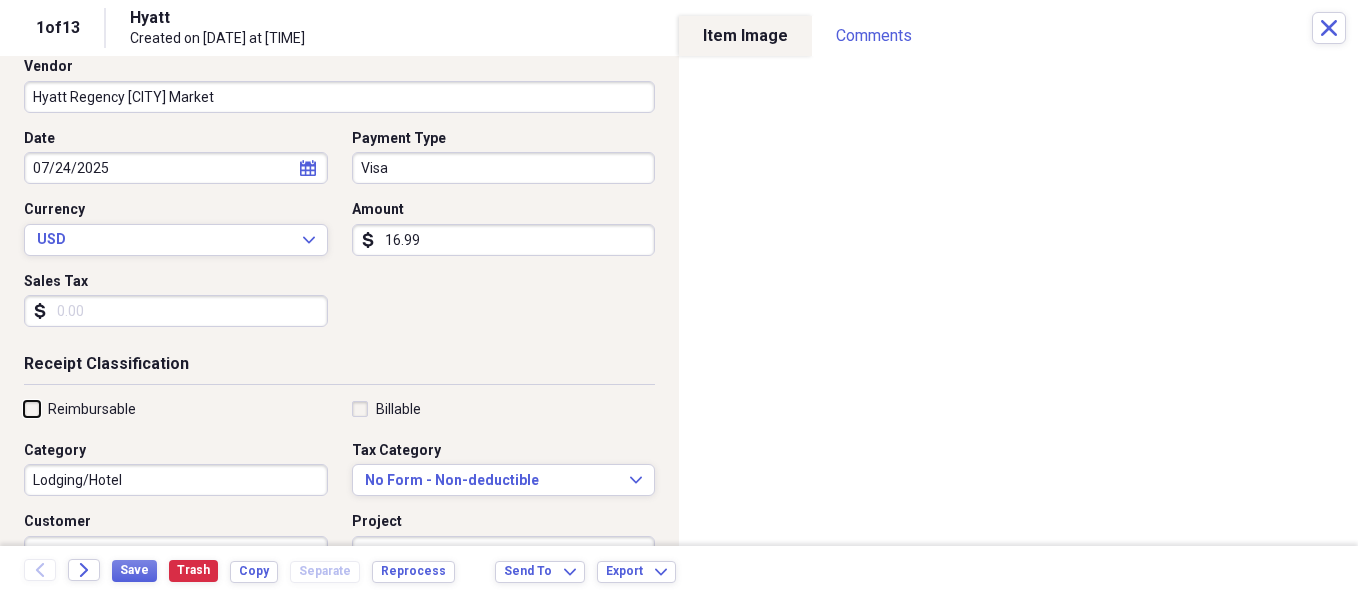 click on "Reimbursable" at bounding box center (24, 408) 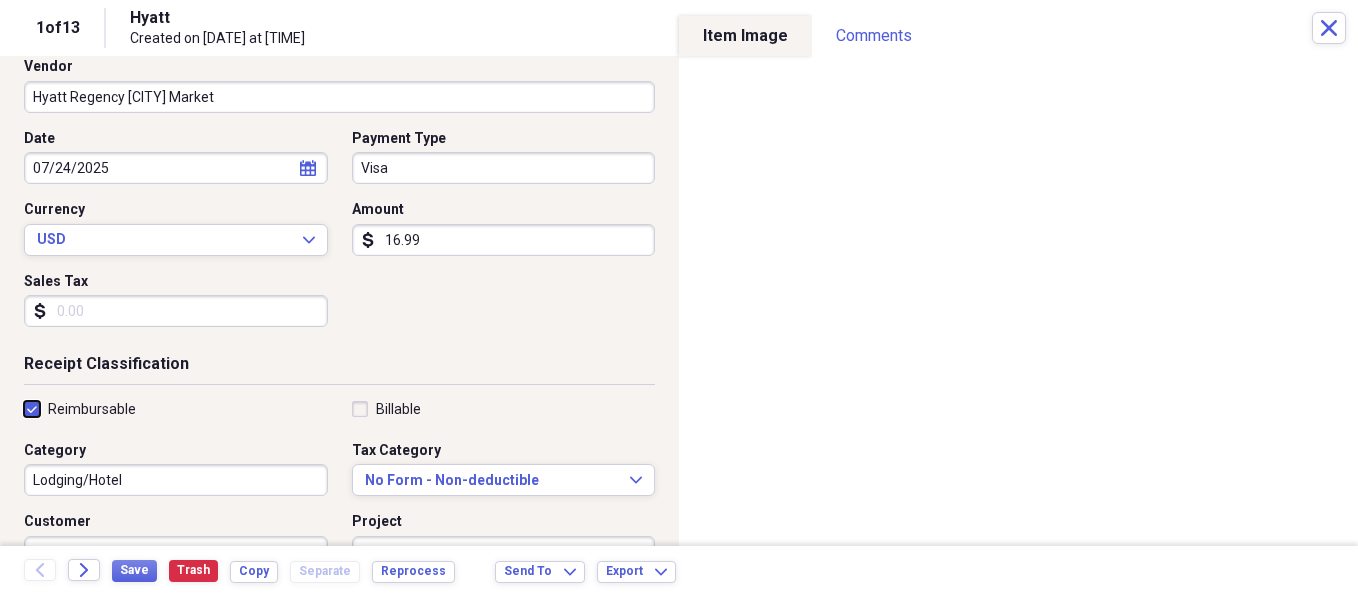 checkbox on "true" 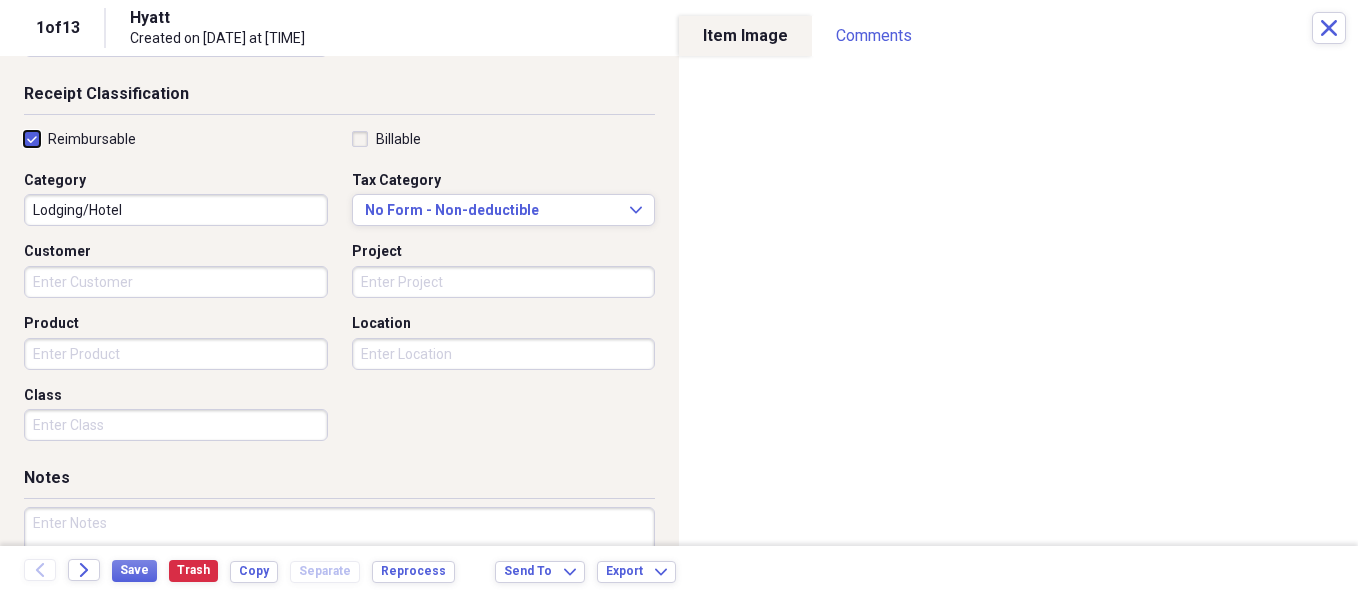 scroll, scrollTop: 439, scrollLeft: 0, axis: vertical 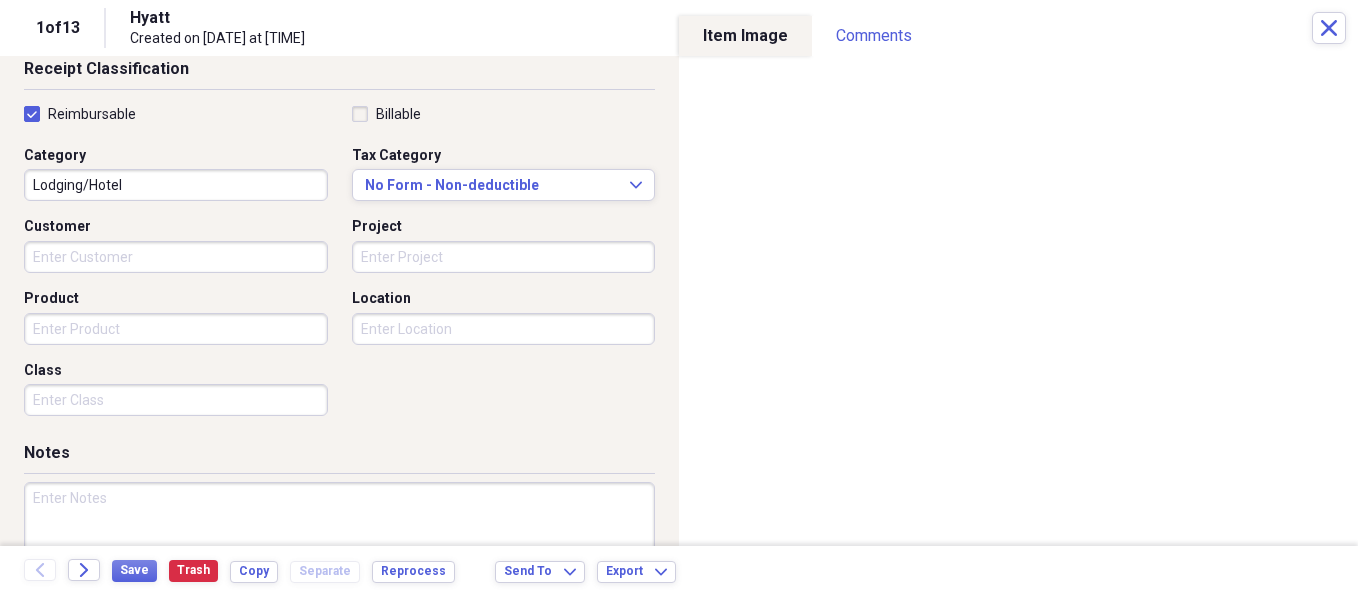 click at bounding box center [339, 547] 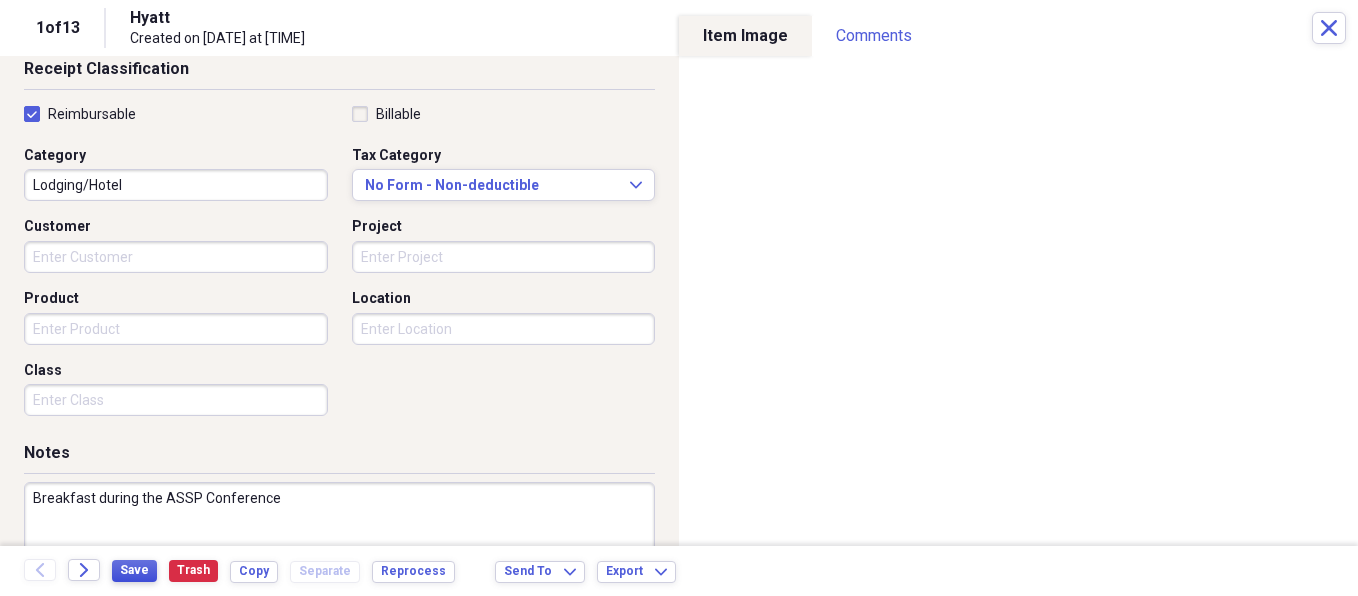 type on "Breakfast during the ASSP Conference" 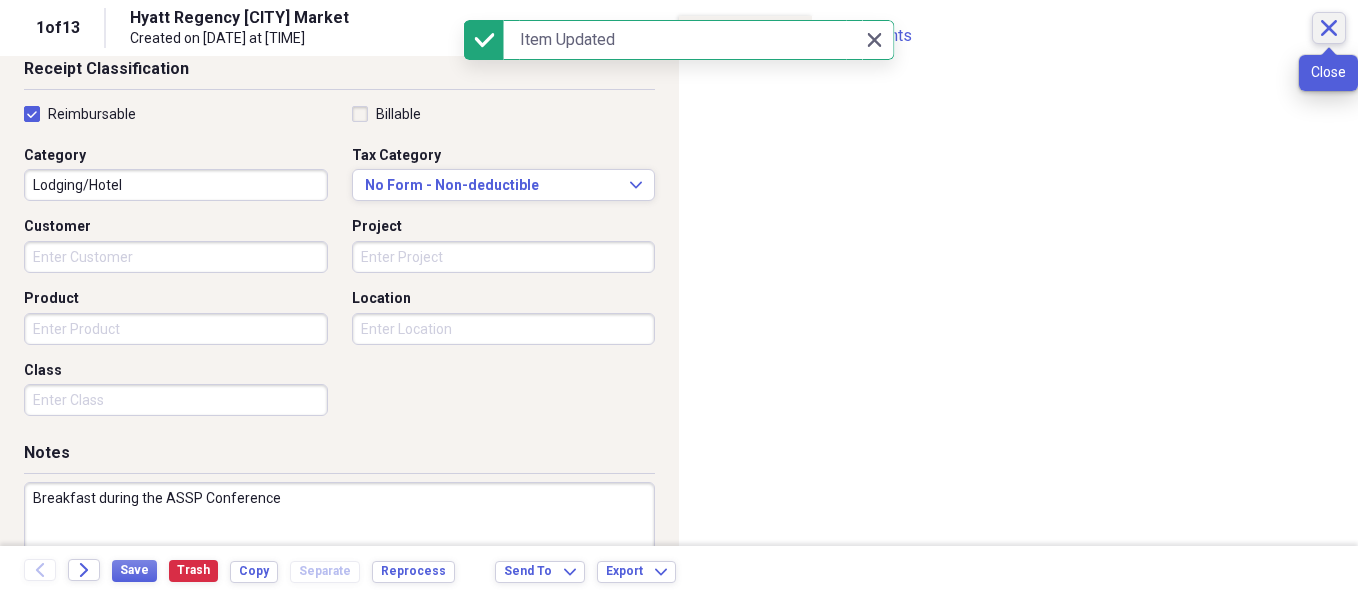 click 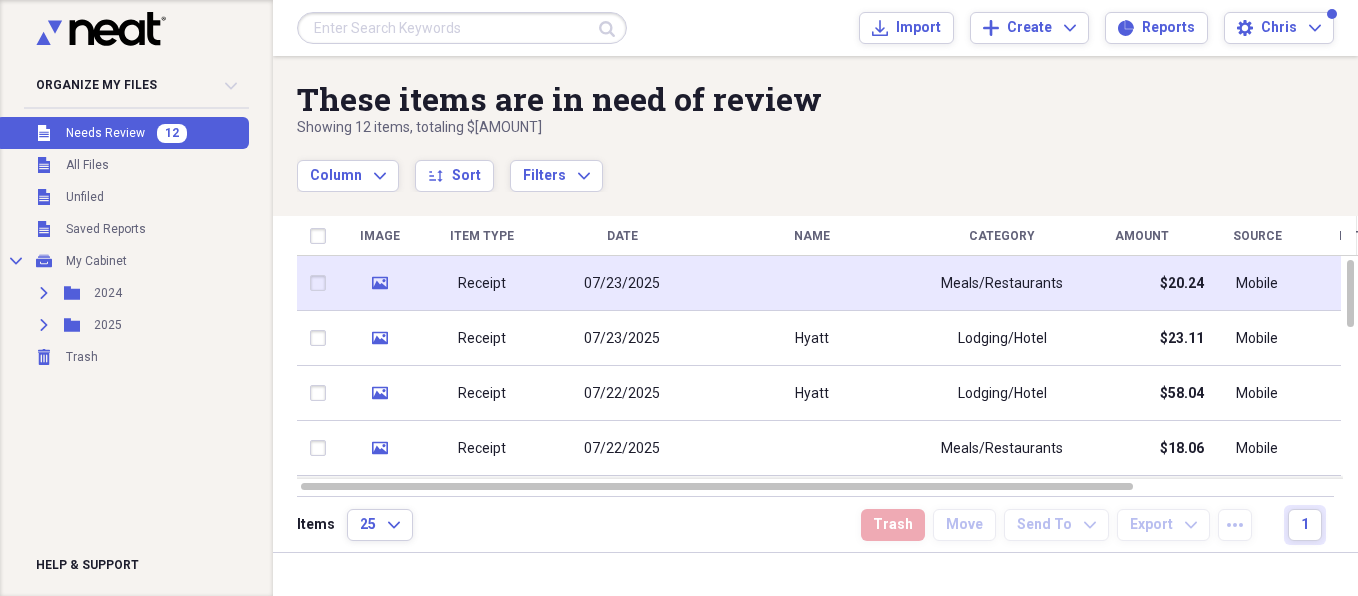 click on "Receipt" at bounding box center [482, 284] 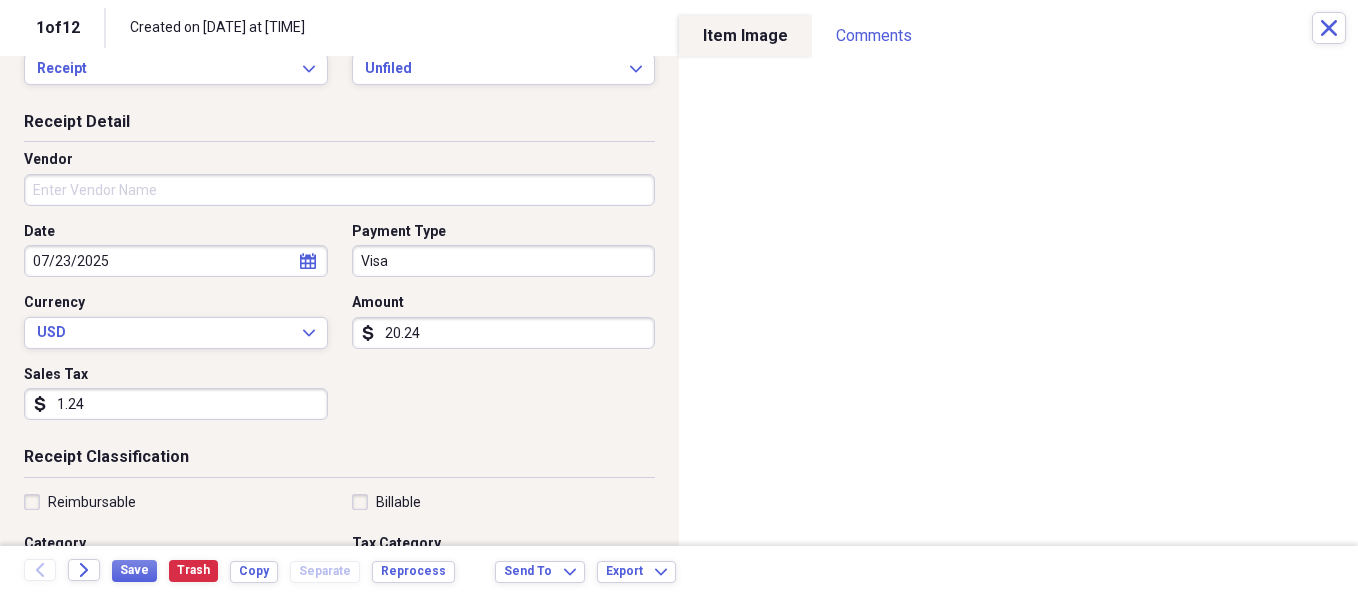 scroll, scrollTop: 43, scrollLeft: 0, axis: vertical 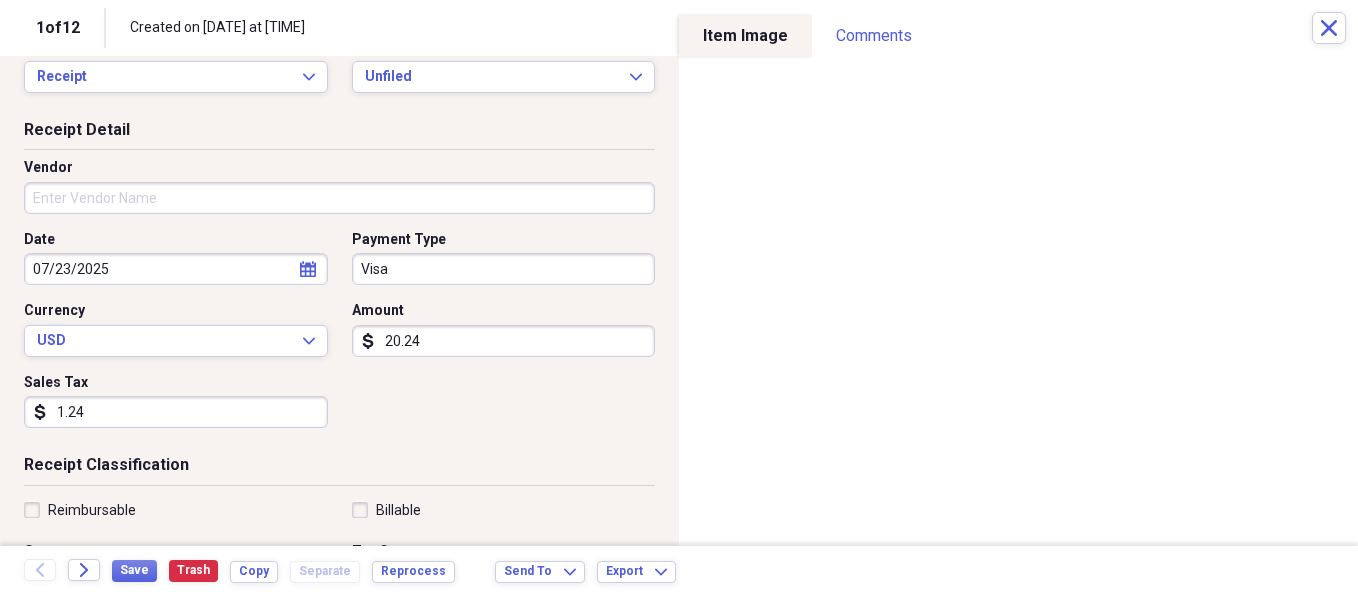 click on "Vendor" at bounding box center [339, 198] 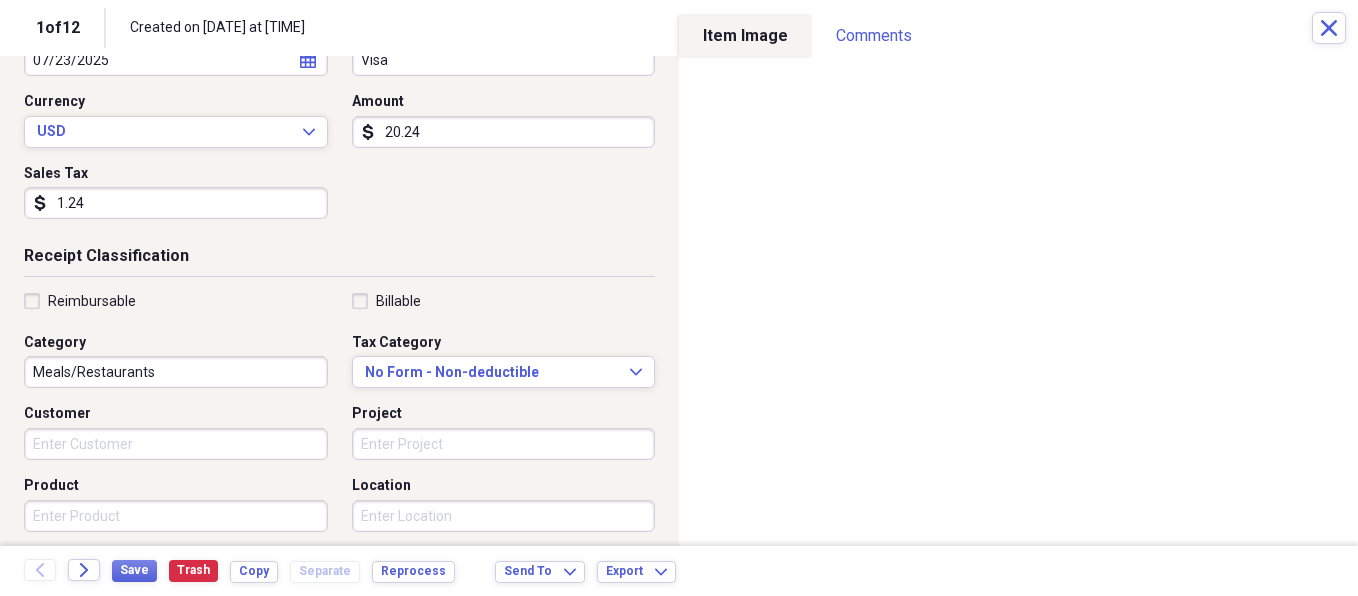 scroll, scrollTop: 256, scrollLeft: 0, axis: vertical 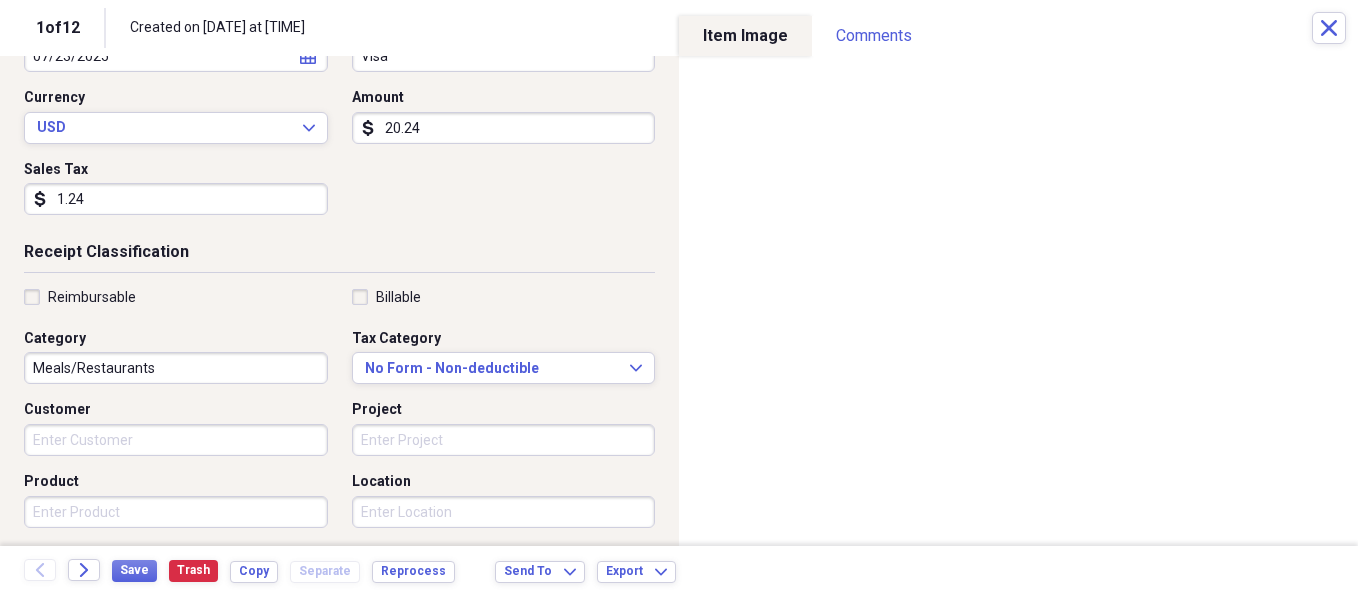 type on "Taco Twist Portable 31" 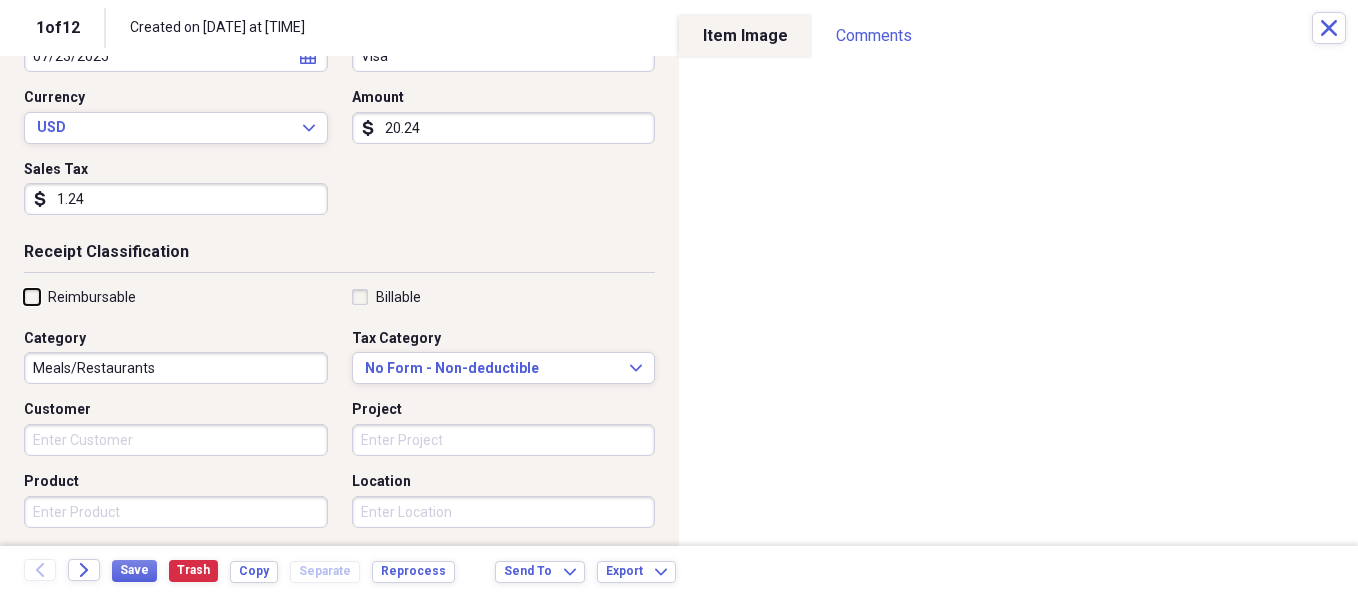 click on "Reimbursable" at bounding box center (24, 296) 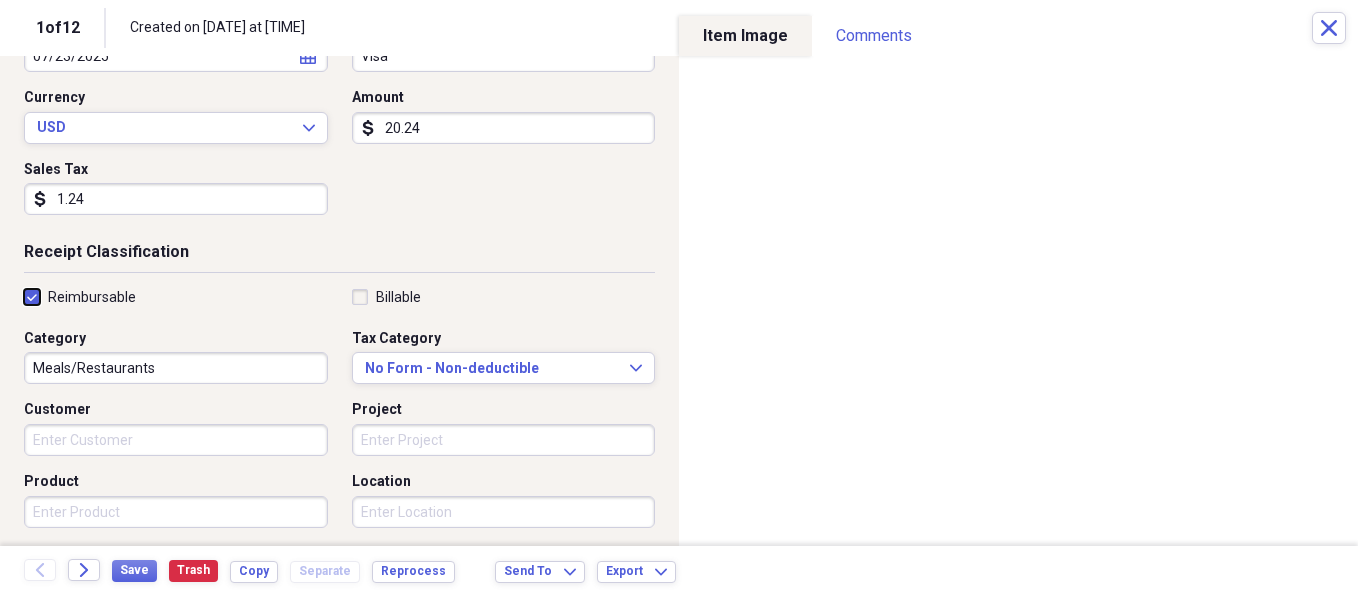 checkbox on "true" 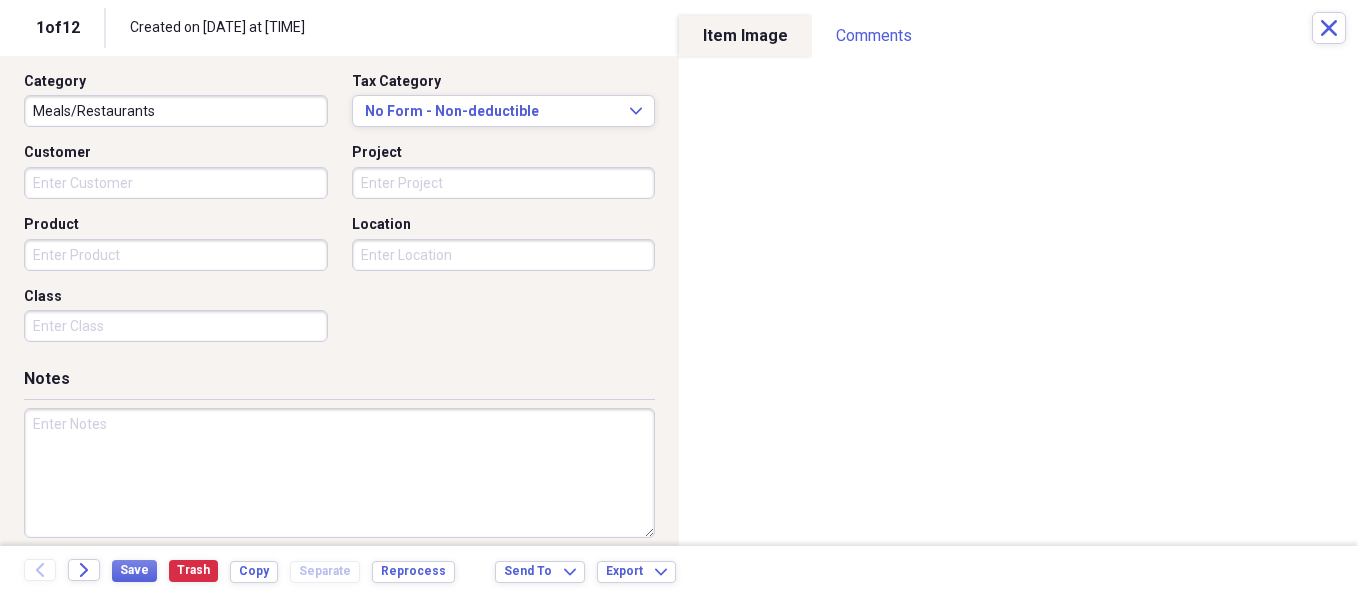 scroll, scrollTop: 531, scrollLeft: 0, axis: vertical 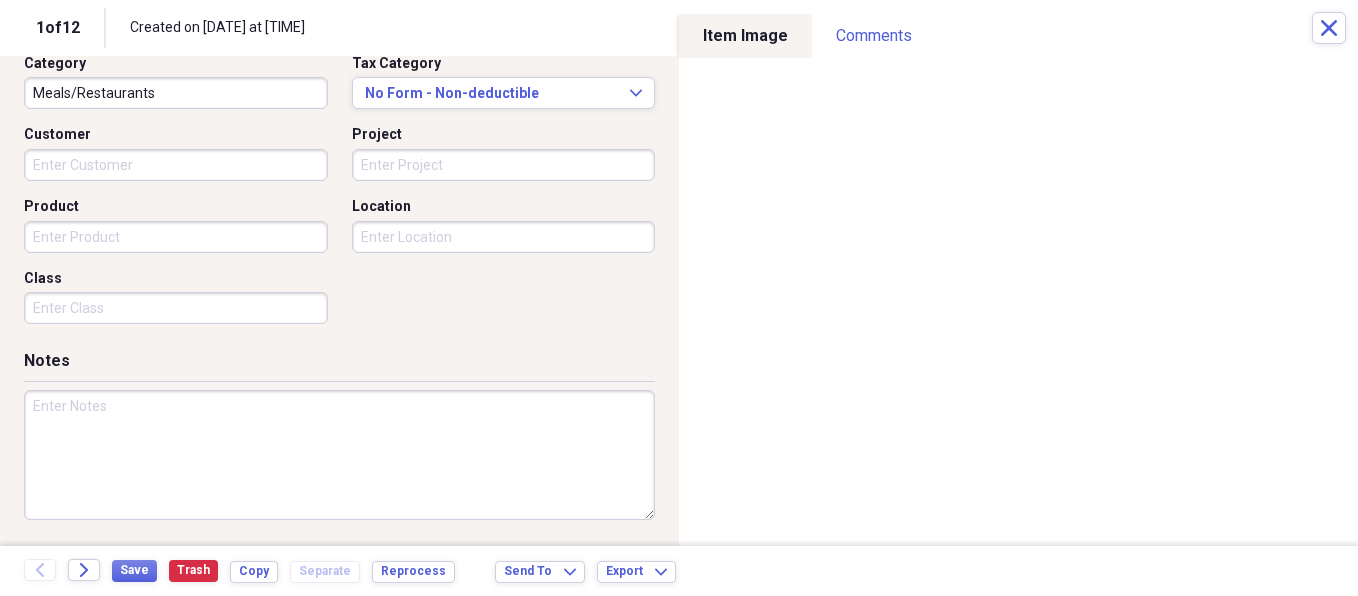 click at bounding box center [339, 455] 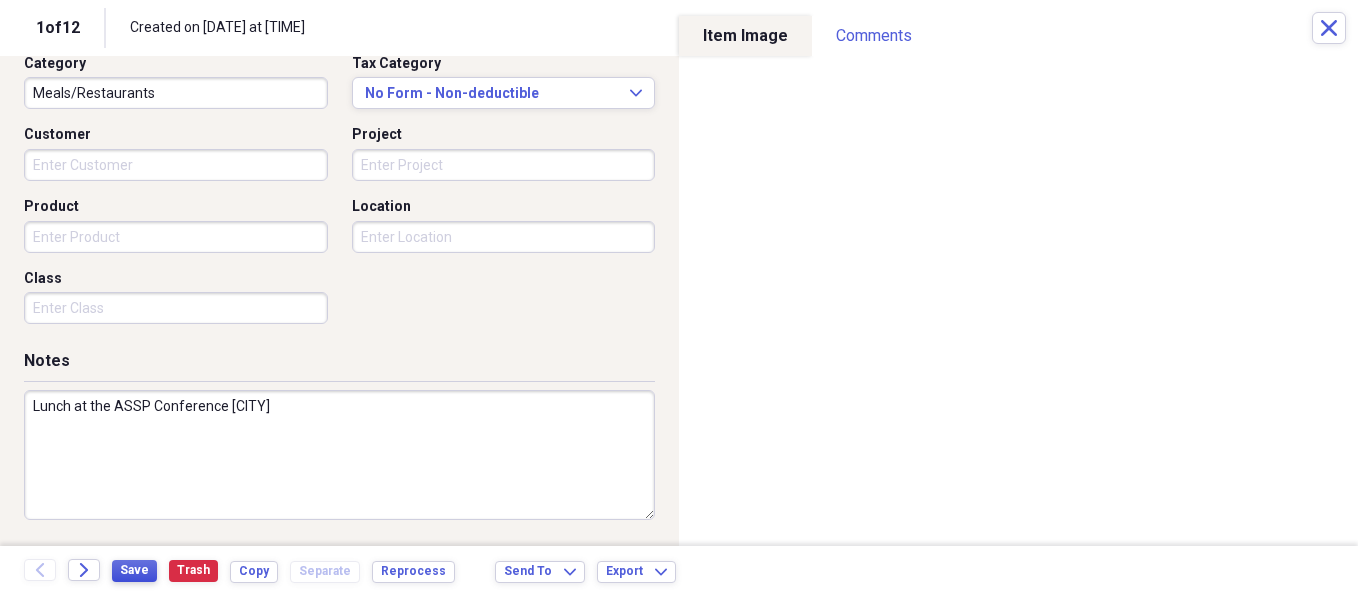 type on "Lunch at the ASSP Conference [CITY]" 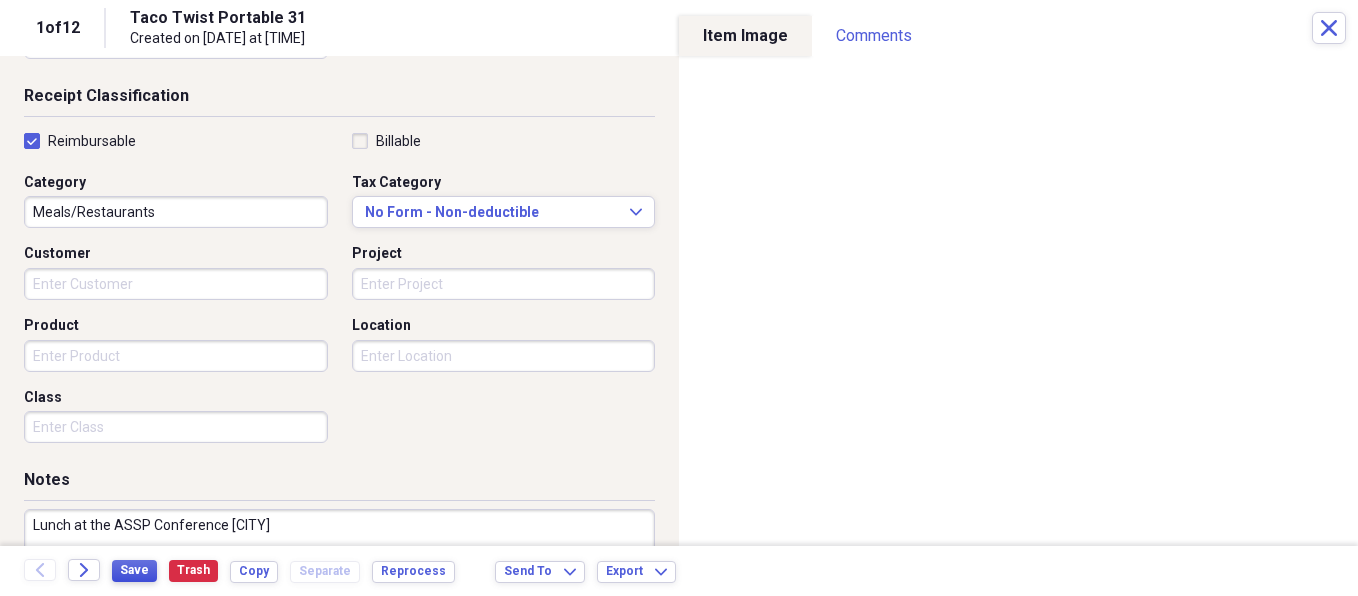 scroll, scrollTop: 403, scrollLeft: 0, axis: vertical 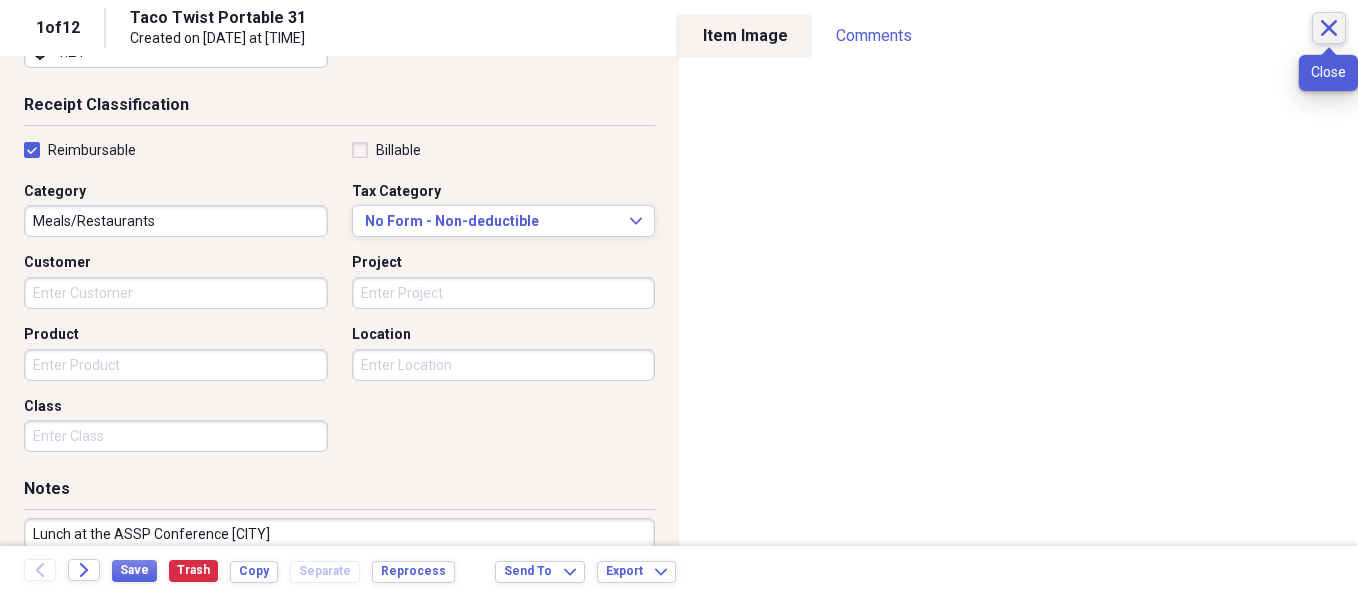 click on "Close" 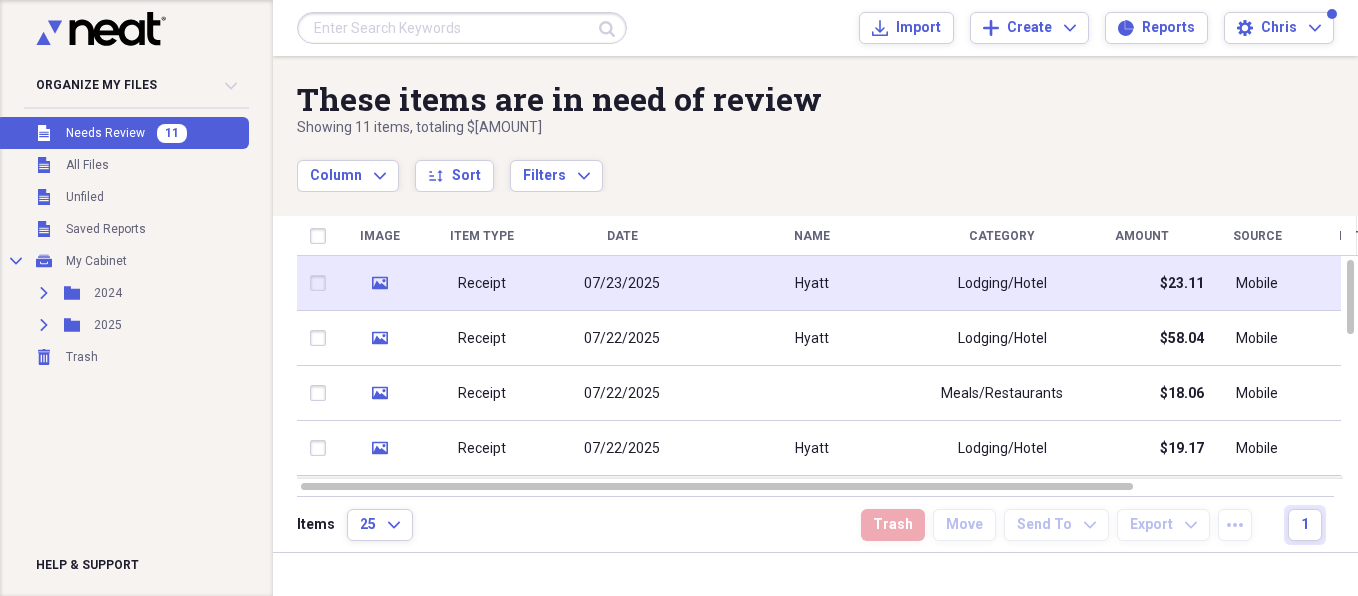 click on "Receipt" at bounding box center [482, 284] 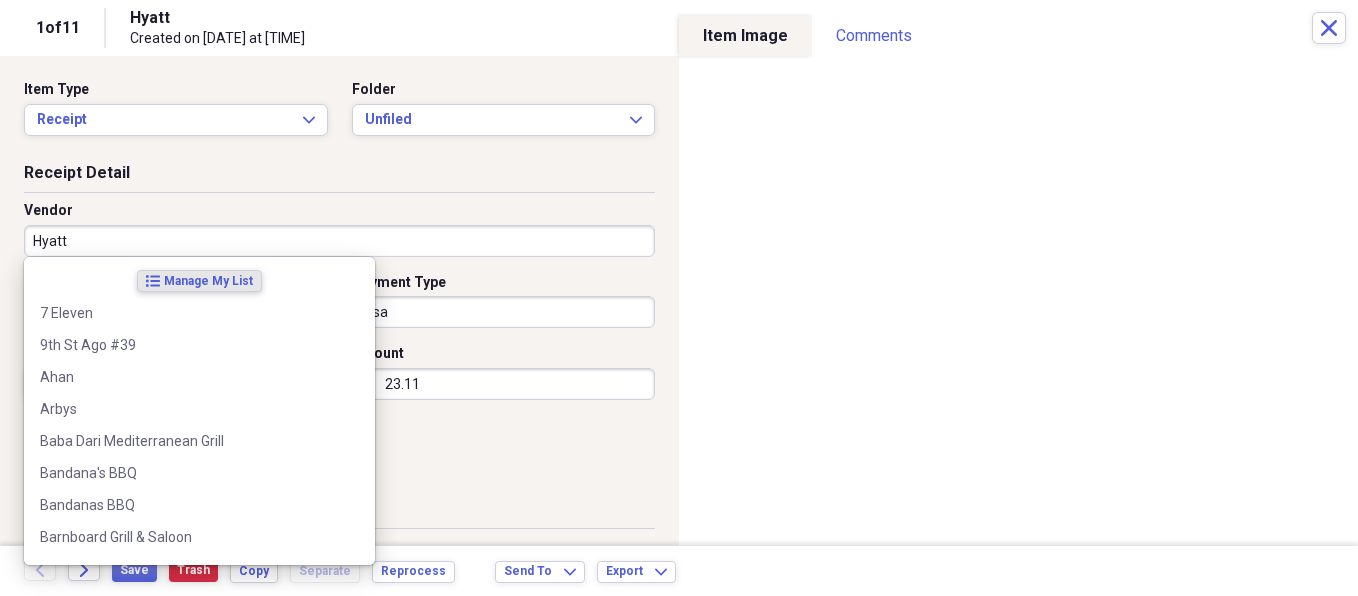 click on "Hyatt" at bounding box center [339, 241] 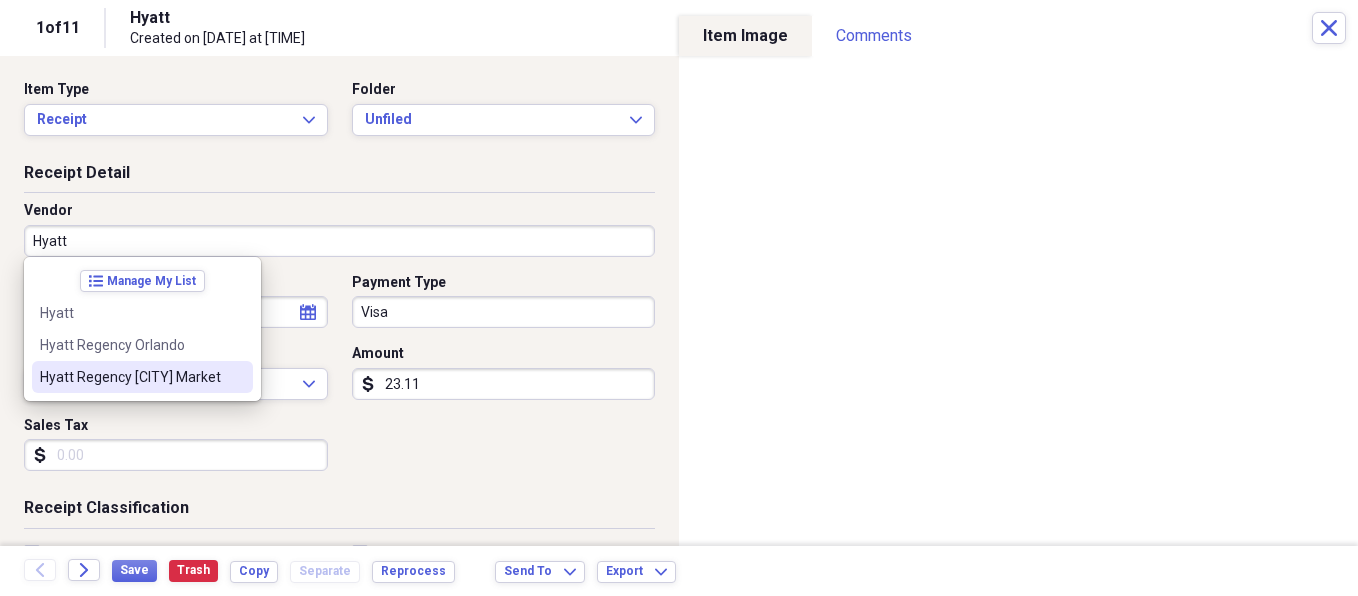 click on "Hyatt Regency [CITY] Market" at bounding box center [130, 377] 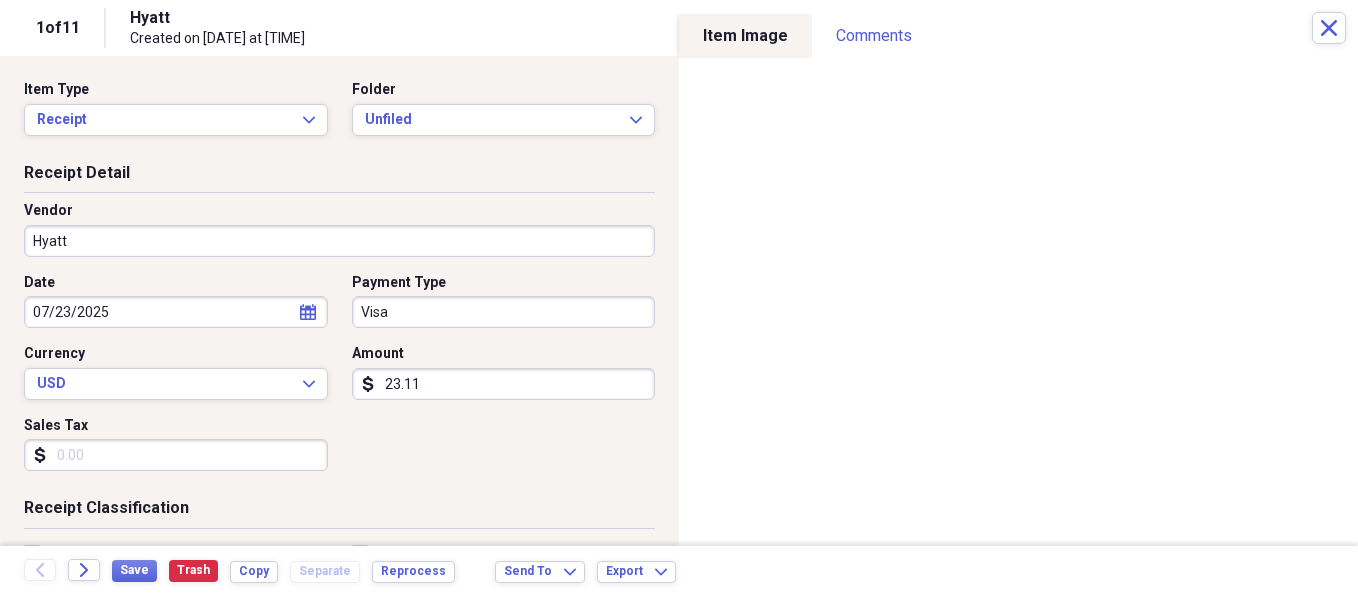 type on "Hyatt Regency [CITY] Market" 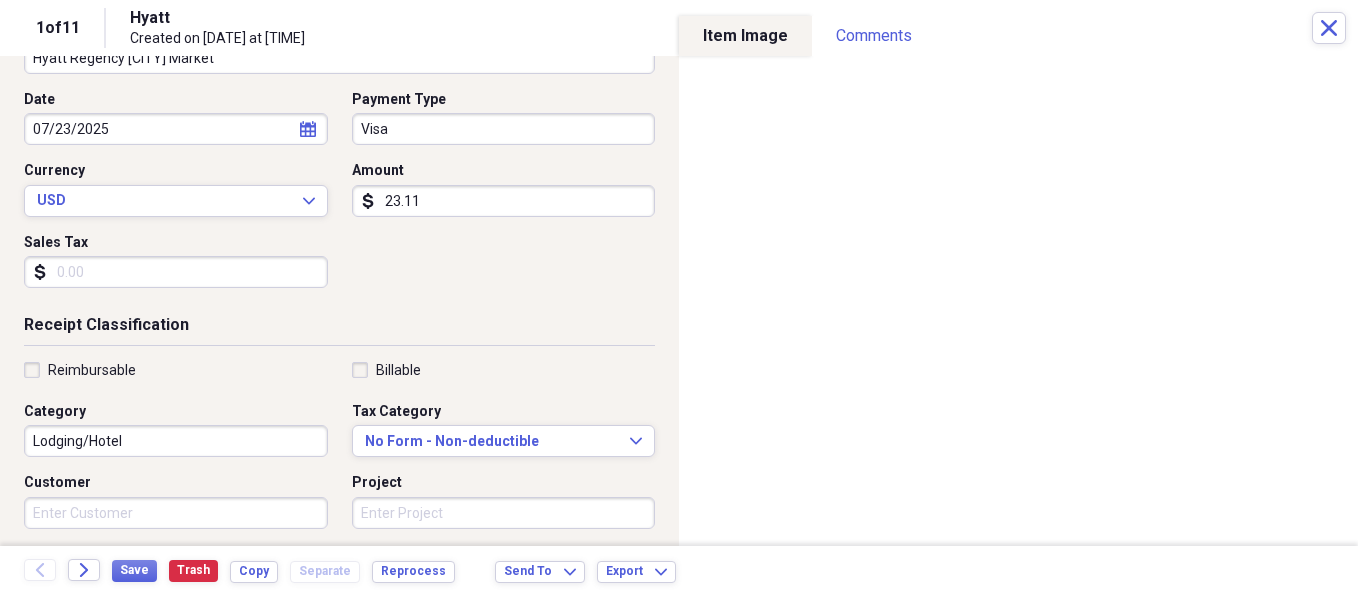scroll, scrollTop: 189, scrollLeft: 0, axis: vertical 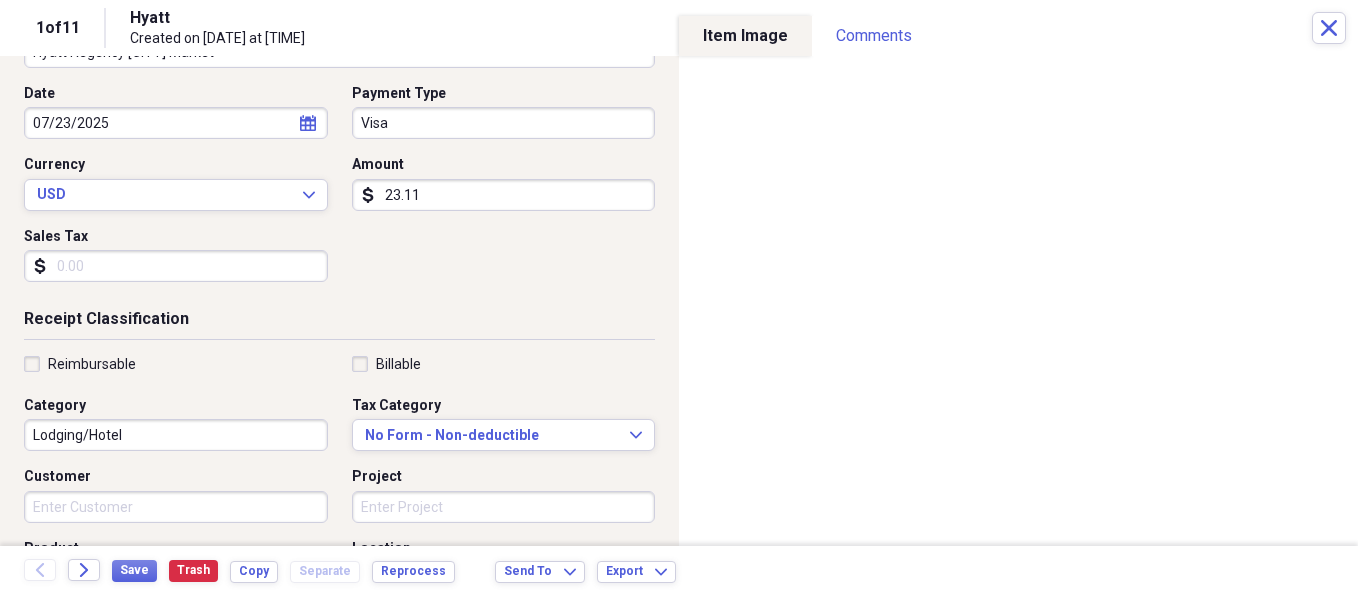 click on "Reimbursable" at bounding box center (80, 364) 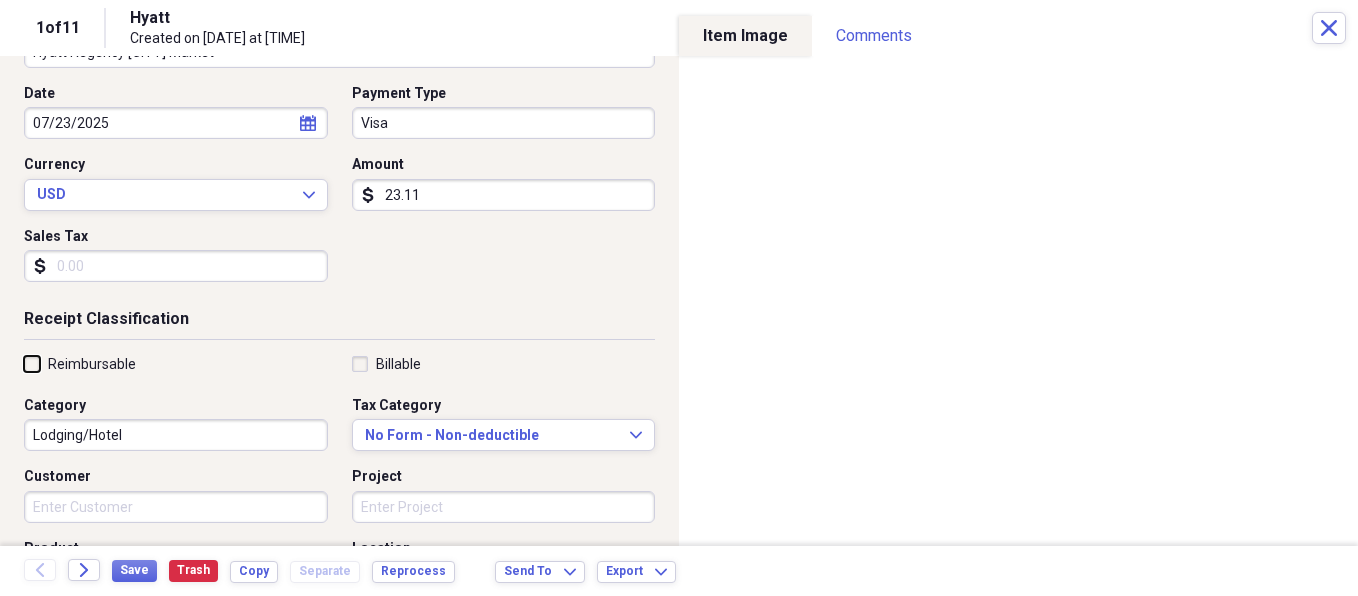 click on "Reimbursable" at bounding box center (24, 363) 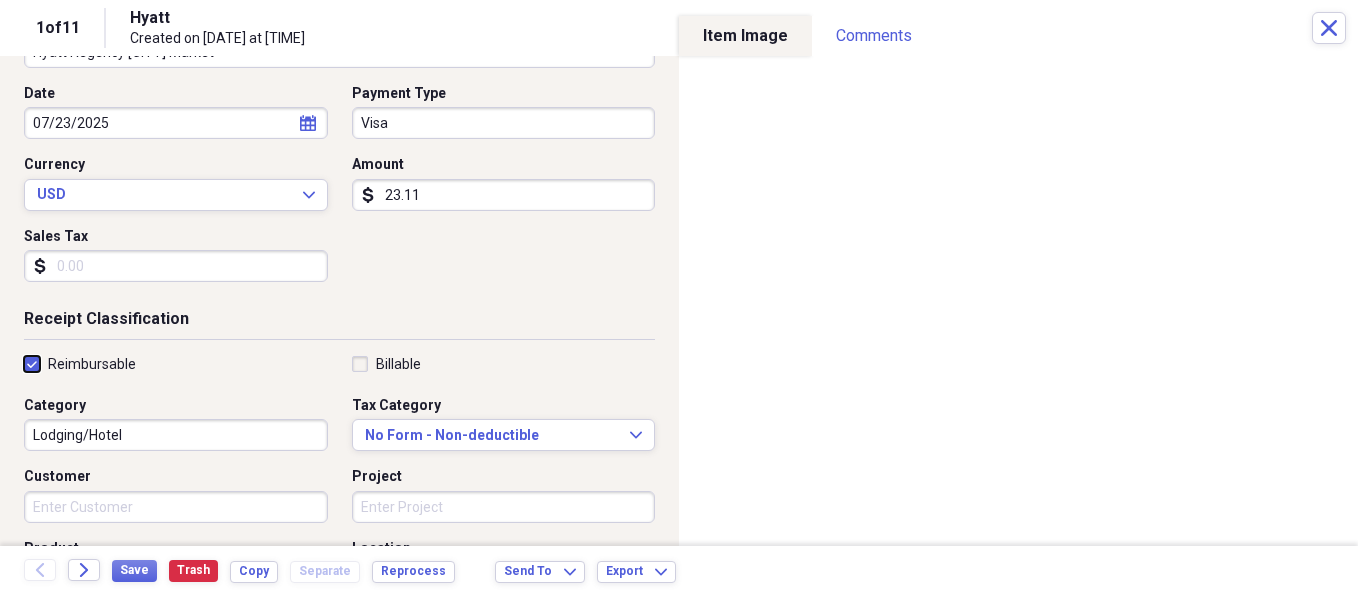checkbox on "true" 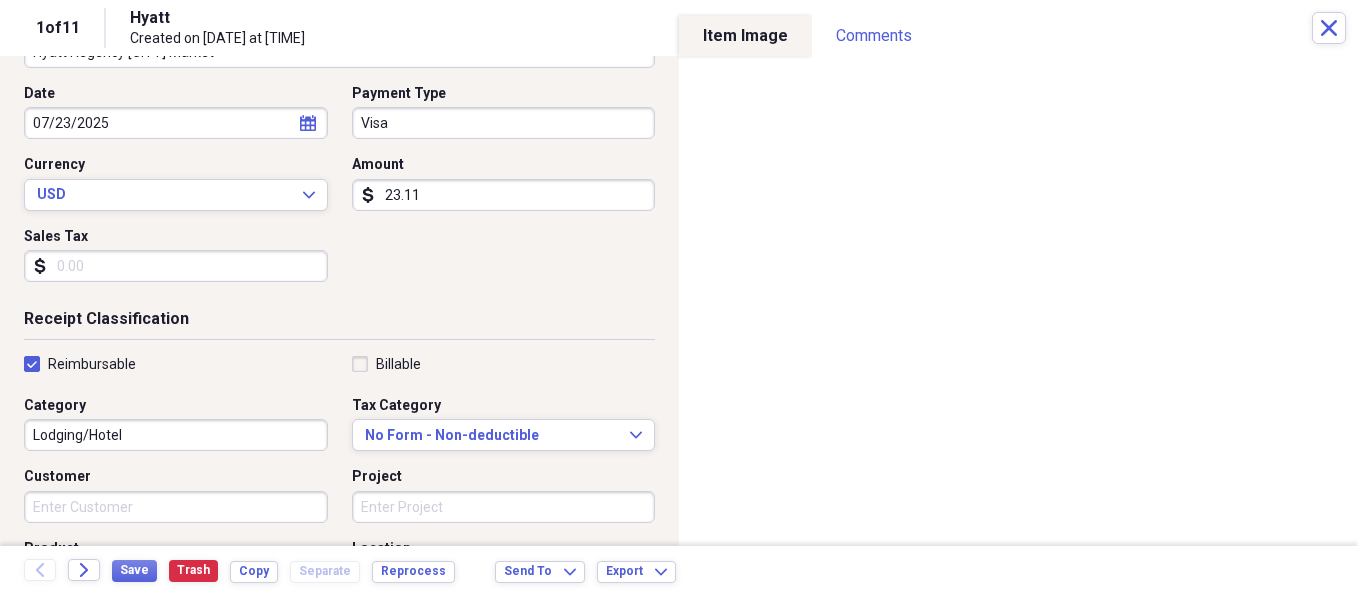 click on "Lodging/Hotel" at bounding box center (176, 435) 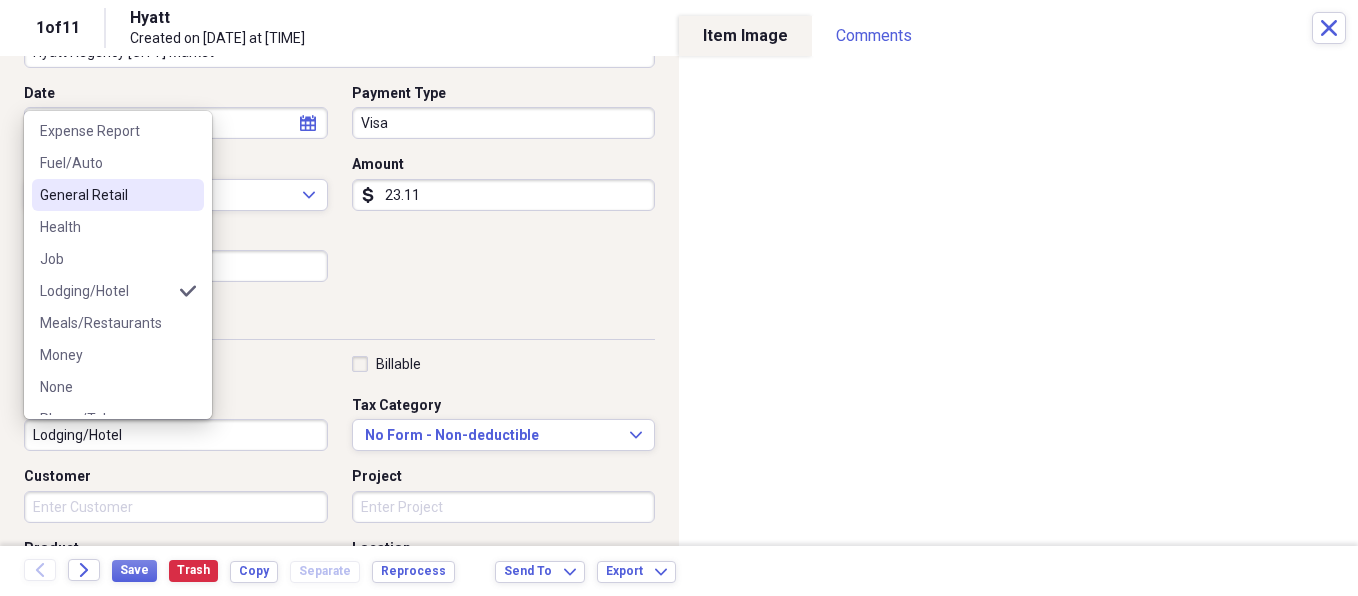 scroll, scrollTop: 172, scrollLeft: 0, axis: vertical 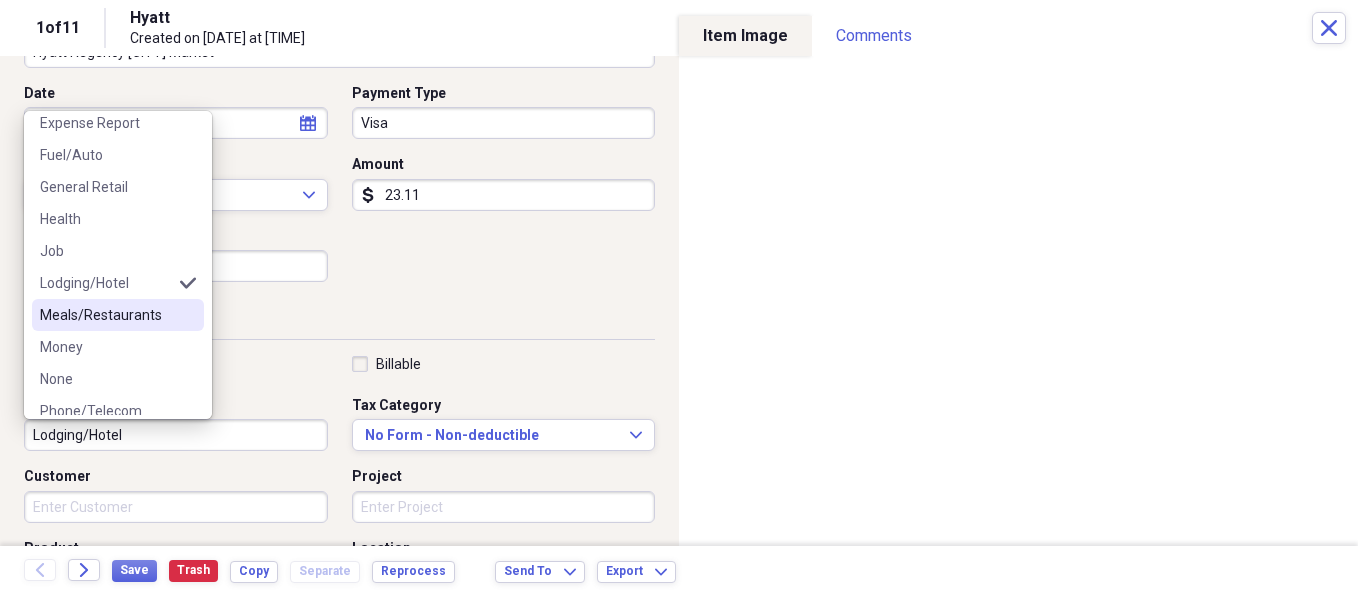 click on "Meals/Restaurants" at bounding box center (106, 315) 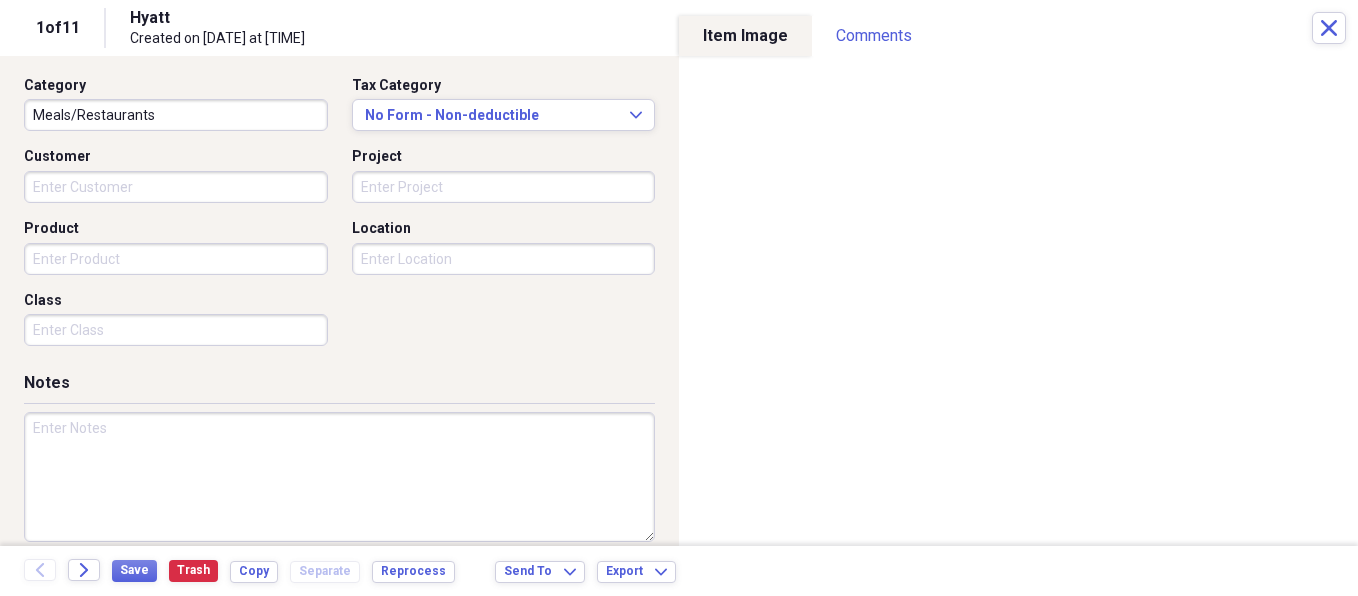scroll, scrollTop: 513, scrollLeft: 0, axis: vertical 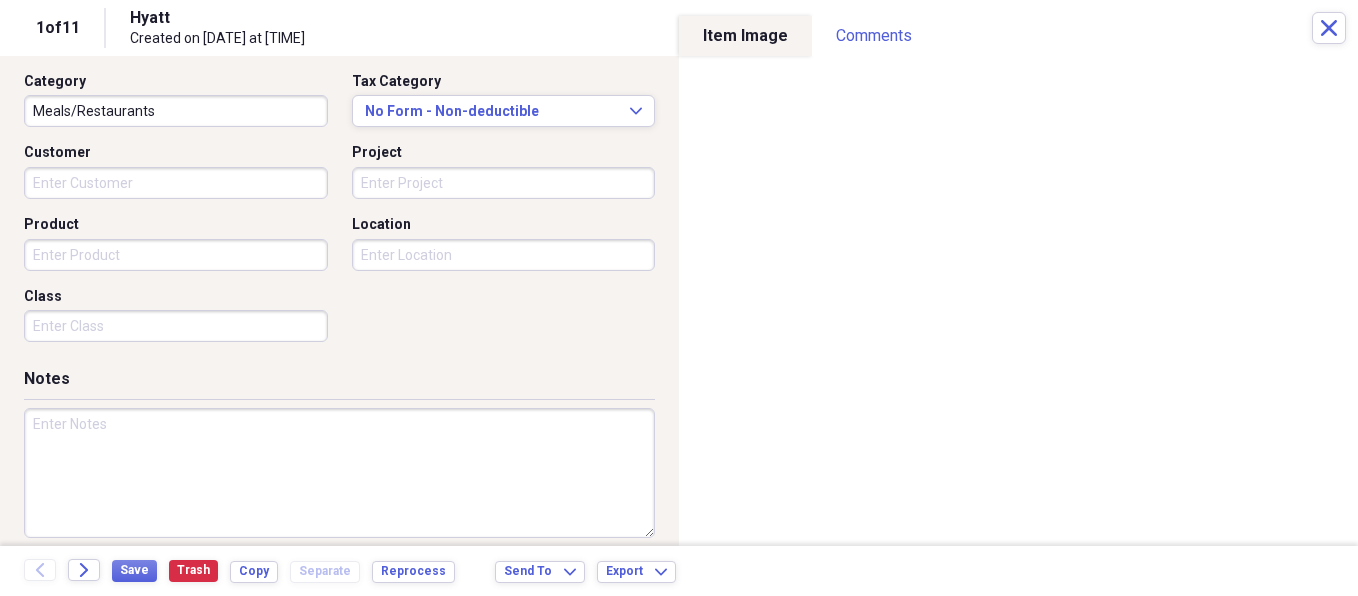 click at bounding box center (339, 473) 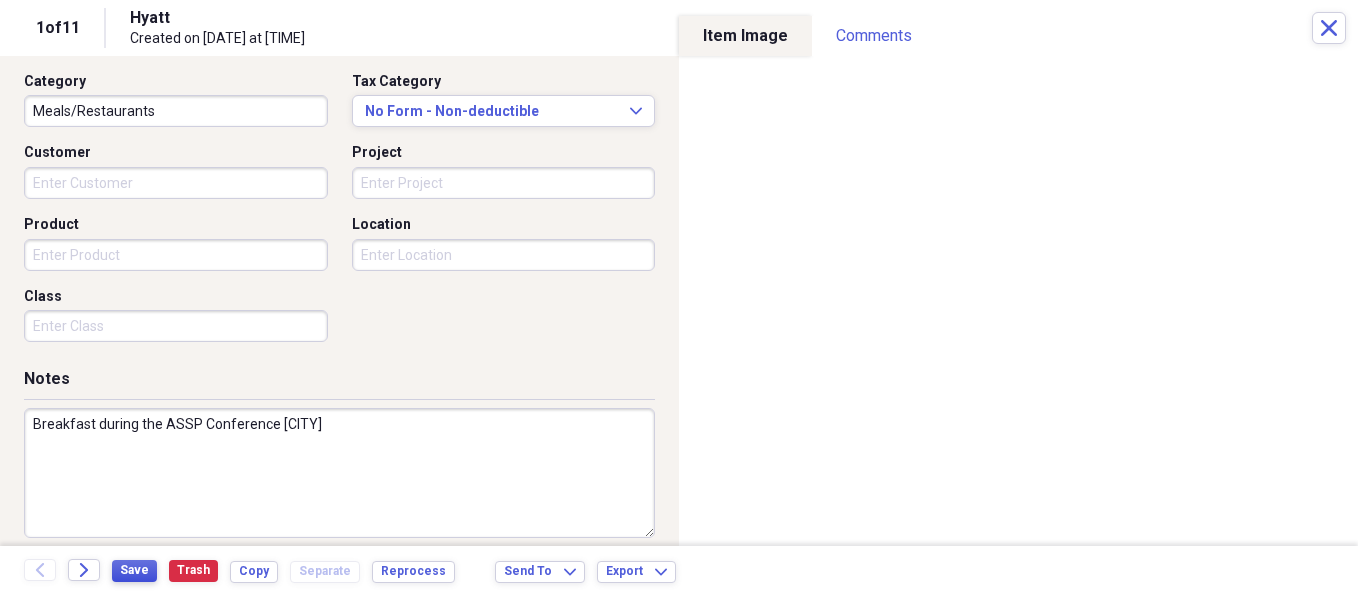 type on "Breakfast during the ASSP Conference [CITY]" 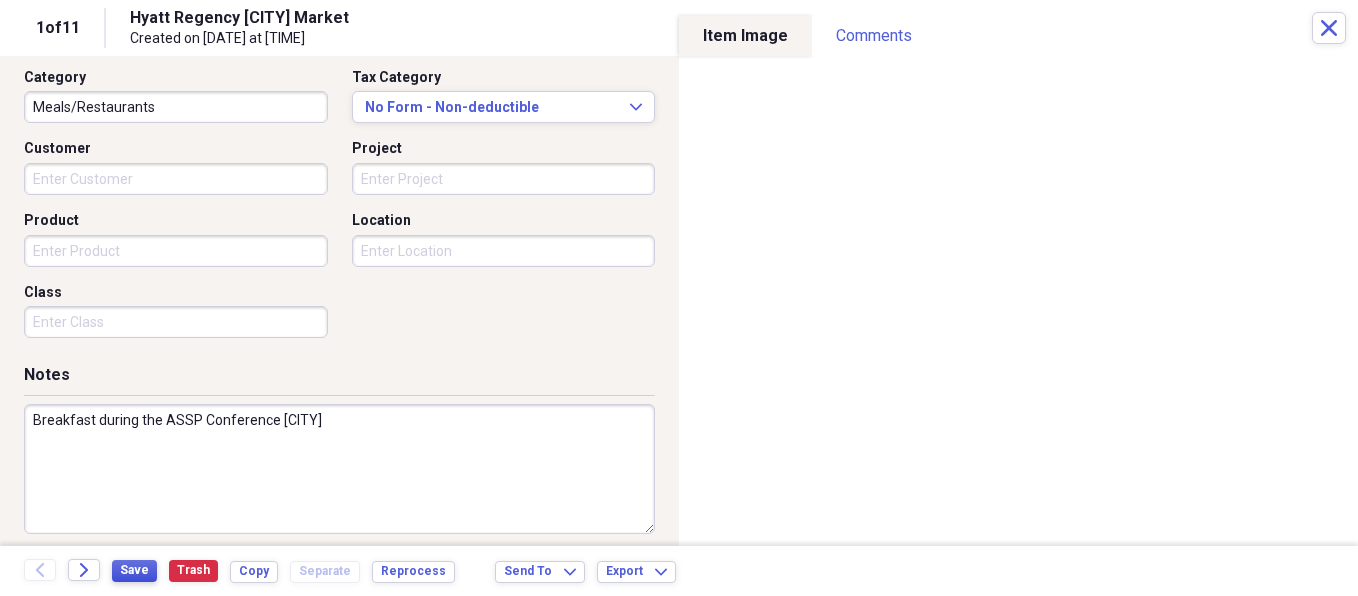 scroll, scrollTop: 531, scrollLeft: 0, axis: vertical 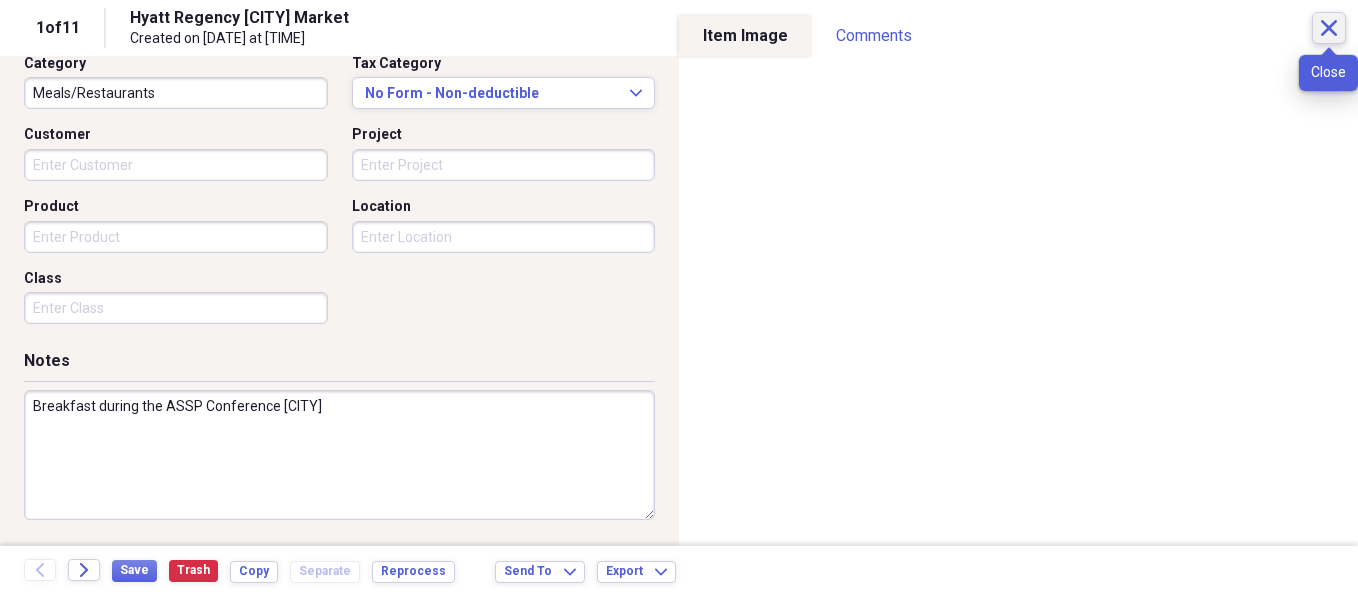 click on "Close" at bounding box center [1329, 28] 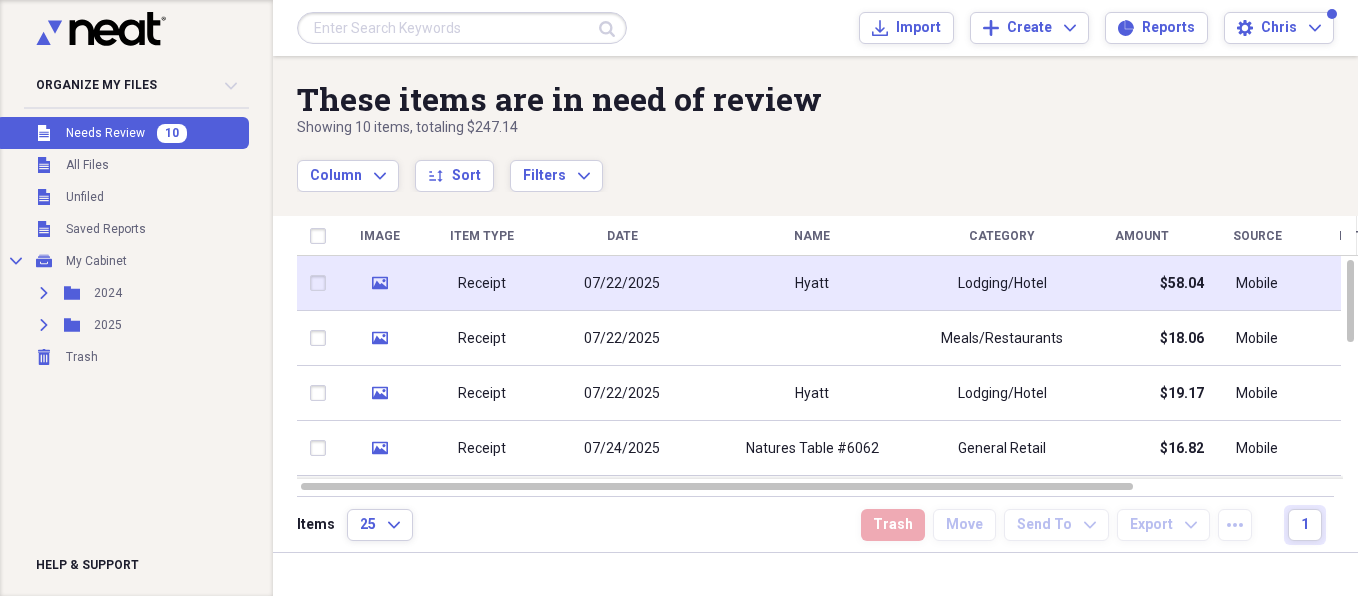 click on "Receipt" at bounding box center [482, 284] 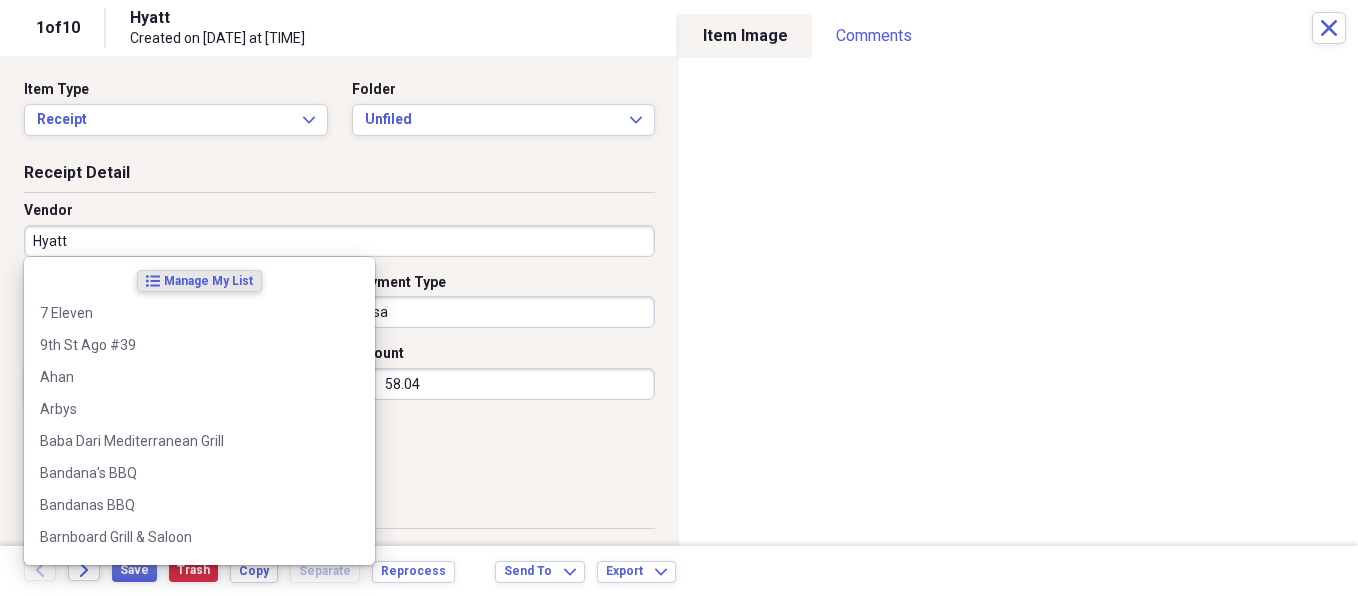 click on "Hyatt" at bounding box center (339, 241) 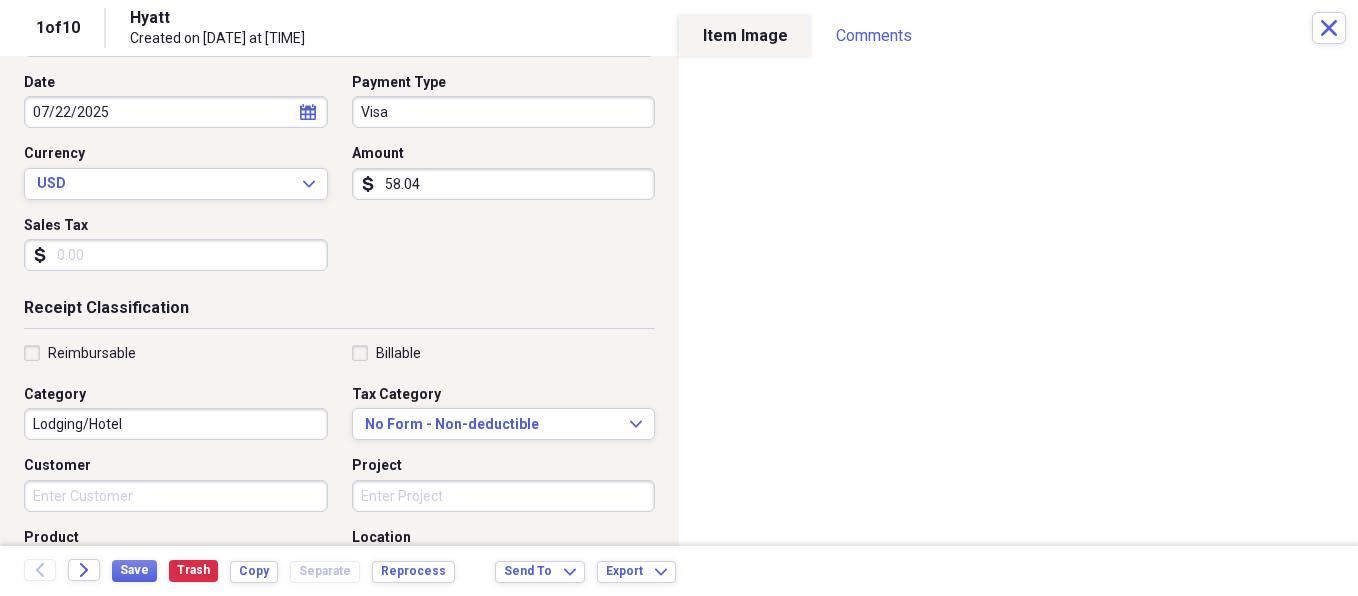 scroll, scrollTop: 216, scrollLeft: 0, axis: vertical 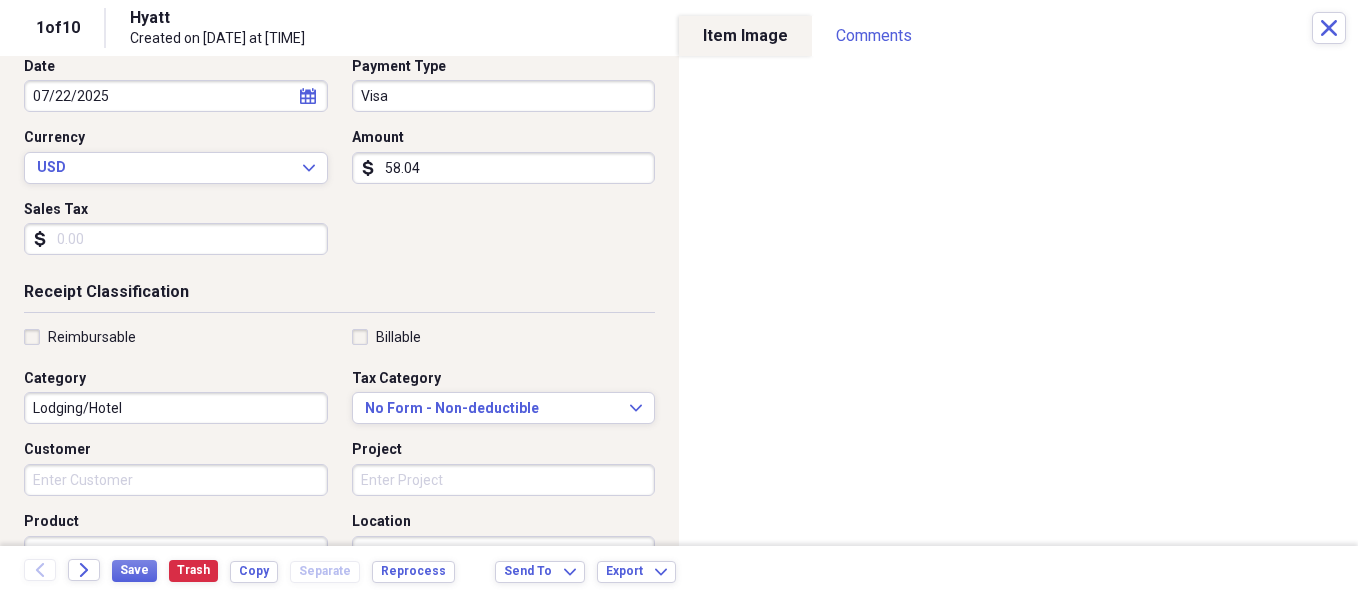 type on "Descend 21" 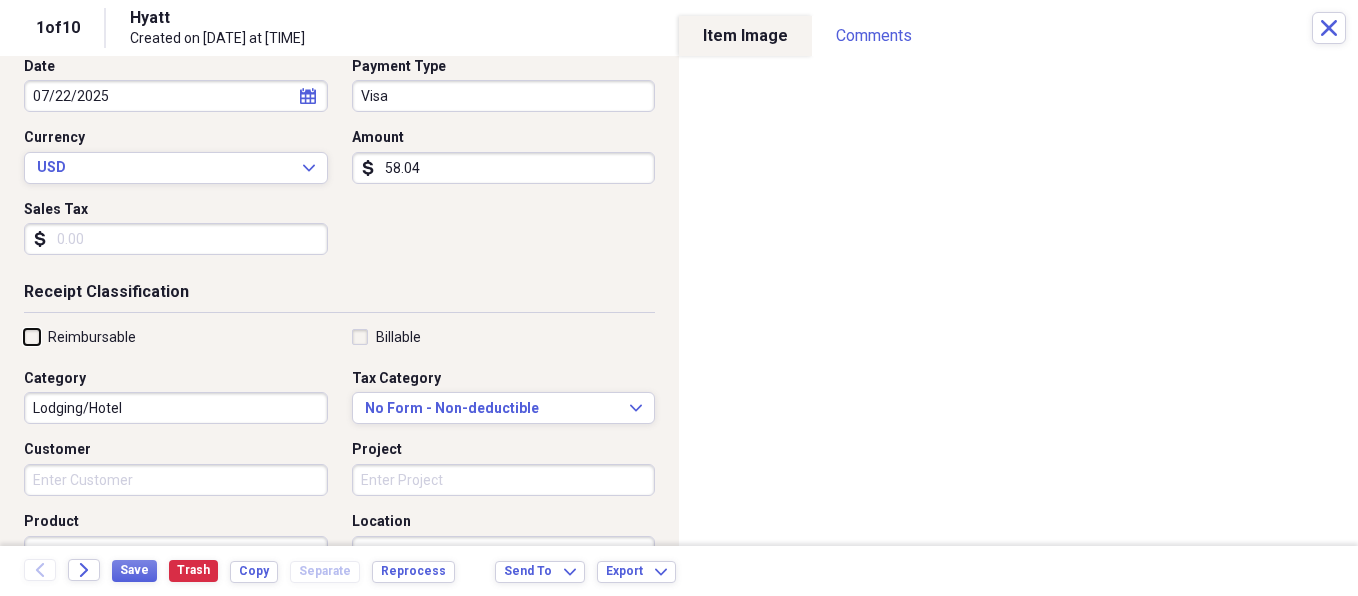 click on "Reimbursable" at bounding box center (24, 336) 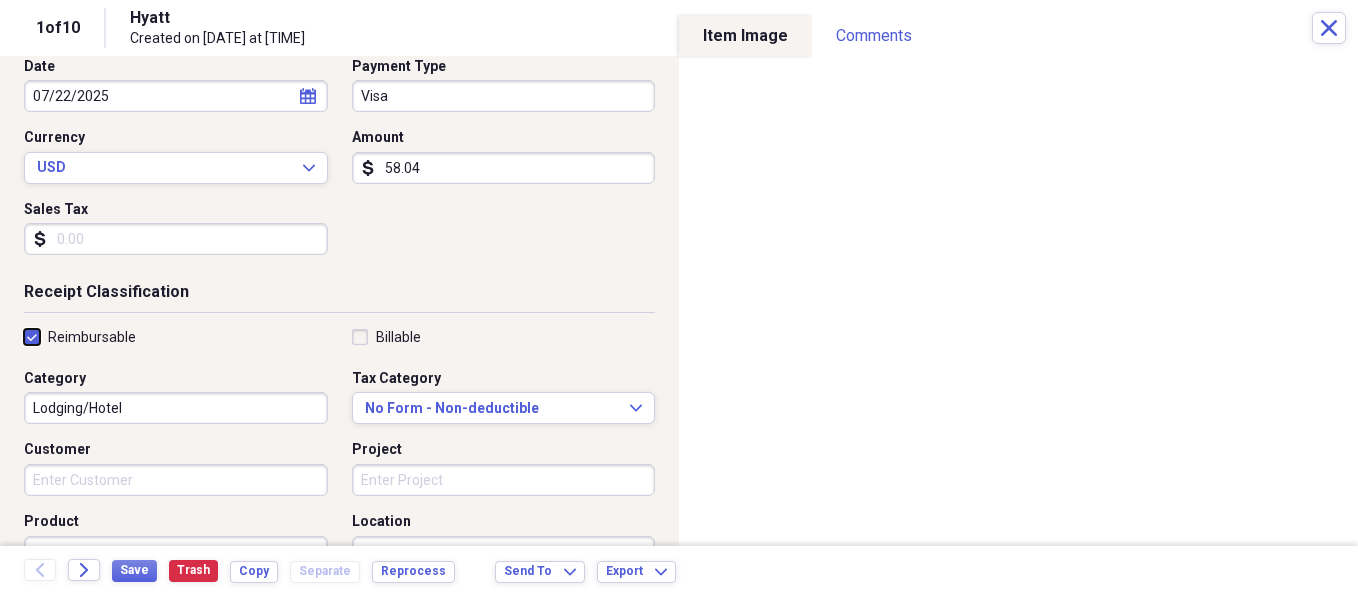 checkbox on "true" 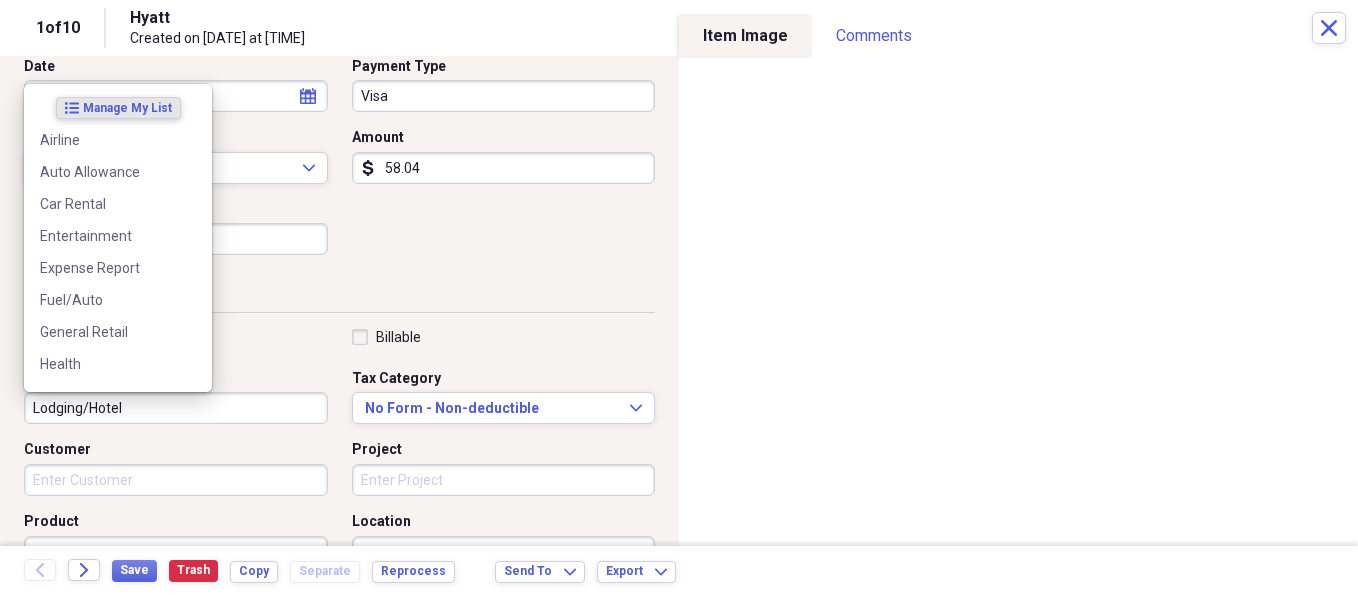 click on "Lodging/Hotel" at bounding box center [176, 408] 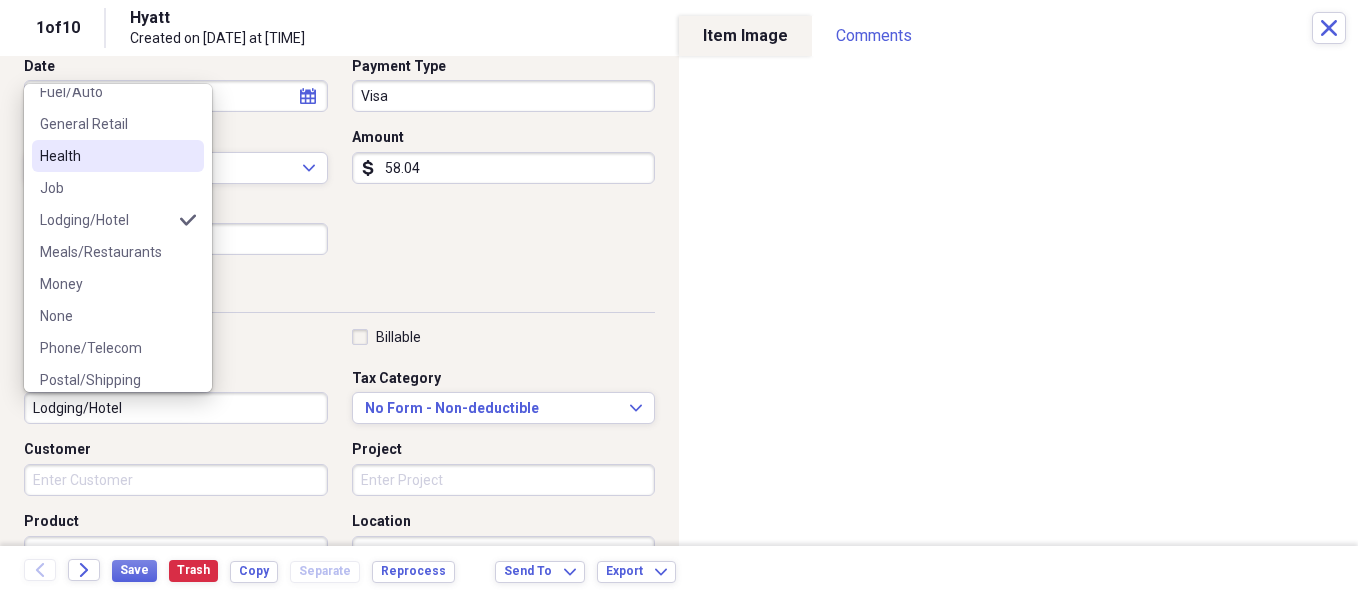 scroll, scrollTop: 211, scrollLeft: 0, axis: vertical 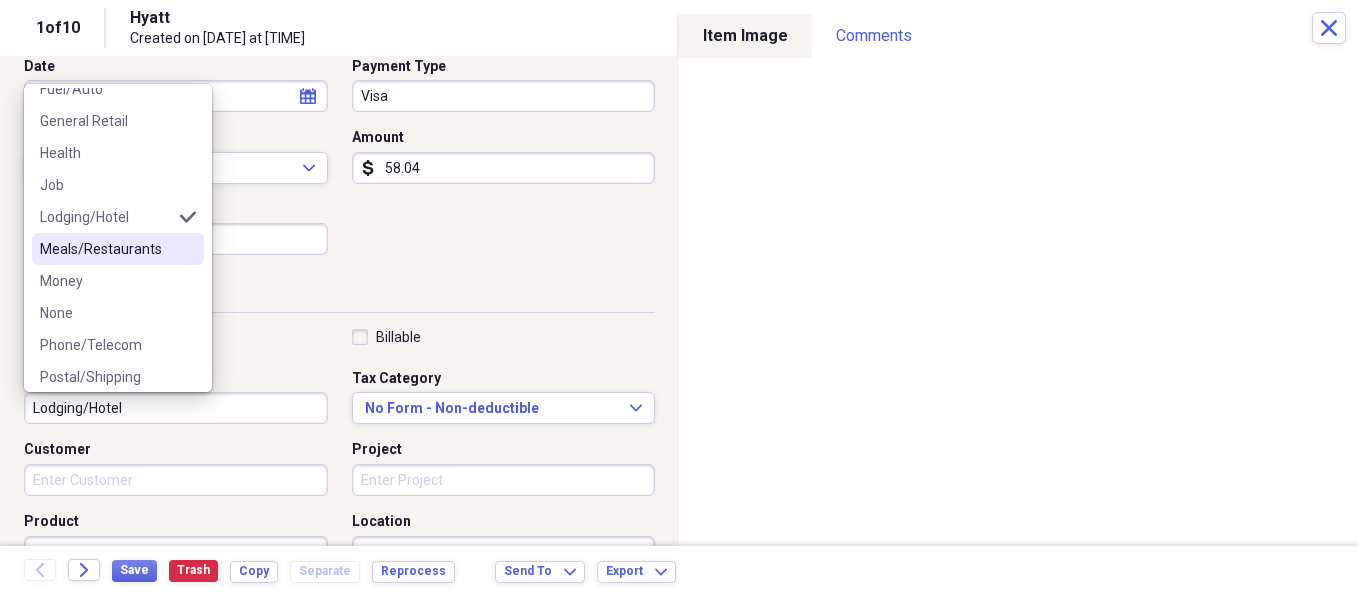 click on "Meals/Restaurants" at bounding box center (118, 249) 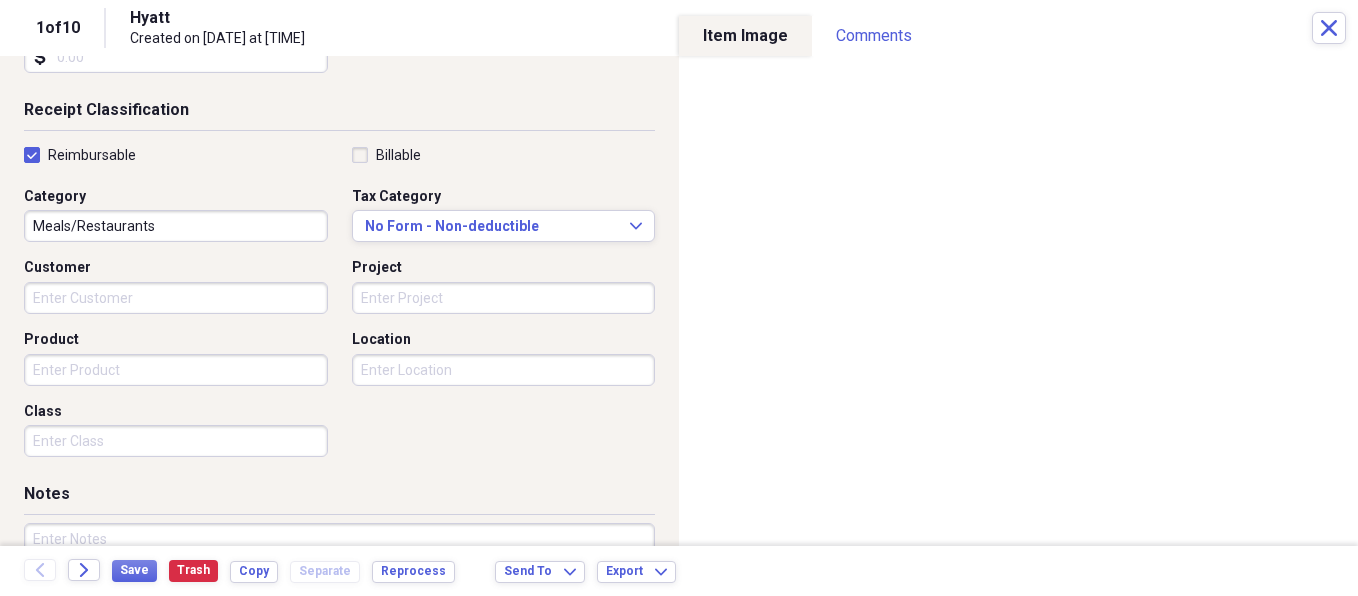 scroll, scrollTop: 531, scrollLeft: 0, axis: vertical 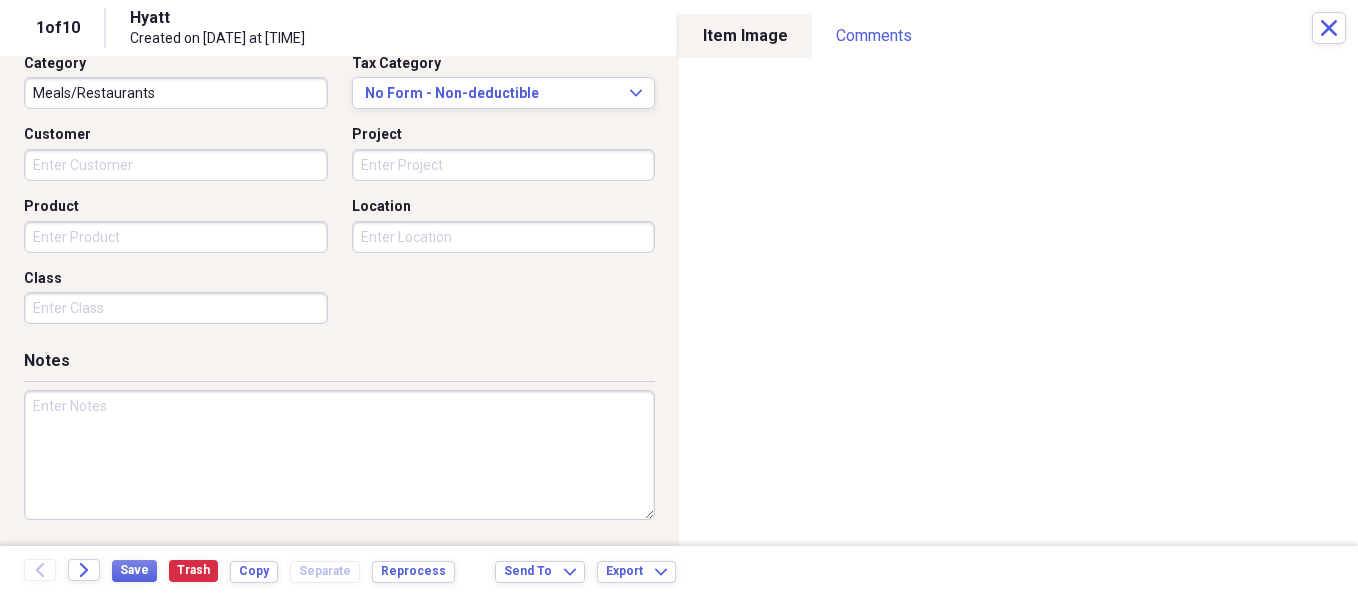 click at bounding box center [339, 455] 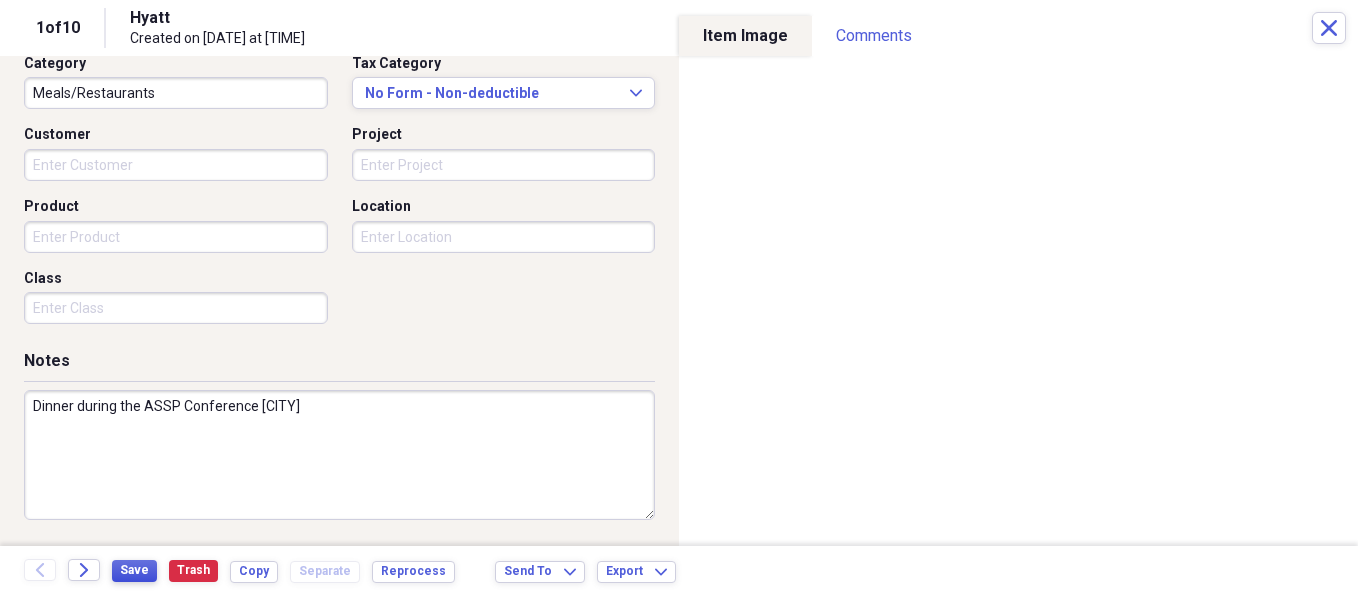 type on "Dinner during the ASSP Conference [CITY]" 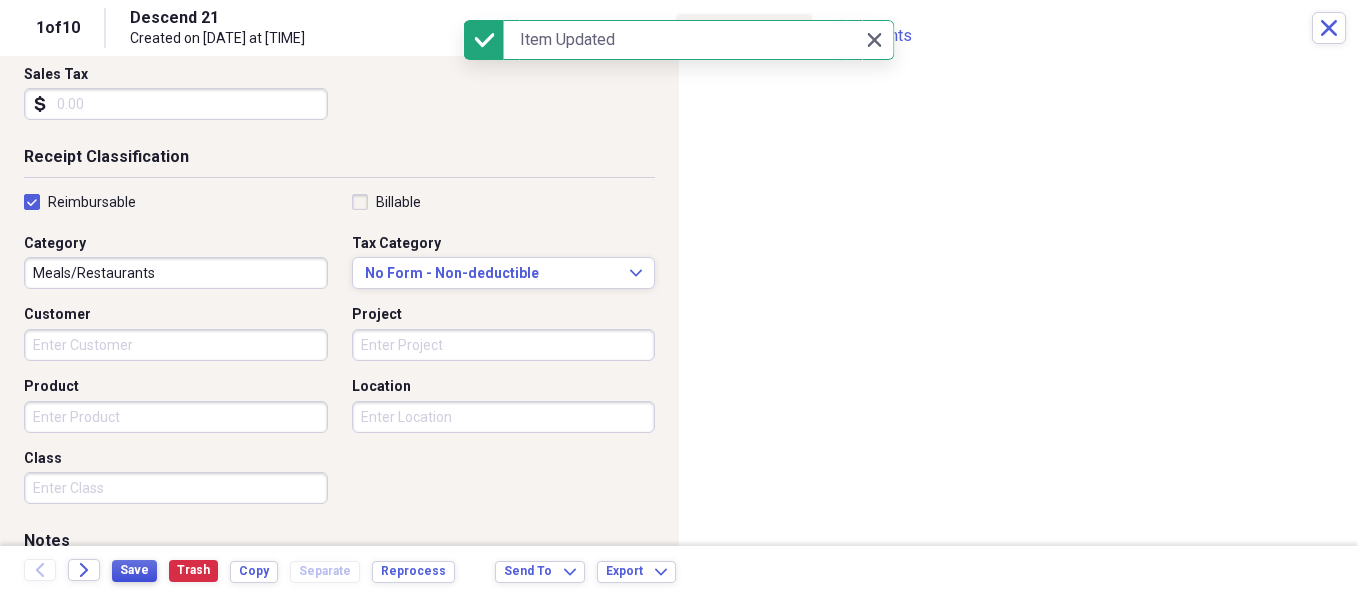 scroll, scrollTop: 292, scrollLeft: 0, axis: vertical 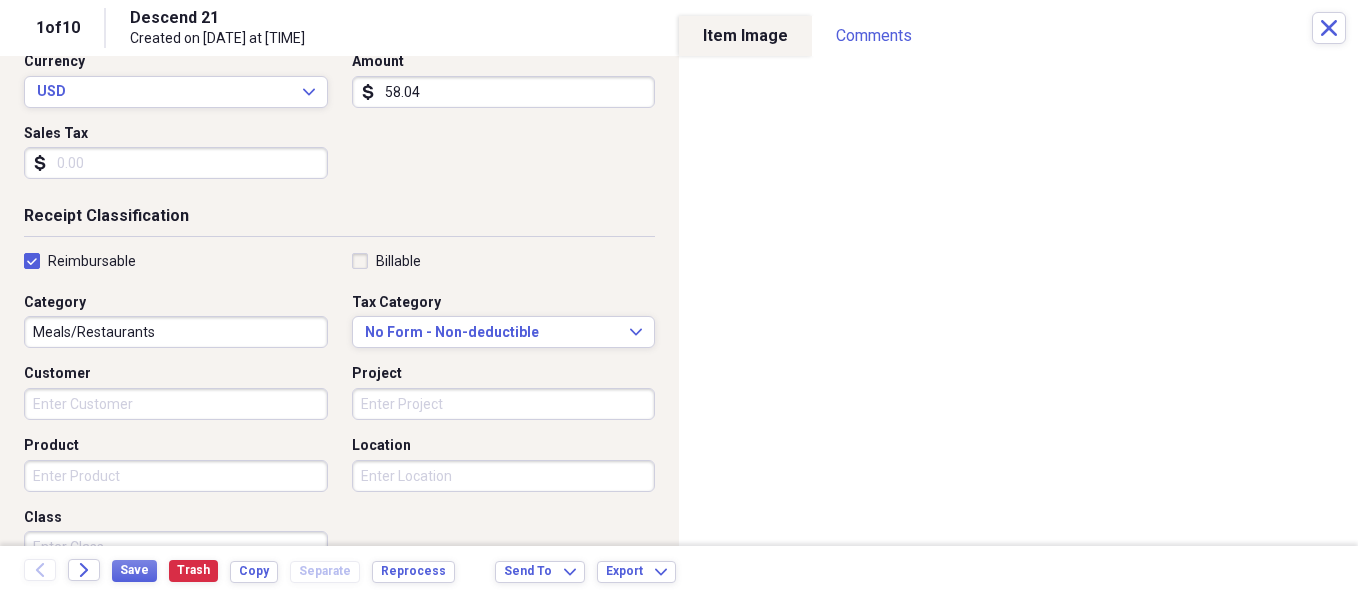 click on "58.04" at bounding box center (504, 92) 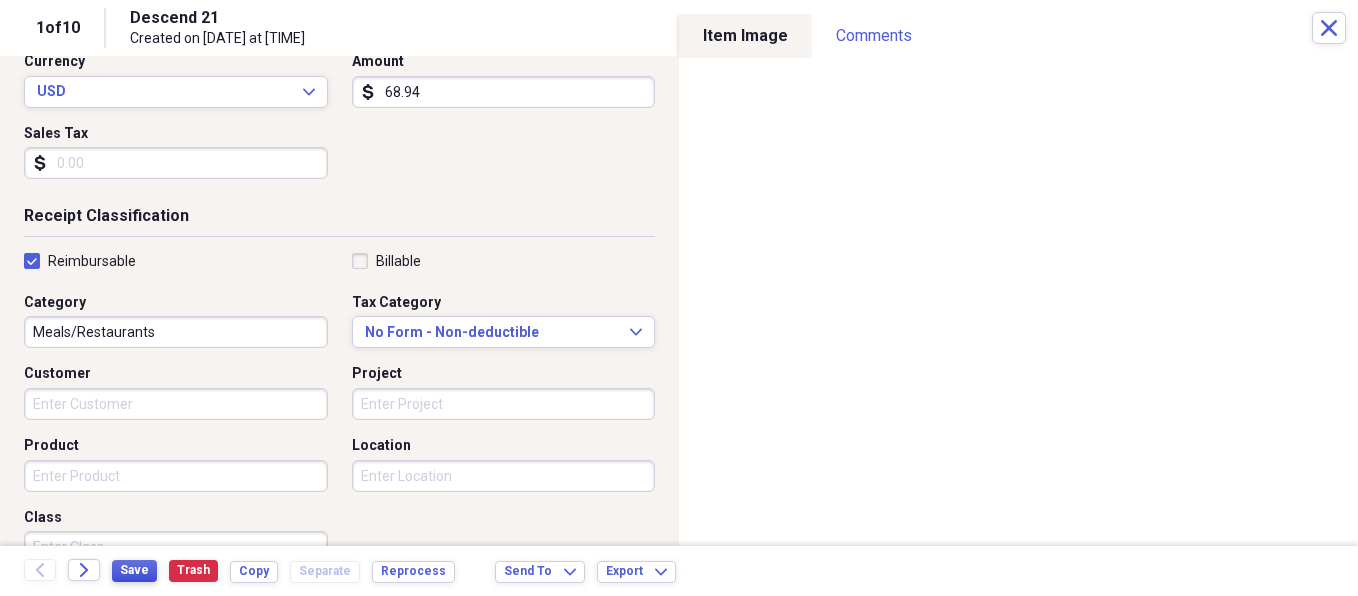 type on "68.94" 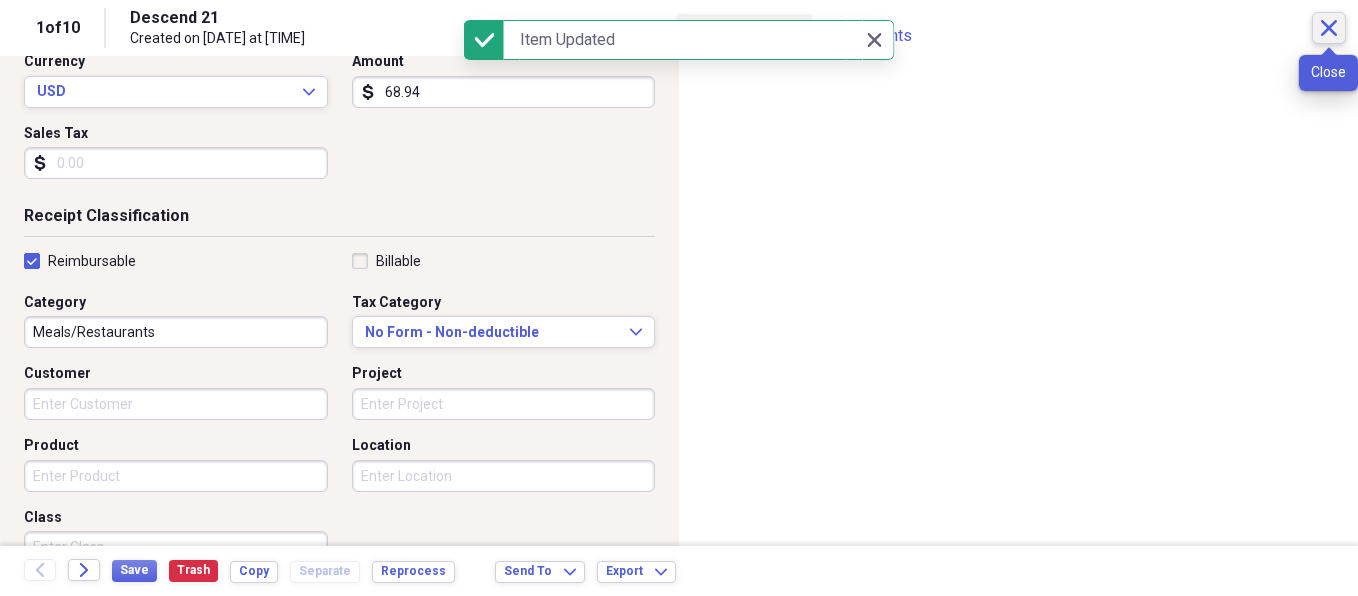 click on "Close" 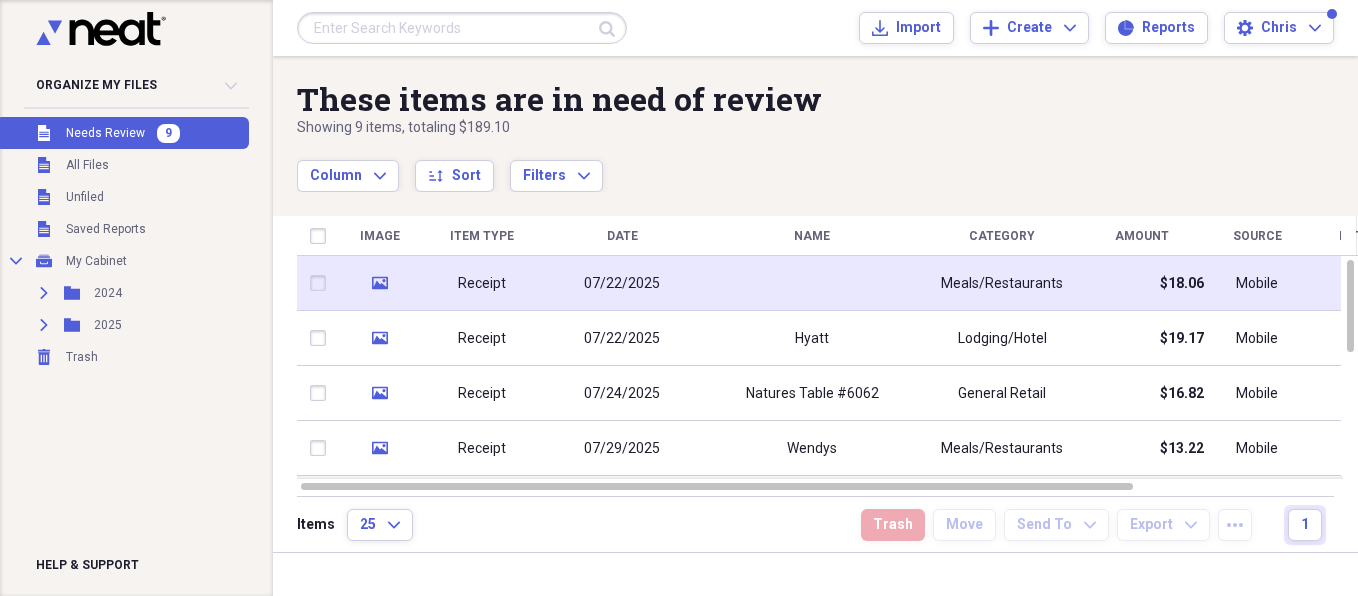 click on "Receipt" at bounding box center [482, 284] 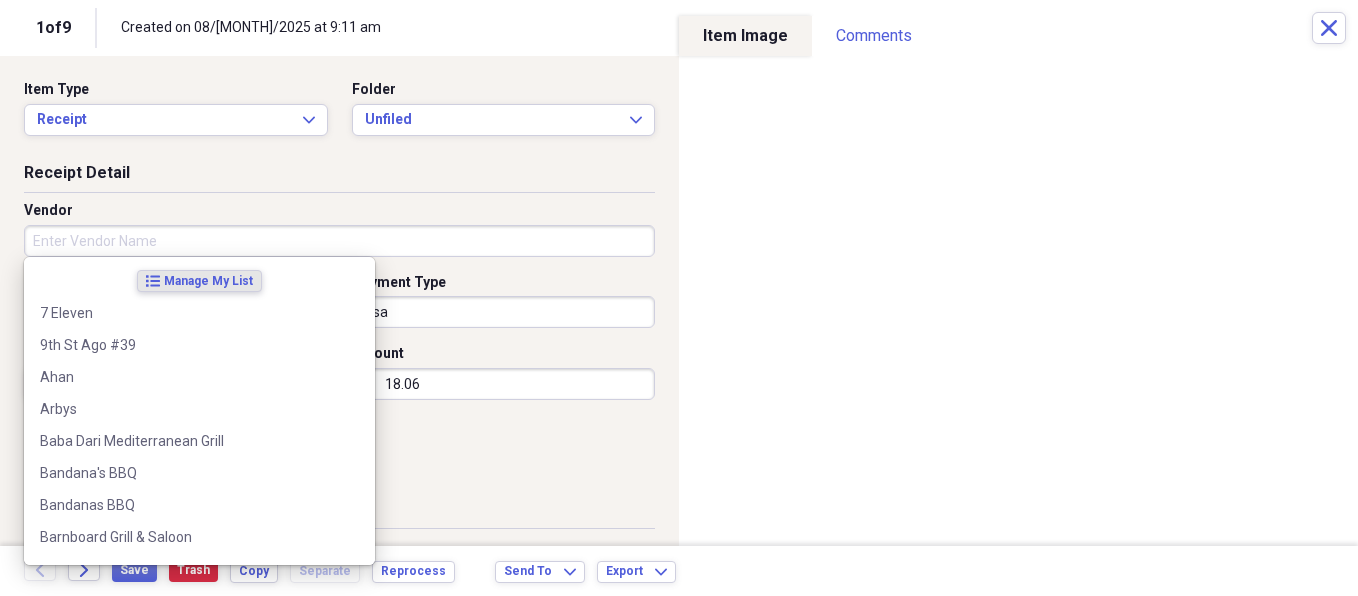 click on "Vendor" at bounding box center [339, 241] 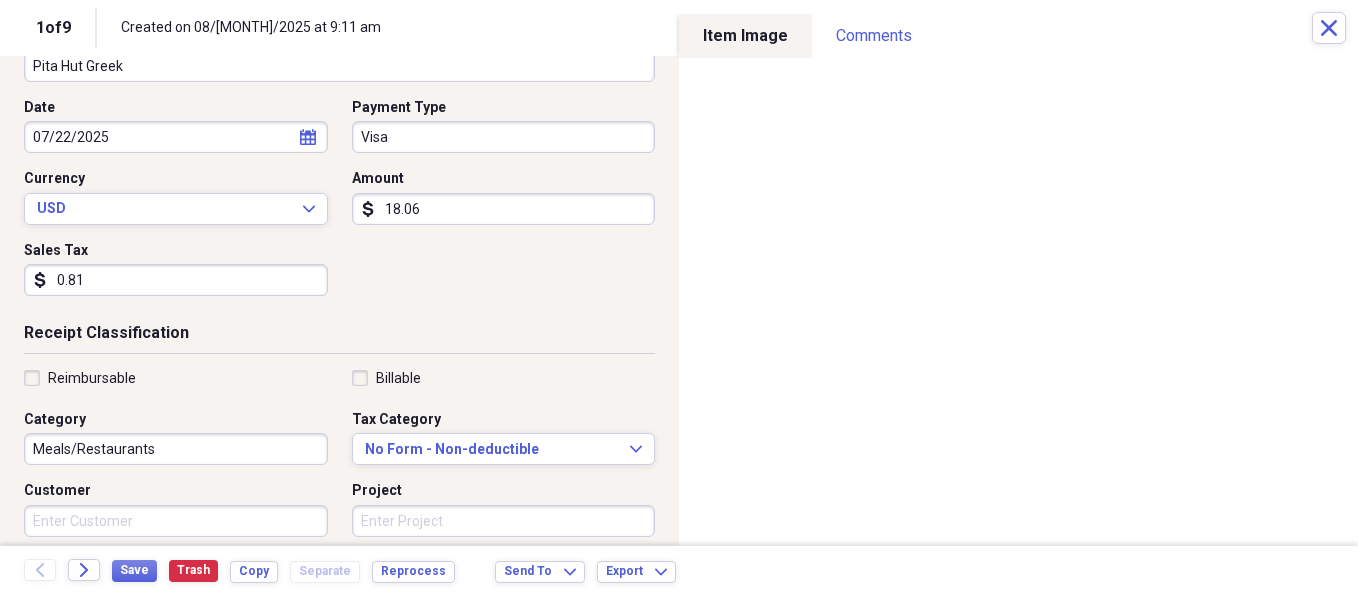 scroll, scrollTop: 180, scrollLeft: 0, axis: vertical 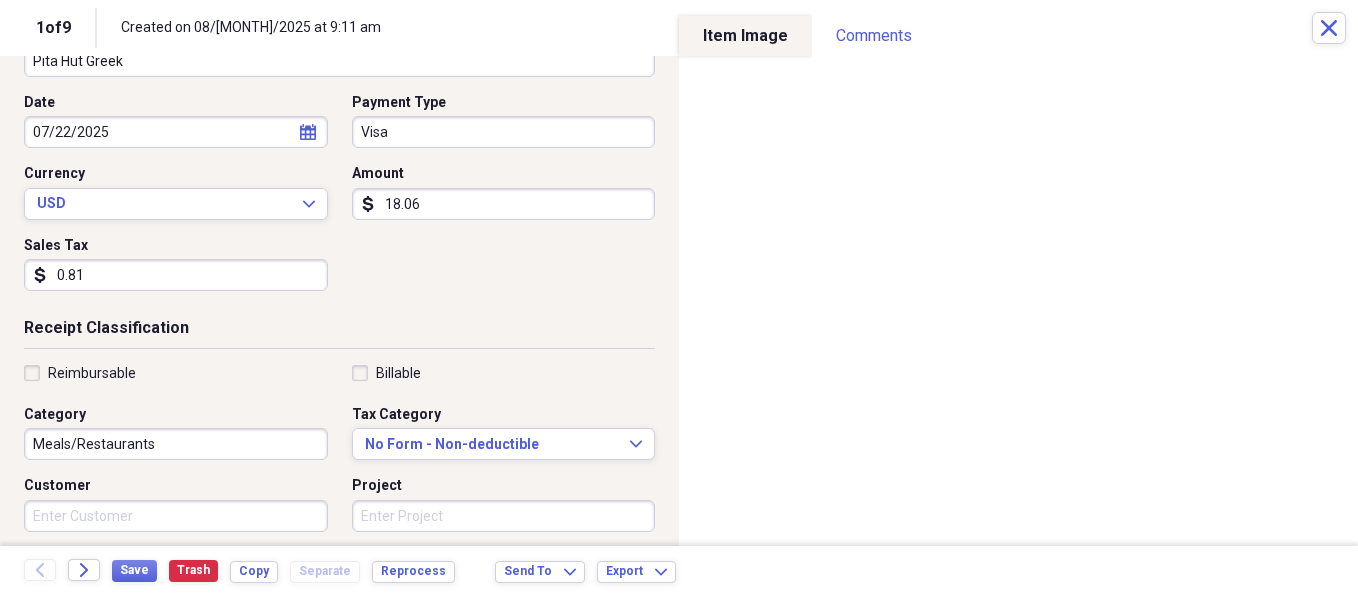 type on "Pita Hut Greek" 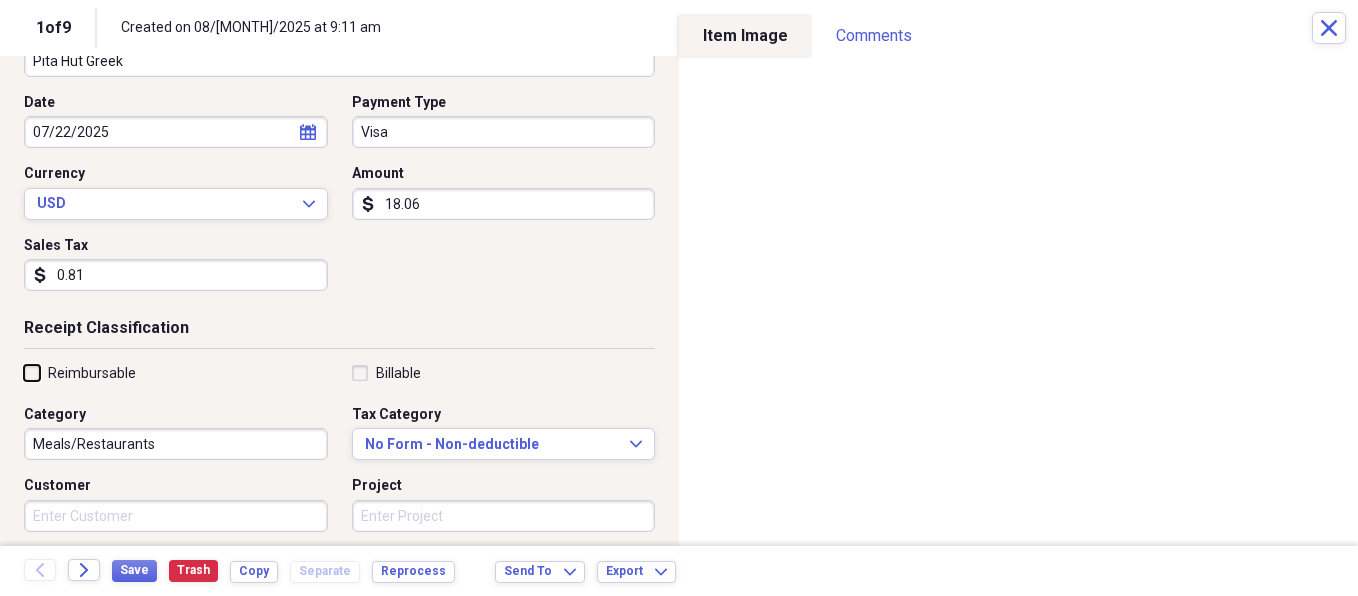 click on "Reimbursable" at bounding box center (24, 372) 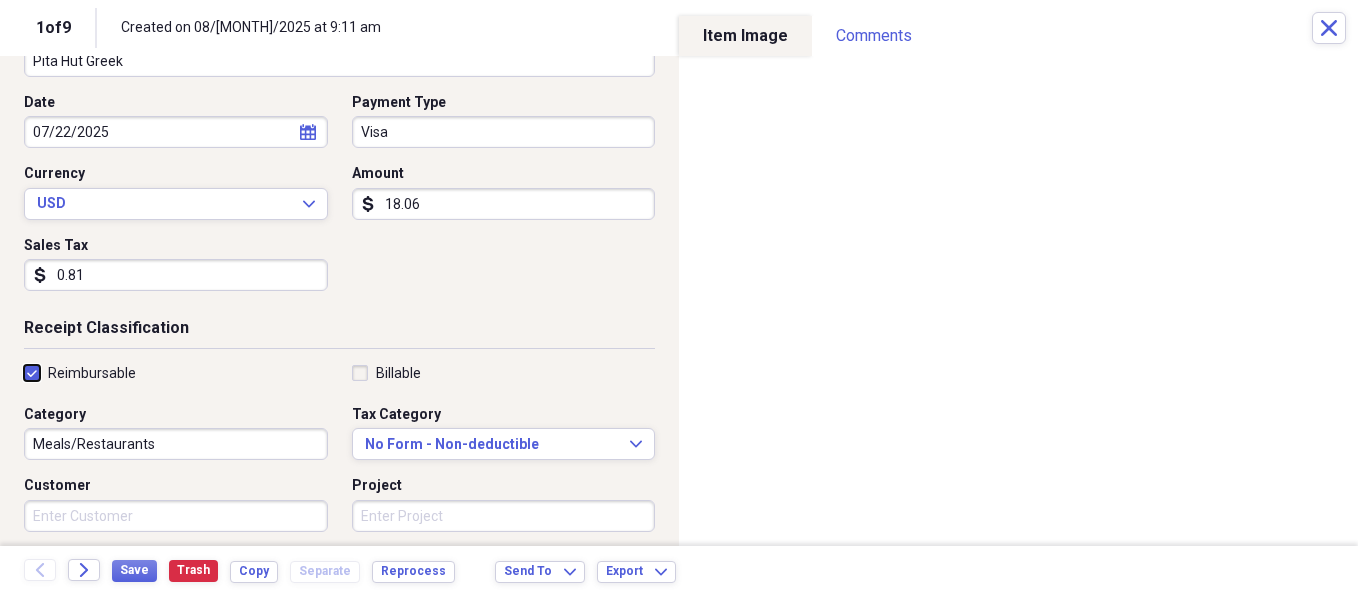 checkbox on "true" 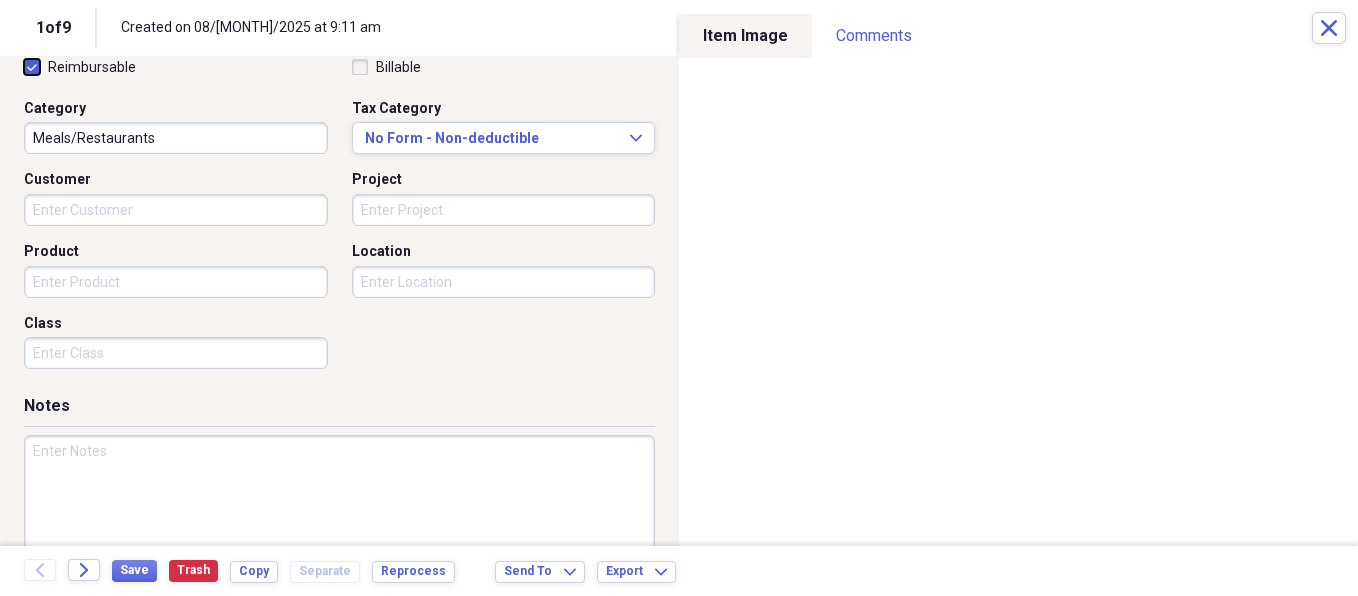 scroll, scrollTop: 520, scrollLeft: 0, axis: vertical 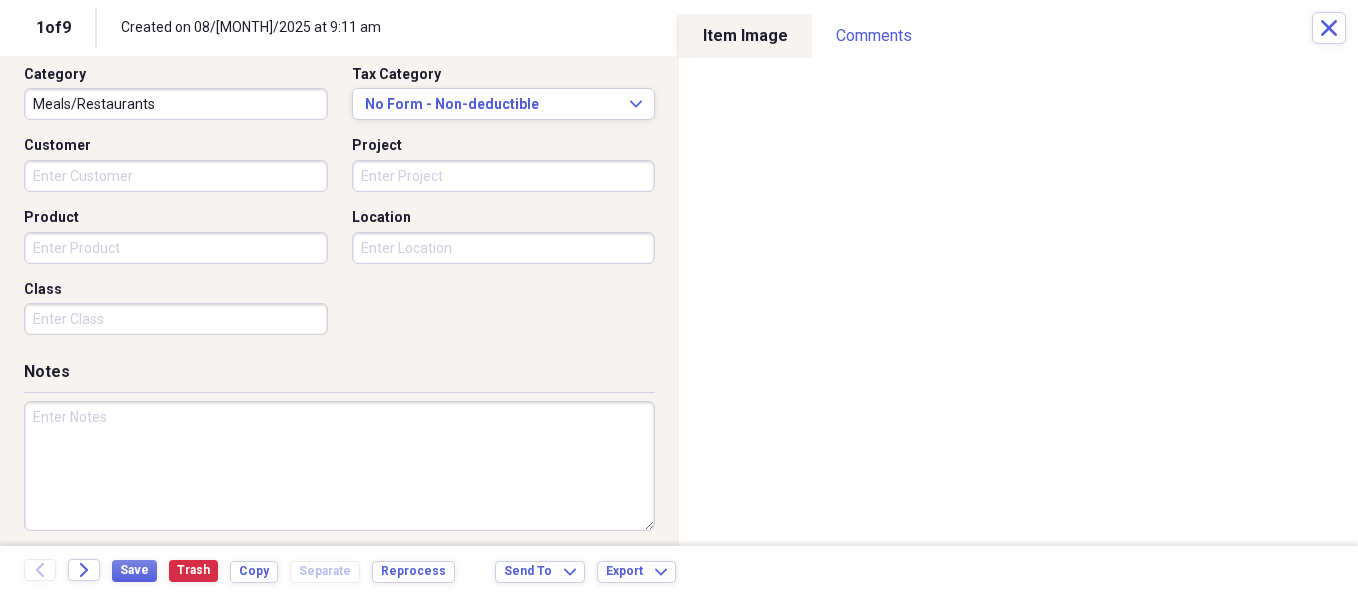 click at bounding box center (339, 466) 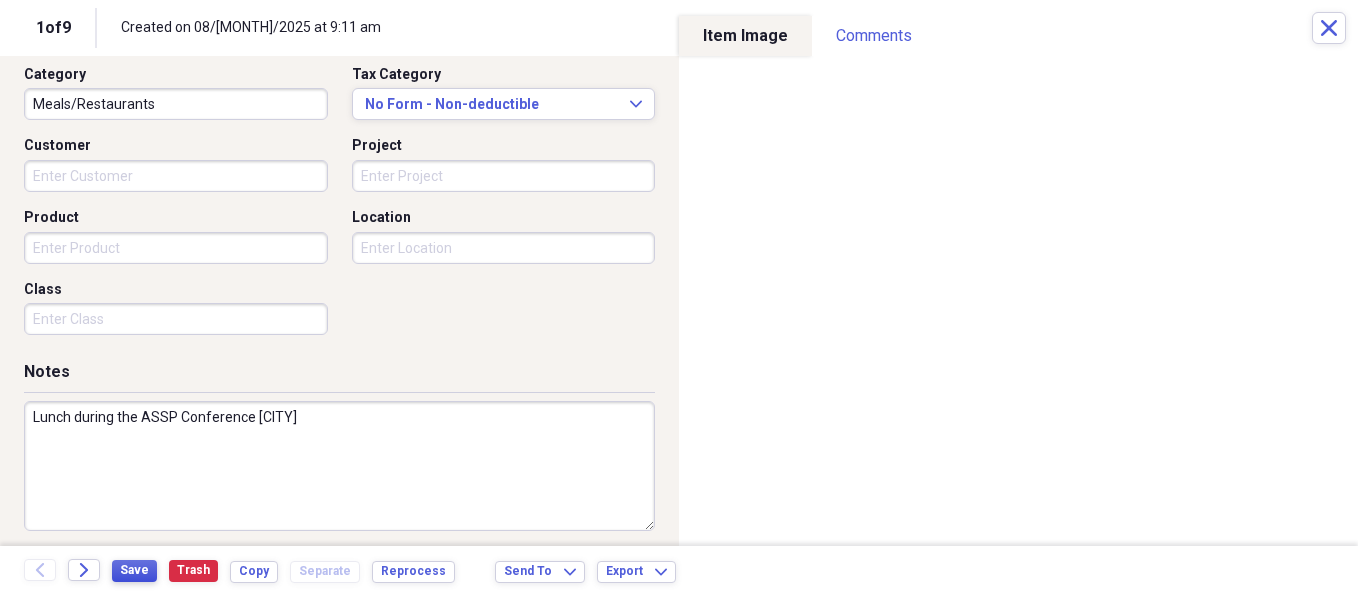 type on "Lunch during the ASSP Conference [CITY]" 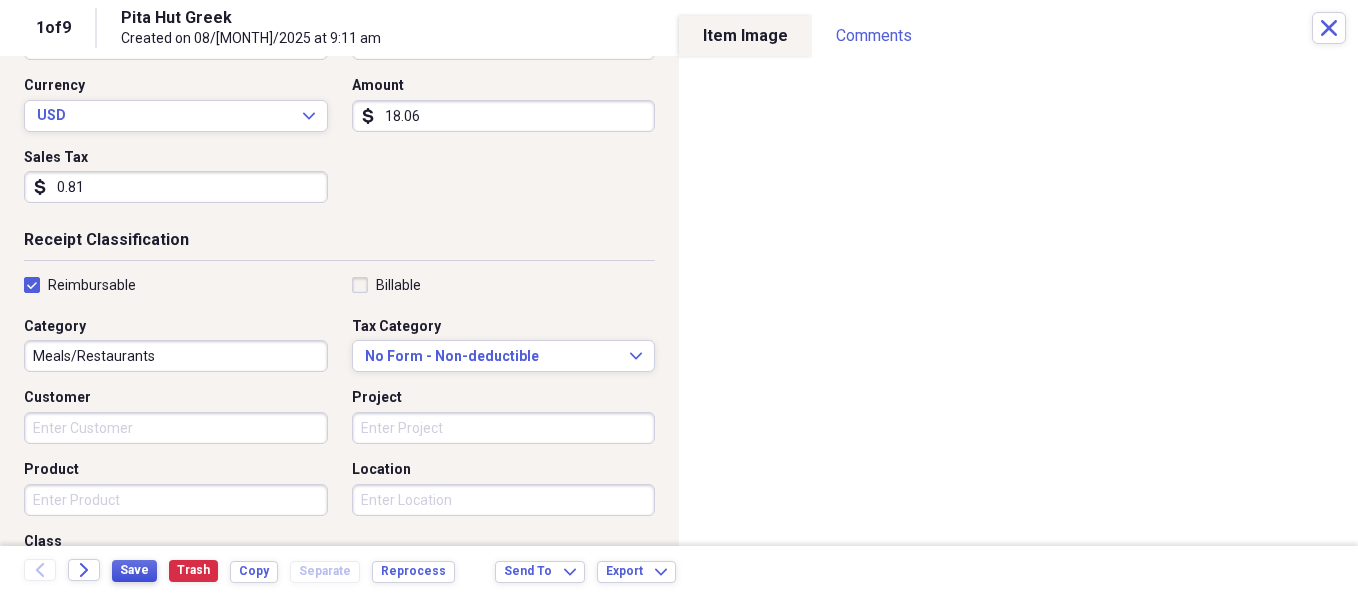 scroll, scrollTop: 272, scrollLeft: 0, axis: vertical 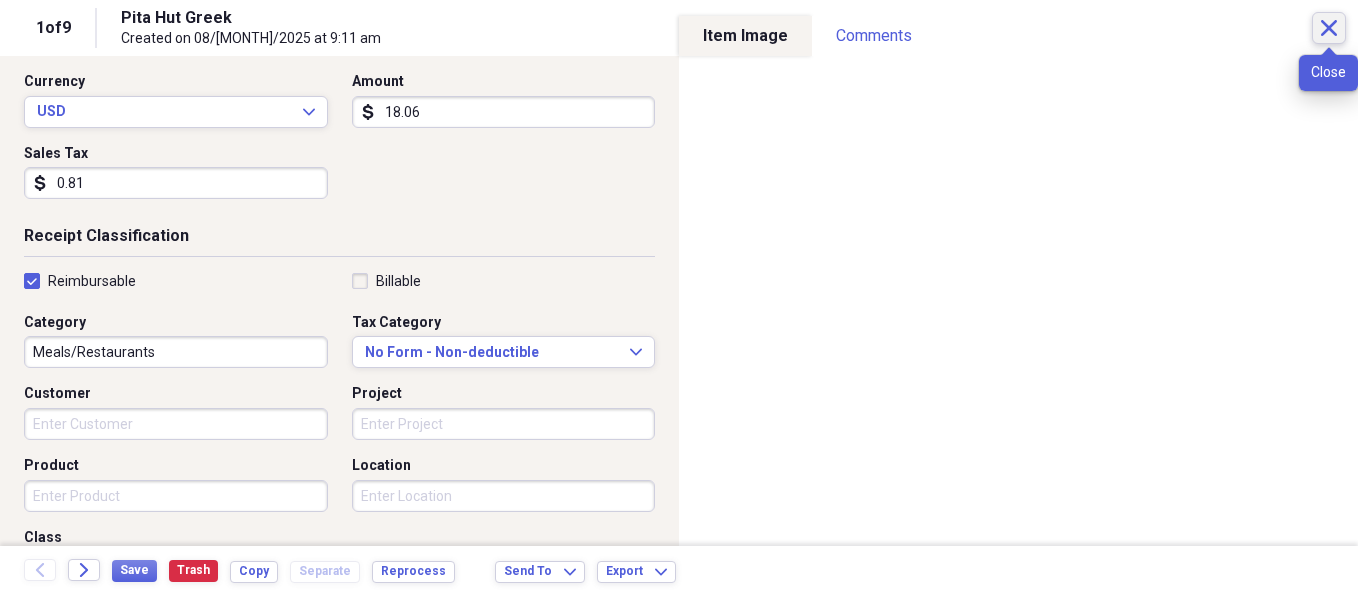 click on "Close" at bounding box center (1329, 28) 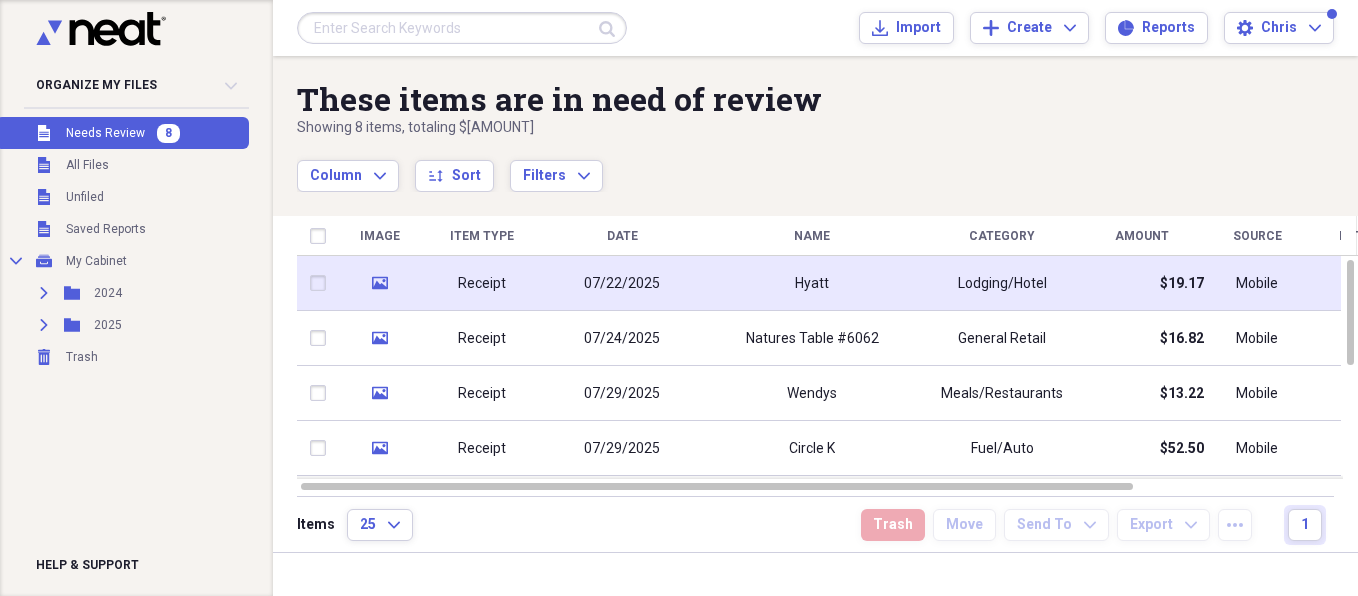 click on "Receipt" at bounding box center (482, 284) 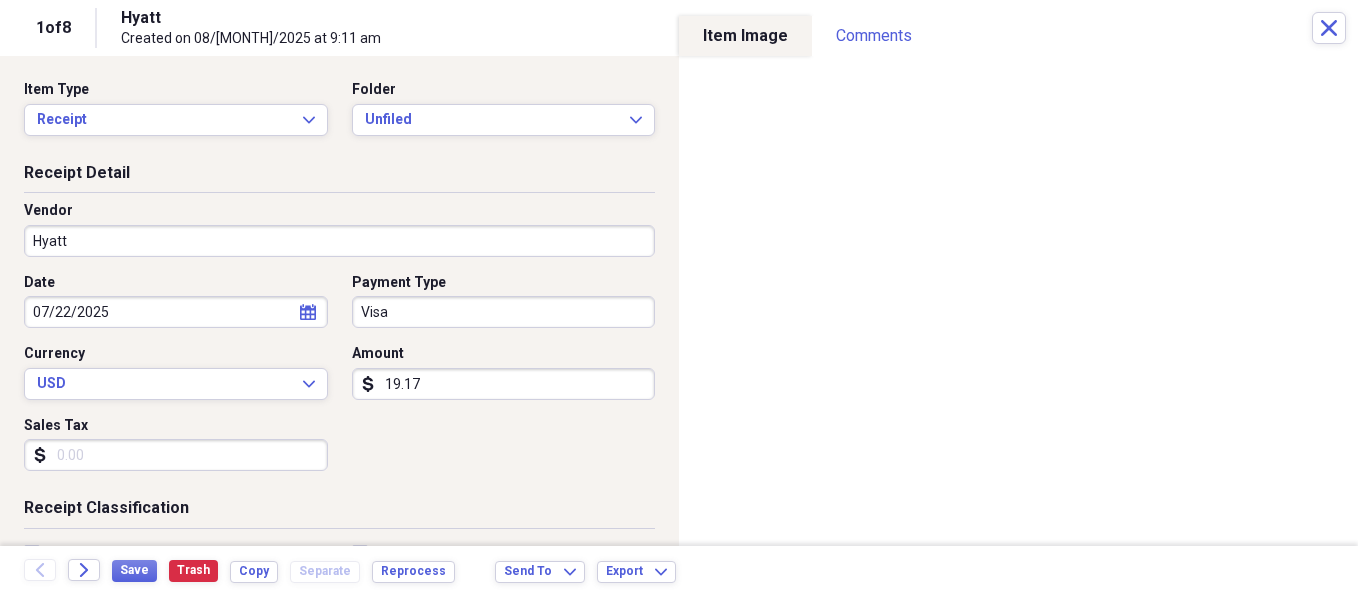 click on "Hyatt" at bounding box center [339, 241] 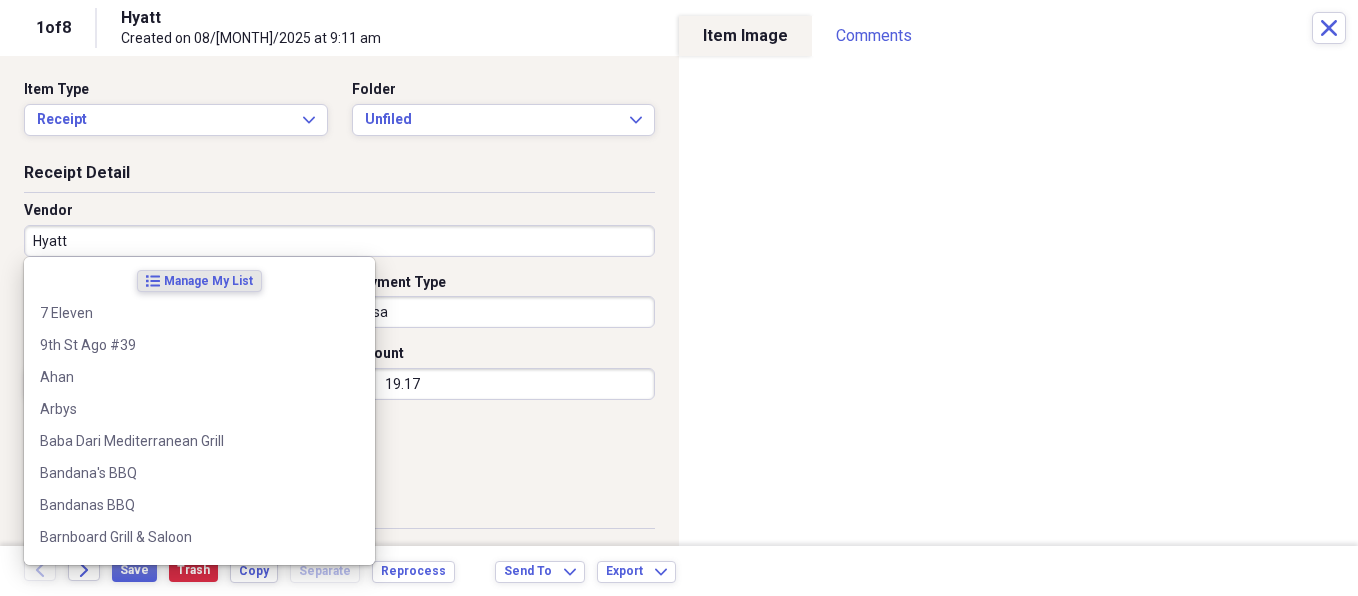 click on "Hyatt" at bounding box center [339, 241] 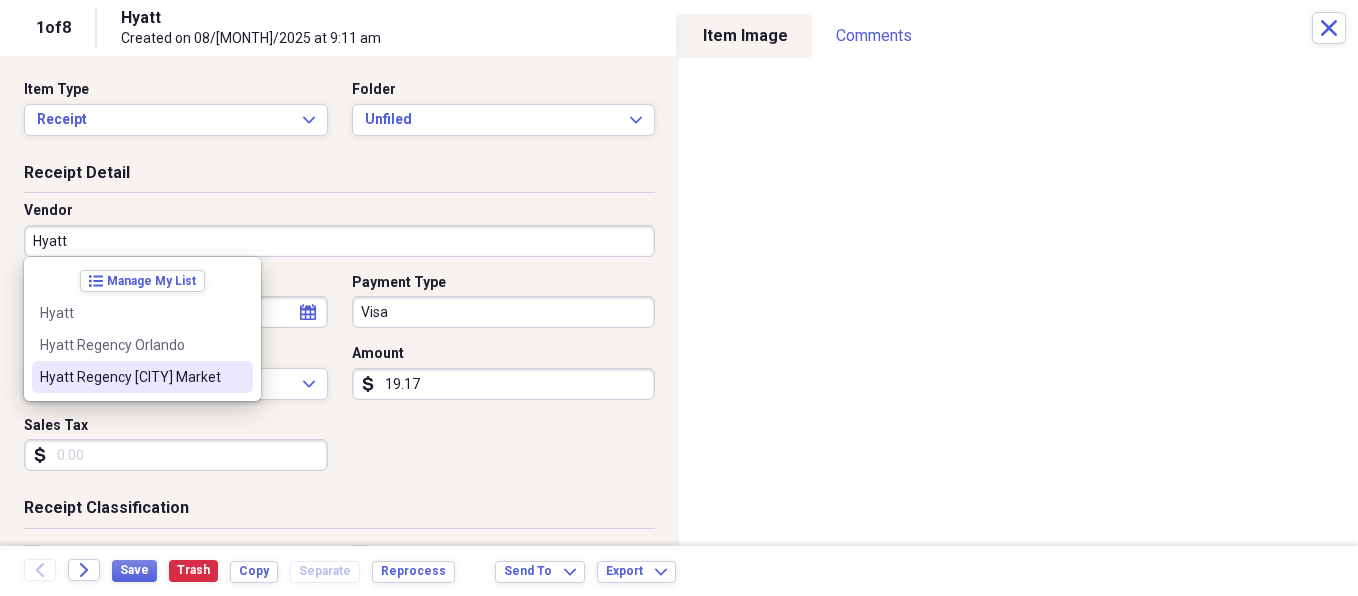 click on "Hyatt Regency [CITY] Market" at bounding box center (130, 377) 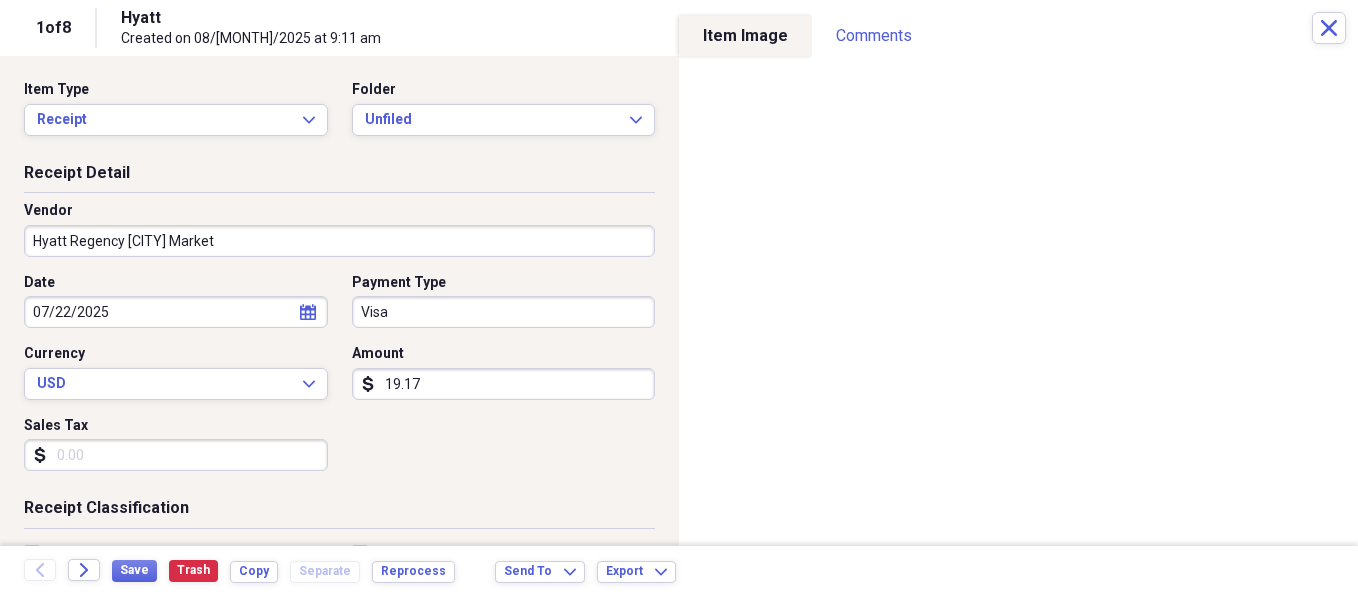 type on "Meals/Restaurants" 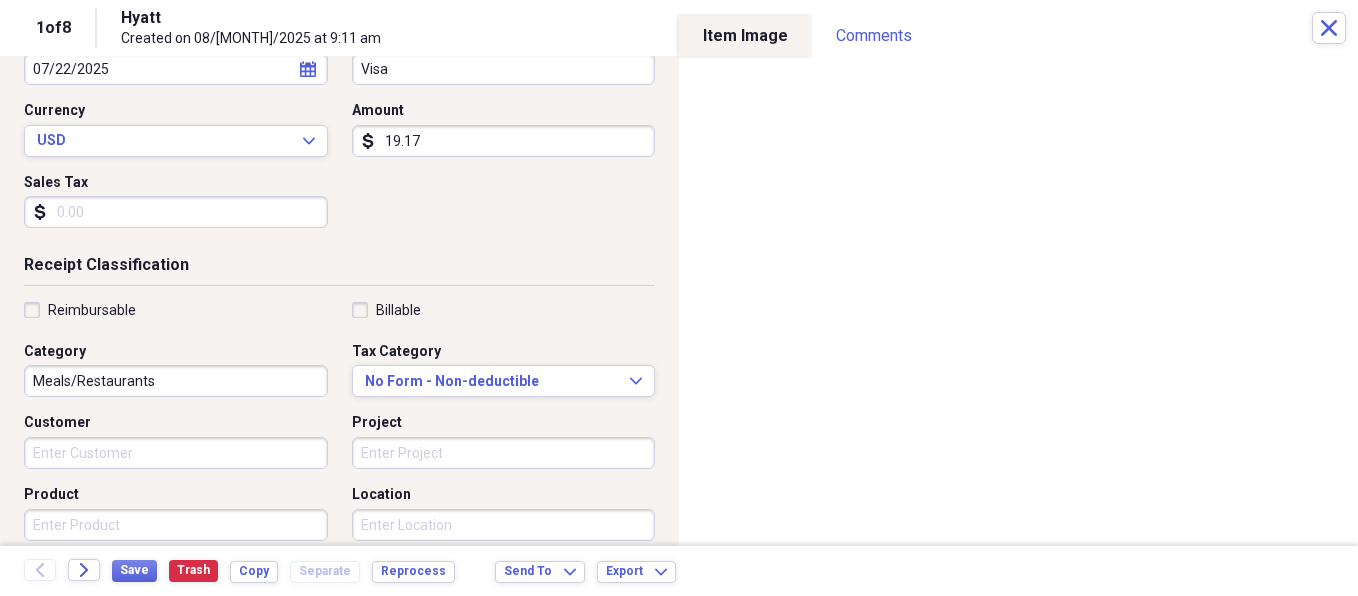 scroll, scrollTop: 311, scrollLeft: 0, axis: vertical 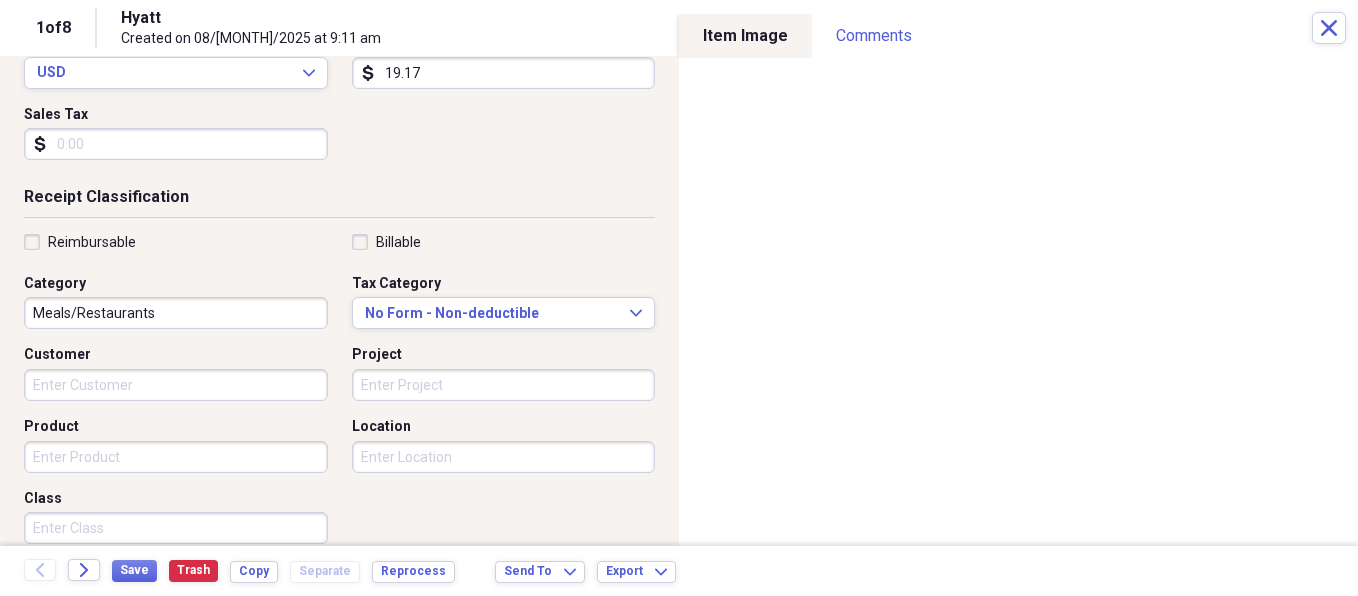 click on "Reimbursable" at bounding box center (80, 242) 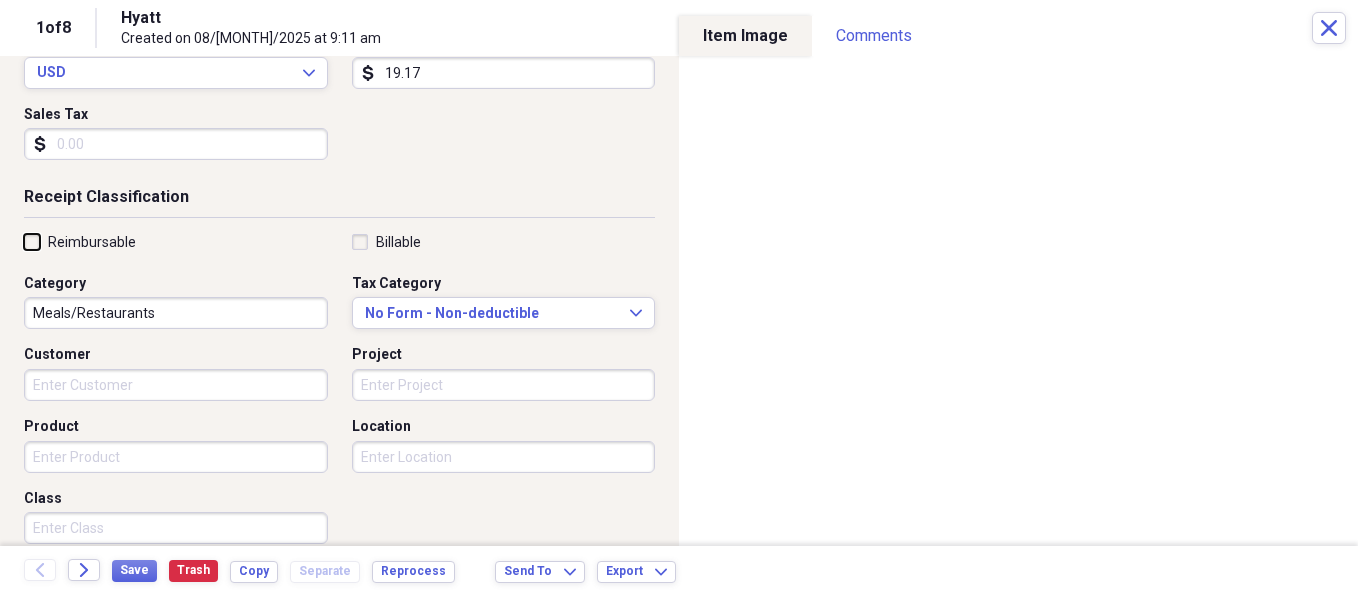 click on "Reimbursable" at bounding box center (24, 241) 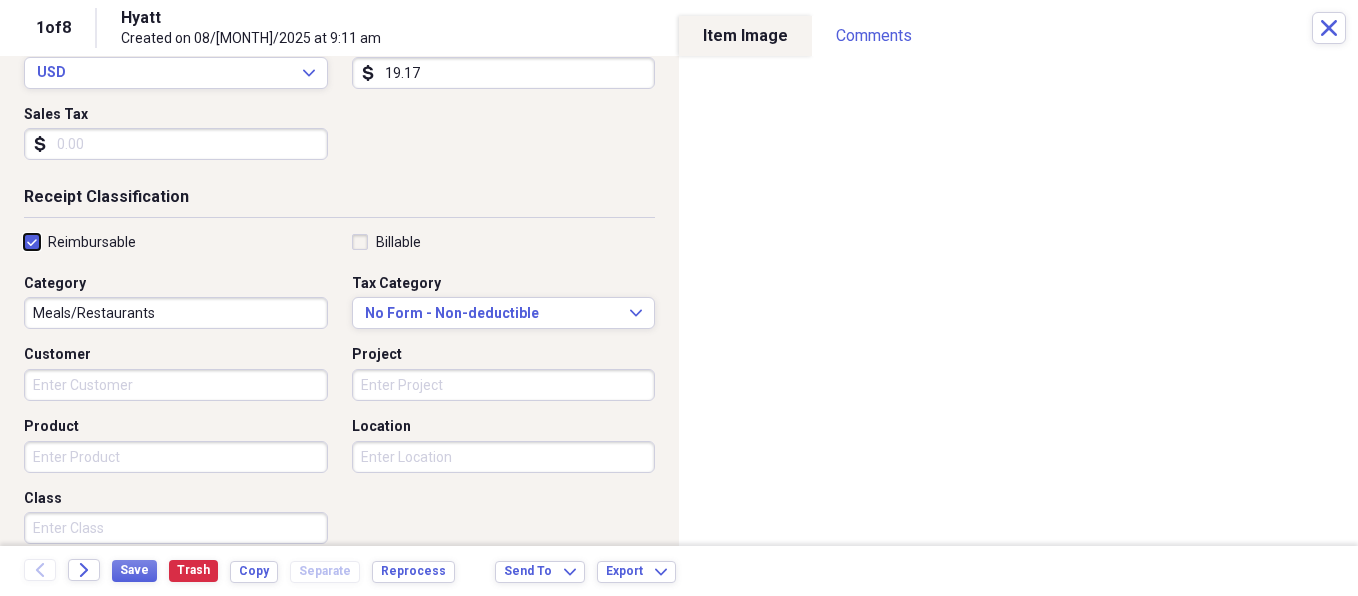 checkbox on "true" 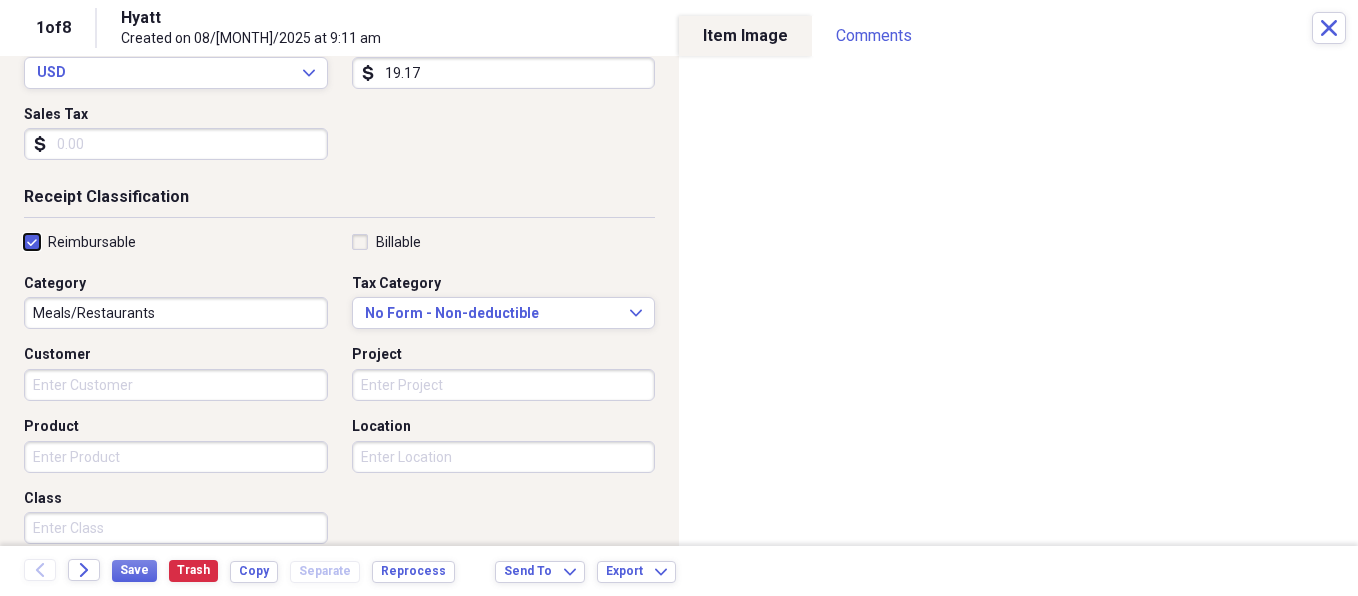 scroll, scrollTop: 531, scrollLeft: 0, axis: vertical 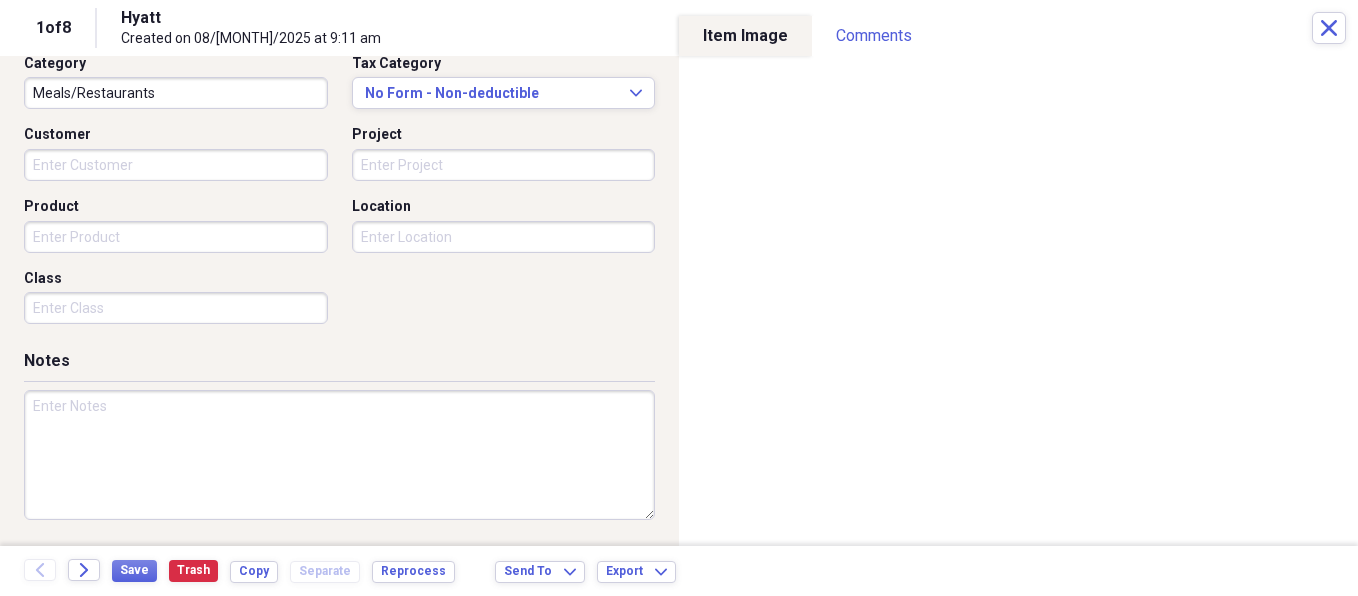 click at bounding box center [339, 455] 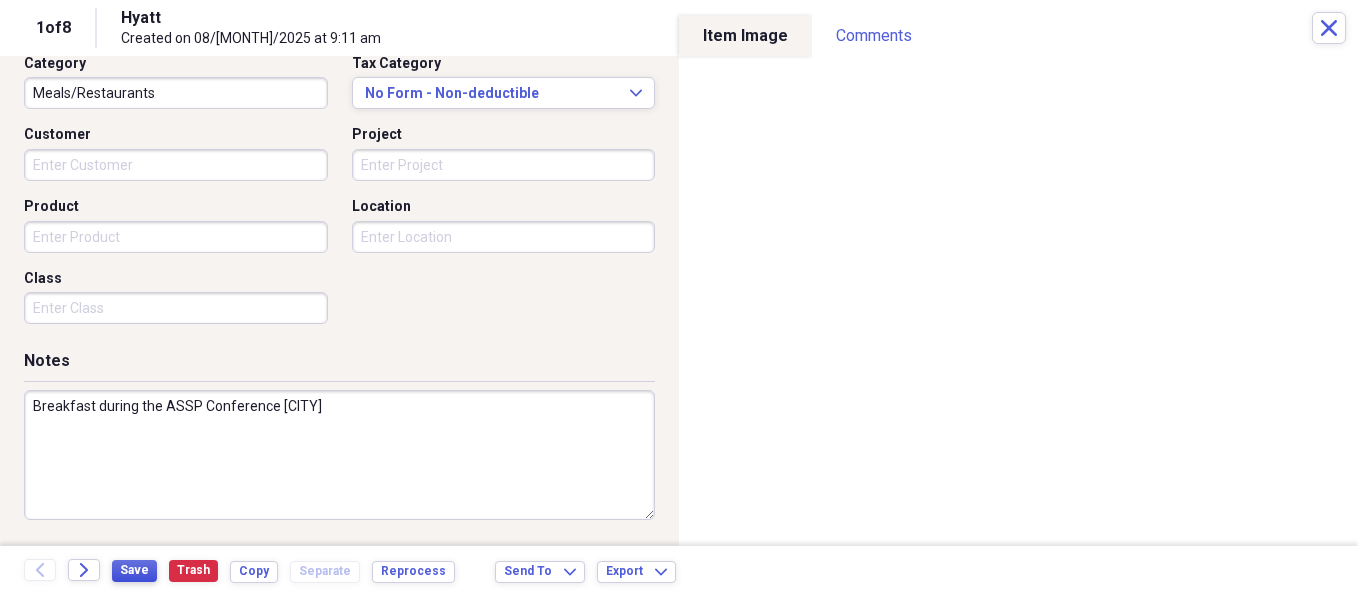 type on "Breakfast during the ASSP Conference [CITY]" 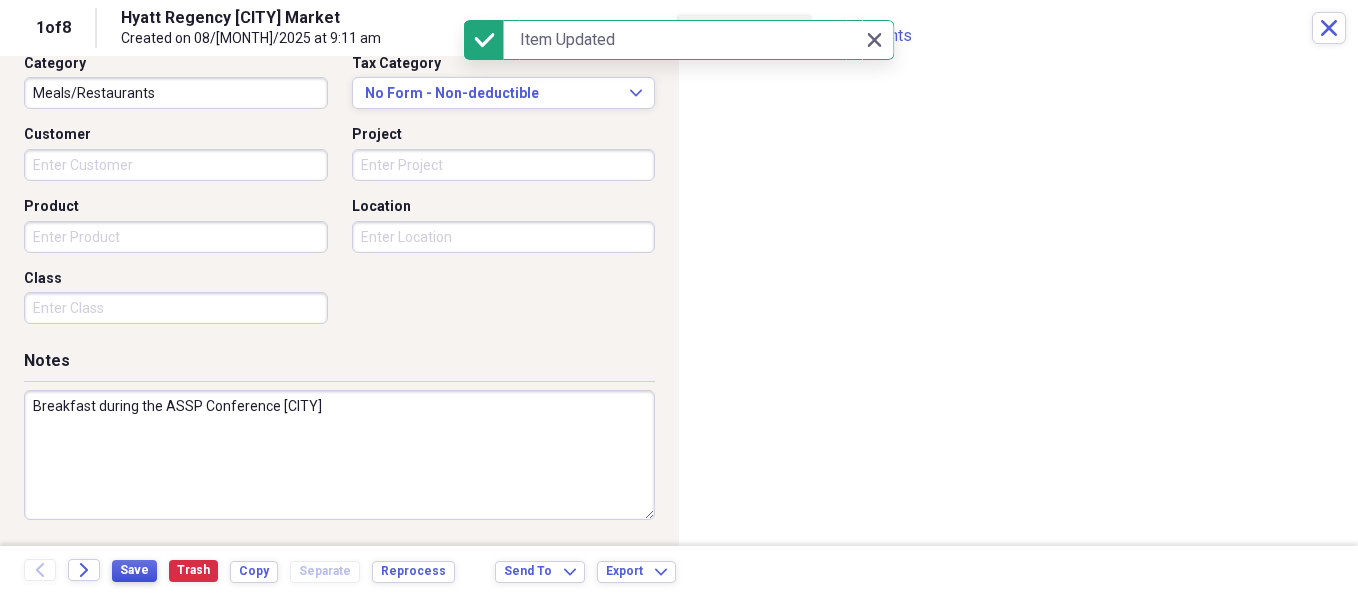 scroll, scrollTop: 445, scrollLeft: 0, axis: vertical 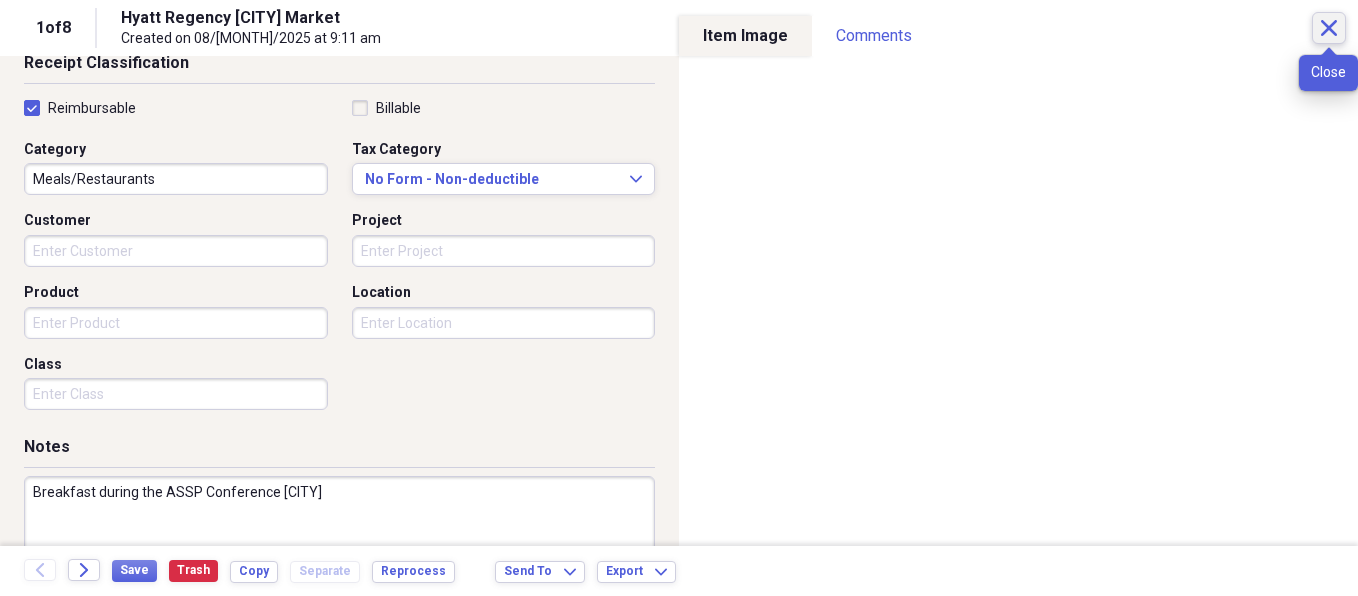 click on "Close" at bounding box center (1329, 28) 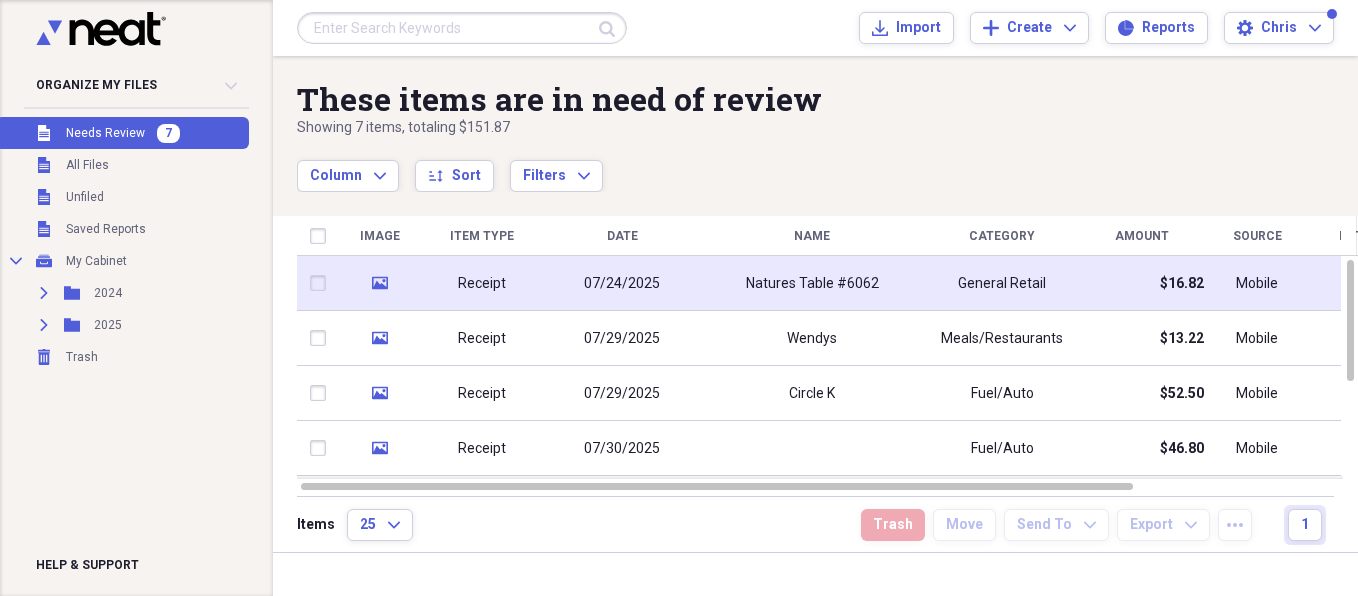 click on "Receipt" at bounding box center [482, 284] 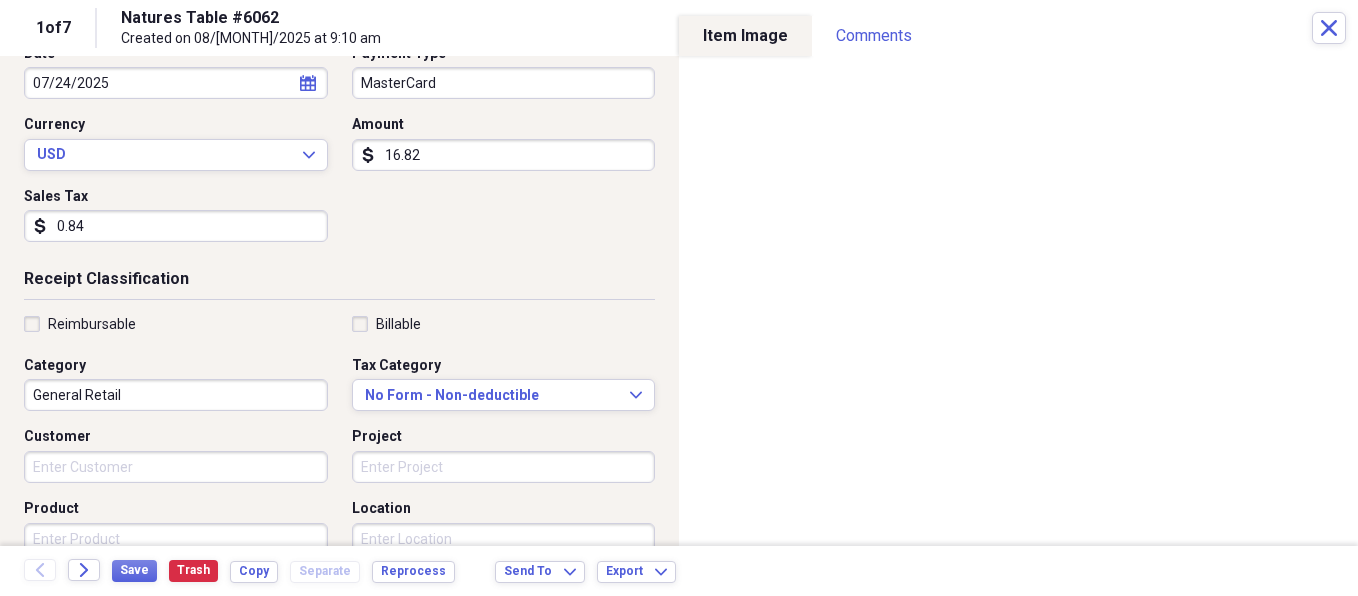 scroll, scrollTop: 236, scrollLeft: 0, axis: vertical 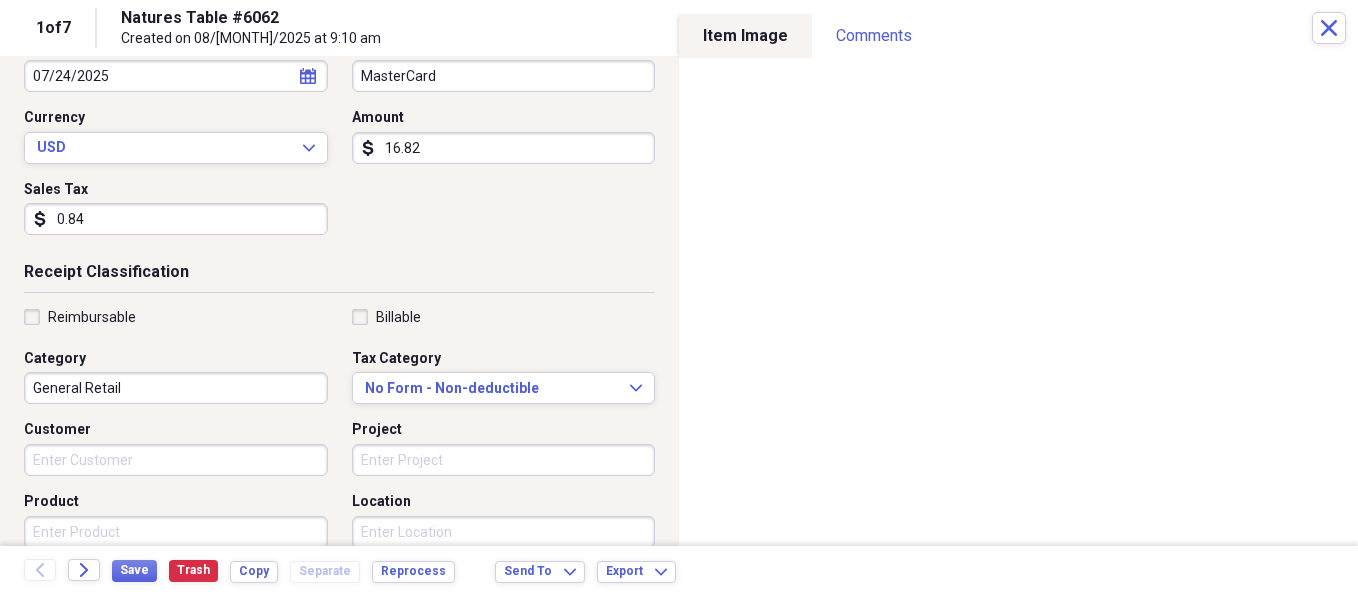 click on "Reimbursable" at bounding box center [80, 317] 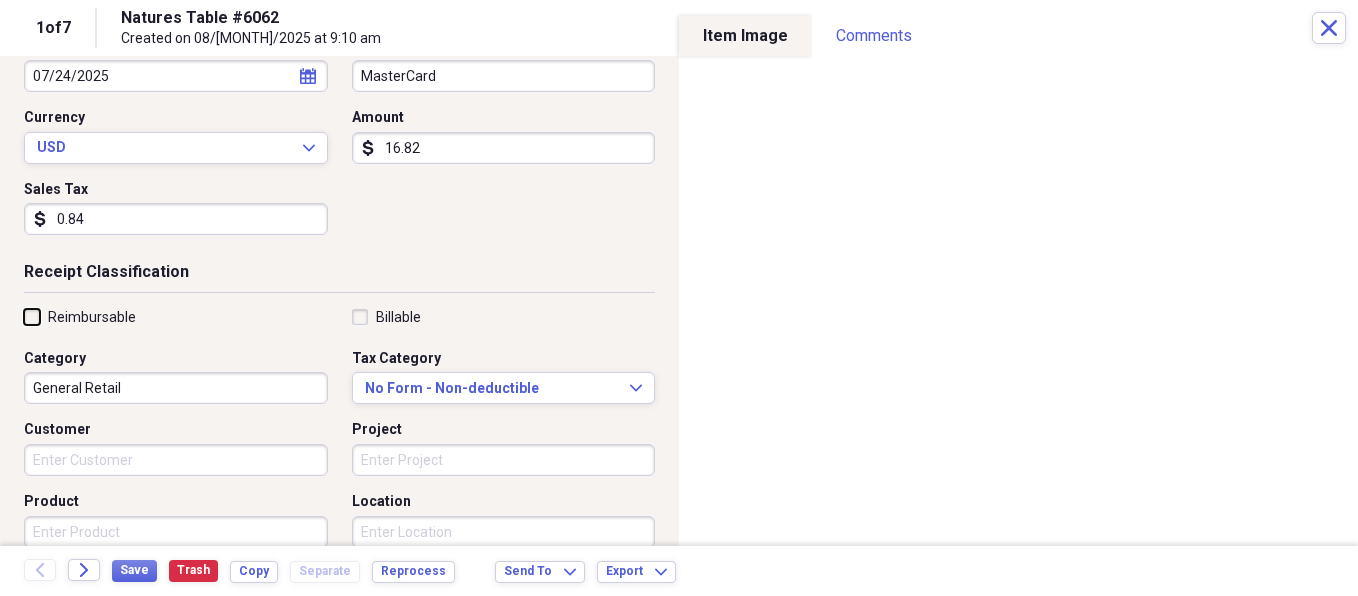 click on "Reimbursable" at bounding box center [24, 316] 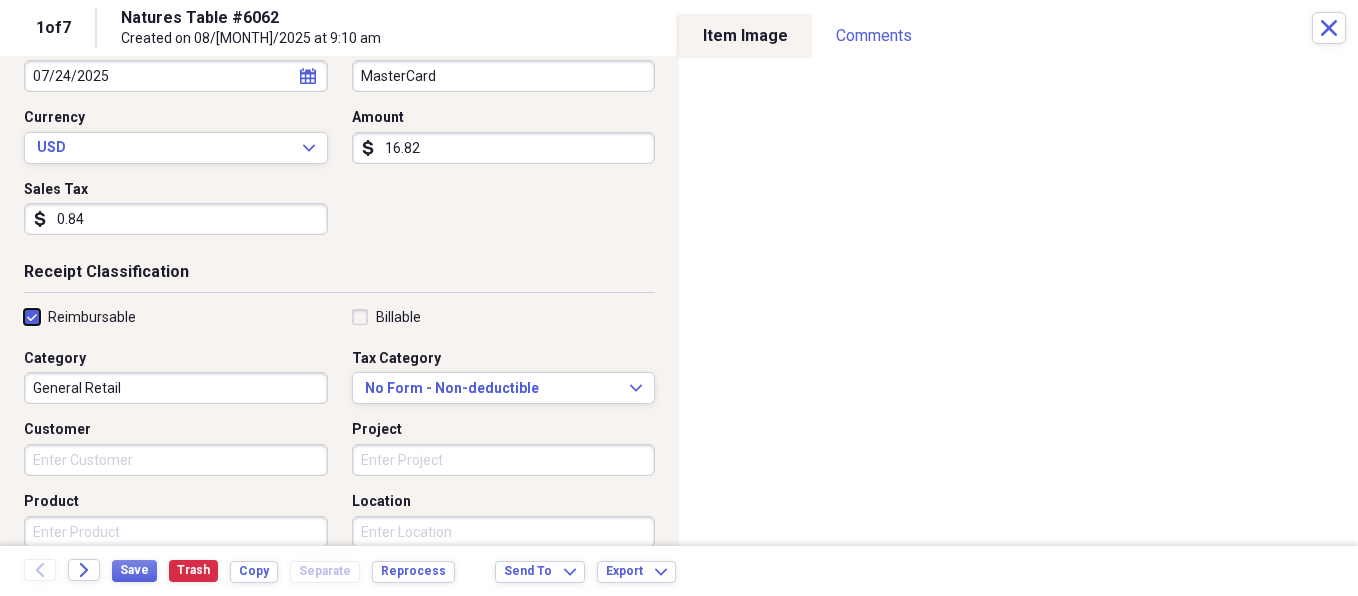 checkbox on "true" 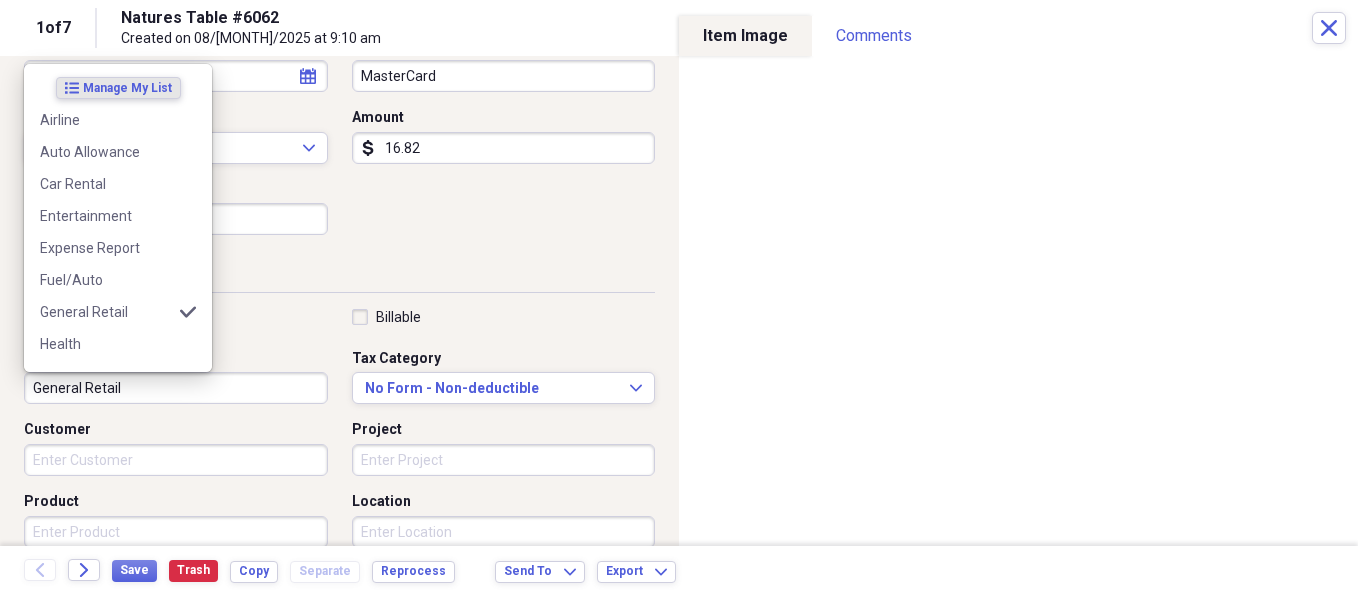 click on "General Retail" at bounding box center [176, 388] 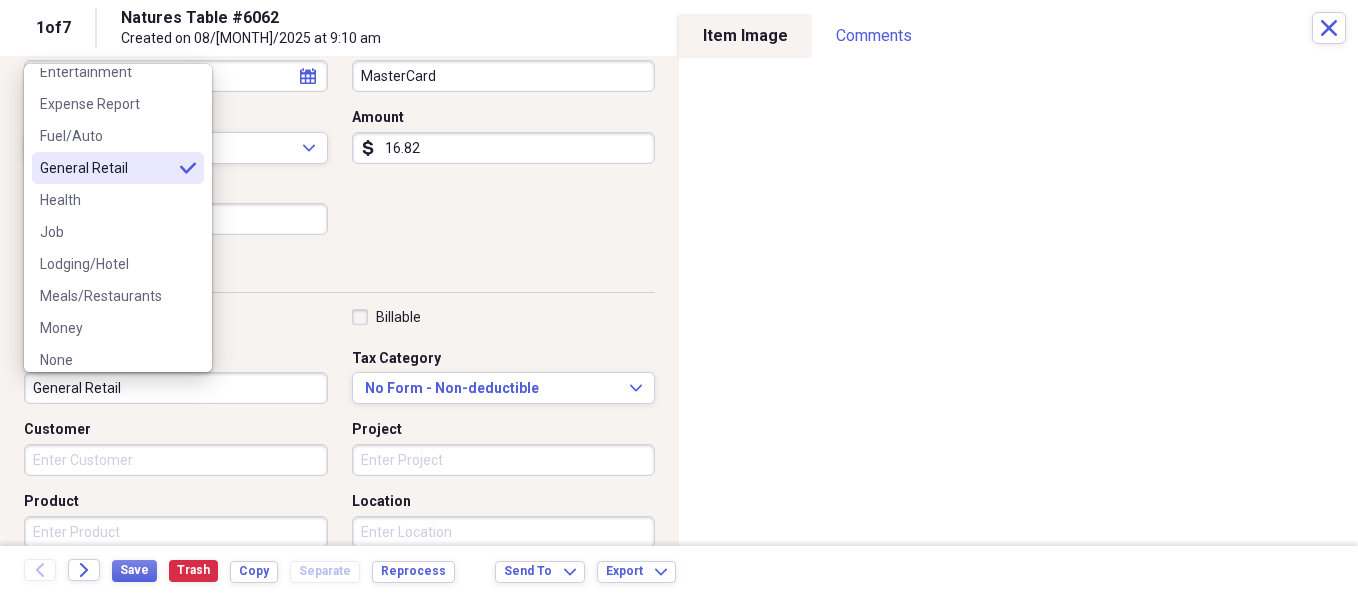 scroll, scrollTop: 146, scrollLeft: 0, axis: vertical 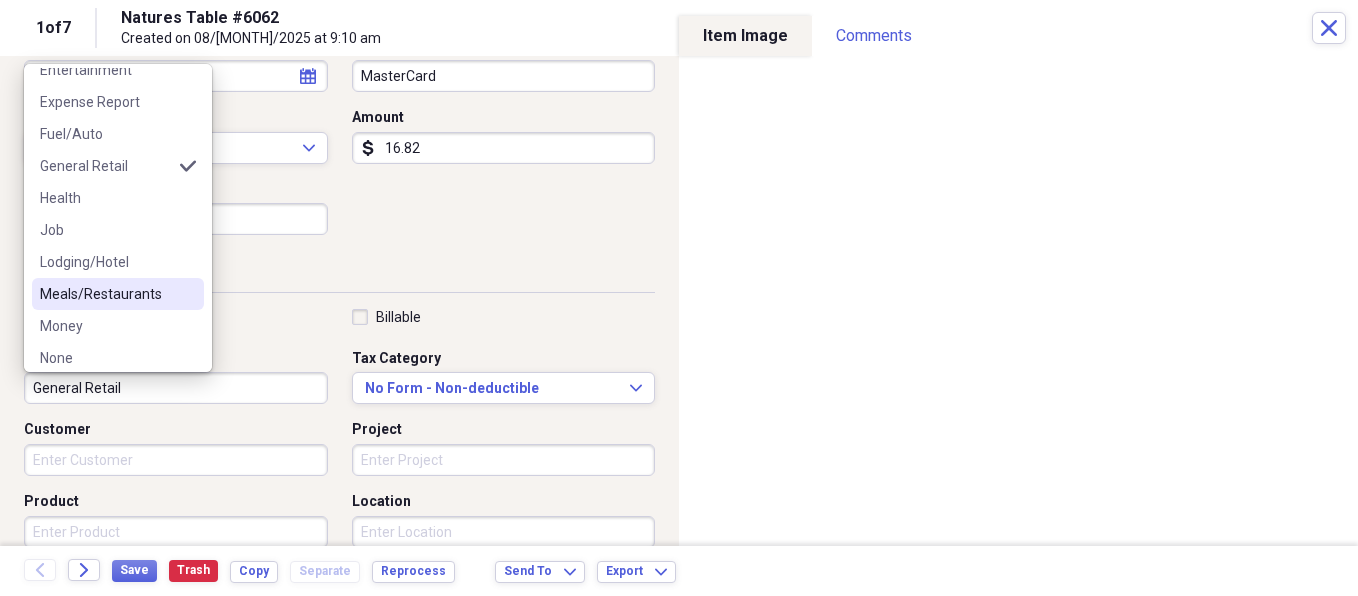 click on "Meals/Restaurants" at bounding box center [106, 294] 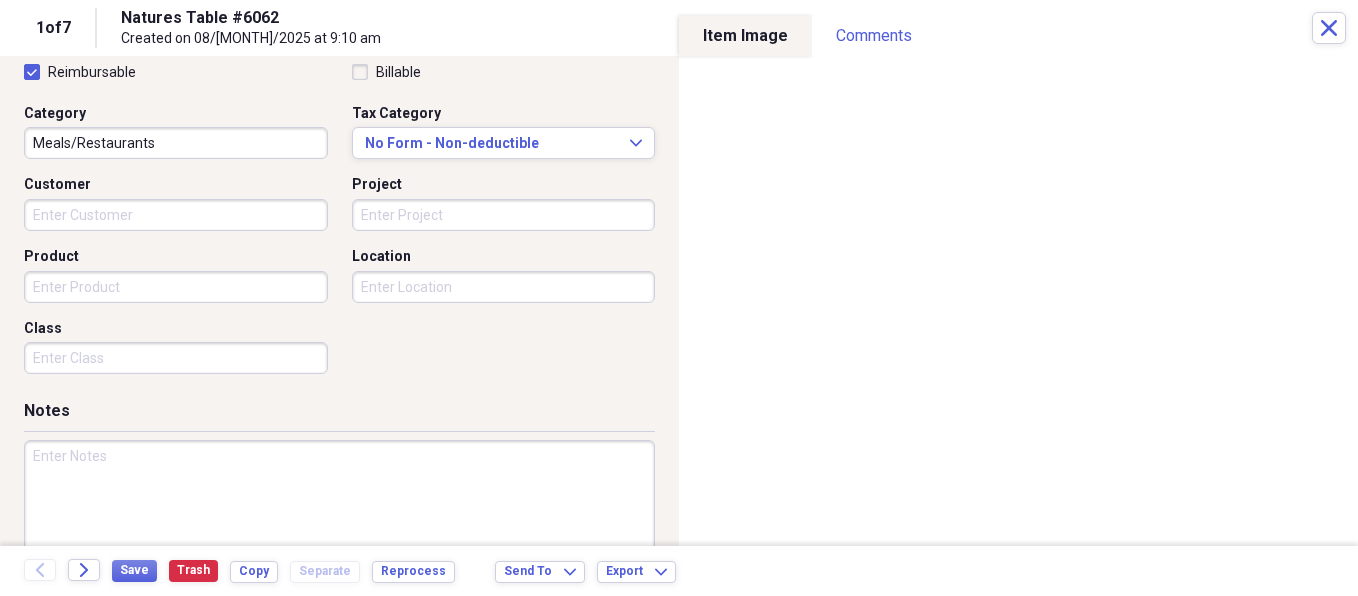 scroll, scrollTop: 500, scrollLeft: 0, axis: vertical 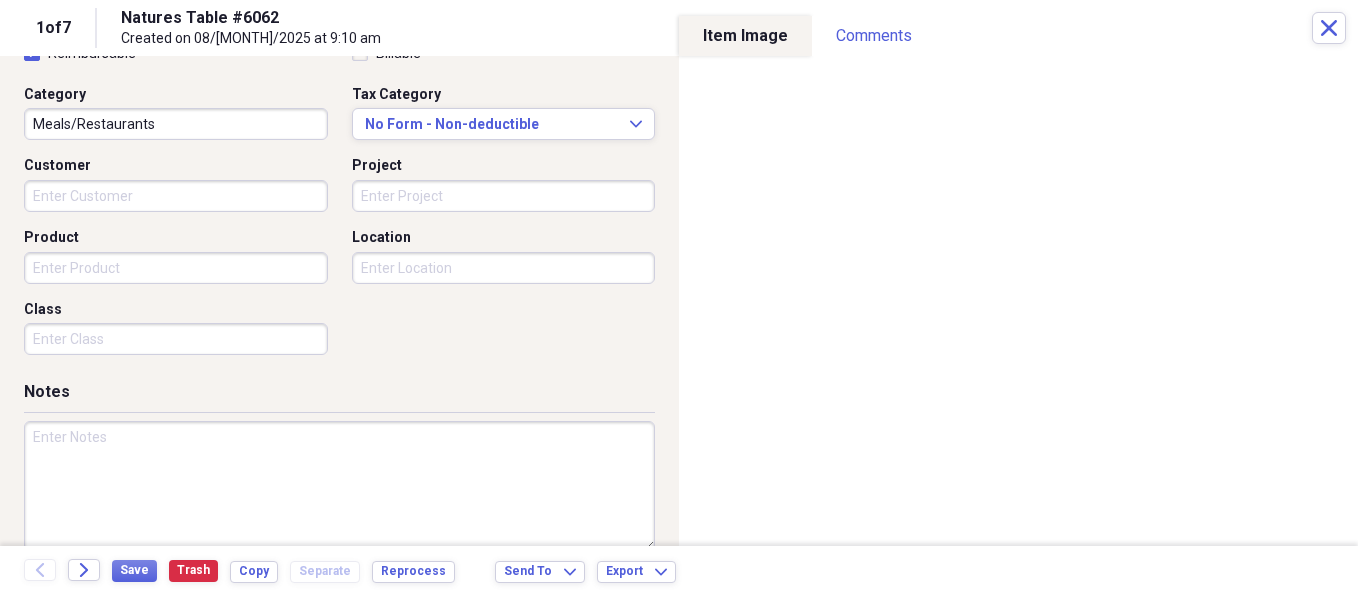 click at bounding box center (339, 486) 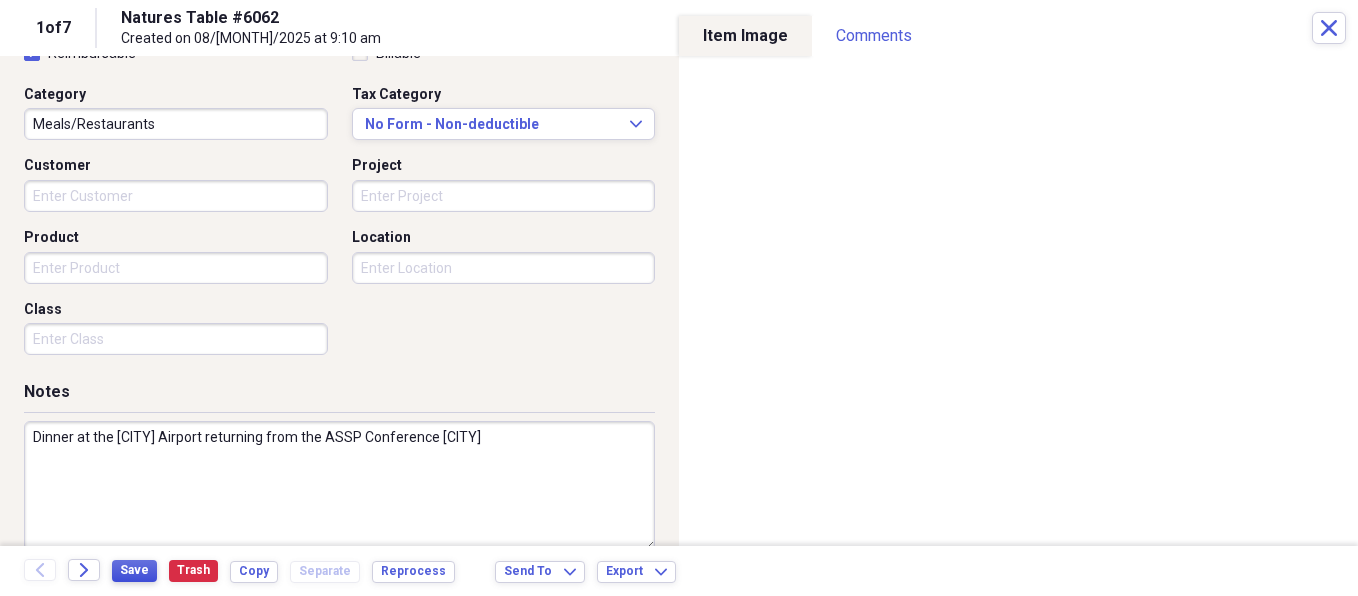 type on "Dinner at the [CITY] Airport returning from the ASSP Conference [CITY]" 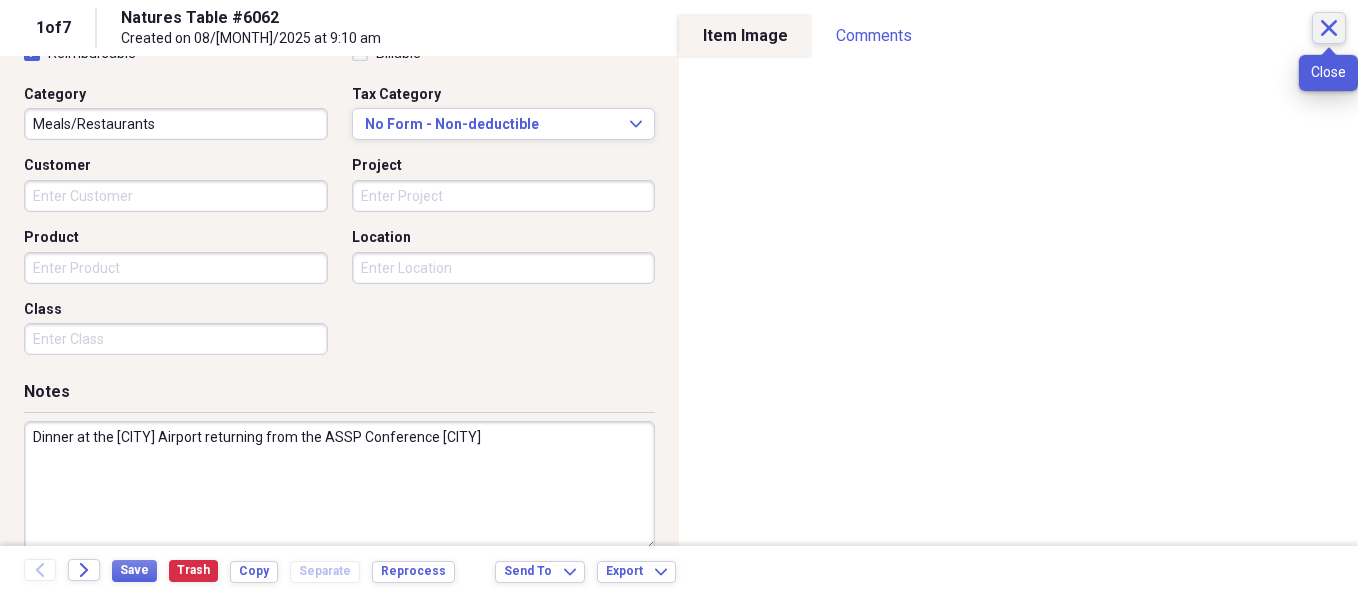 click on "Close" 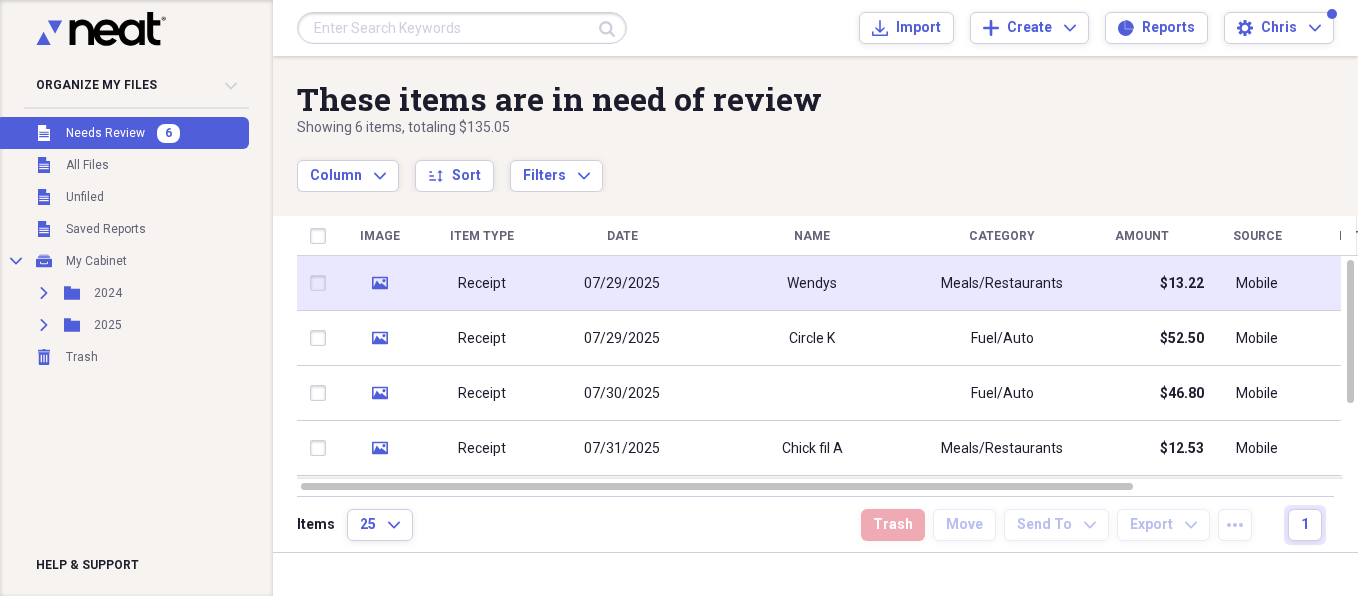 click on "Receipt" at bounding box center [482, 284] 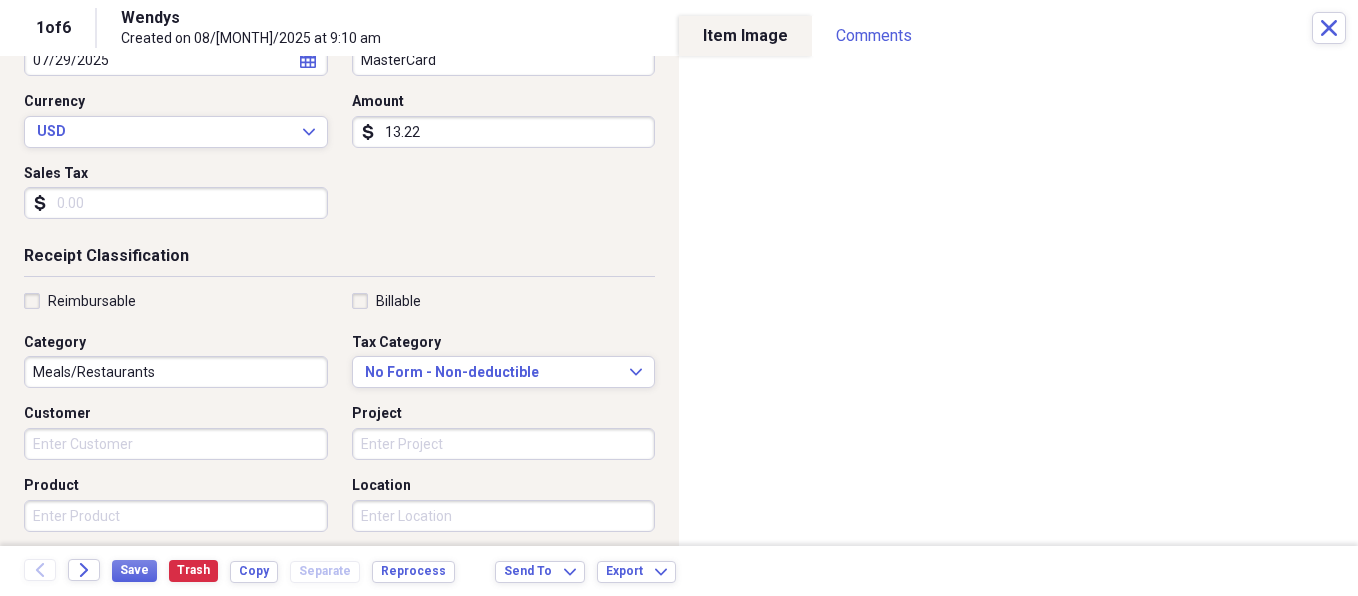 scroll, scrollTop: 255, scrollLeft: 0, axis: vertical 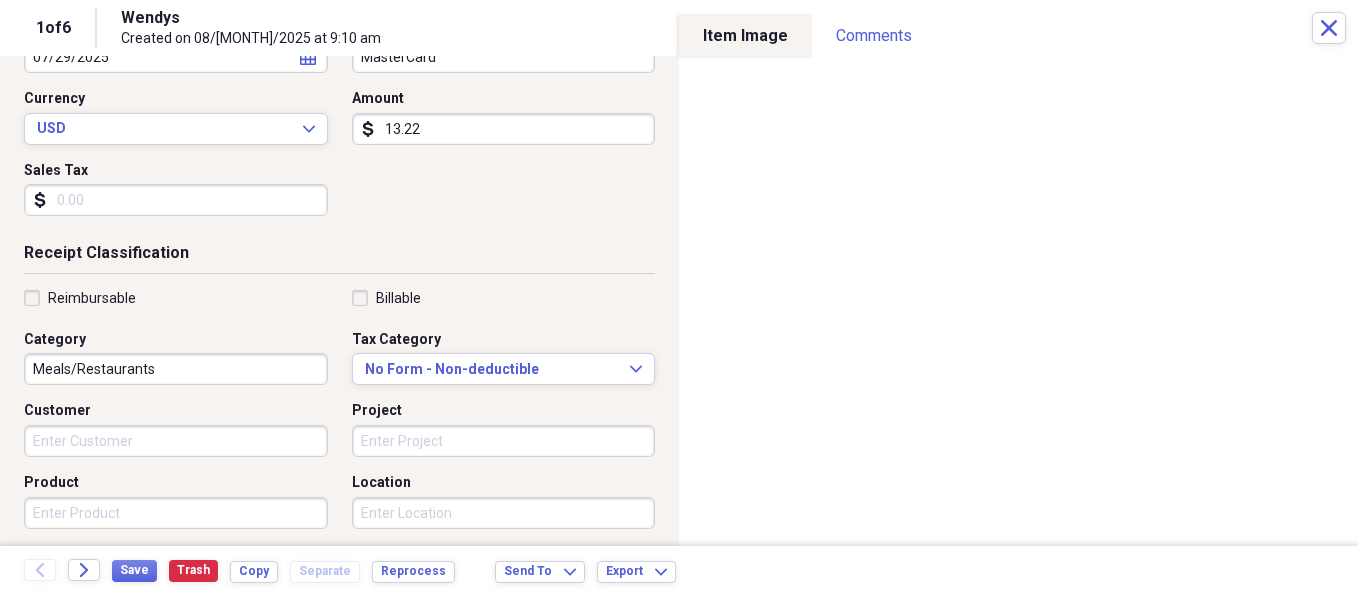click on "Reimbursable" at bounding box center (80, 298) 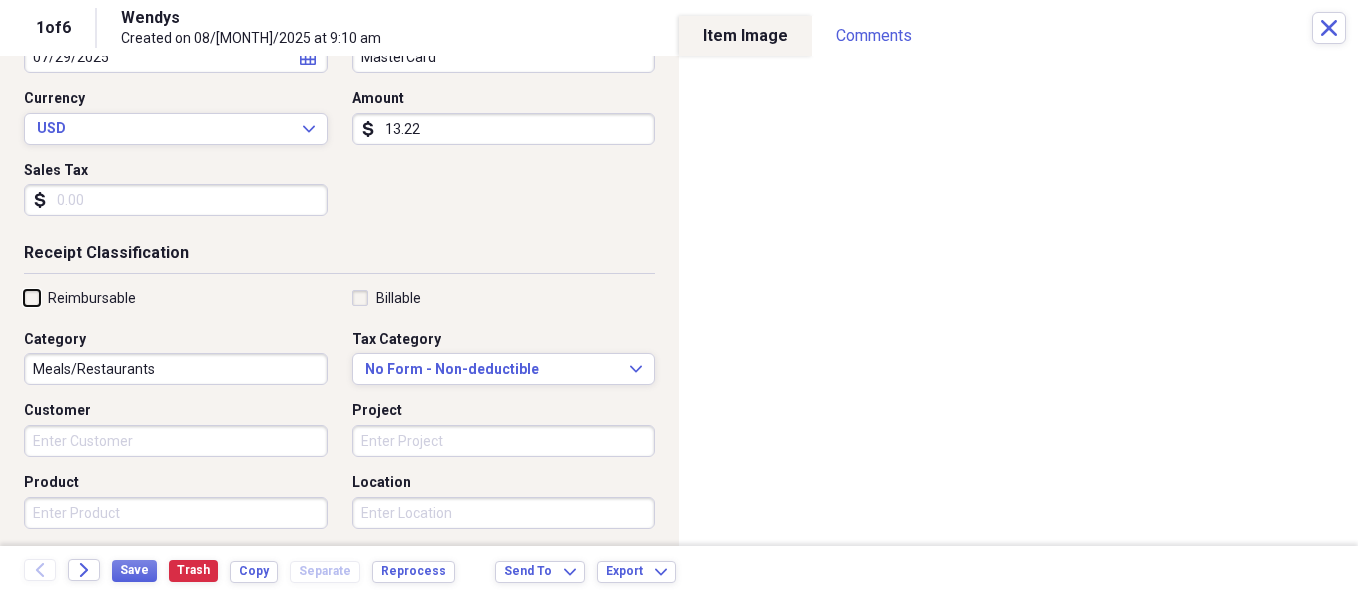 click on "Reimbursable" at bounding box center (24, 297) 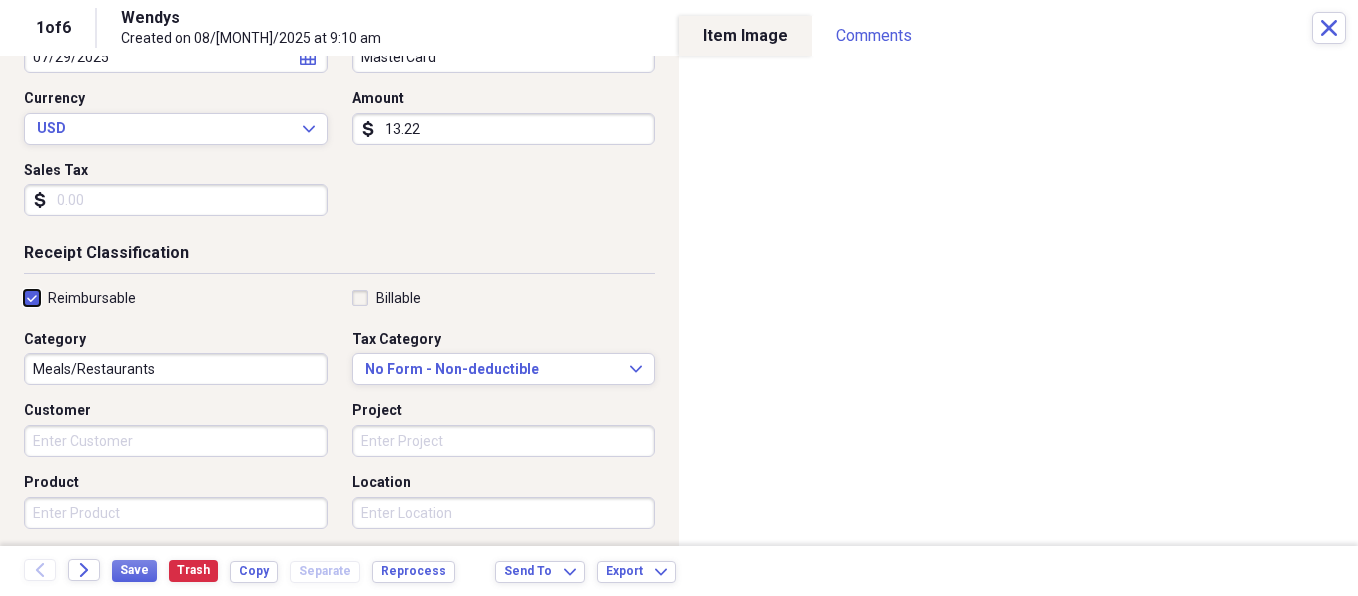 checkbox on "true" 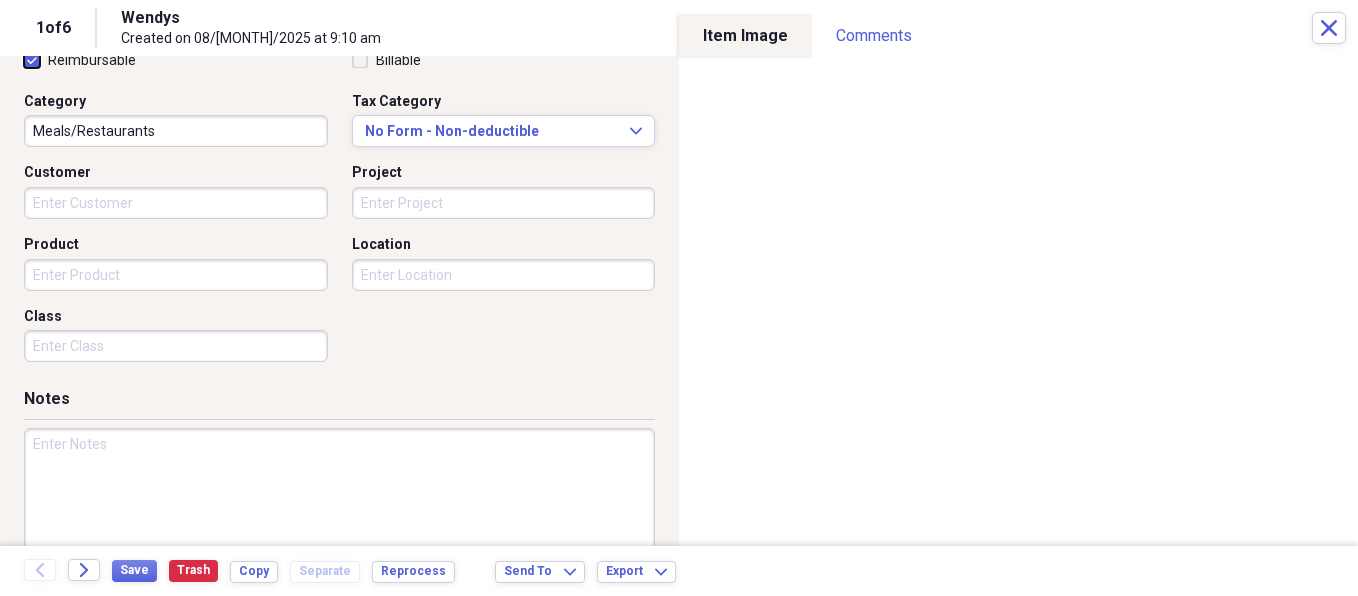 scroll, scrollTop: 531, scrollLeft: 0, axis: vertical 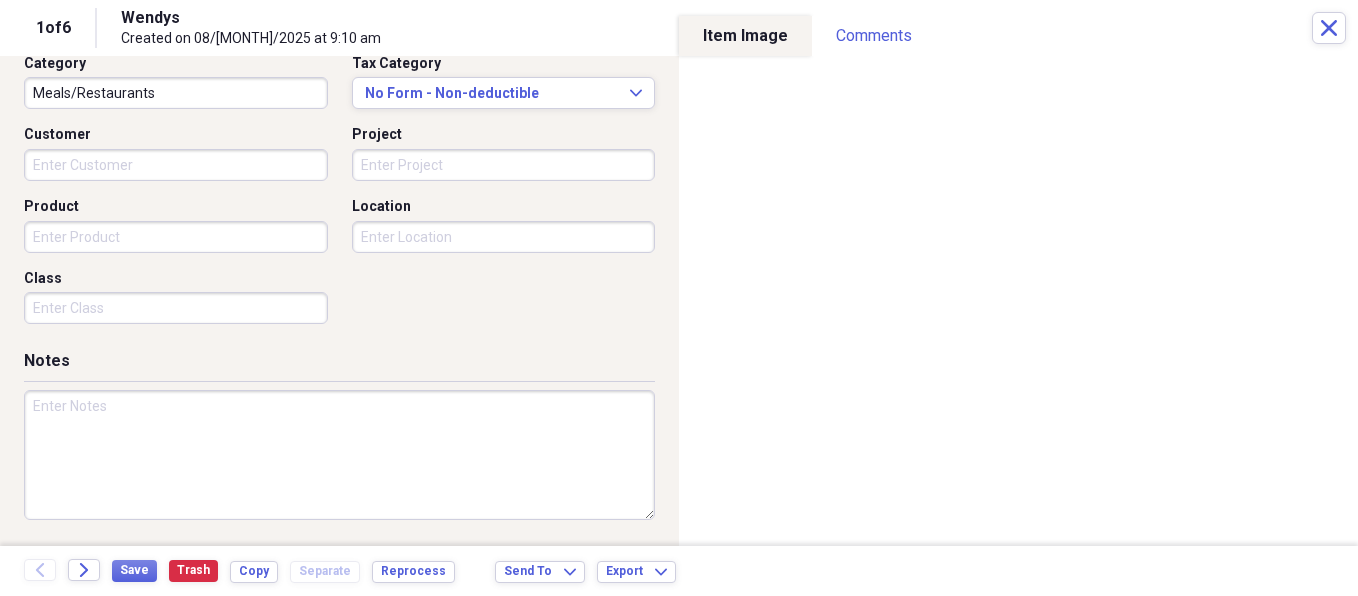click at bounding box center (339, 455) 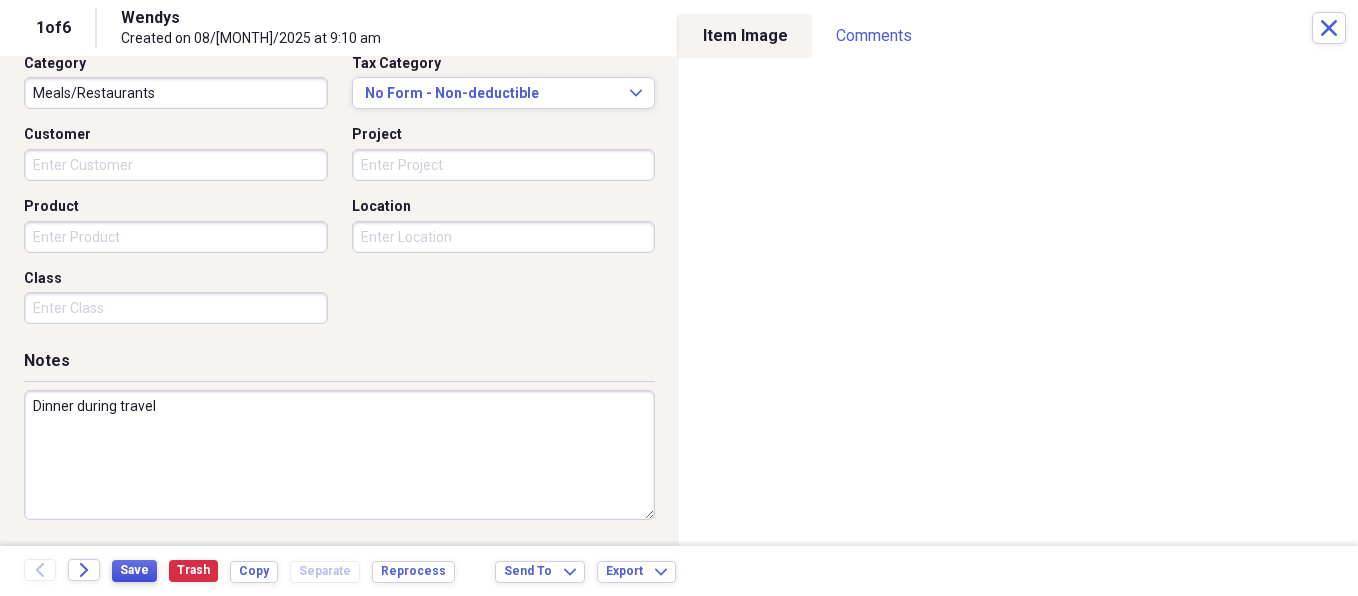 type on "Dinner during travel" 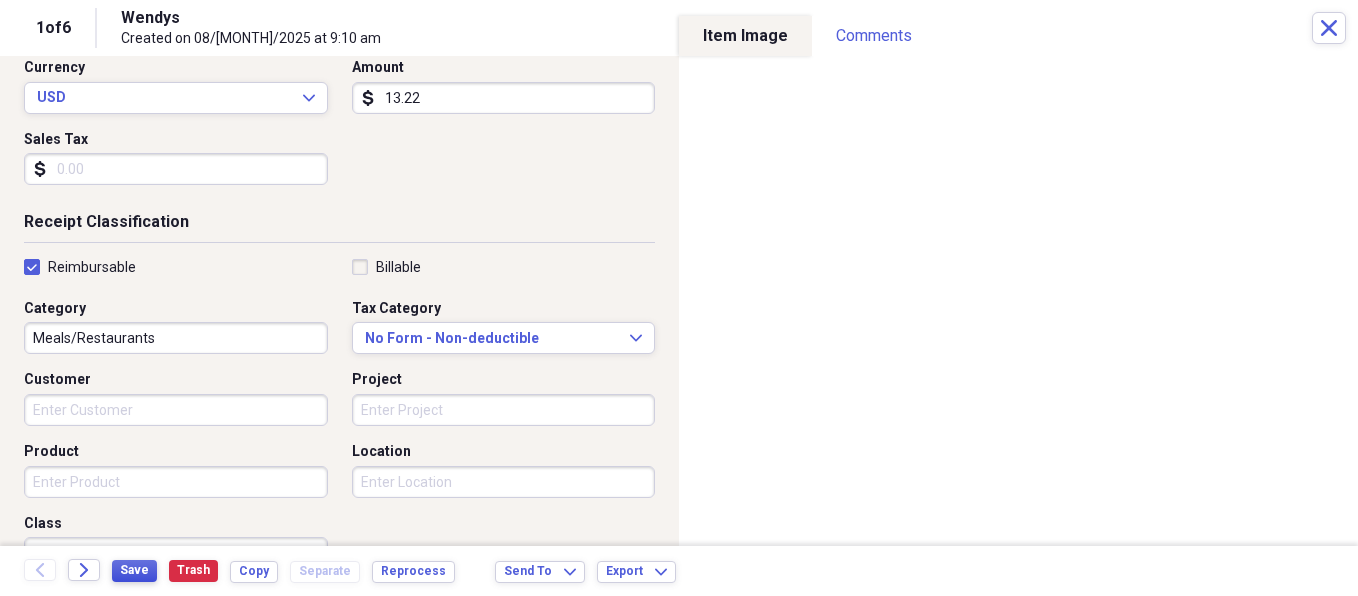 scroll, scrollTop: 232, scrollLeft: 0, axis: vertical 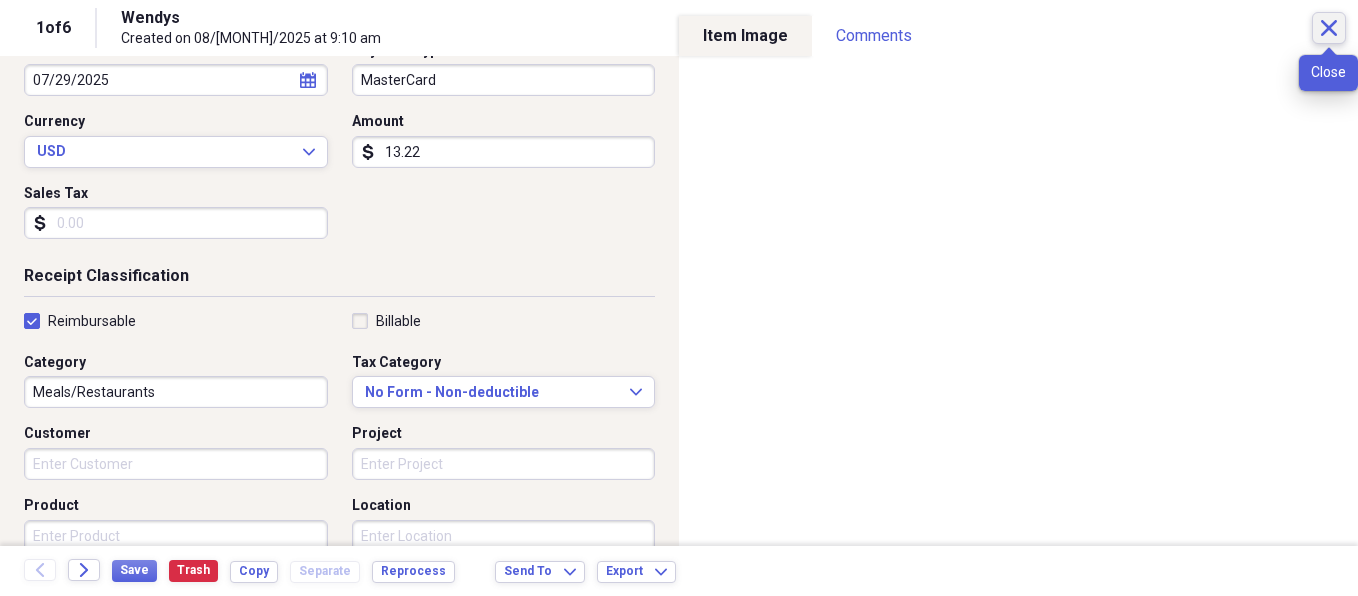 click 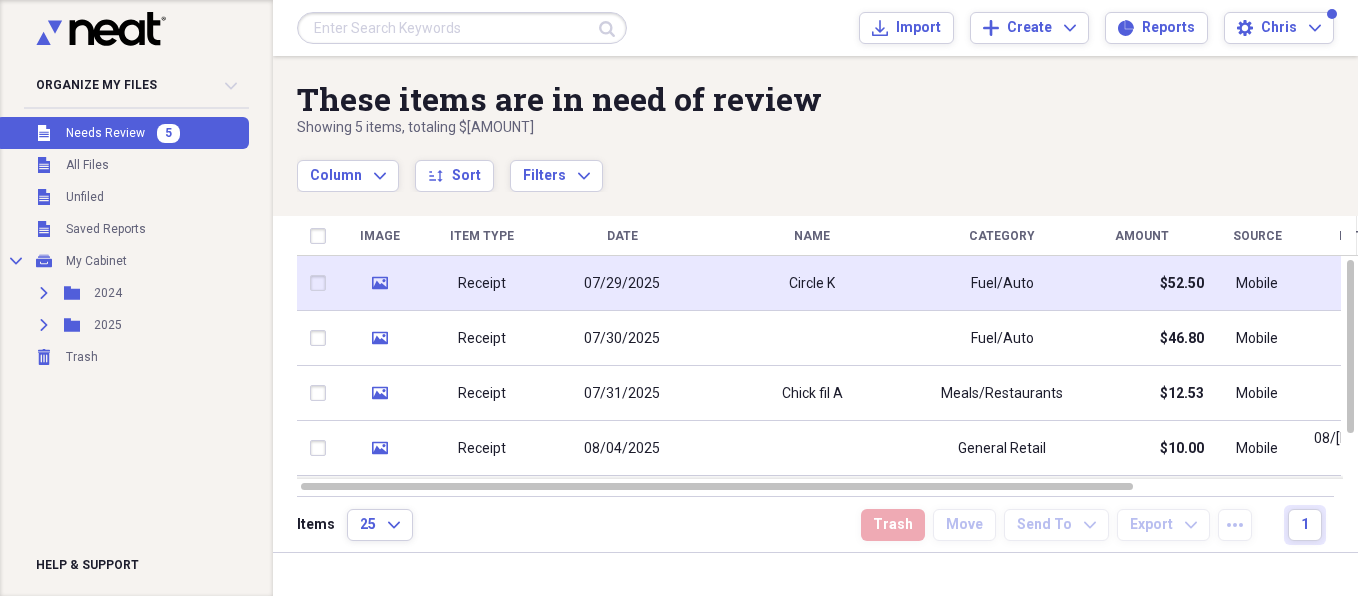 click on "Receipt" at bounding box center (482, 284) 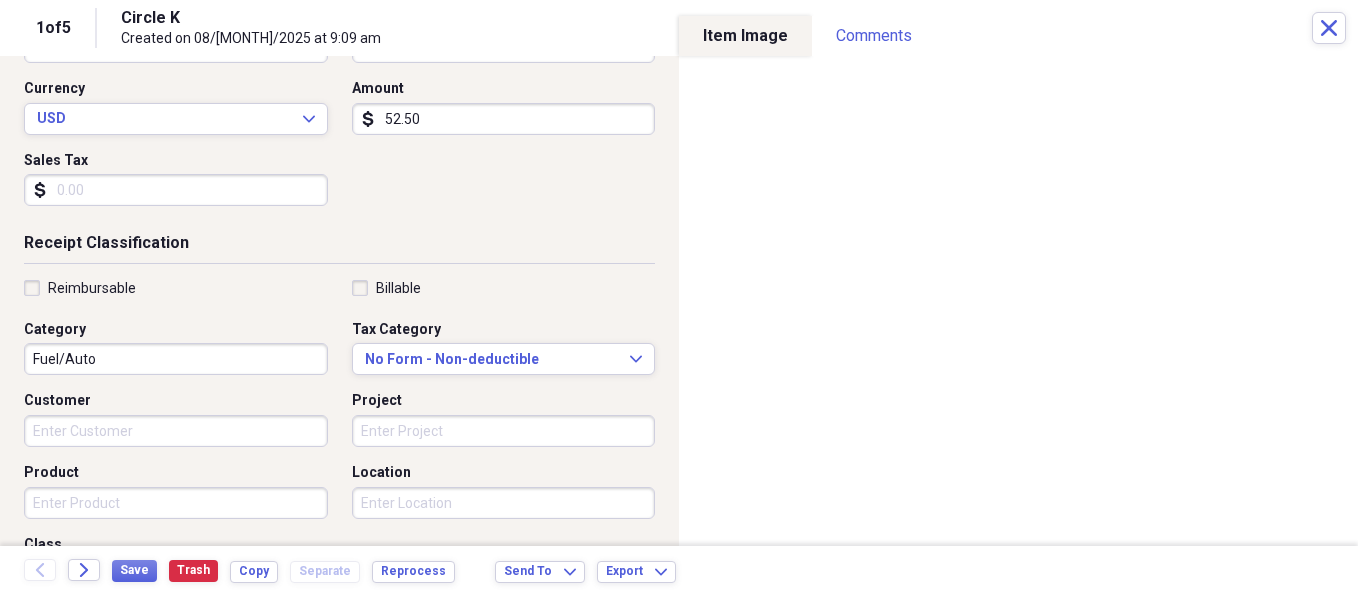 scroll, scrollTop: 270, scrollLeft: 0, axis: vertical 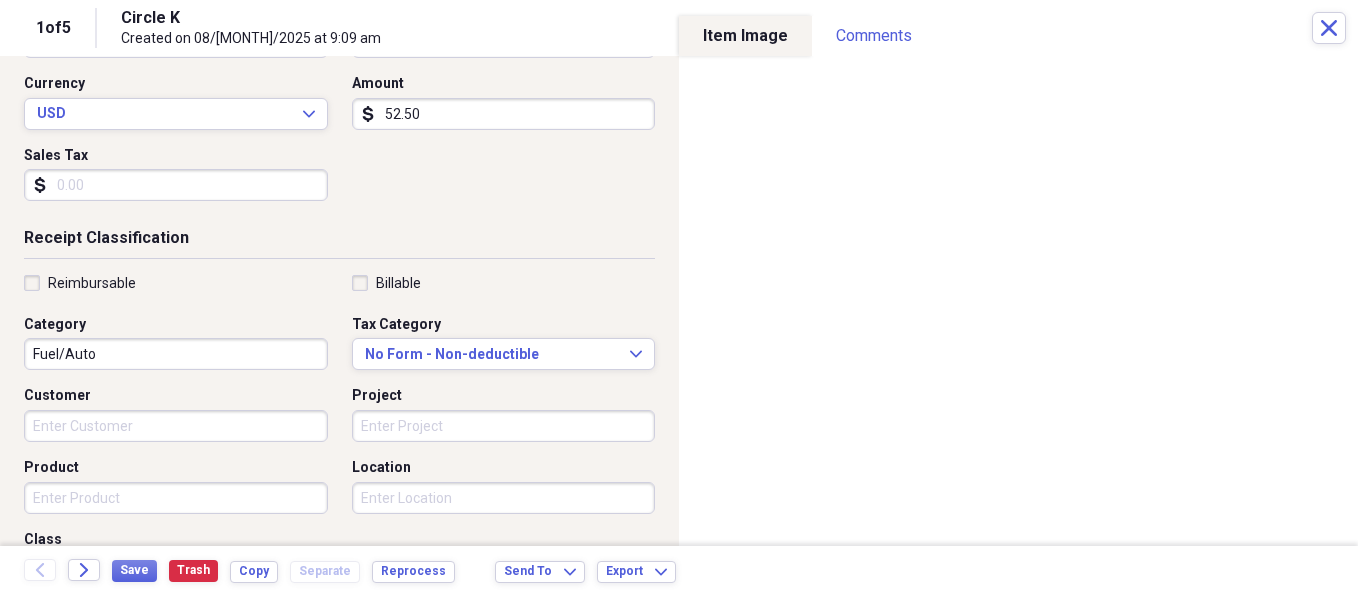 click on "Reimbursable" at bounding box center (80, 283) 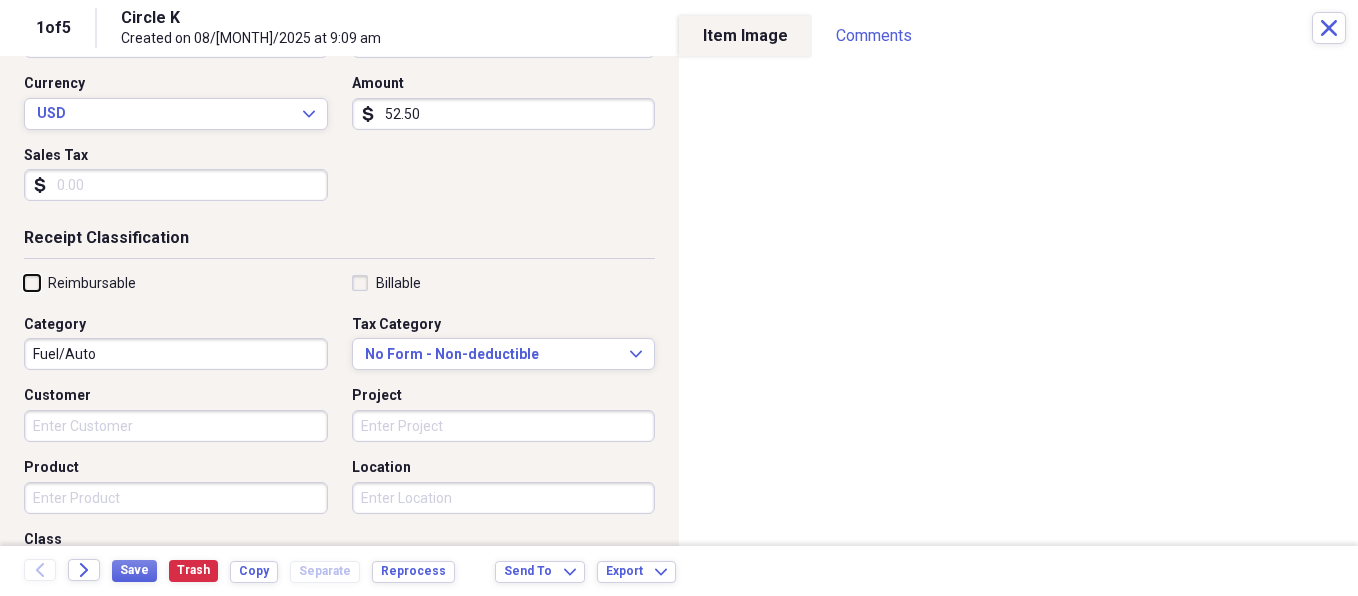 click on "Reimbursable" at bounding box center (24, 282) 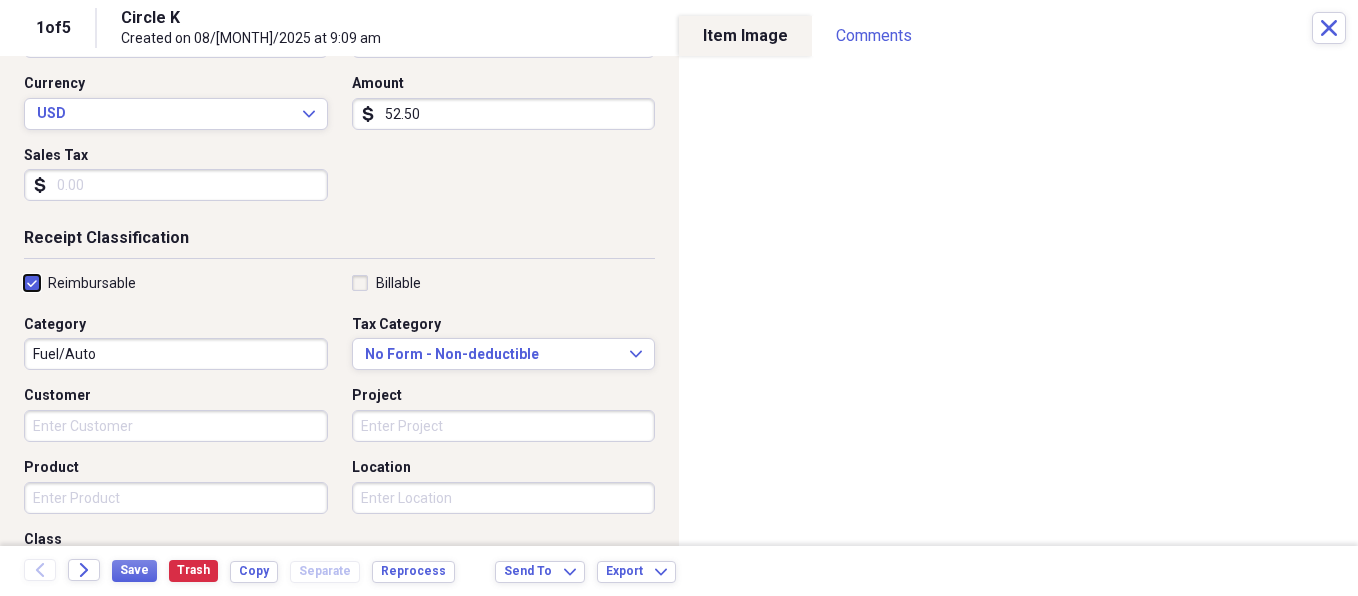 checkbox on "true" 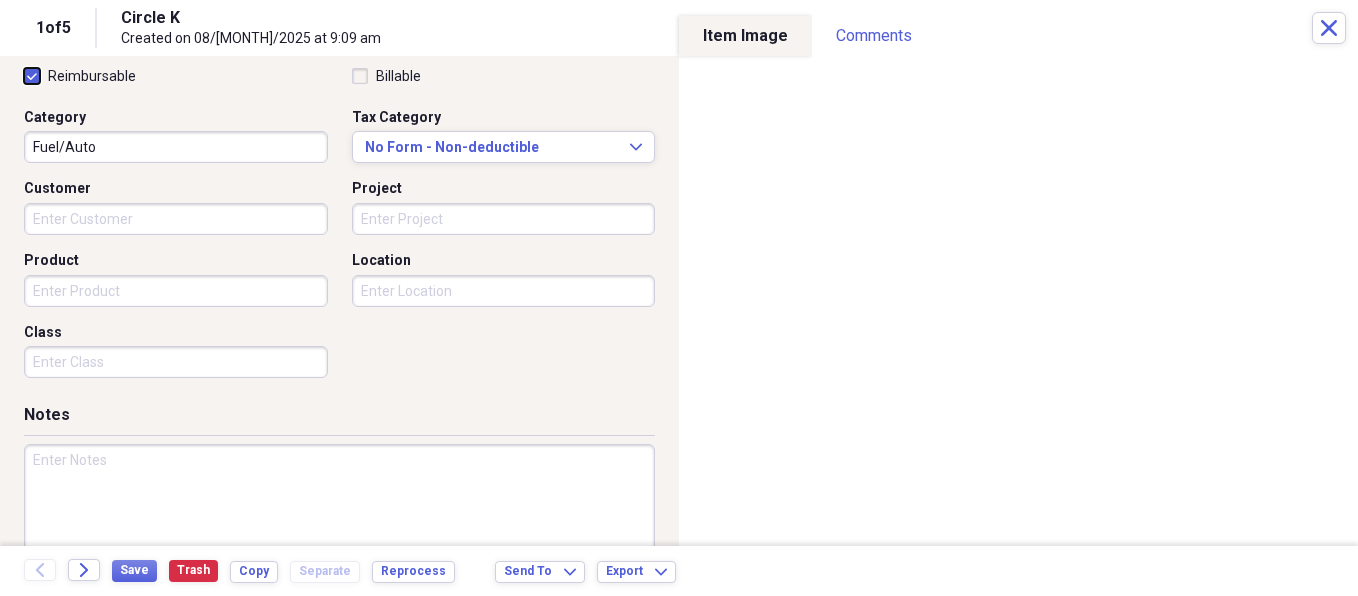 scroll, scrollTop: 531, scrollLeft: 0, axis: vertical 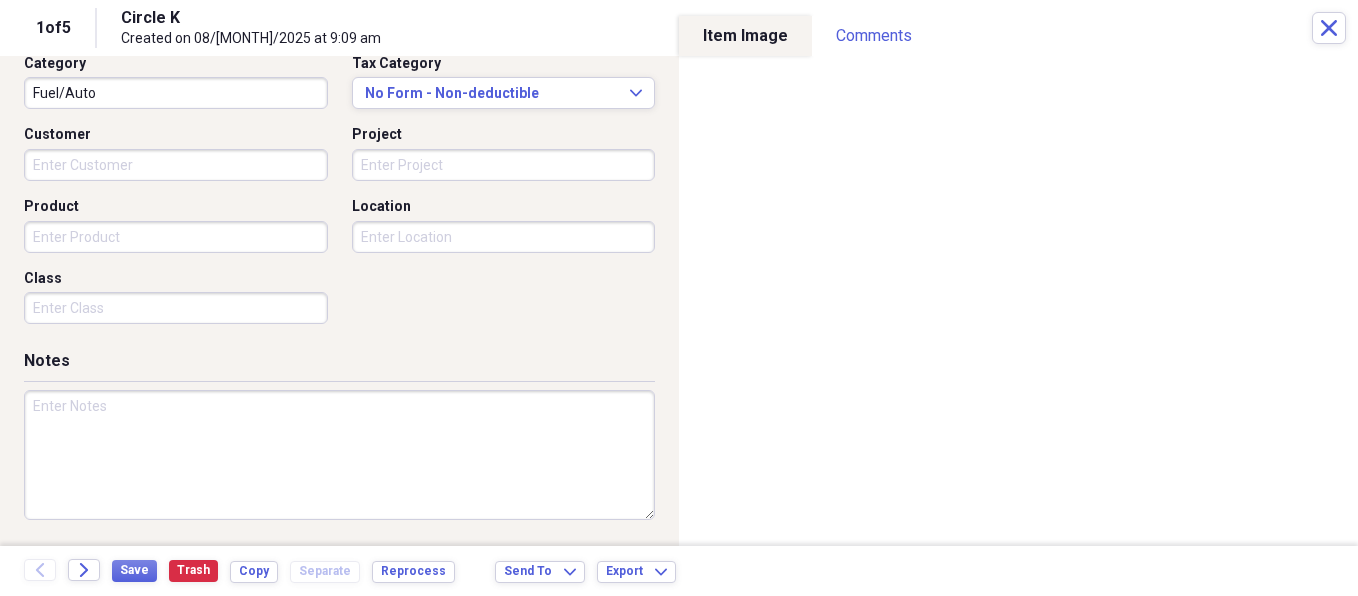 click at bounding box center (339, 455) 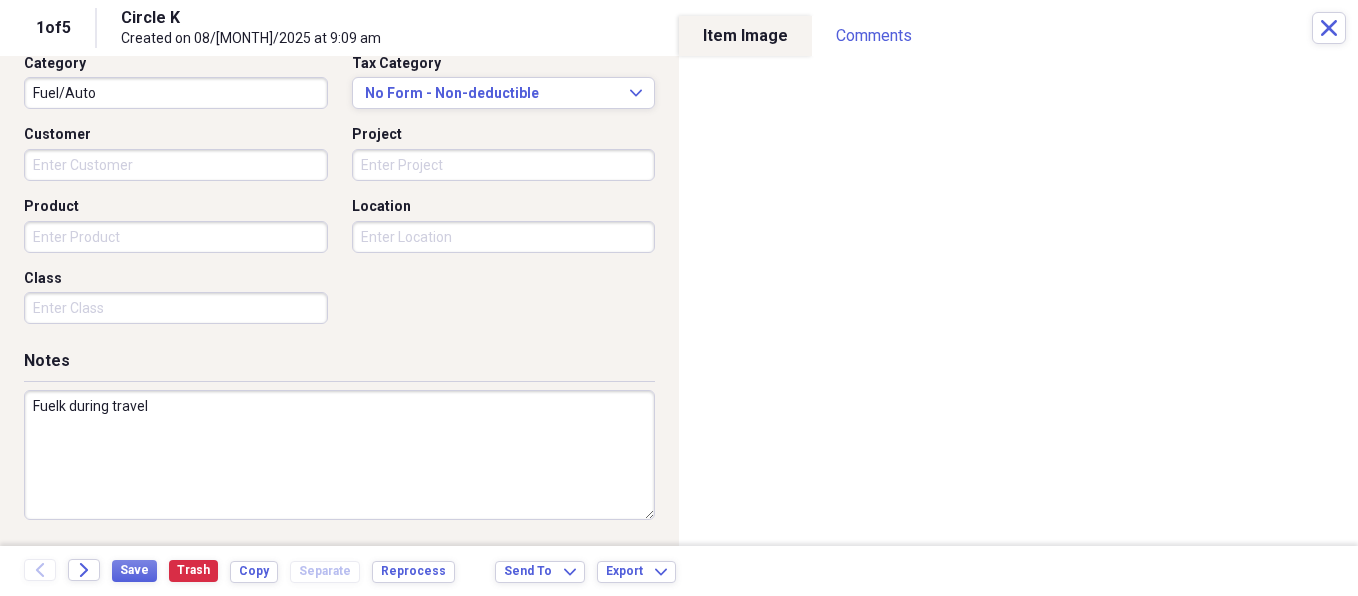click on "Fuelk during travel" at bounding box center [339, 455] 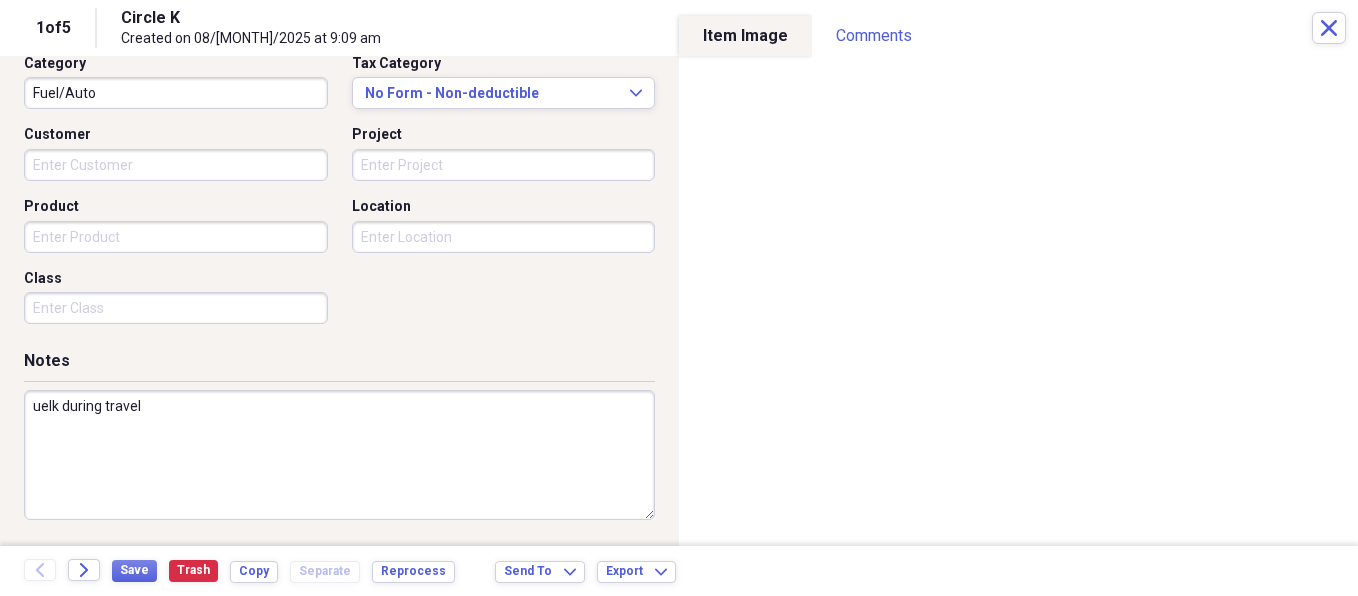 click on "uelk during travel" at bounding box center (339, 455) 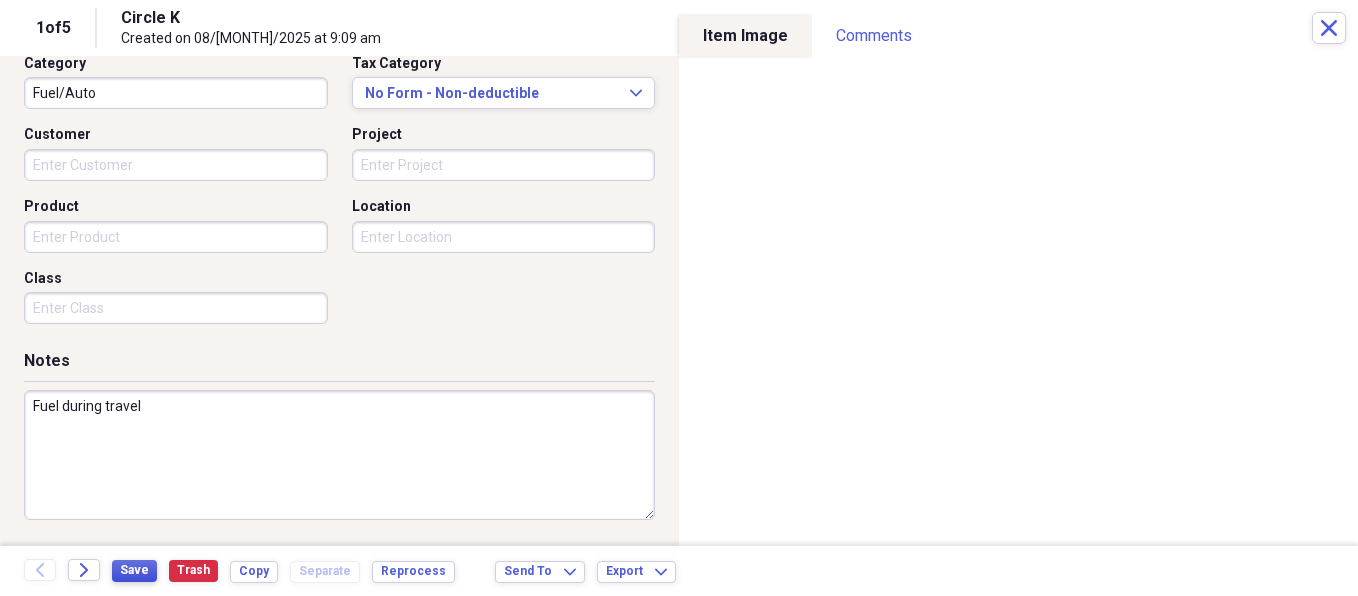 type on "Fuel during travel" 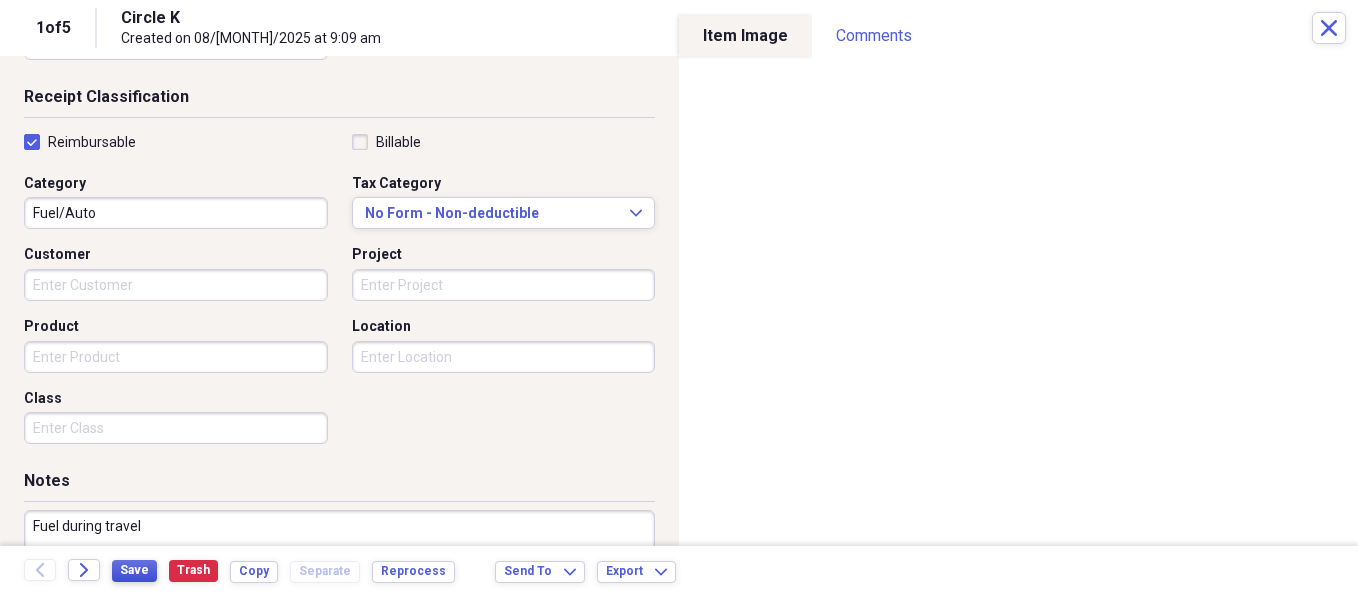 scroll, scrollTop: 396, scrollLeft: 0, axis: vertical 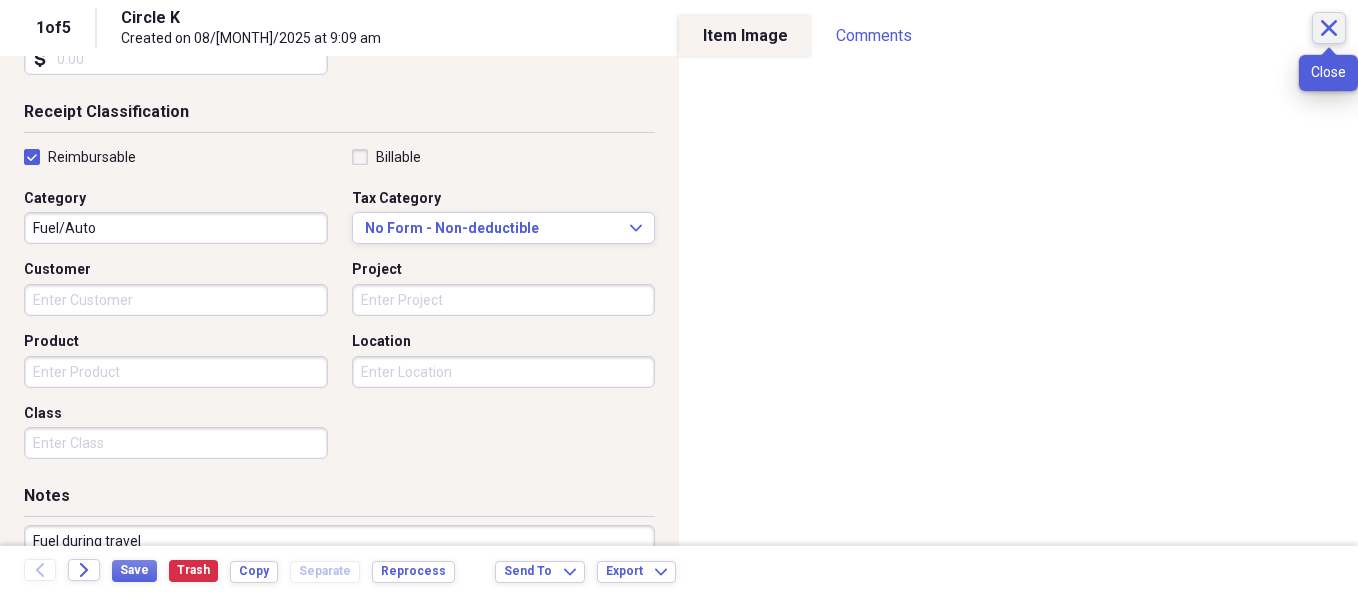 click 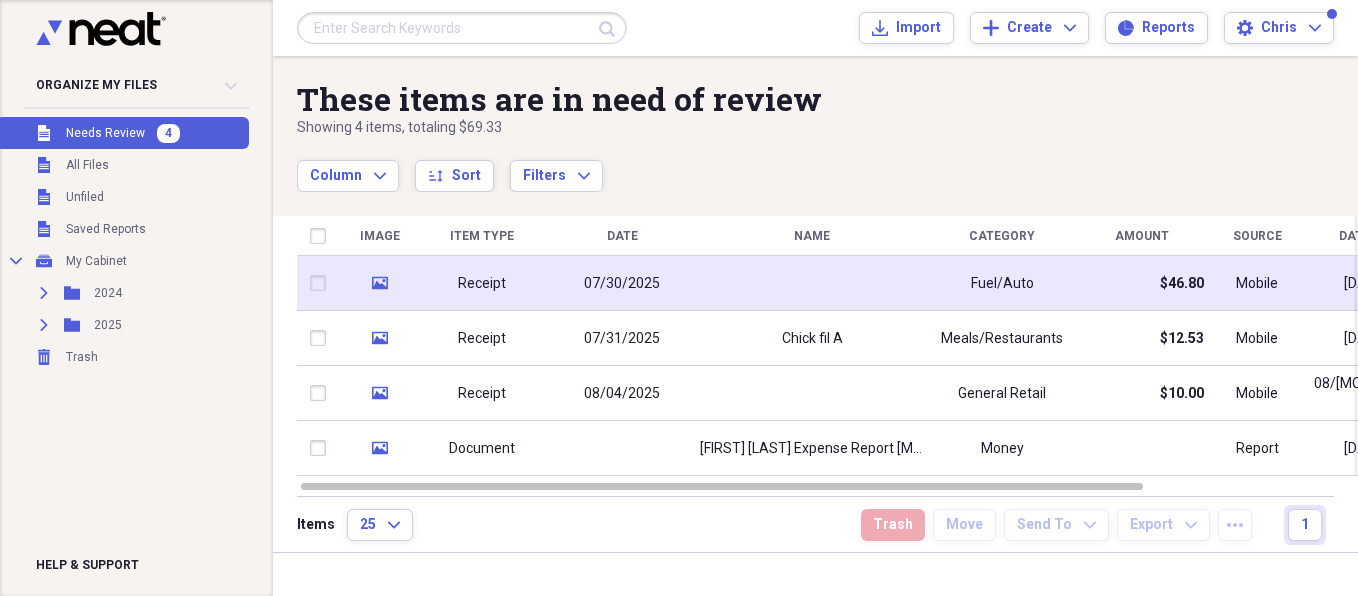 click on "Receipt" at bounding box center [482, 284] 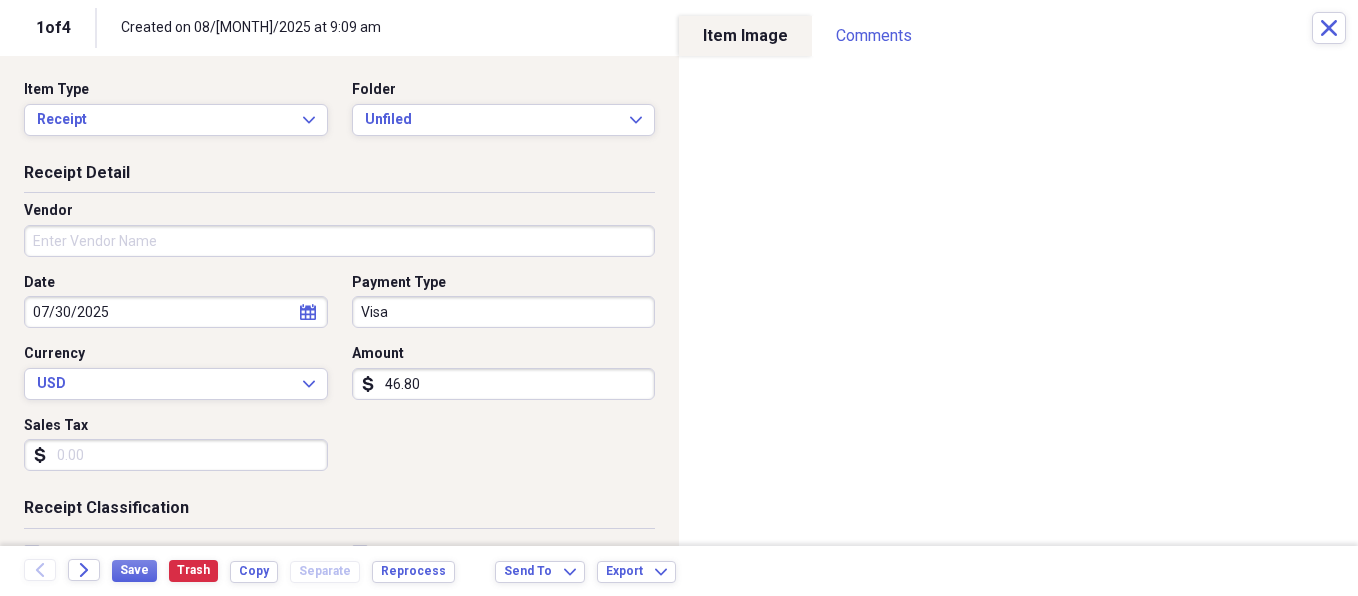 click on "Vendor" at bounding box center [339, 241] 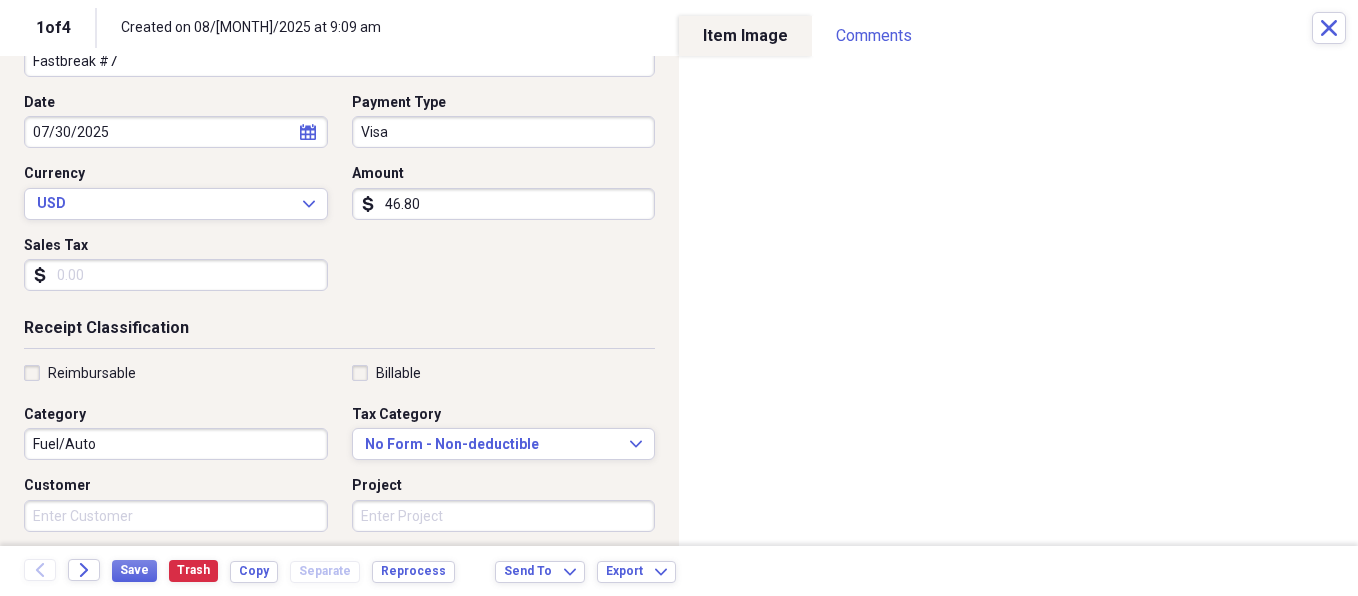 scroll, scrollTop: 189, scrollLeft: 0, axis: vertical 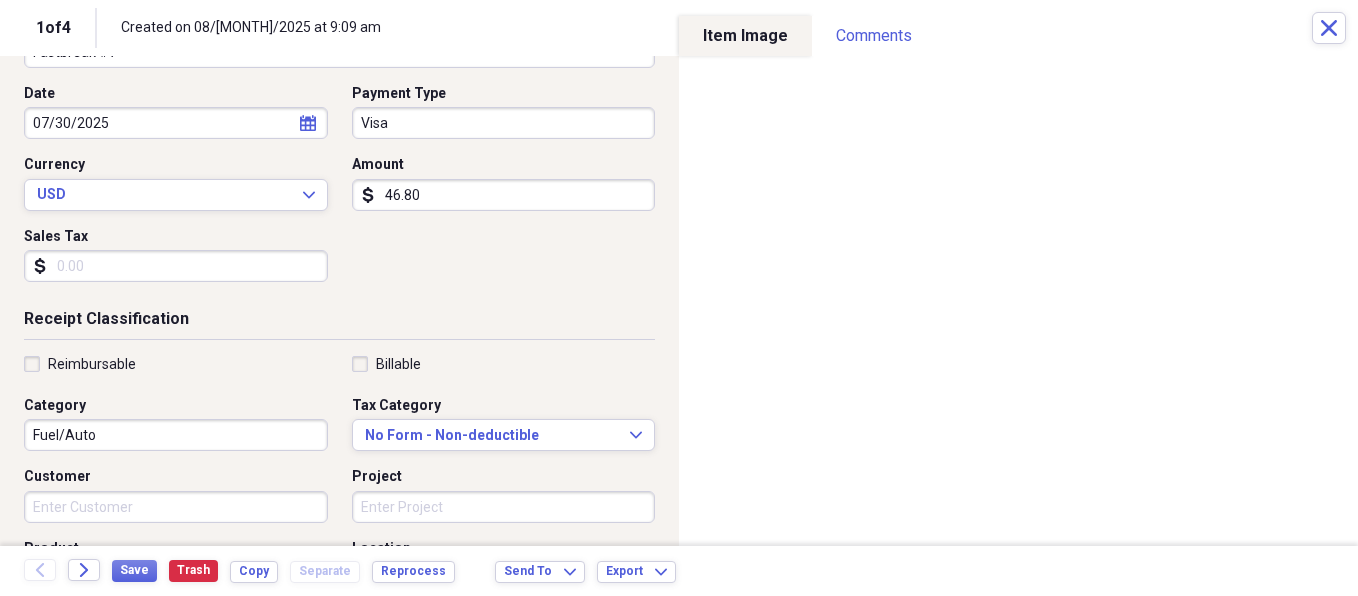 type on "Fastbreak #7" 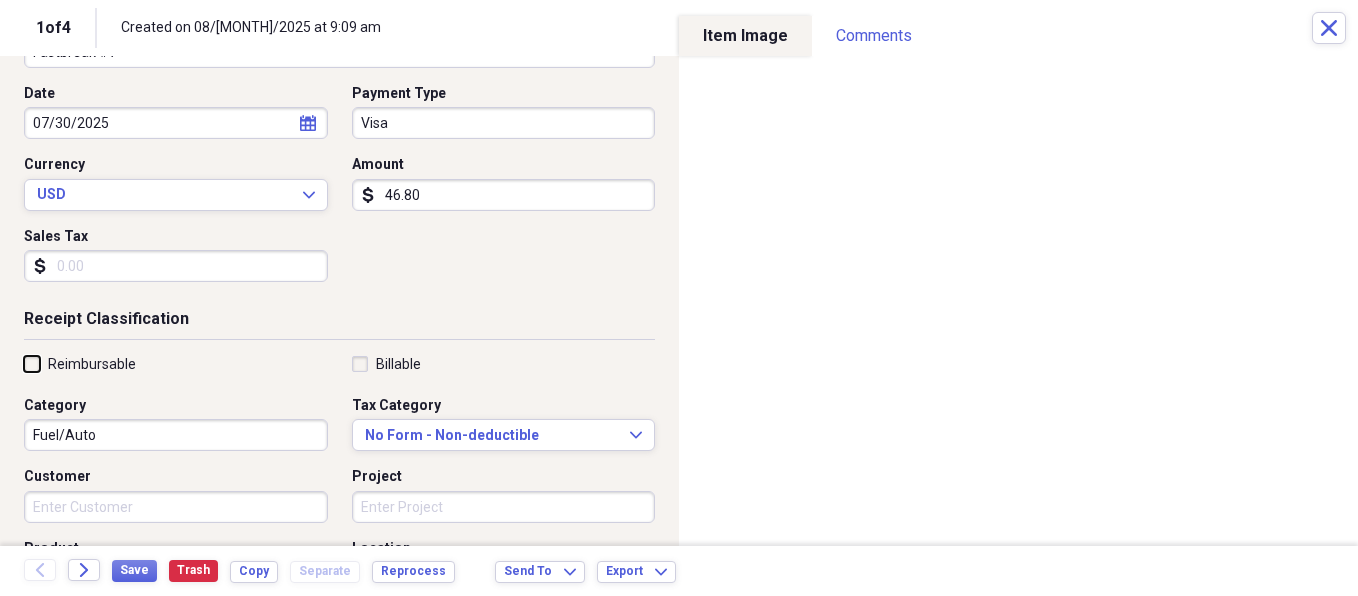 click on "Reimbursable" at bounding box center [24, 363] 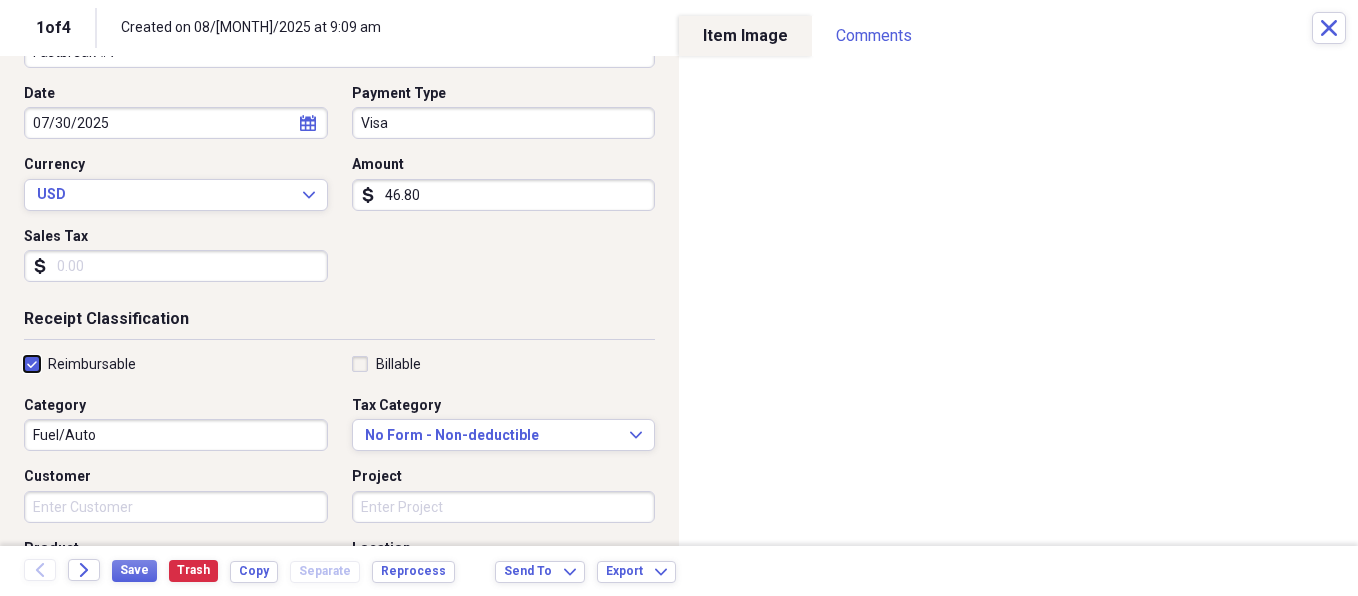 checkbox on "true" 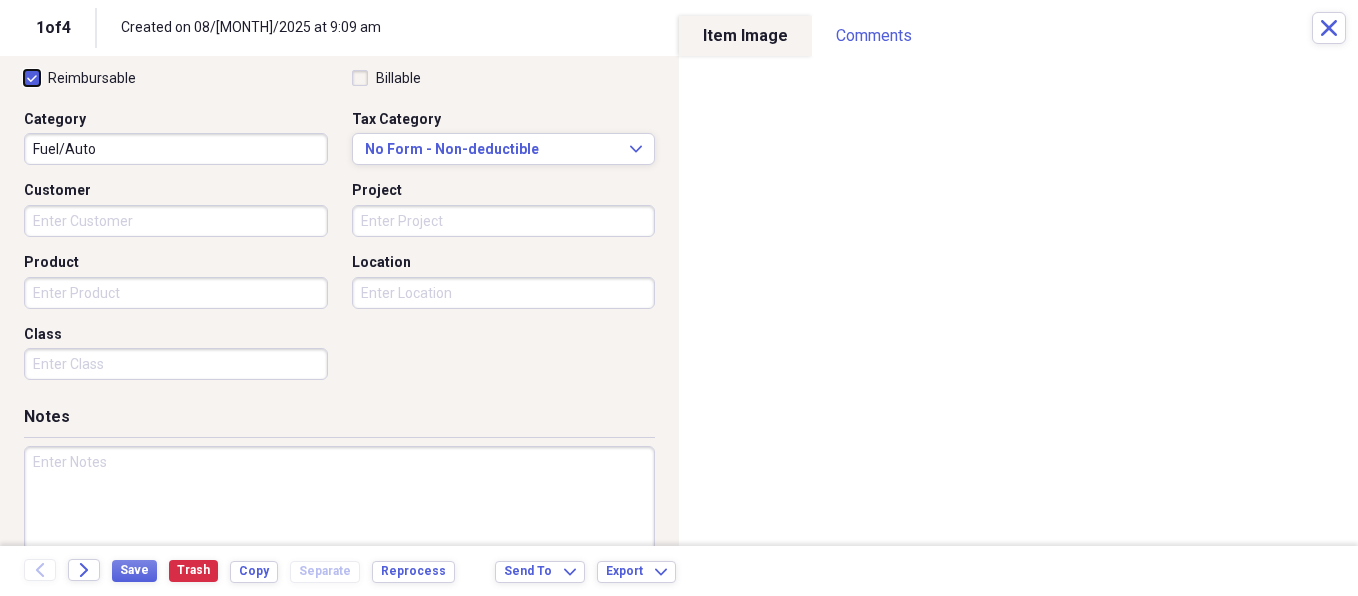 scroll, scrollTop: 531, scrollLeft: 0, axis: vertical 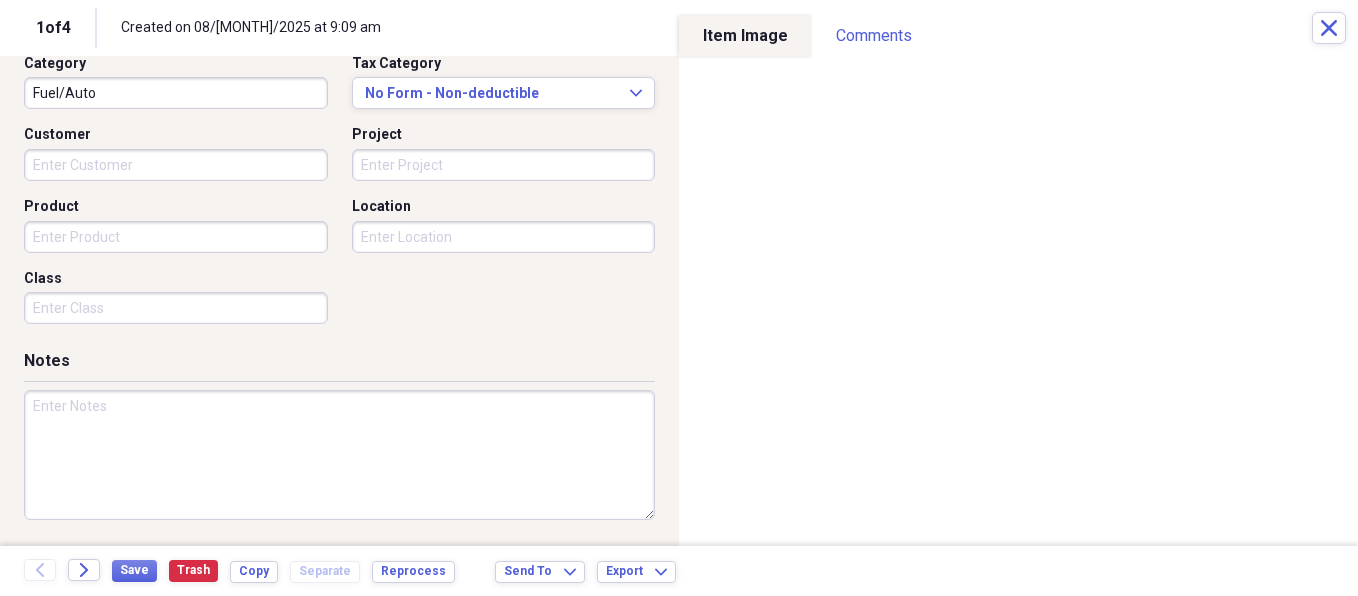 click at bounding box center (339, 455) 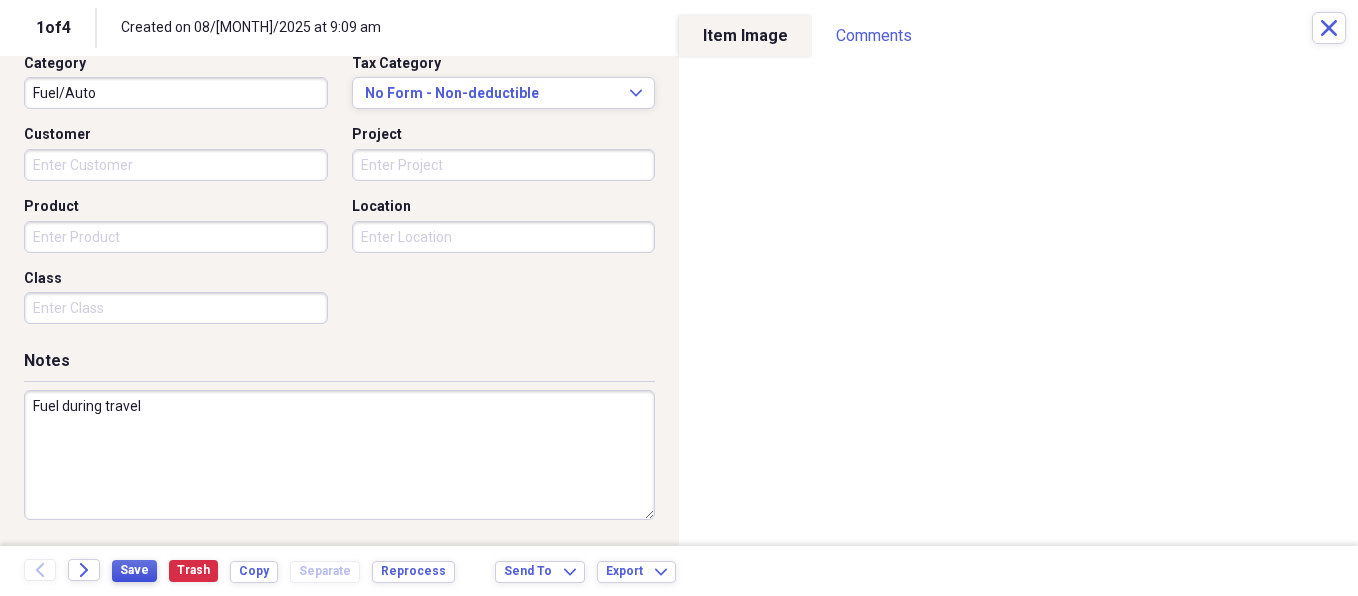 type on "Fuel during travel" 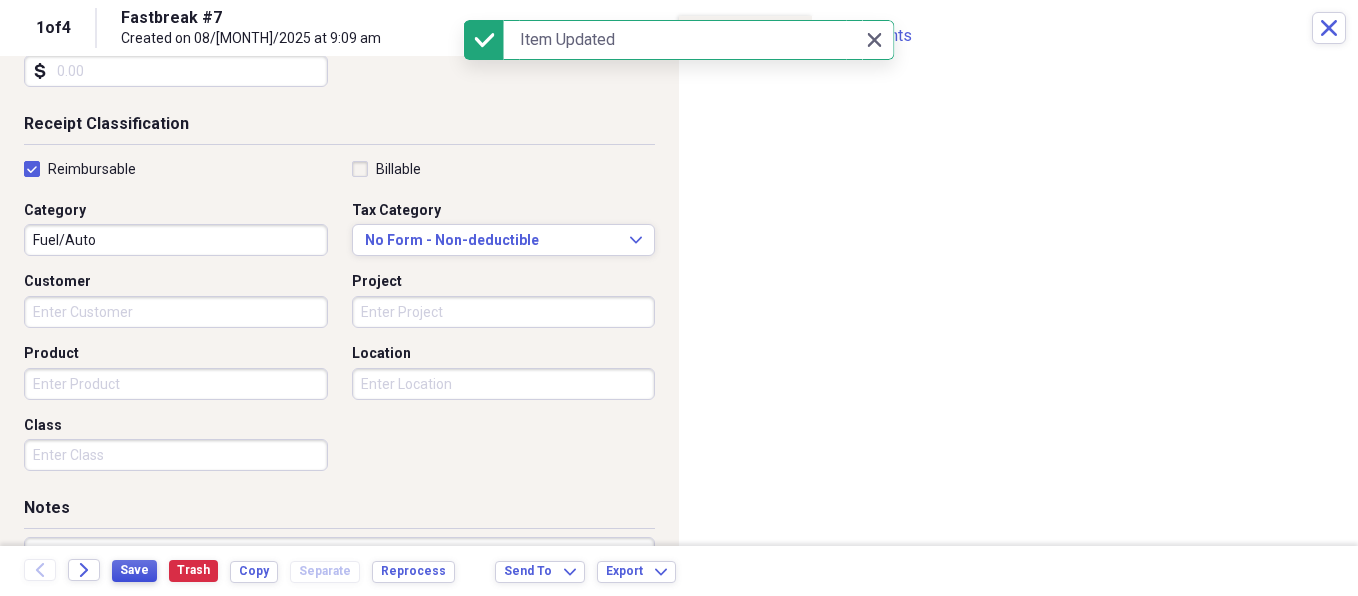 scroll, scrollTop: 378, scrollLeft: 0, axis: vertical 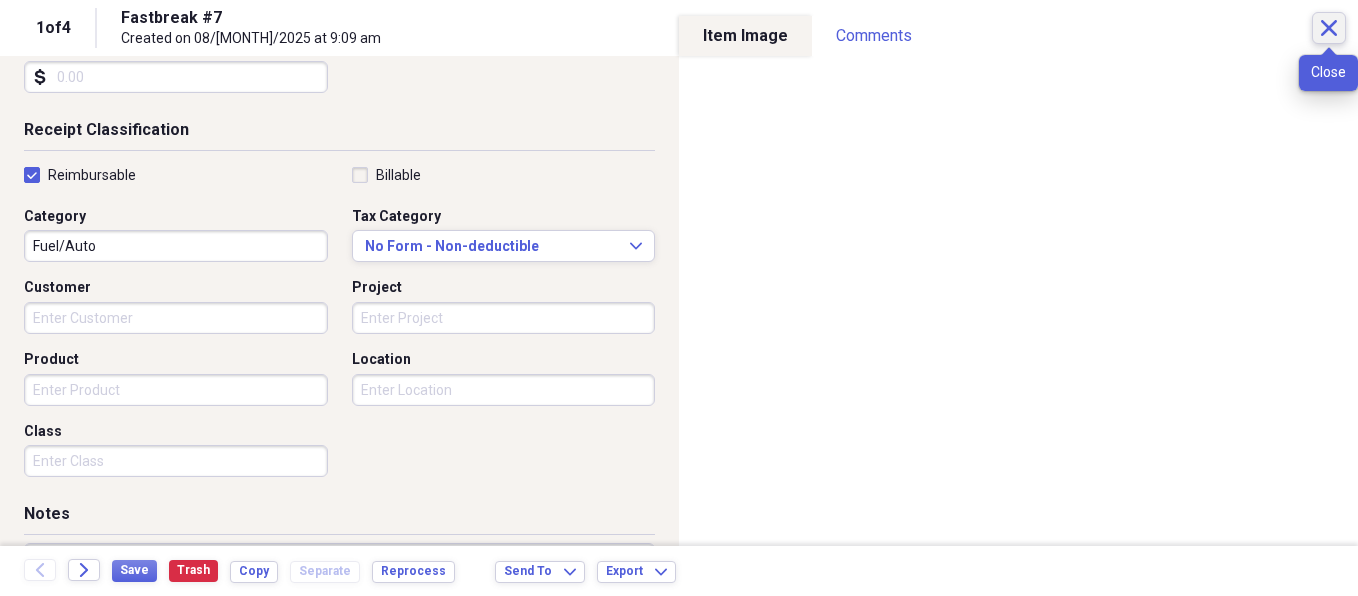 click 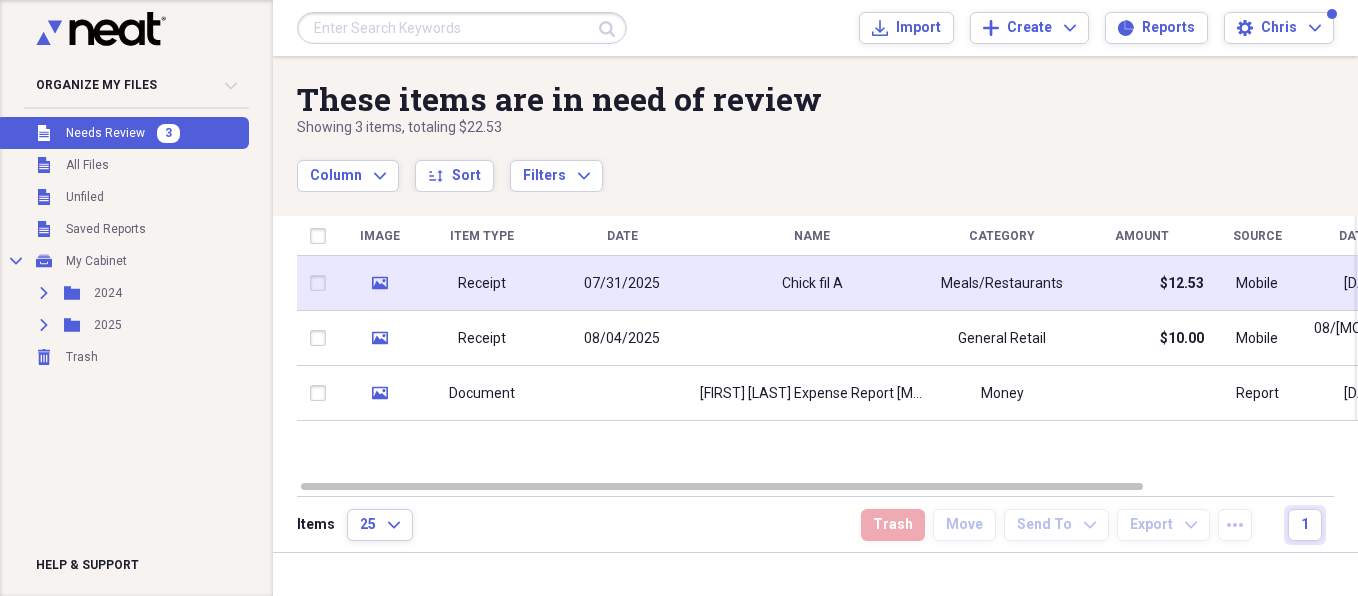 click on "Receipt" at bounding box center (482, 284) 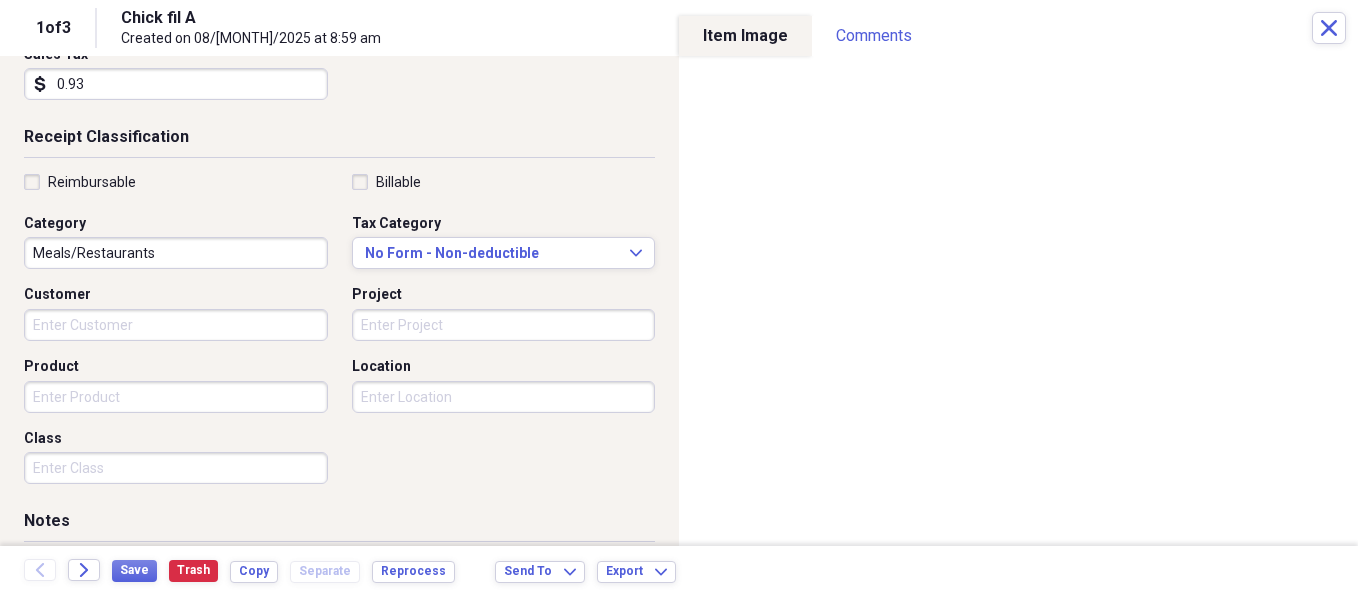 scroll, scrollTop: 380, scrollLeft: 0, axis: vertical 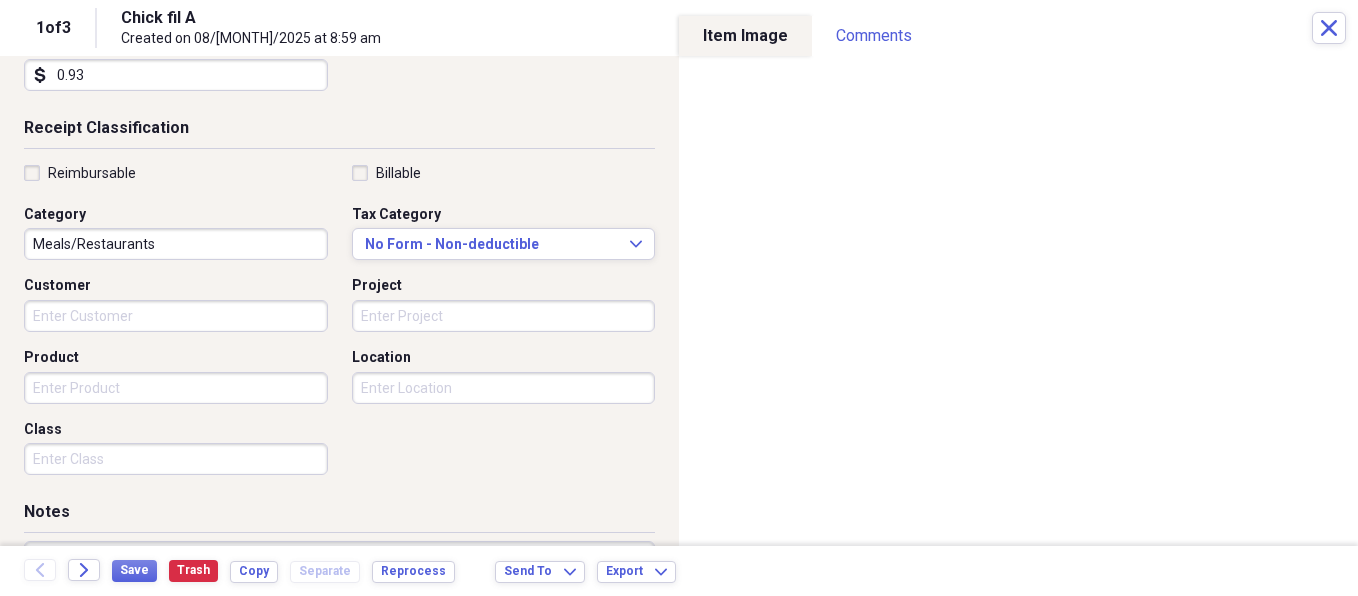 click on "Reimbursable" at bounding box center (80, 173) 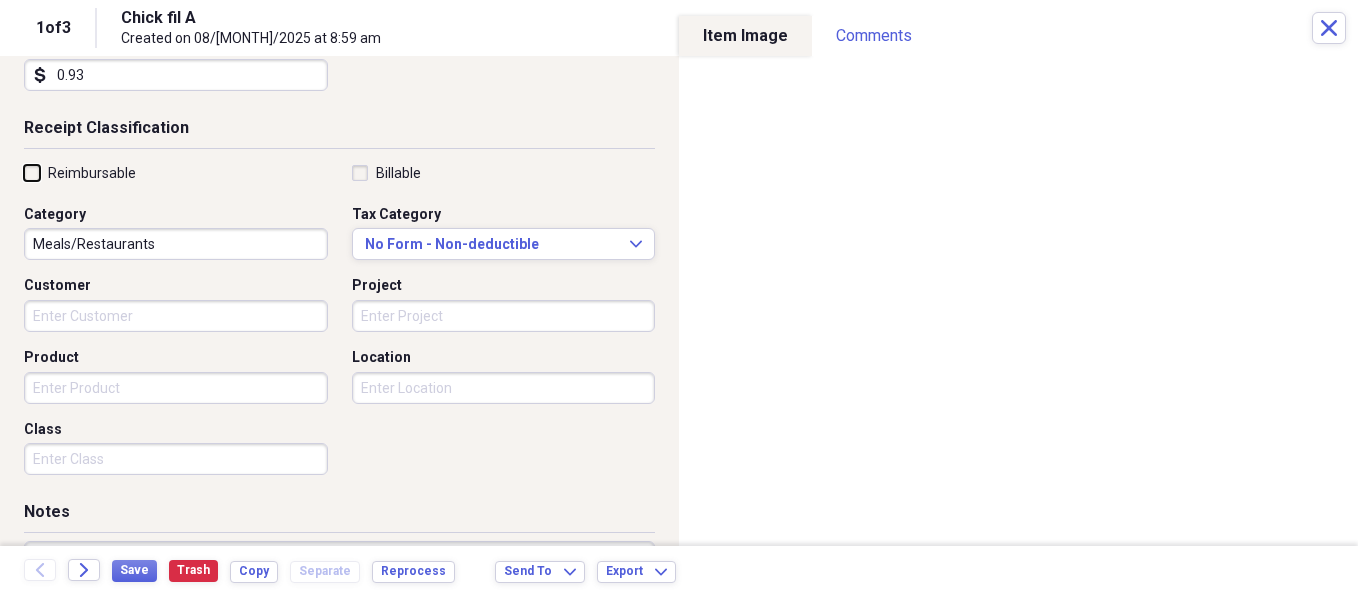 click on "Reimbursable" at bounding box center [24, 172] 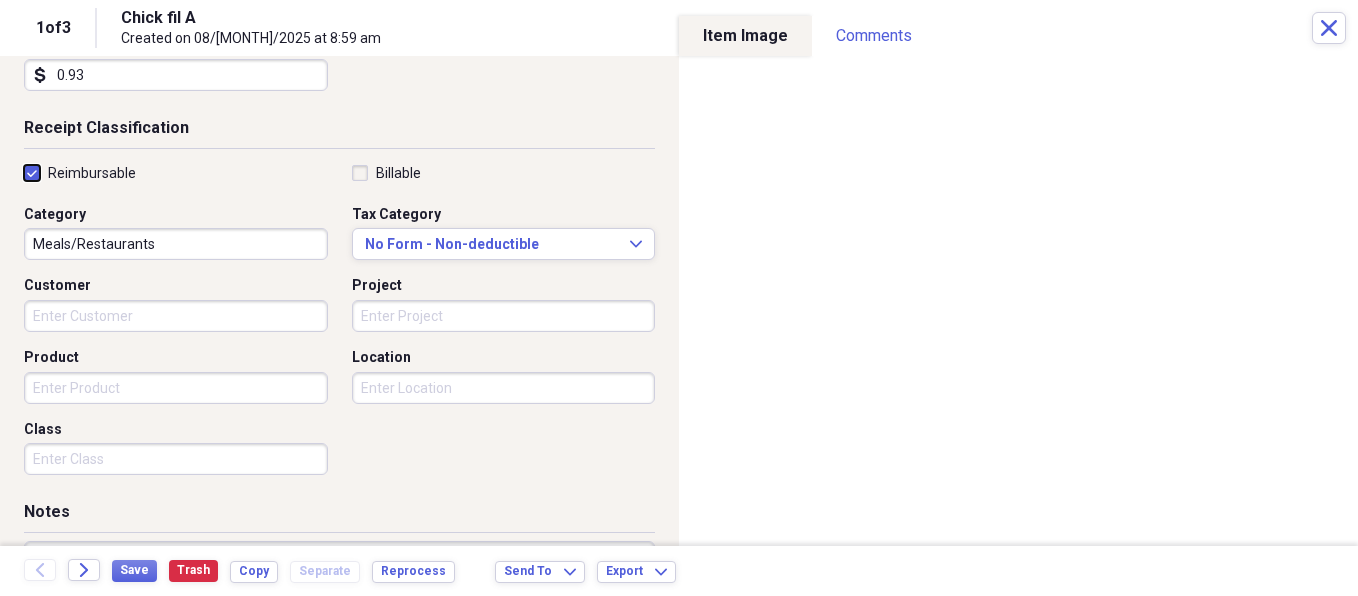 checkbox on "true" 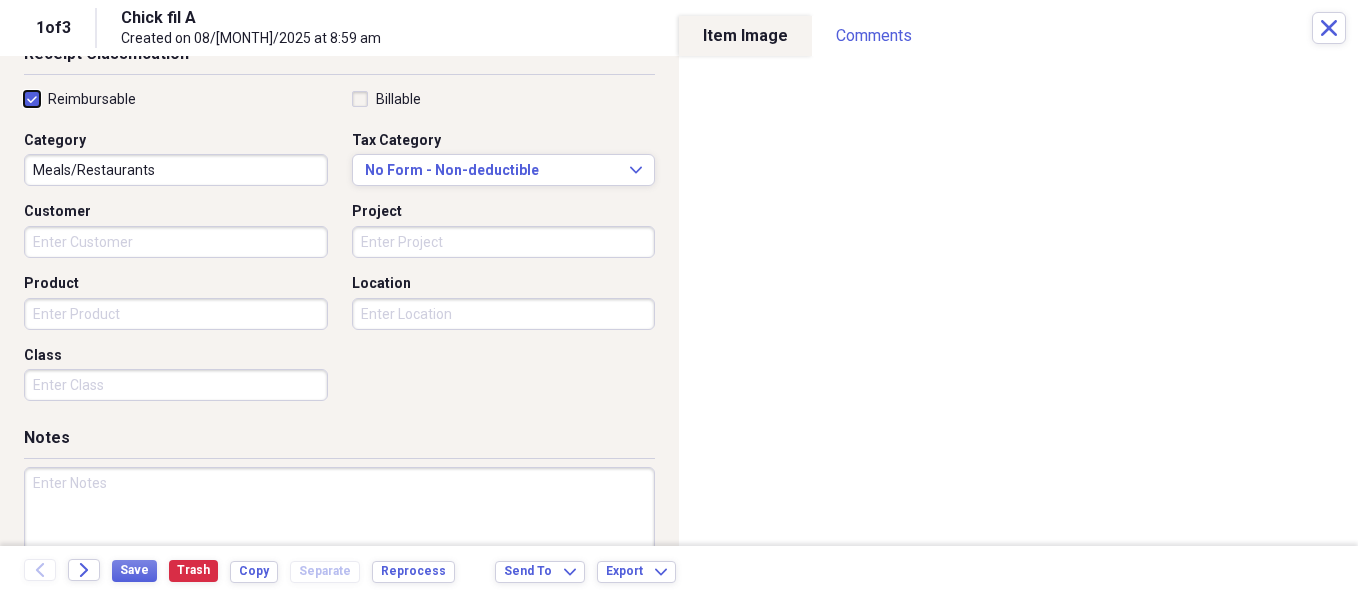 scroll, scrollTop: 531, scrollLeft: 0, axis: vertical 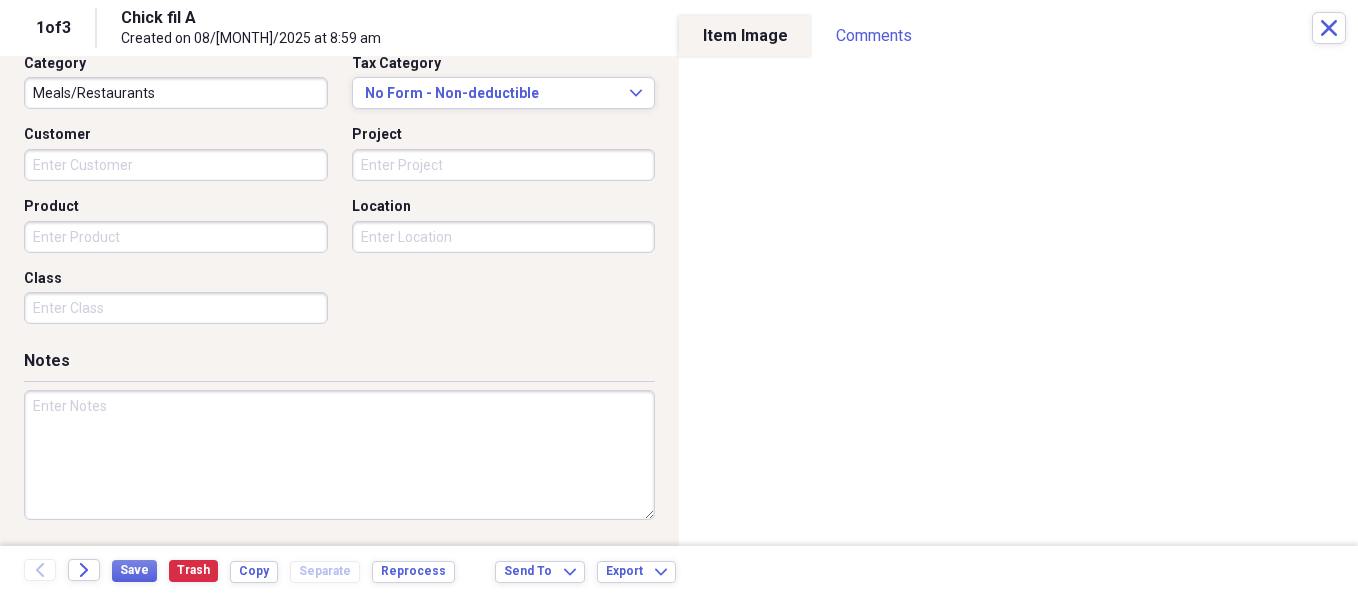 click at bounding box center (339, 455) 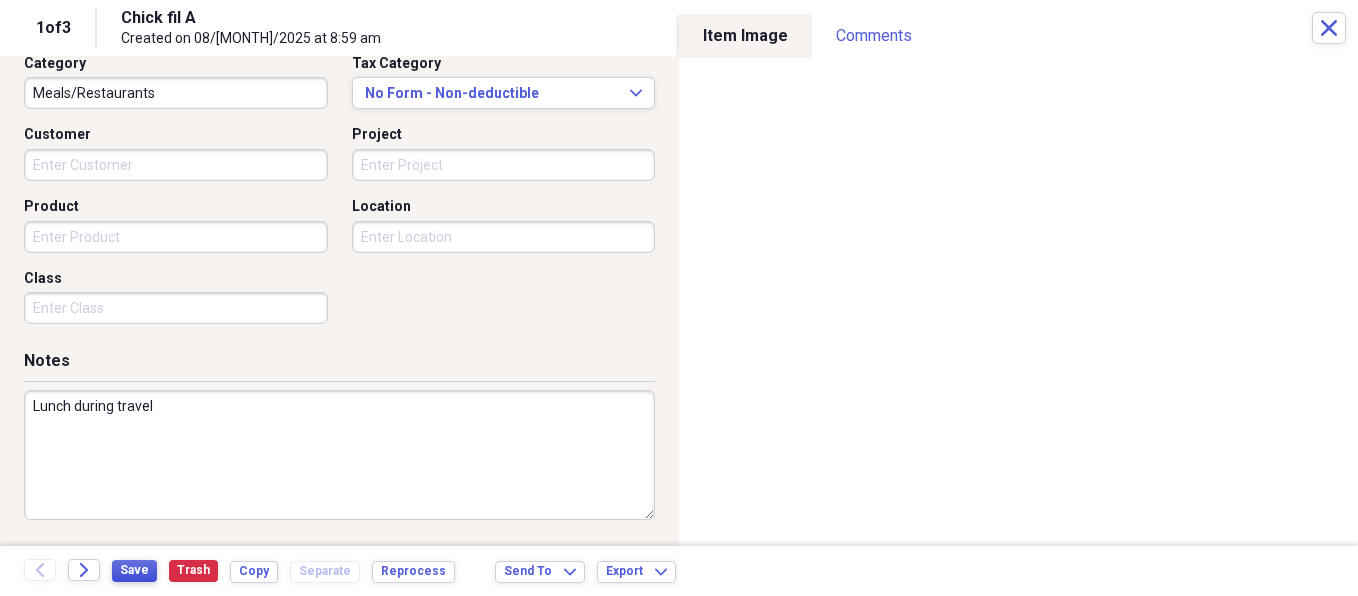 type on "Lunch during travel" 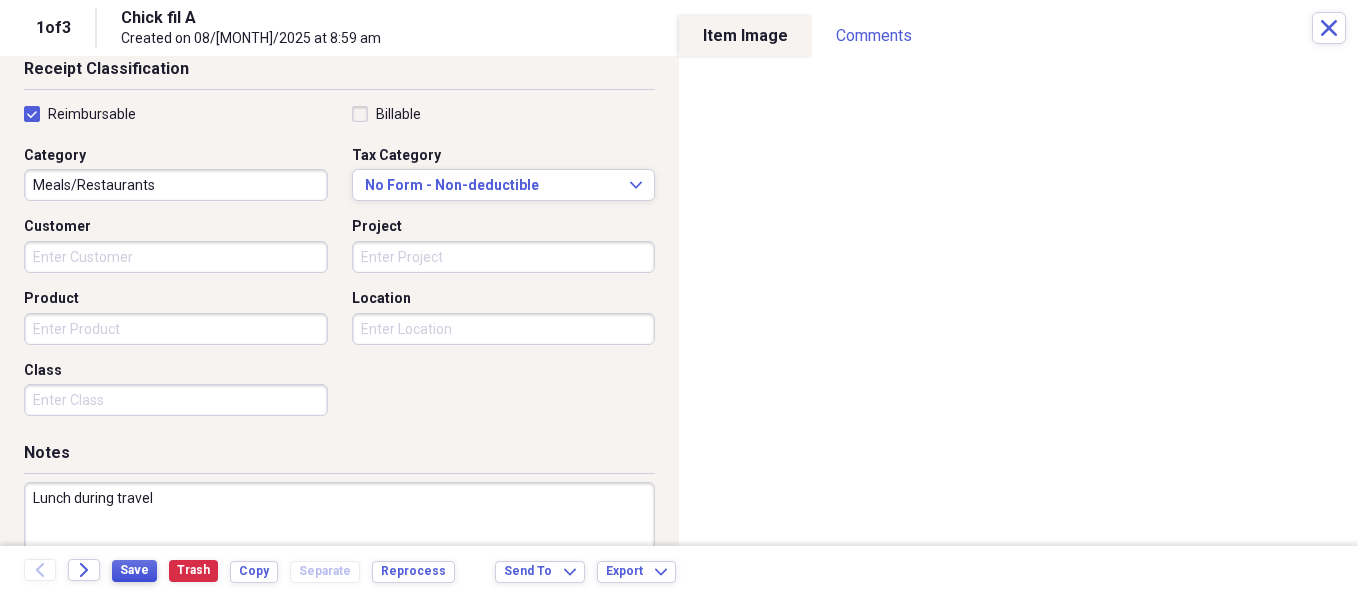 scroll, scrollTop: 436, scrollLeft: 0, axis: vertical 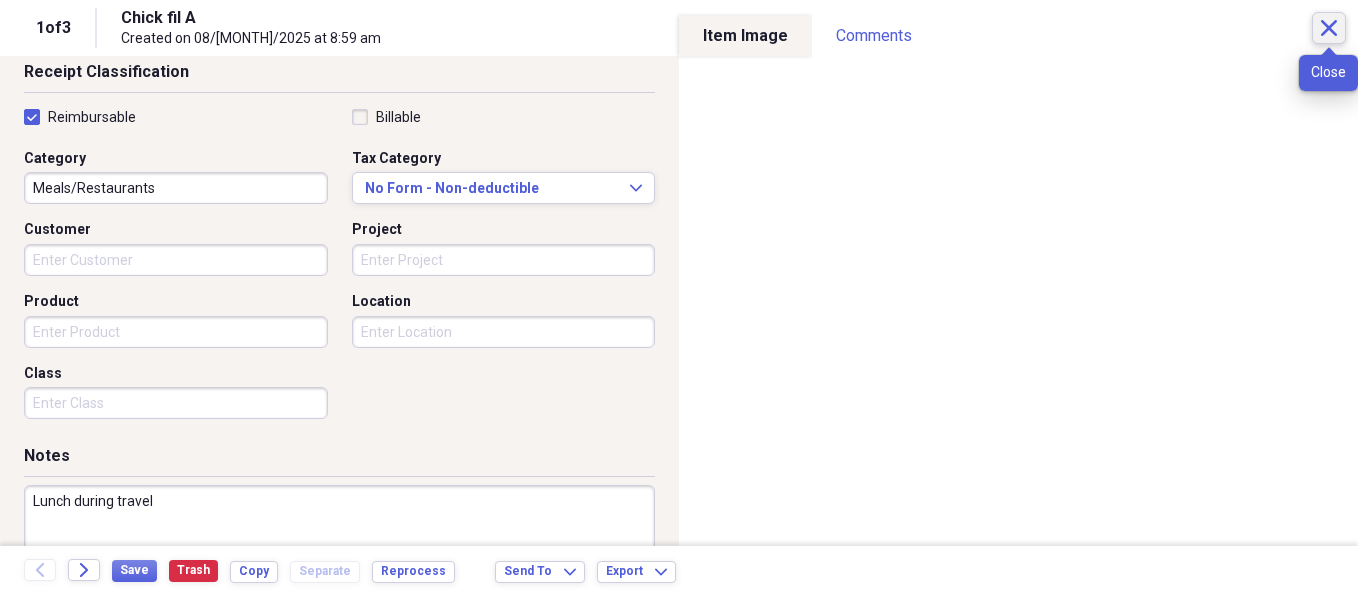 click on "Close" 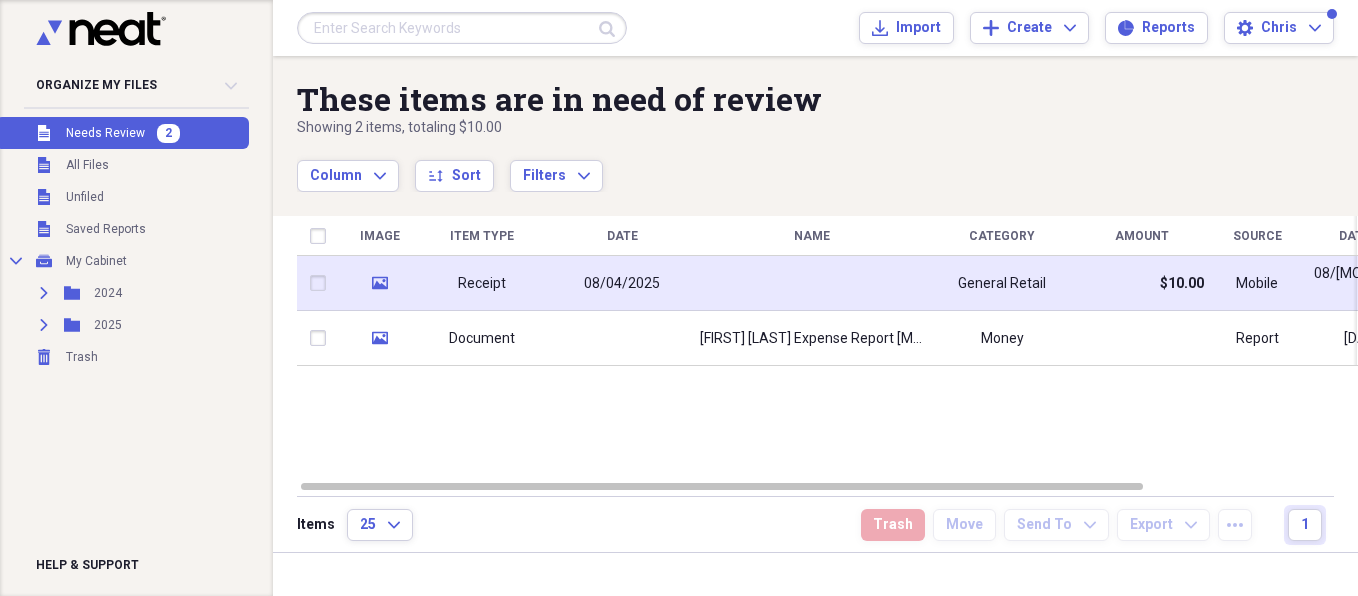 click on "Receipt" at bounding box center [482, 284] 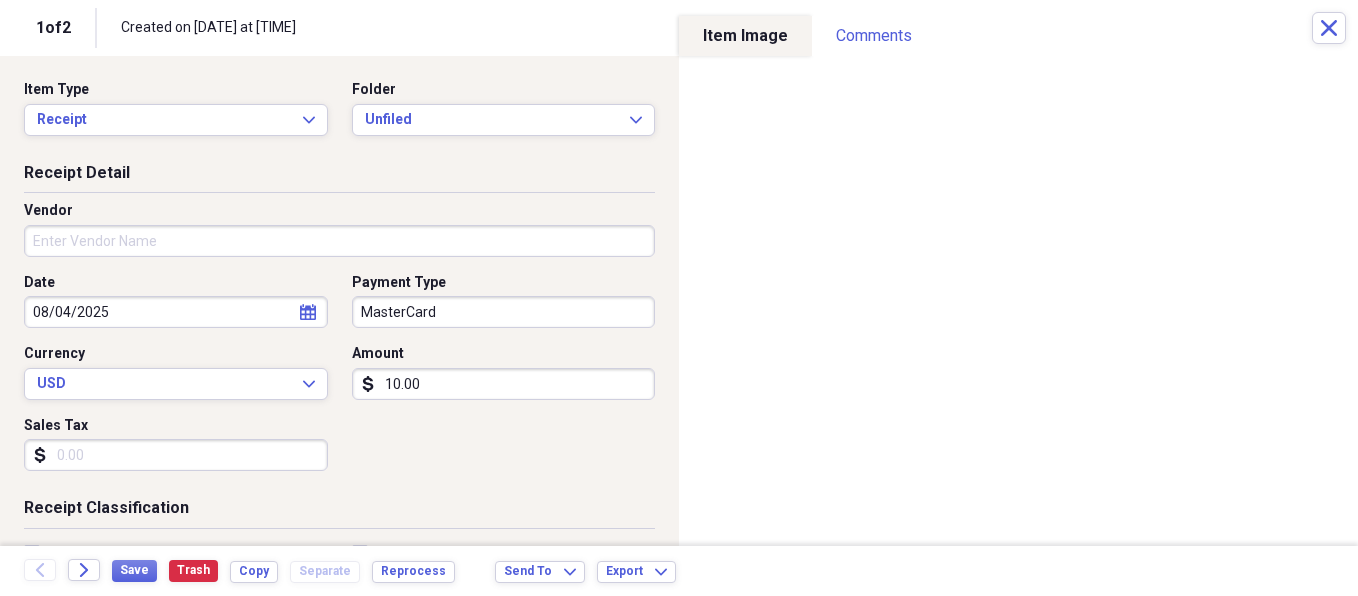 click on "Vendor" at bounding box center [339, 241] 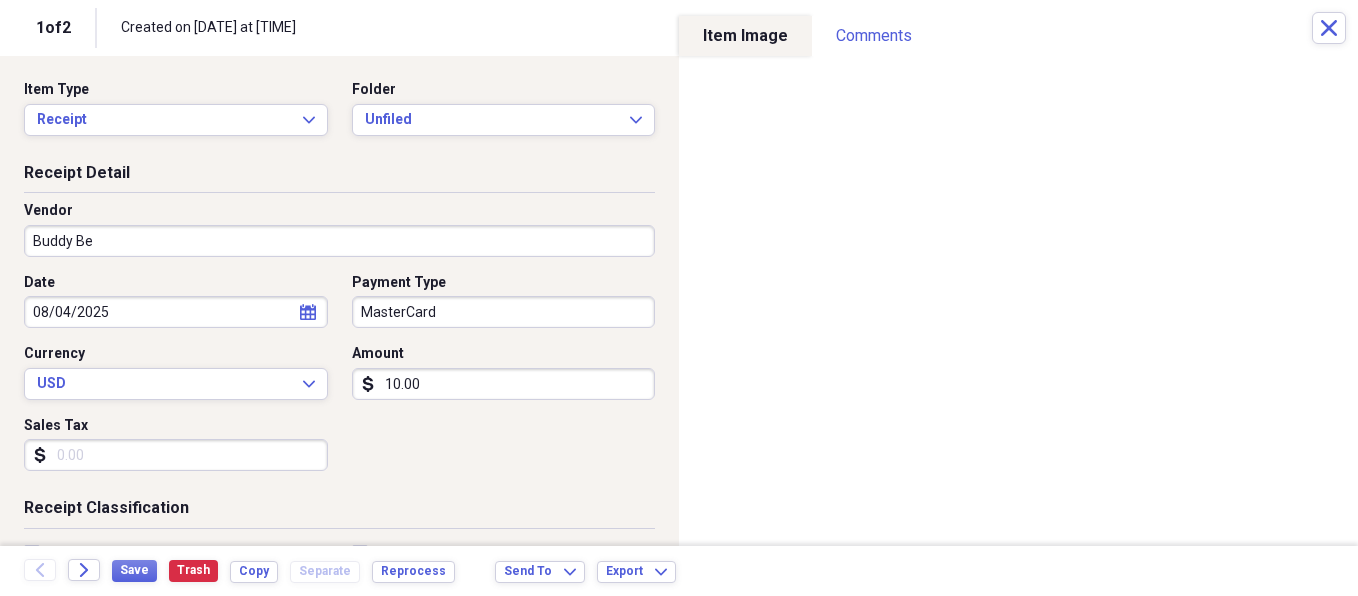 click on "Buddy Be" at bounding box center [339, 241] 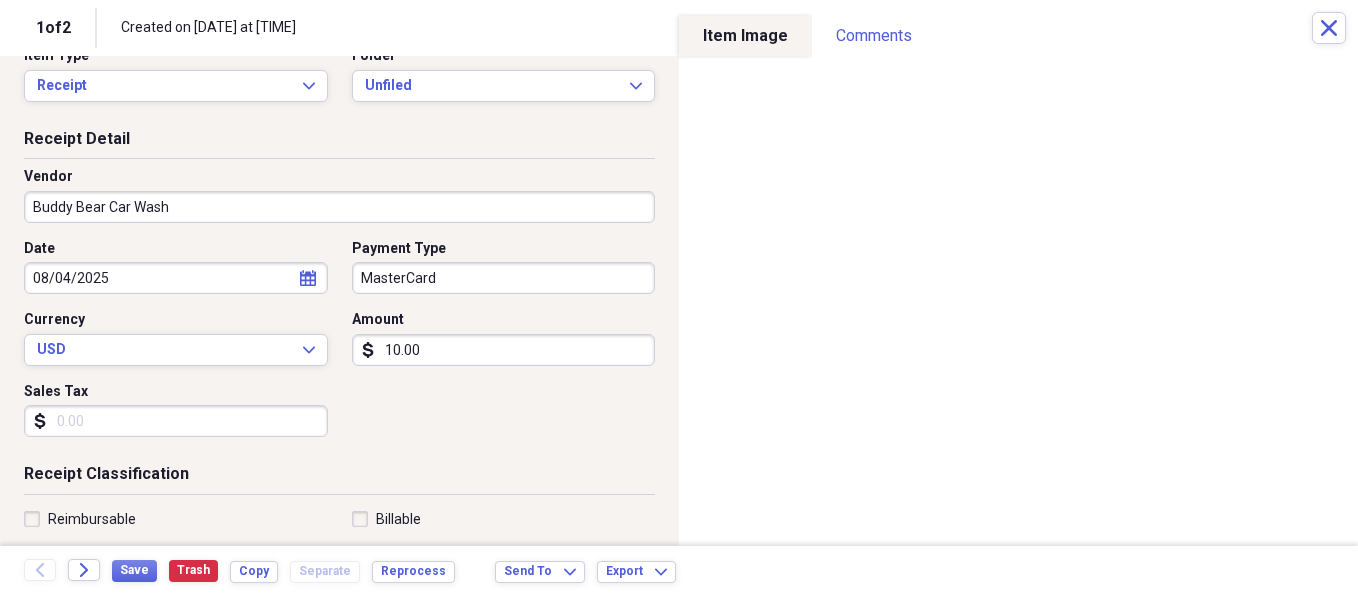 scroll, scrollTop: 38, scrollLeft: 0, axis: vertical 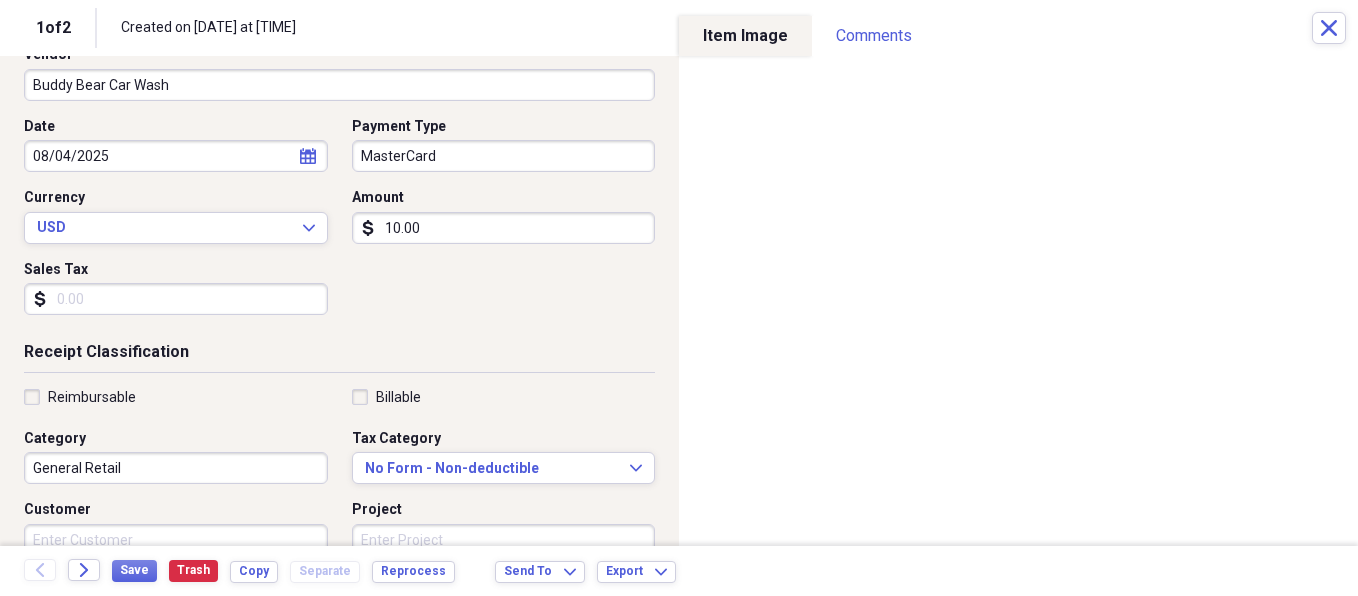 type on "Buddy Bear Car Wash" 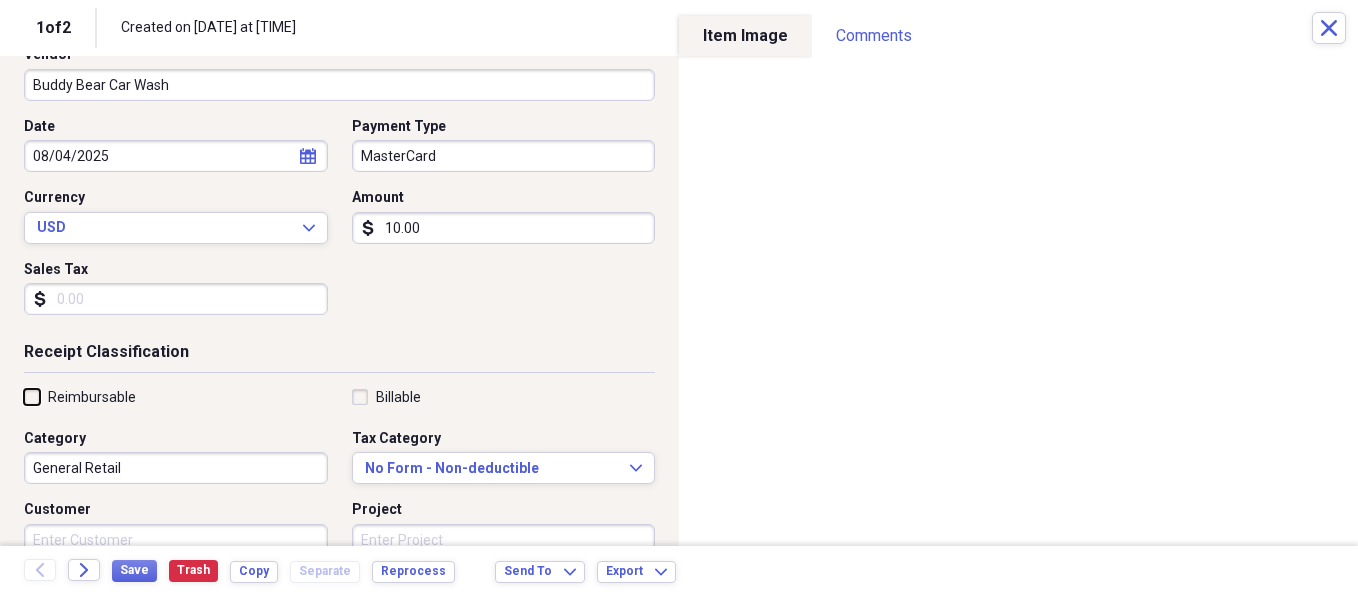 click on "Reimbursable" at bounding box center [24, 396] 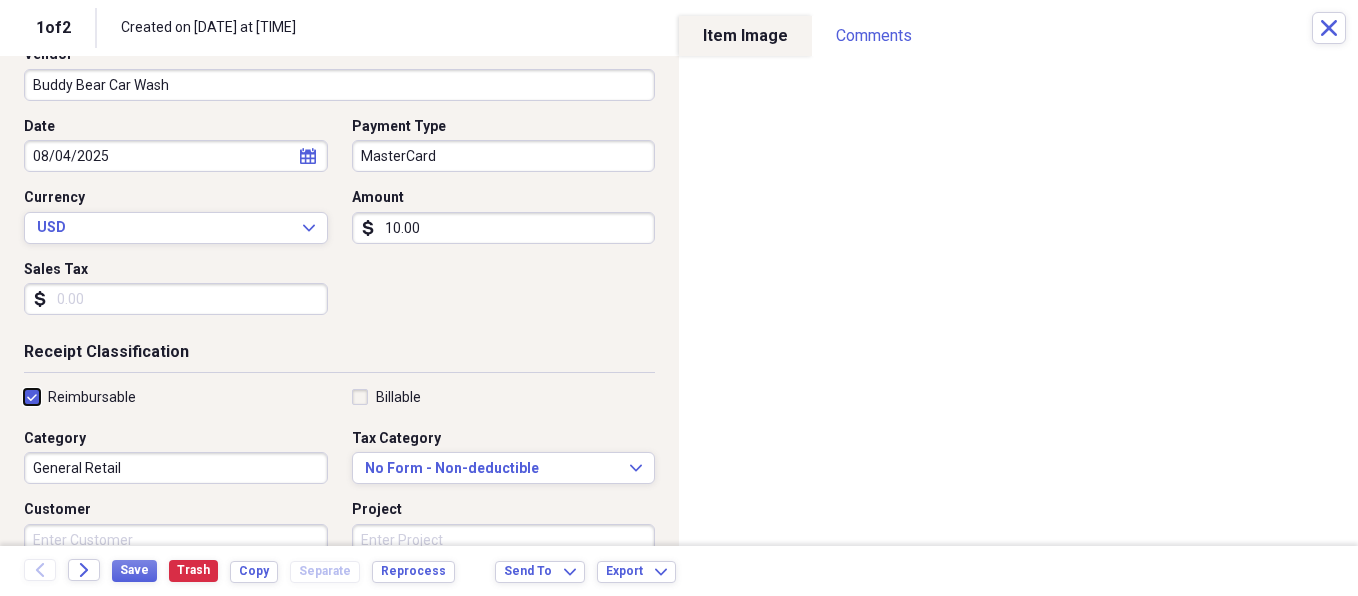 checkbox on "true" 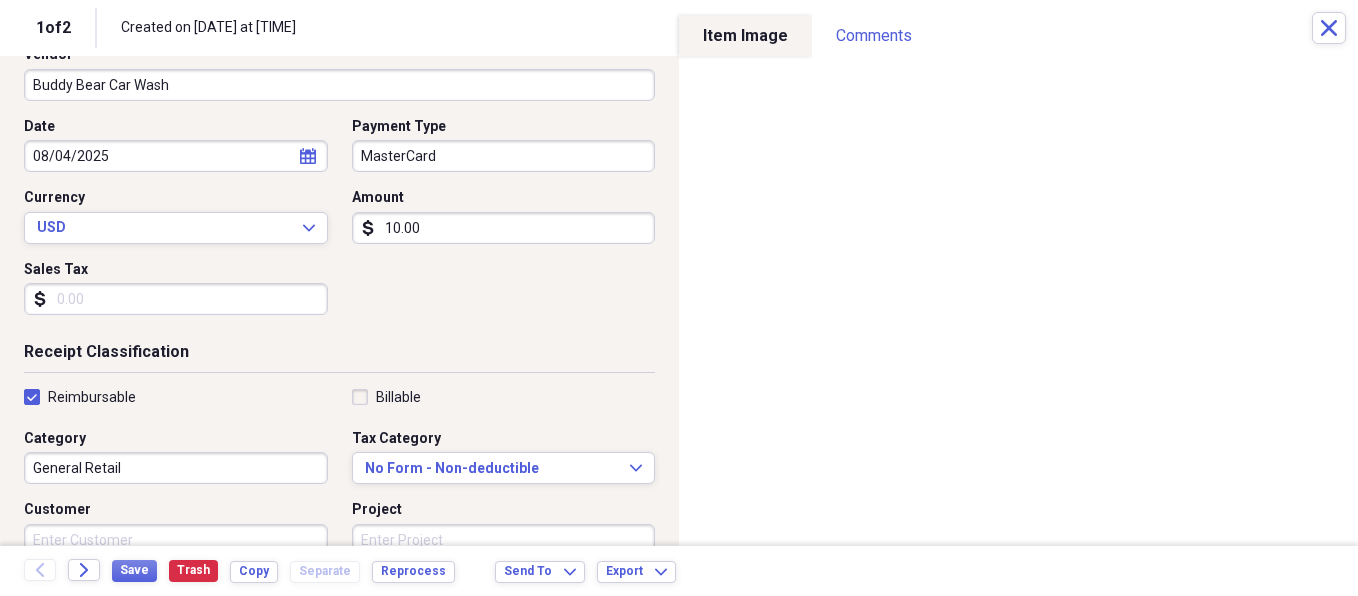 click on "General Retail" at bounding box center (176, 468) 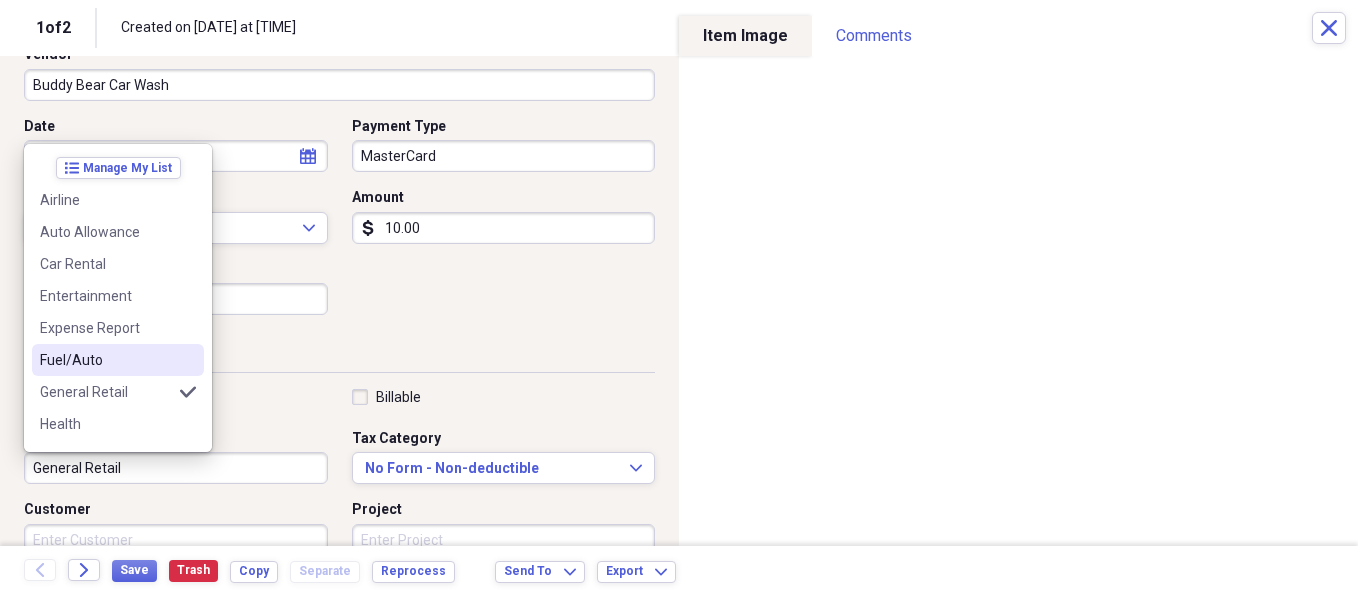 click on "Fuel/Auto" at bounding box center (106, 360) 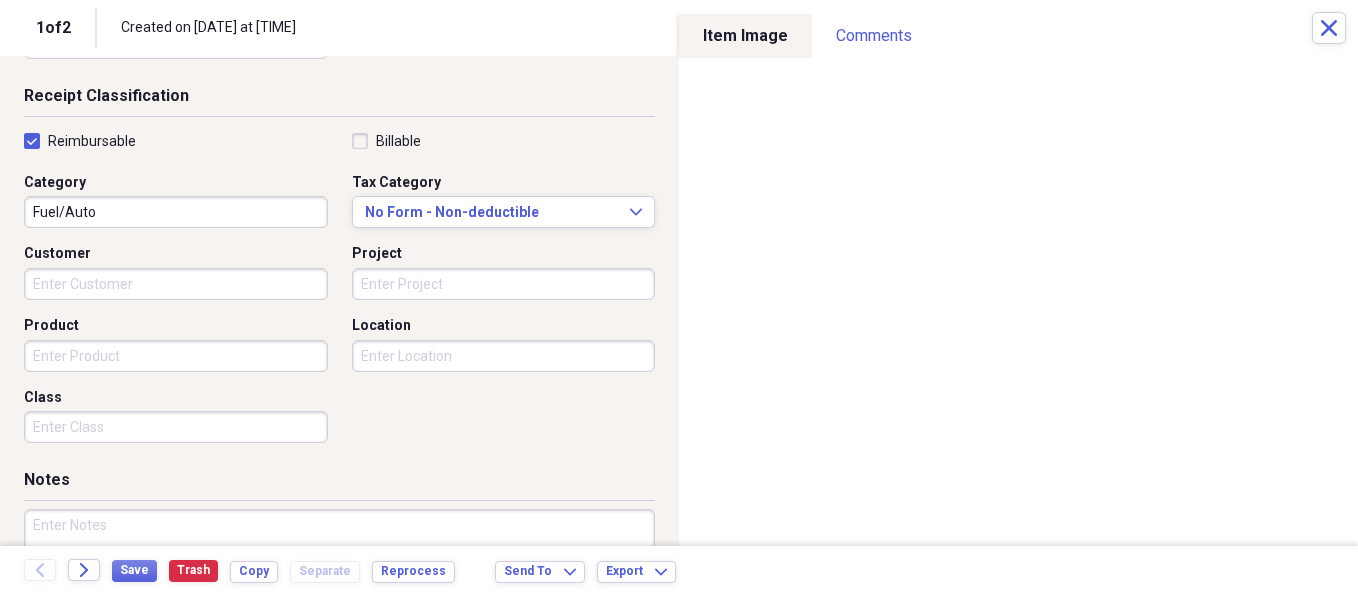 scroll, scrollTop: 531, scrollLeft: 0, axis: vertical 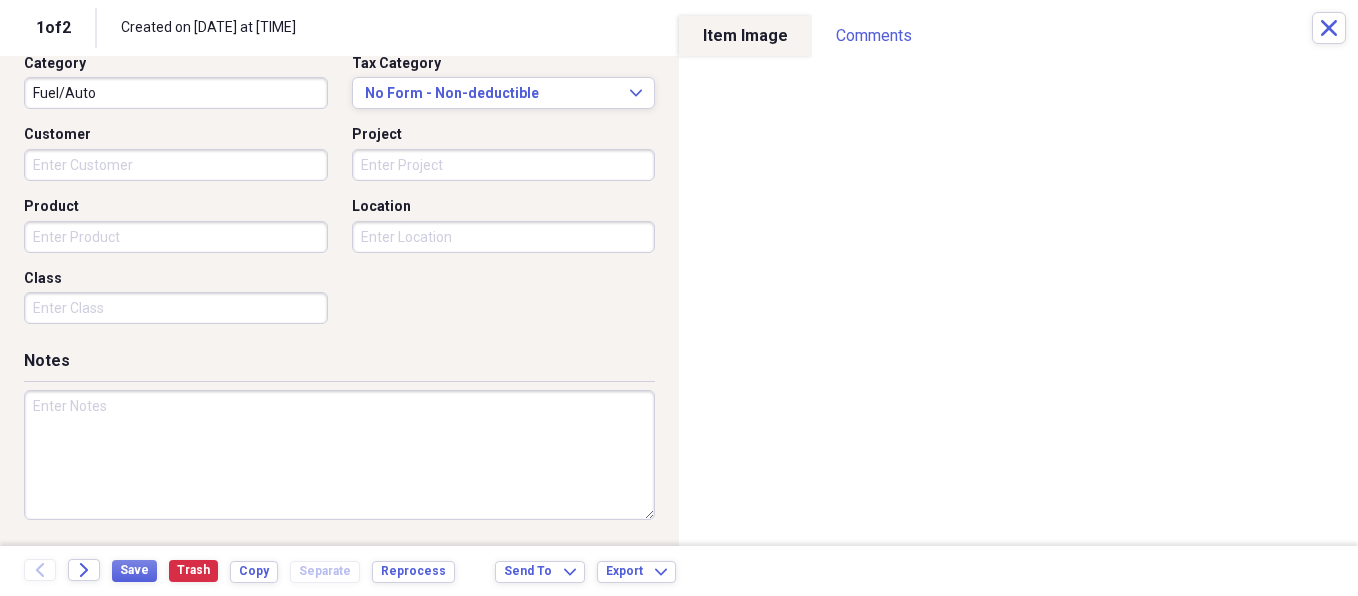 click at bounding box center [339, 455] 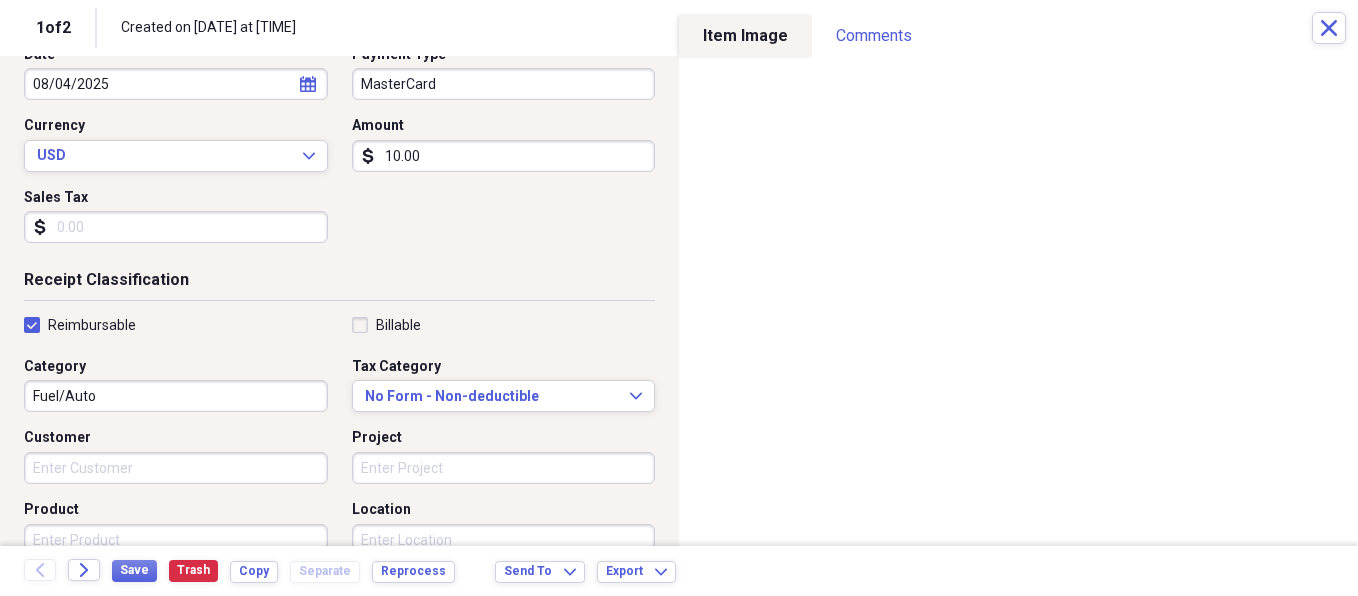 scroll, scrollTop: 225, scrollLeft: 0, axis: vertical 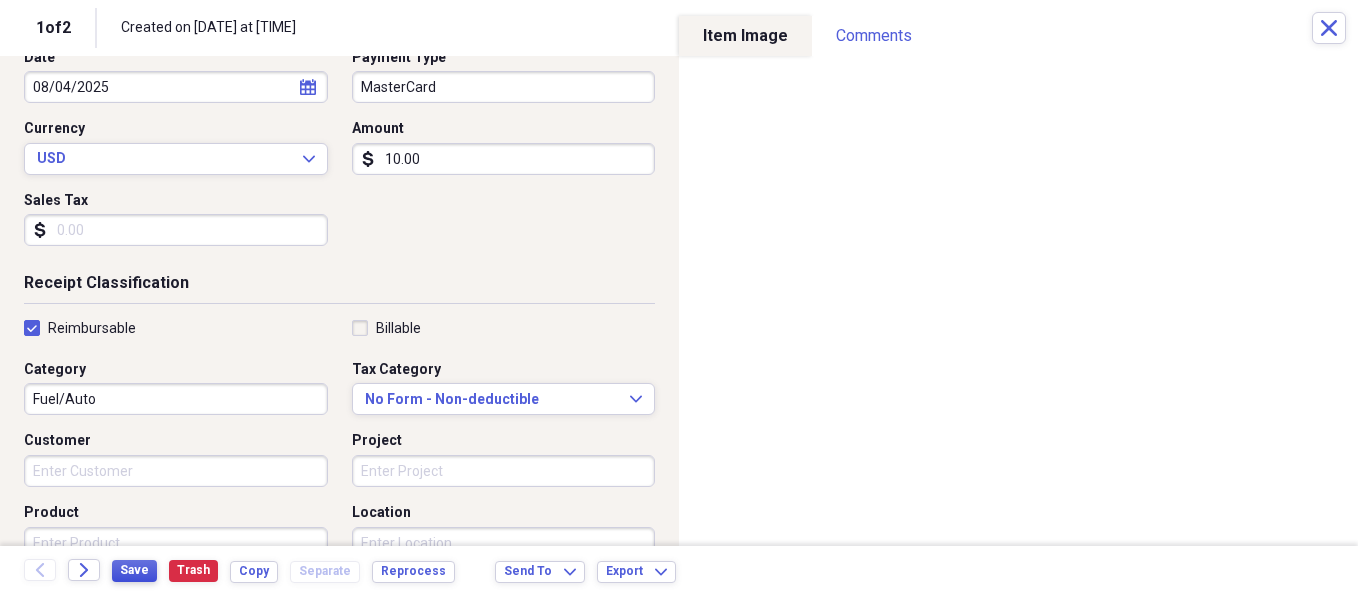 type on "Car Wash" 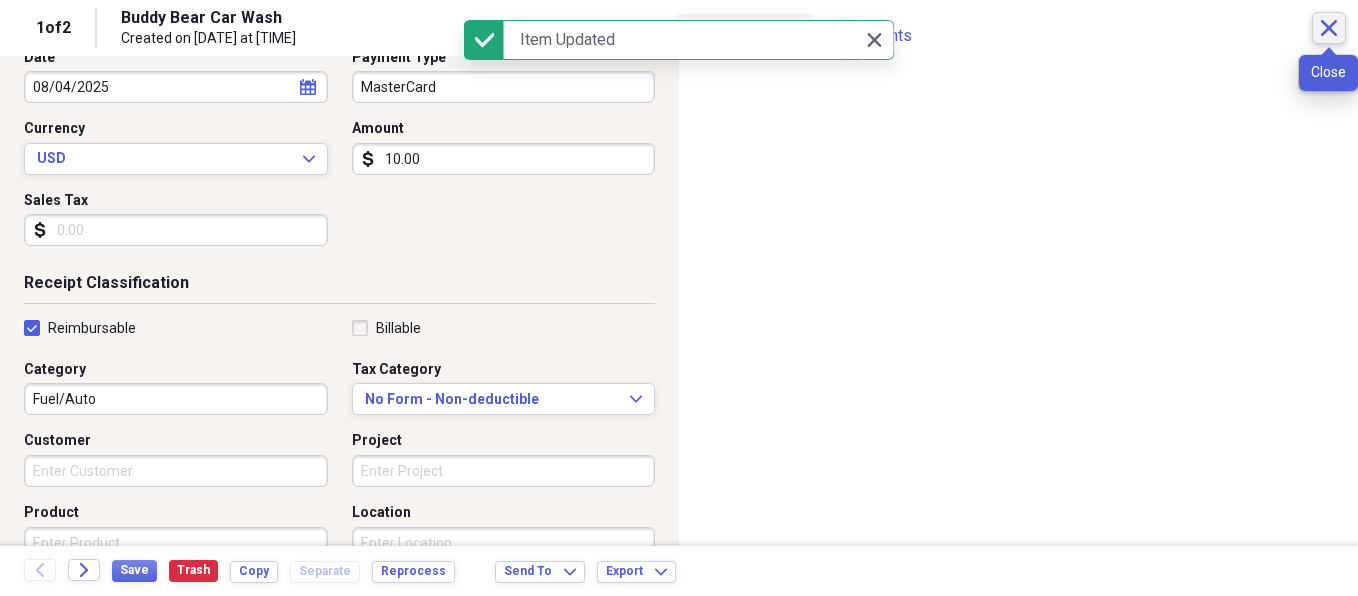 click on "Close" 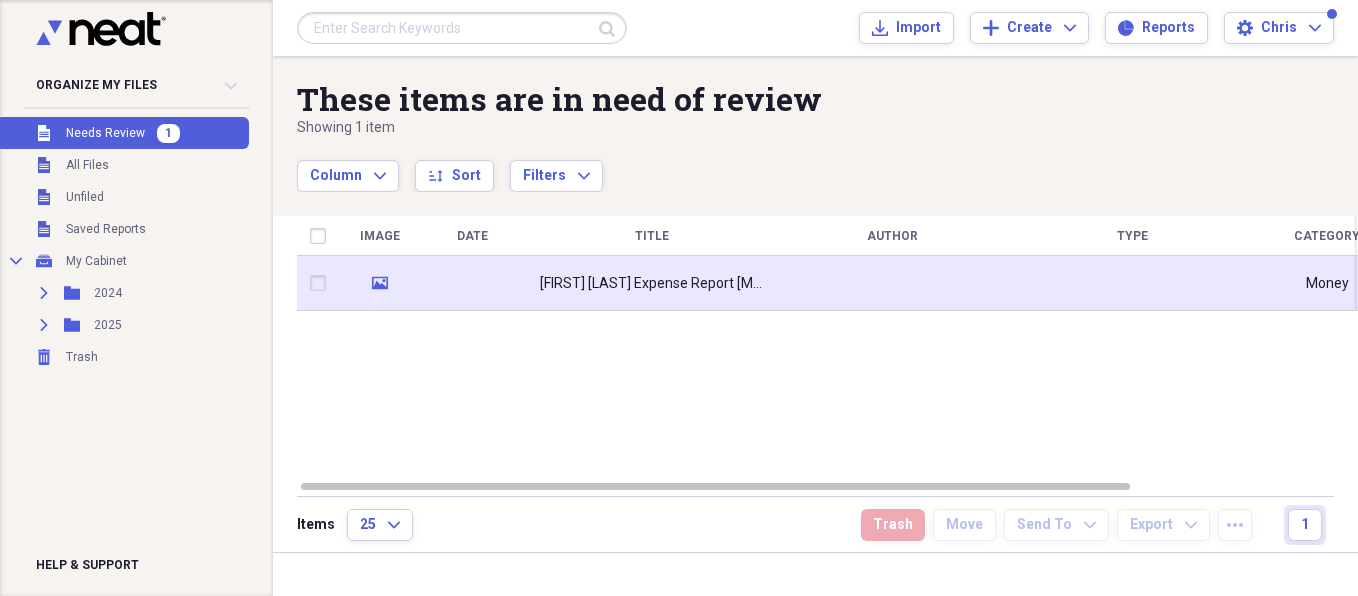 click at bounding box center [322, 283] 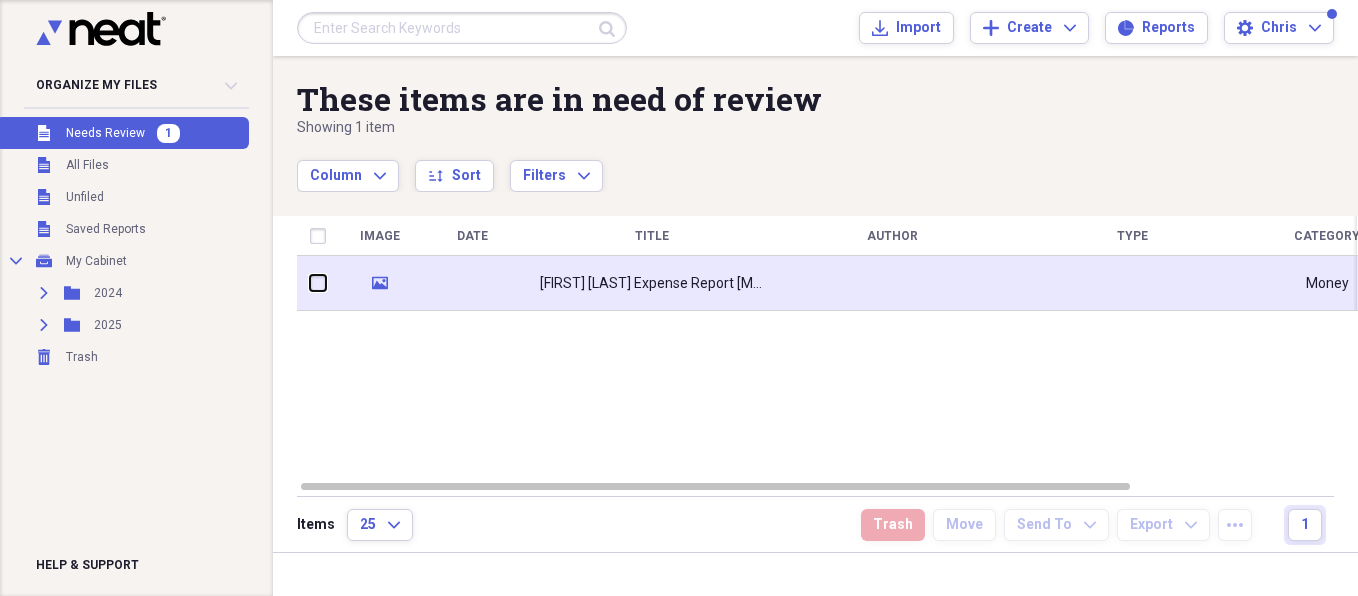 click at bounding box center (310, 283) 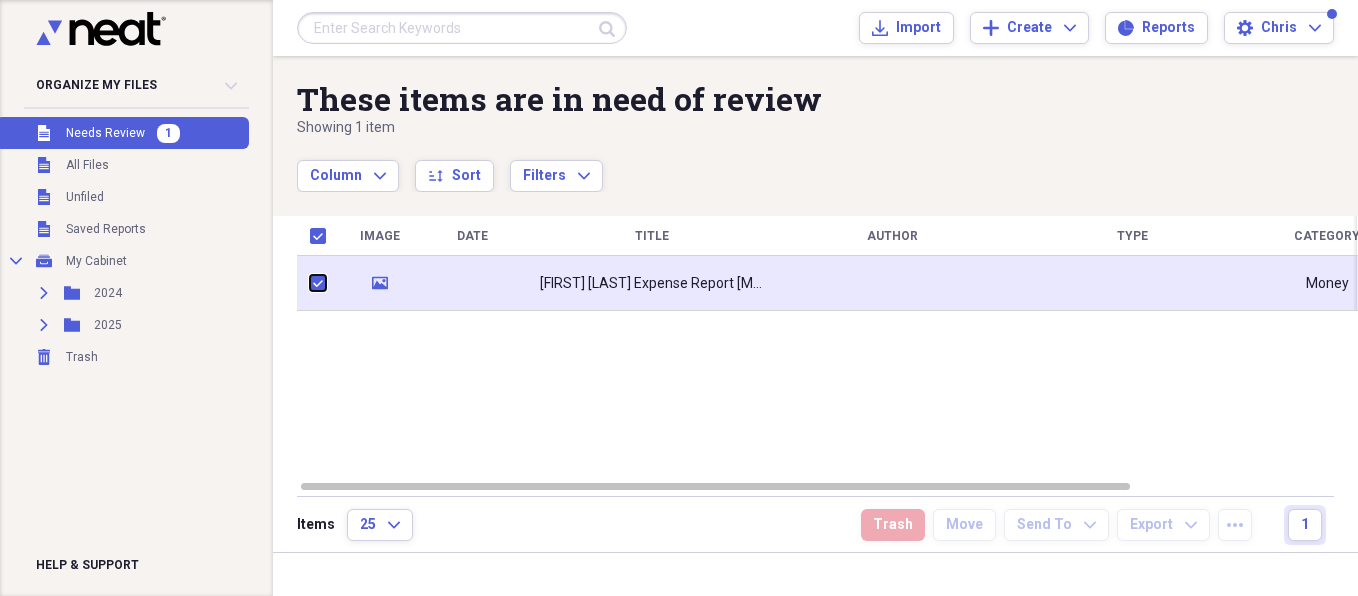 checkbox on "true" 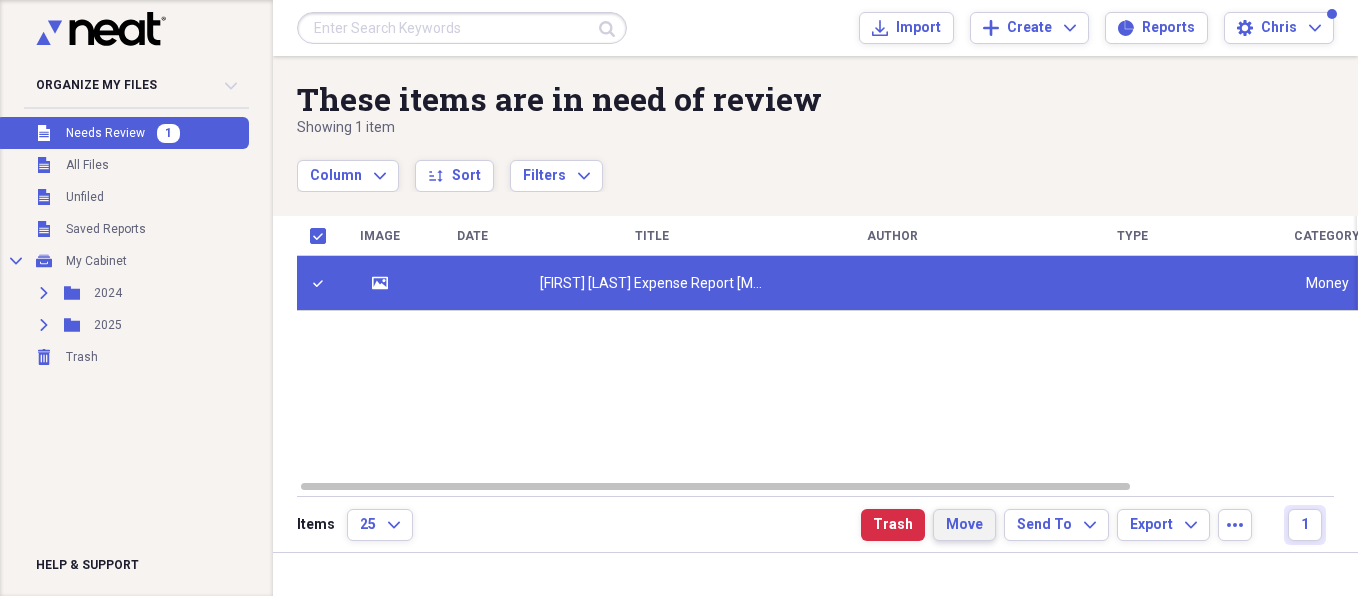 click on "Move" at bounding box center [964, 525] 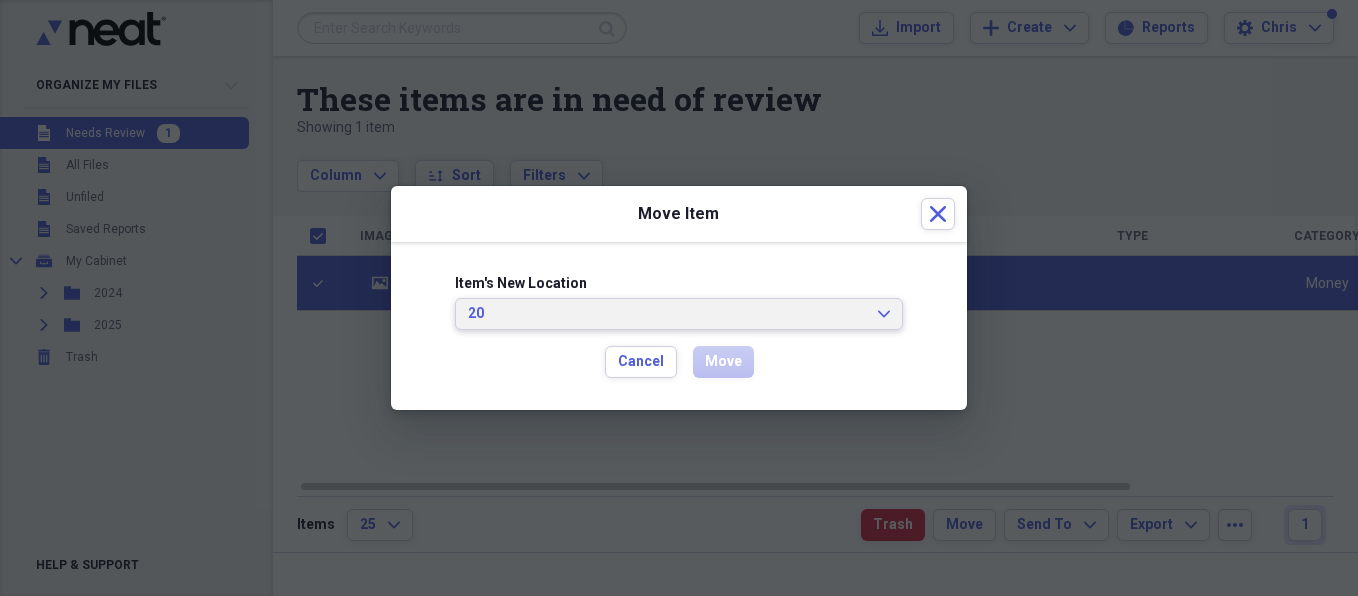 click on "Expand" 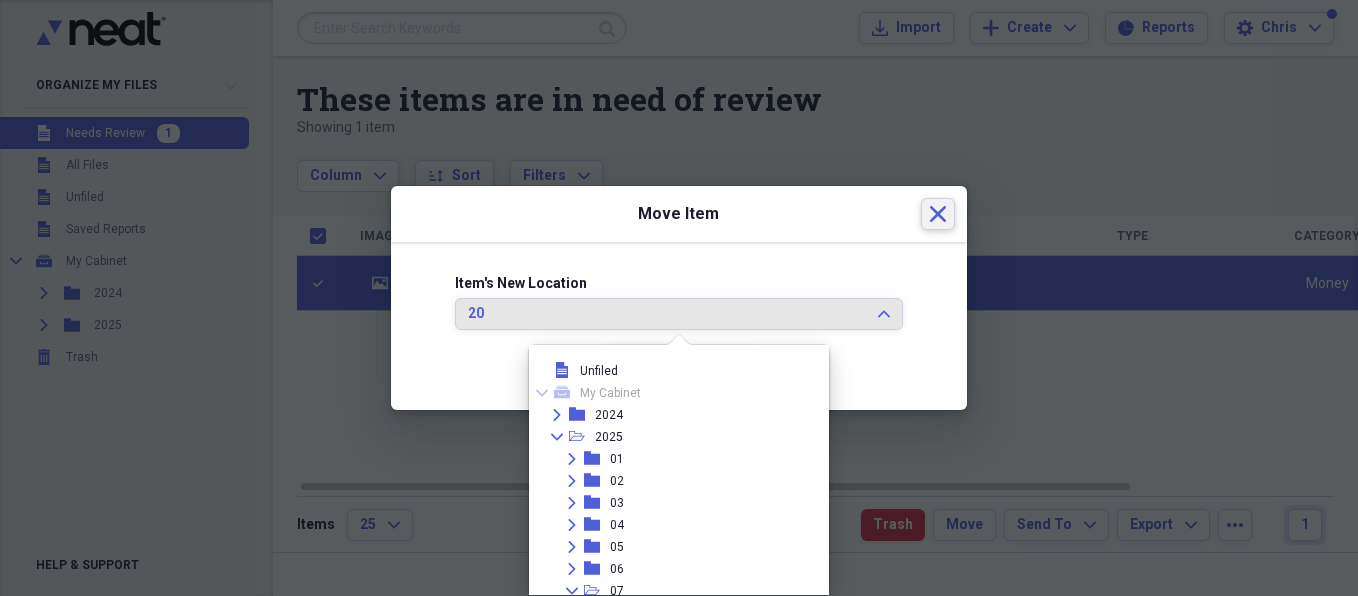 click on "Close" 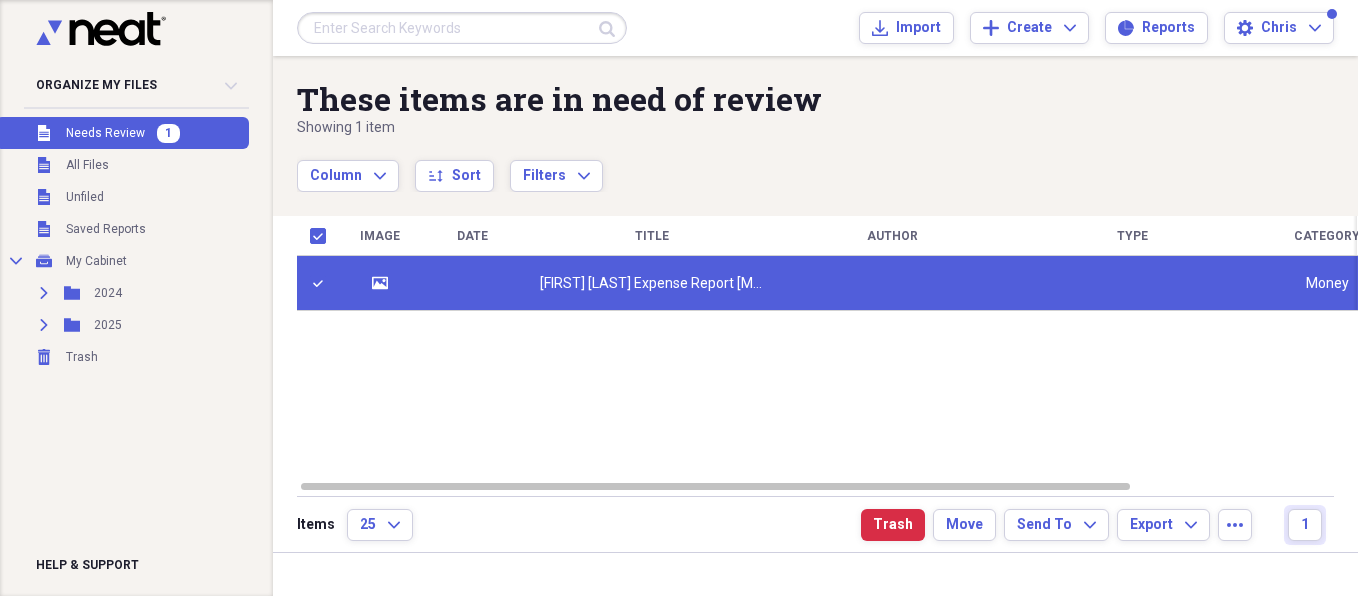 click on "[FIRST] [LAST] Expense Report [MONTH] [DATE], [YEAR]" at bounding box center [652, 284] 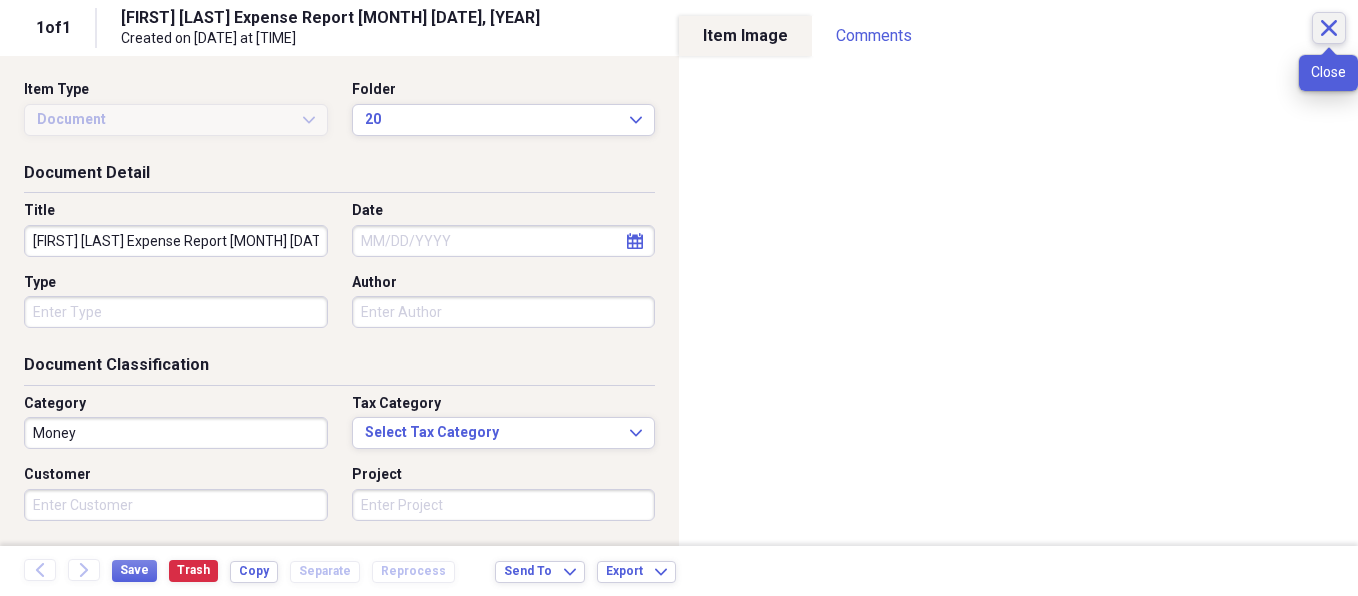 click on "Close" at bounding box center (1329, 28) 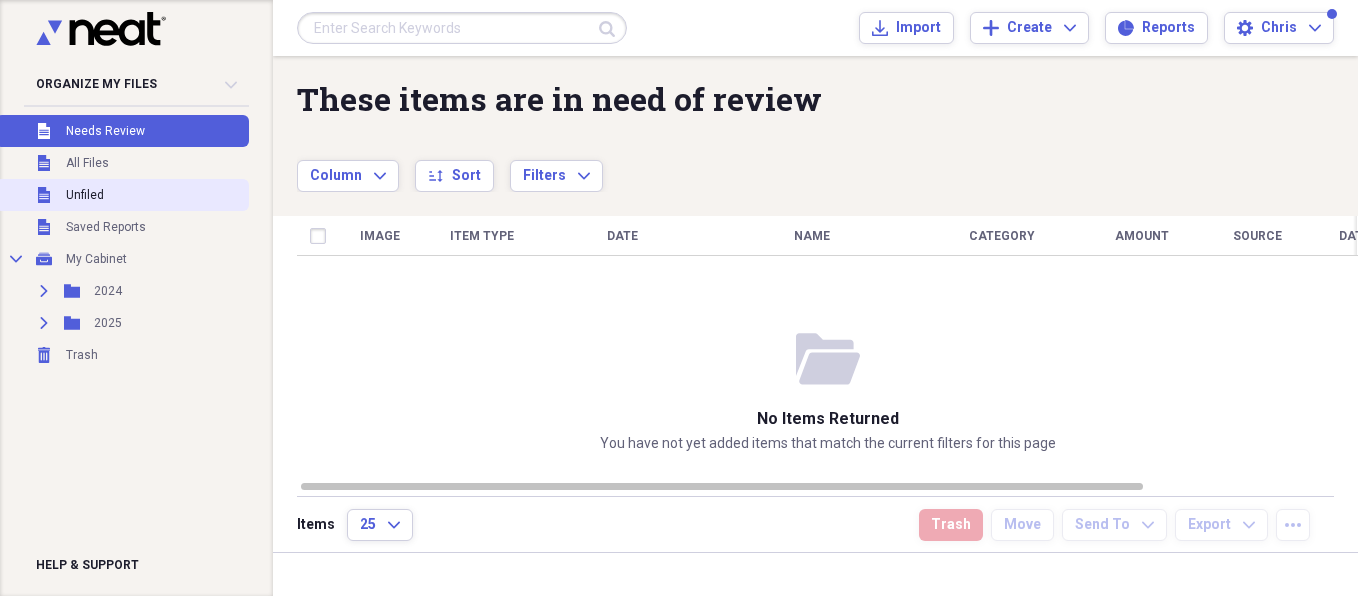 click on "Unfiled Unfiled" at bounding box center (122, 195) 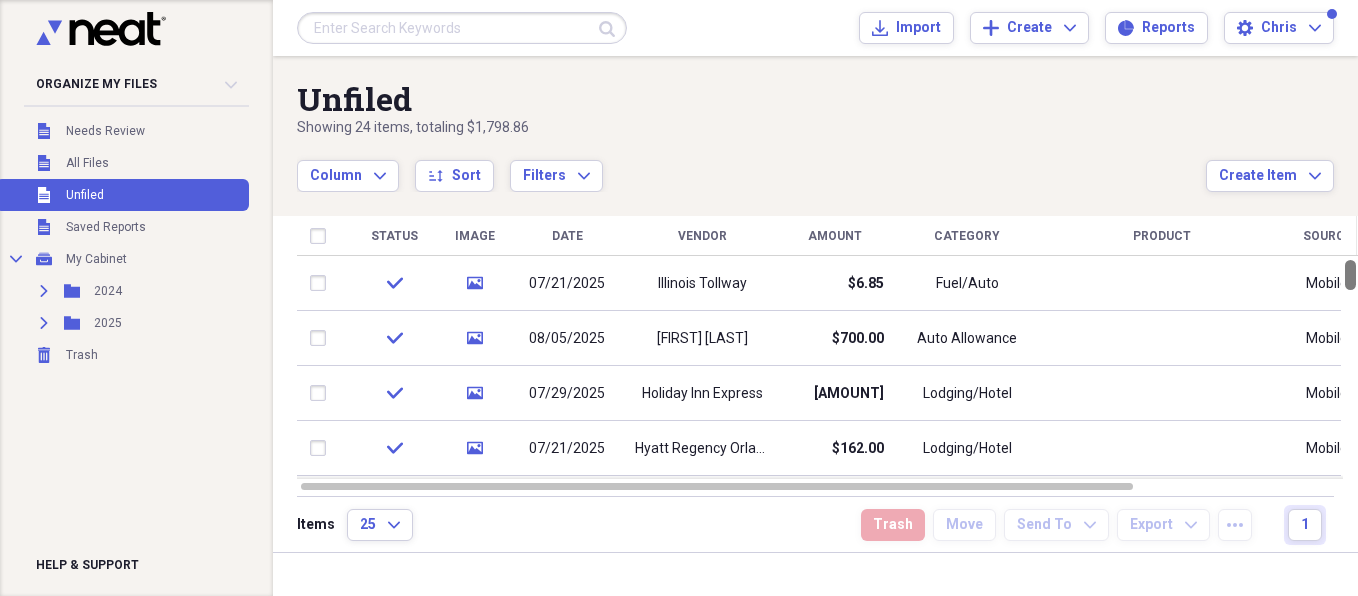 drag, startPoint x: 1350, startPoint y: 281, endPoint x: 1350, endPoint y: 329, distance: 48 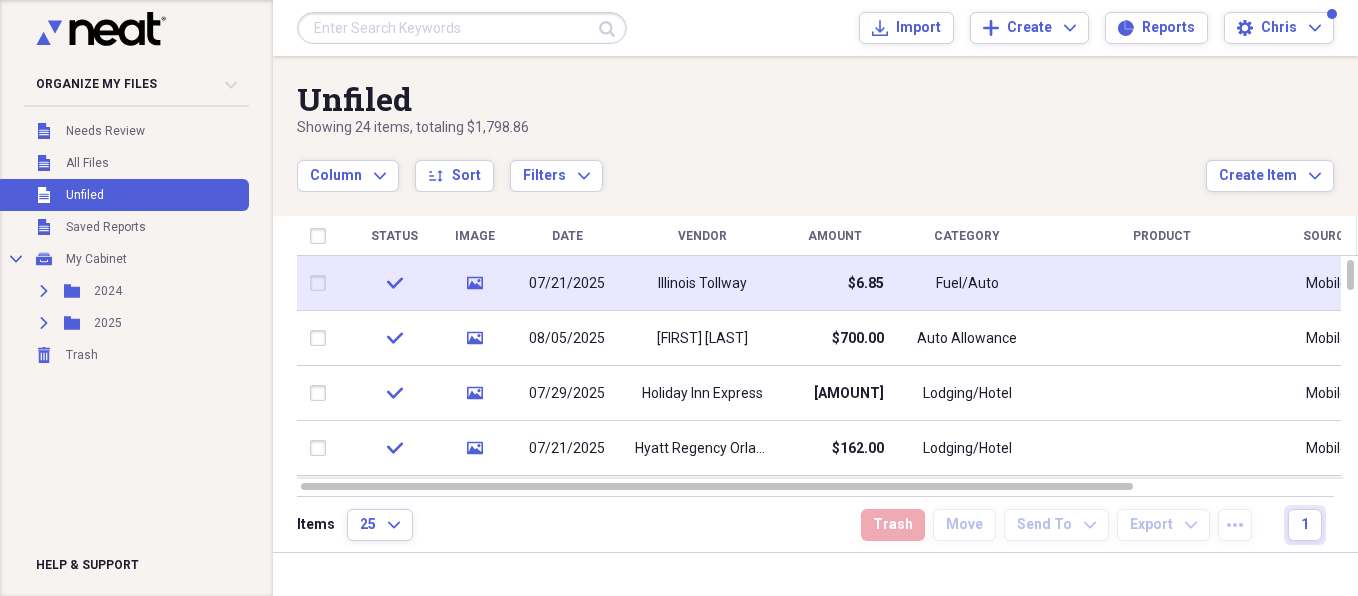 click at bounding box center (322, 283) 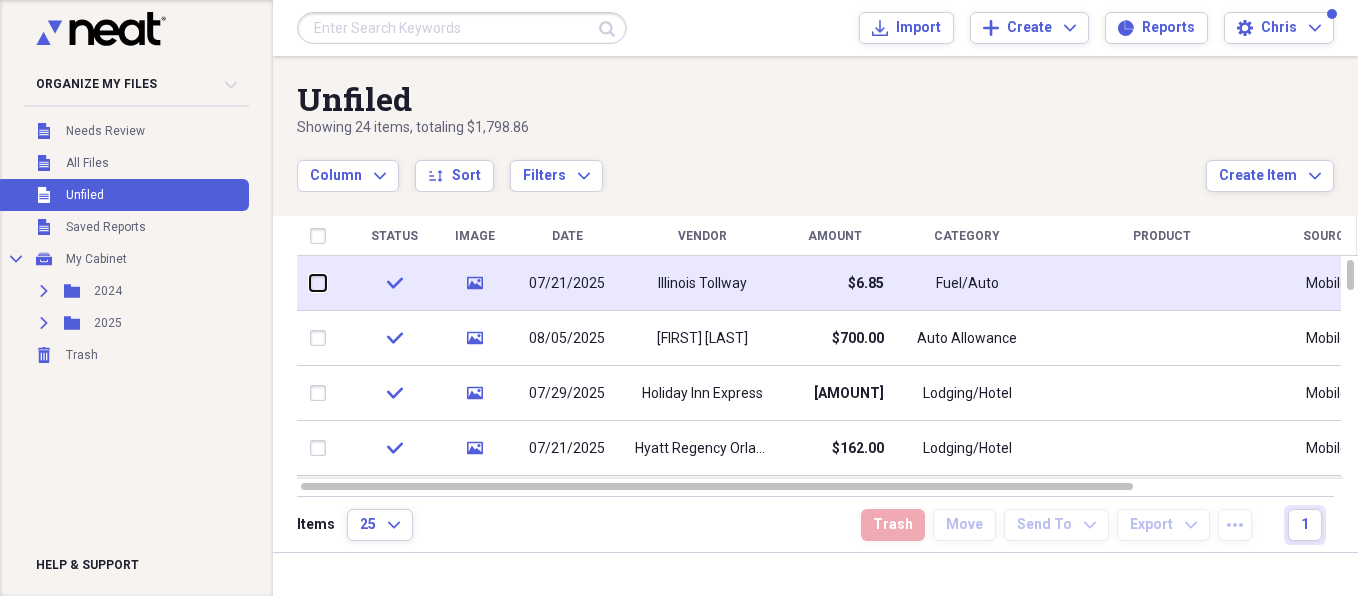 click at bounding box center (310, 283) 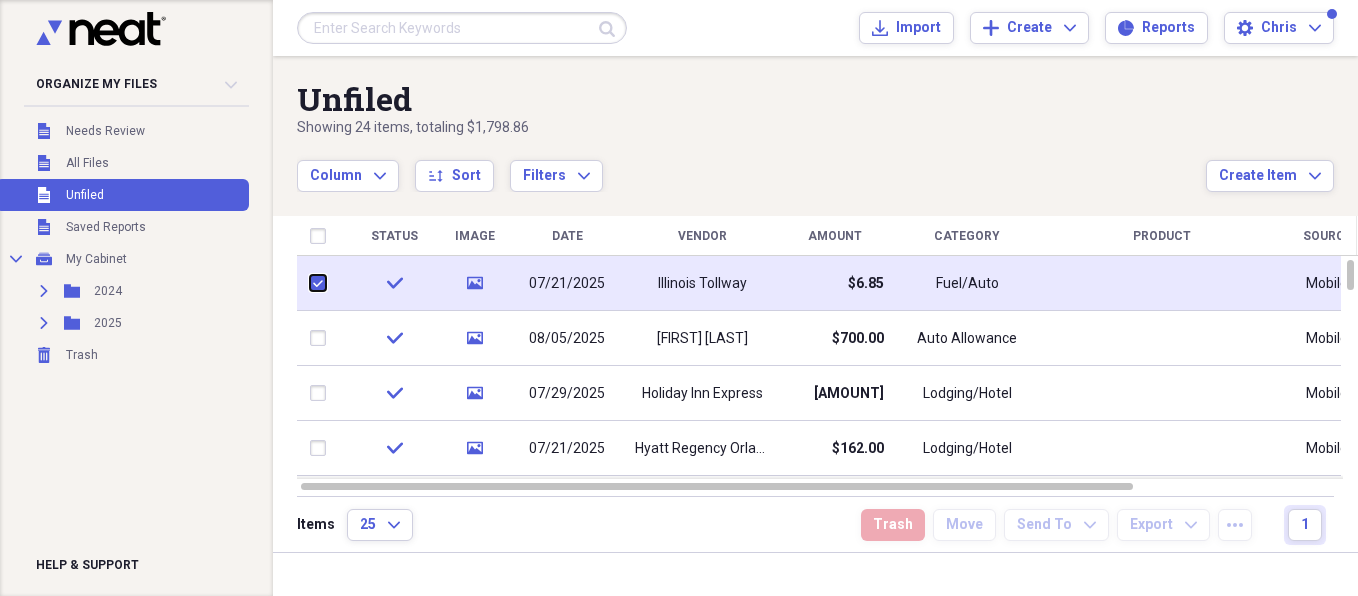 checkbox on "true" 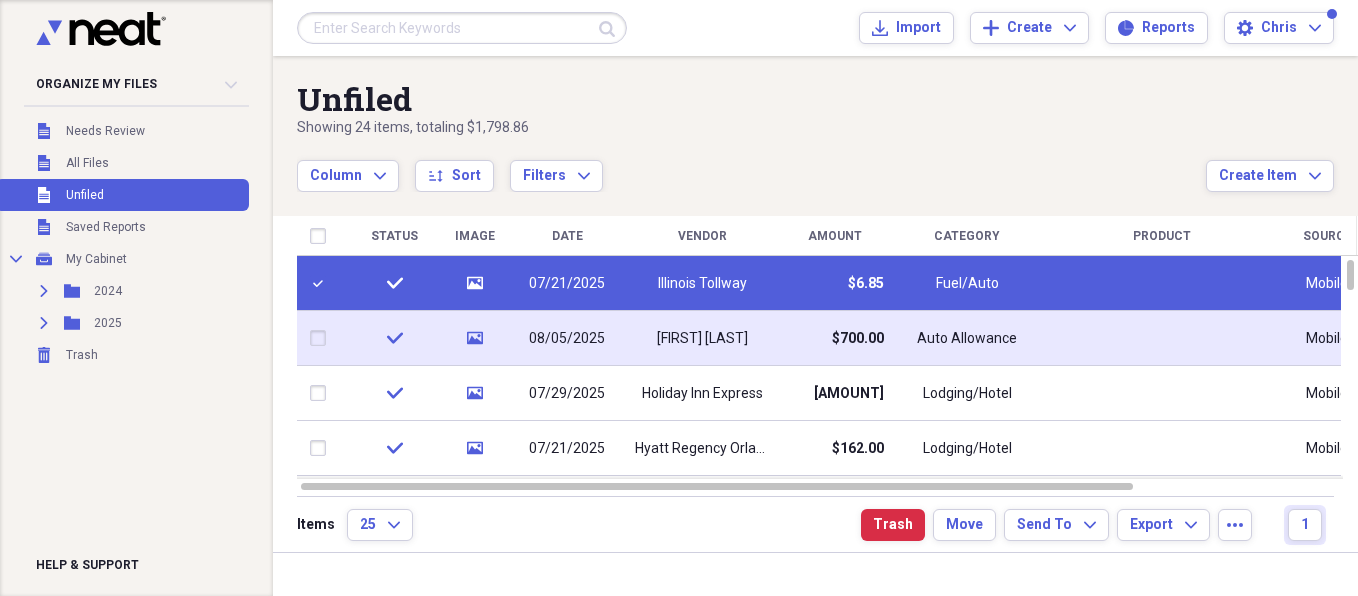 click at bounding box center [322, 338] 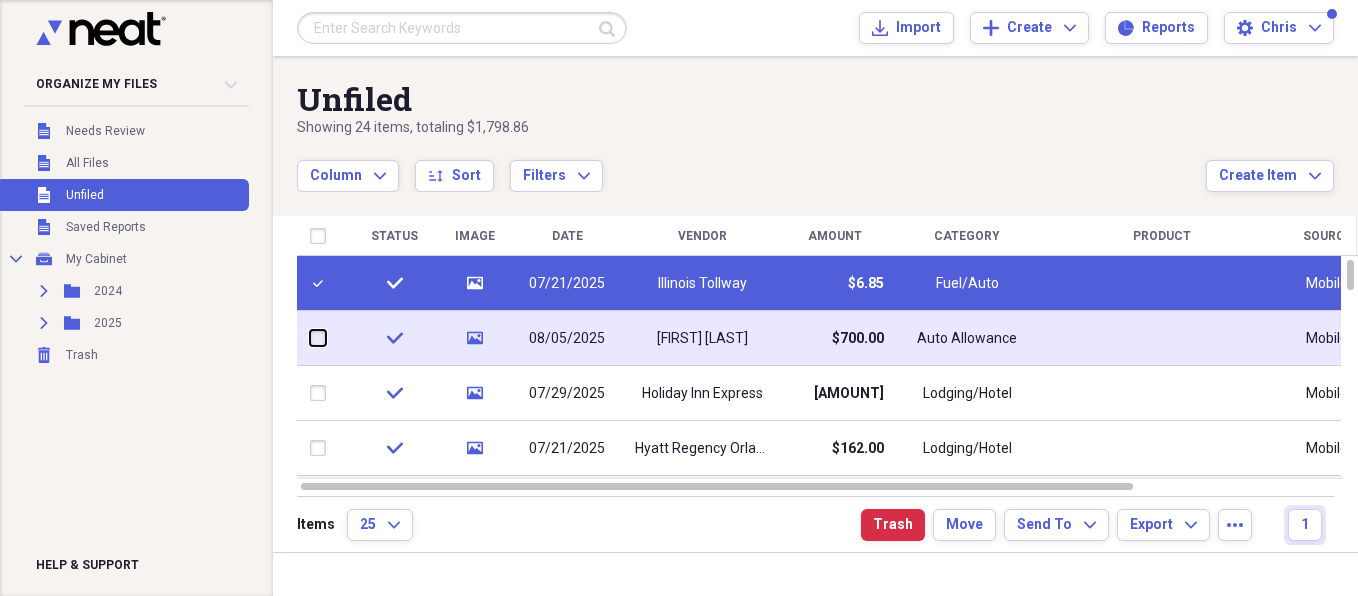 click at bounding box center [310, 338] 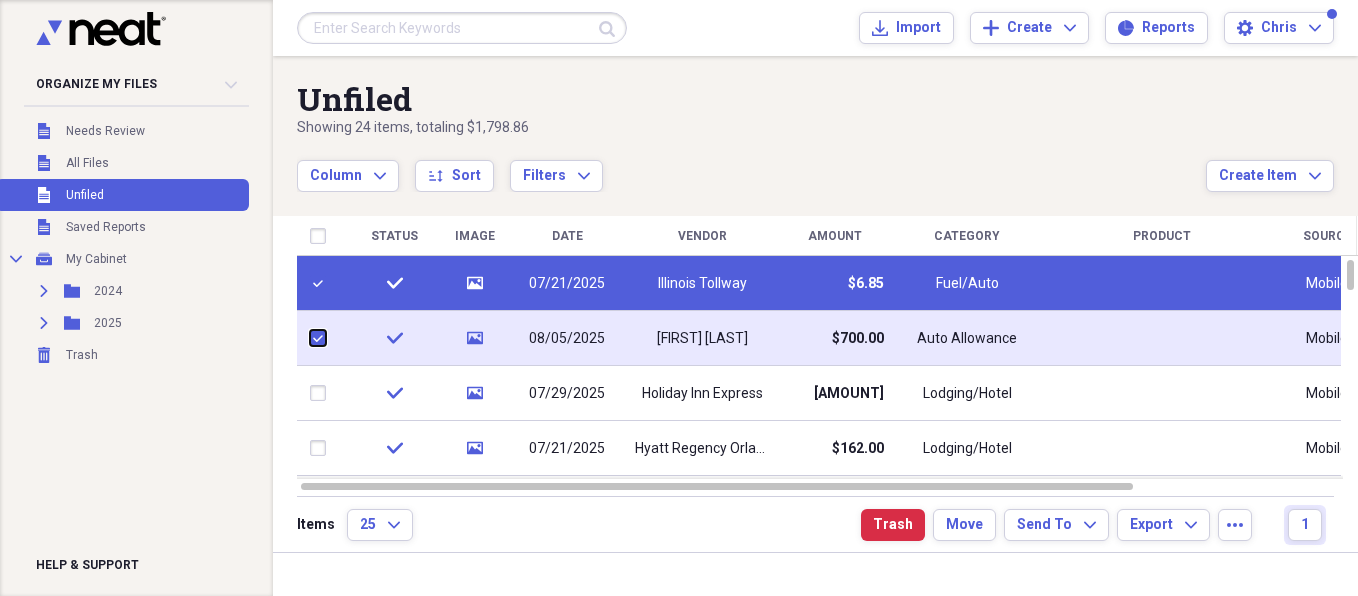 checkbox on "true" 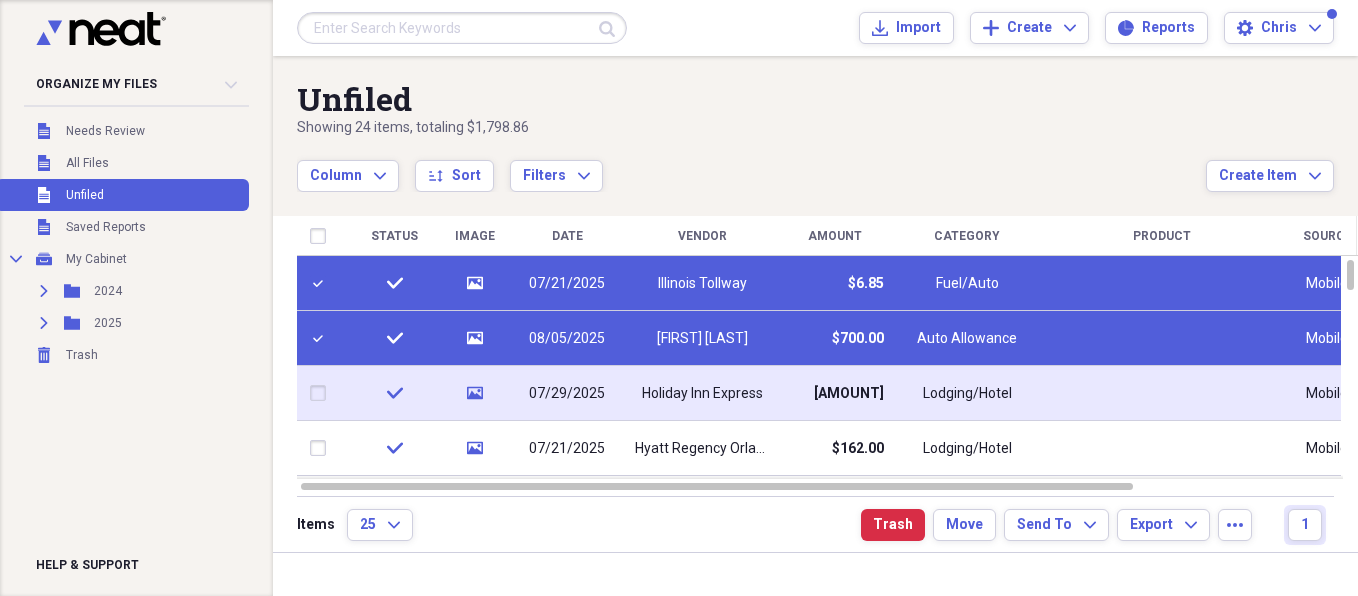 click at bounding box center (322, 393) 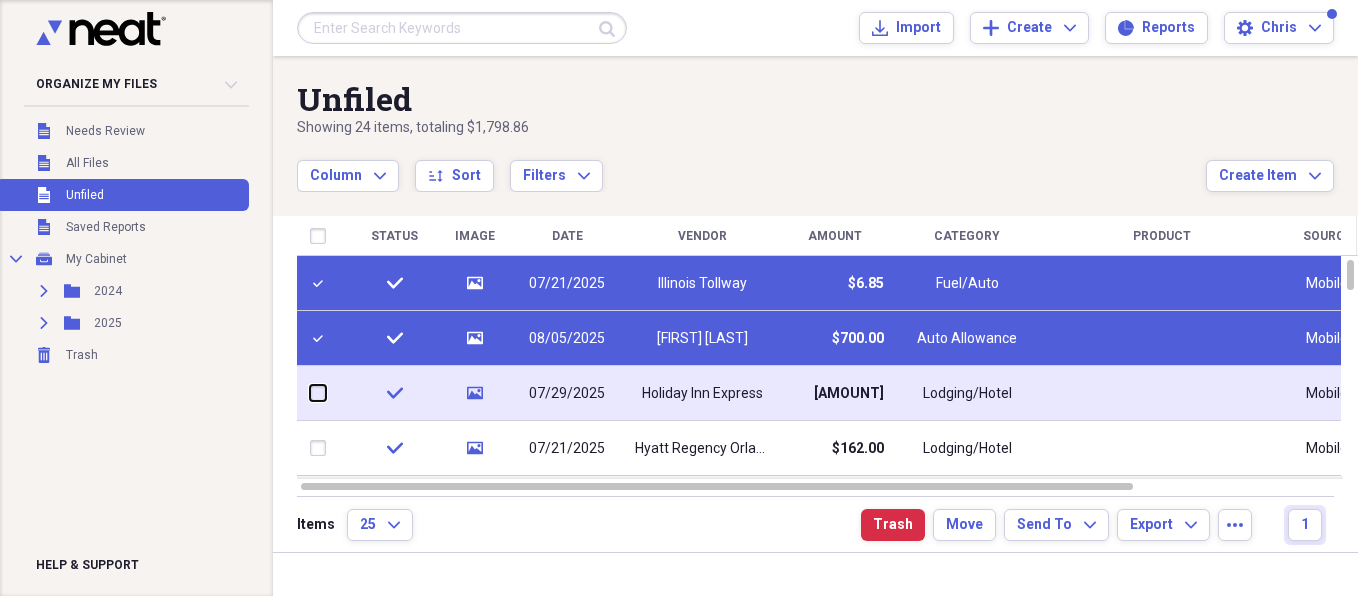click at bounding box center (310, 393) 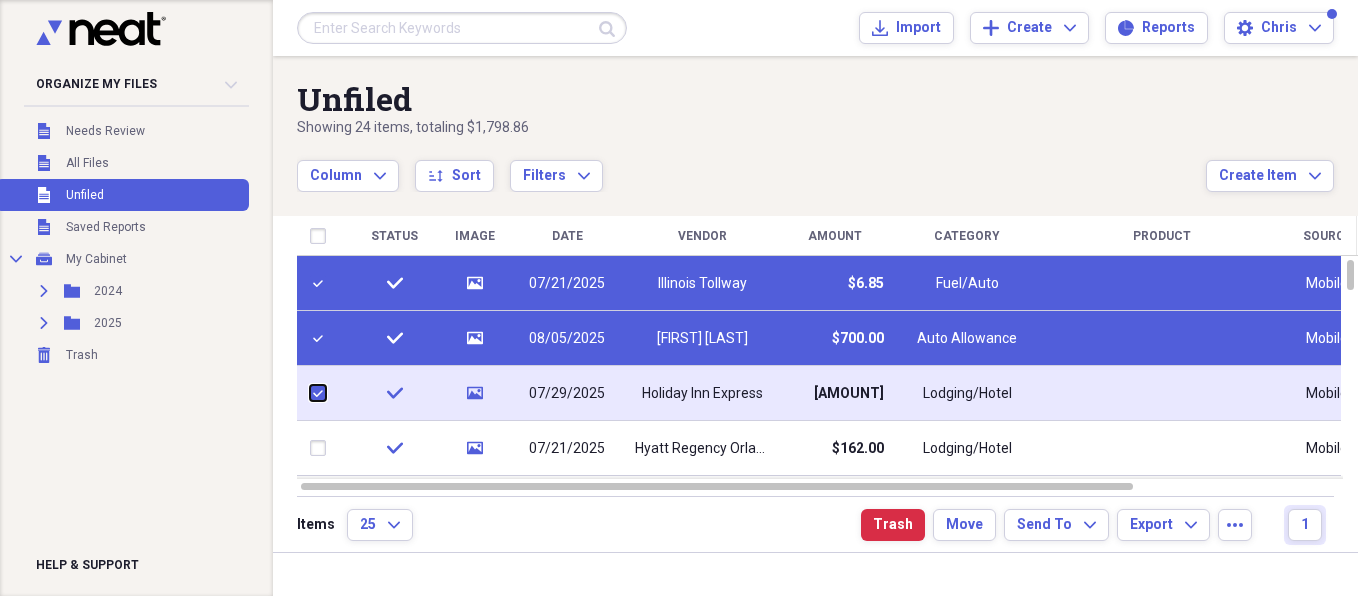checkbox on "true" 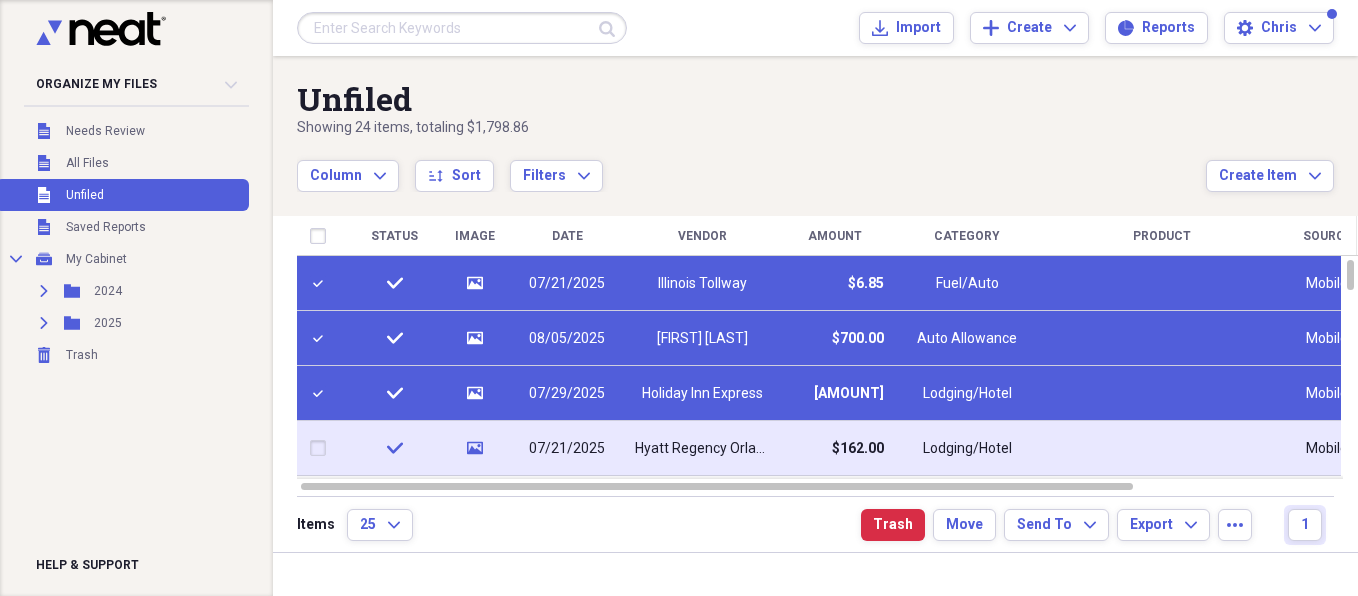 click at bounding box center [322, 448] 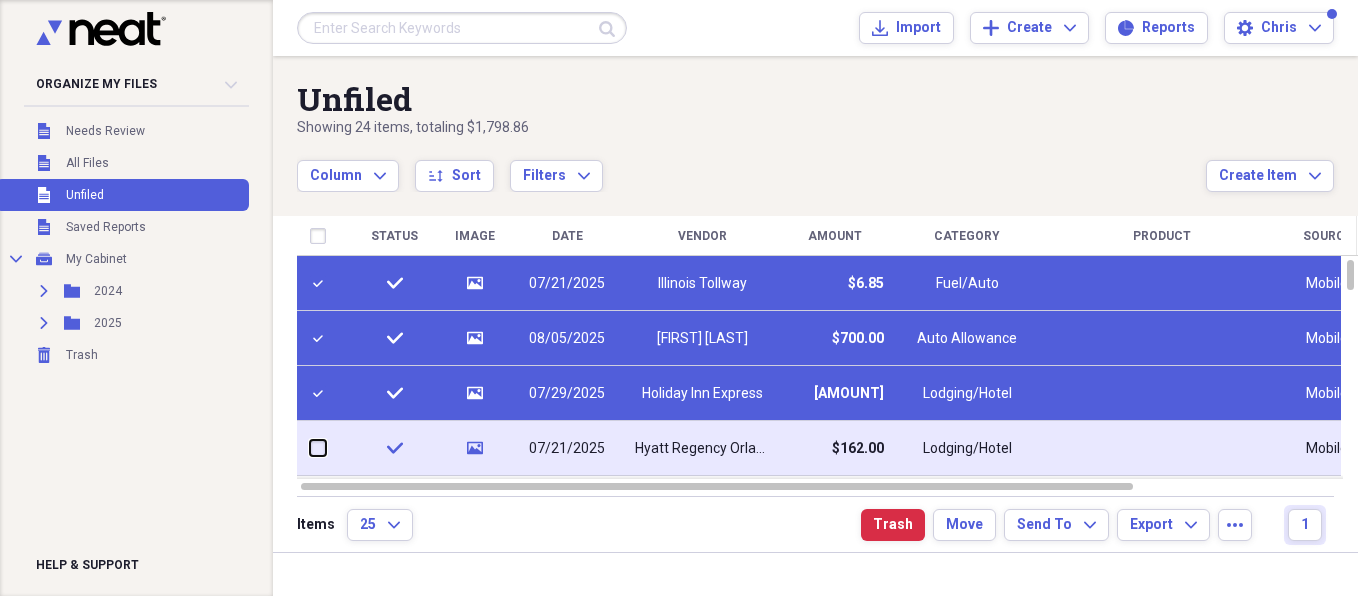 click at bounding box center [310, 448] 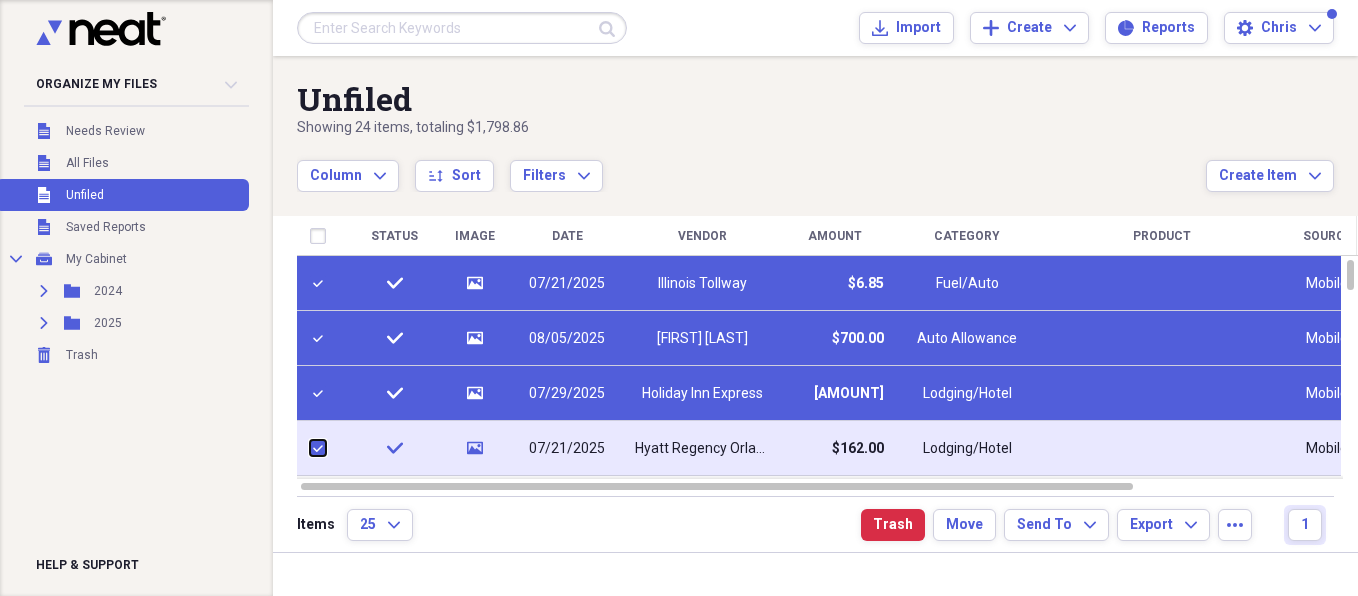 checkbox on "true" 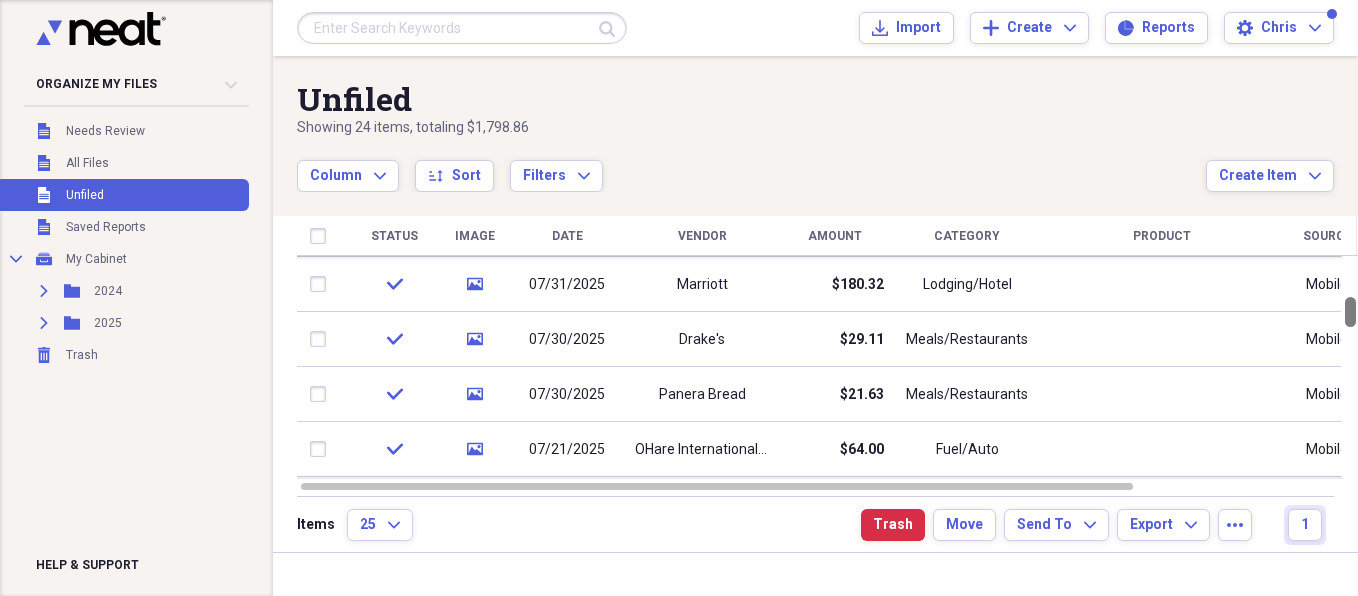 drag, startPoint x: 1349, startPoint y: 274, endPoint x: 1345, endPoint y: 311, distance: 37.215588 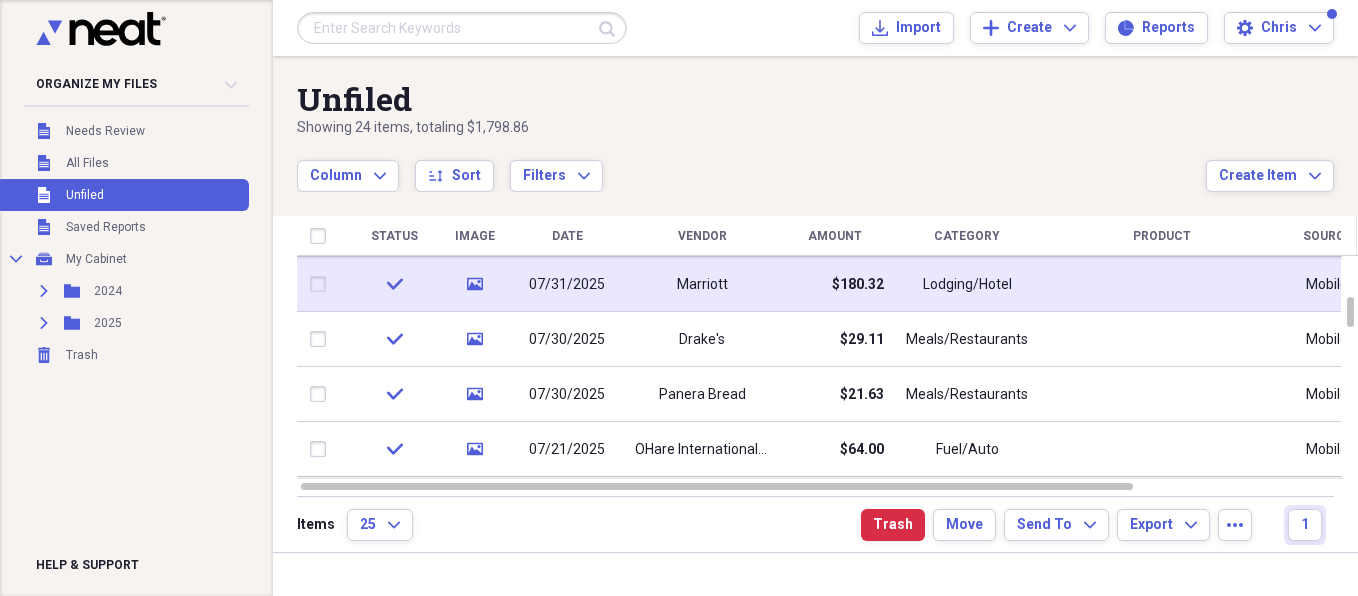 click at bounding box center (322, 284) 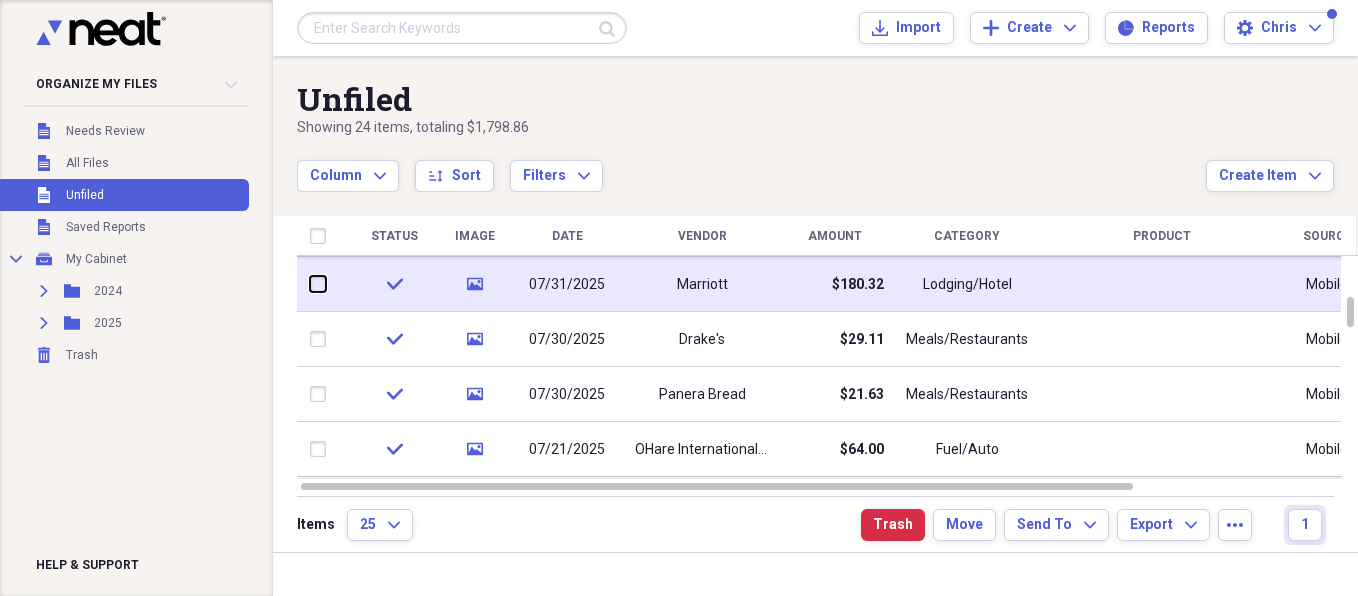 click at bounding box center (310, 284) 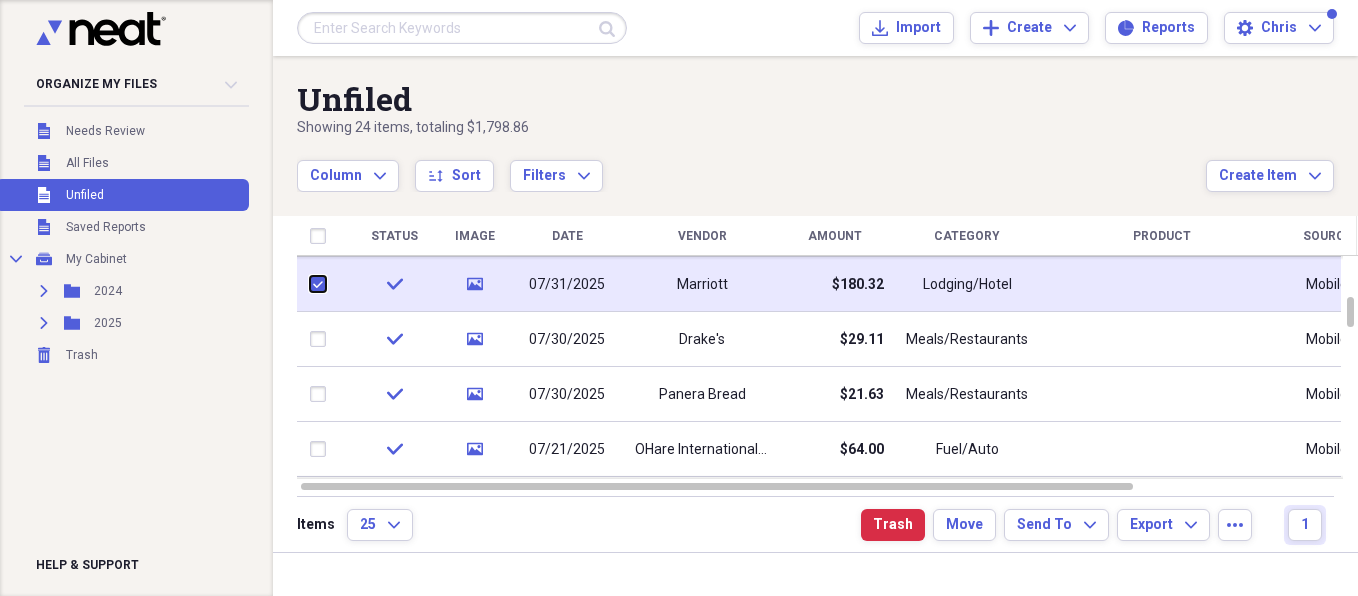 checkbox on "true" 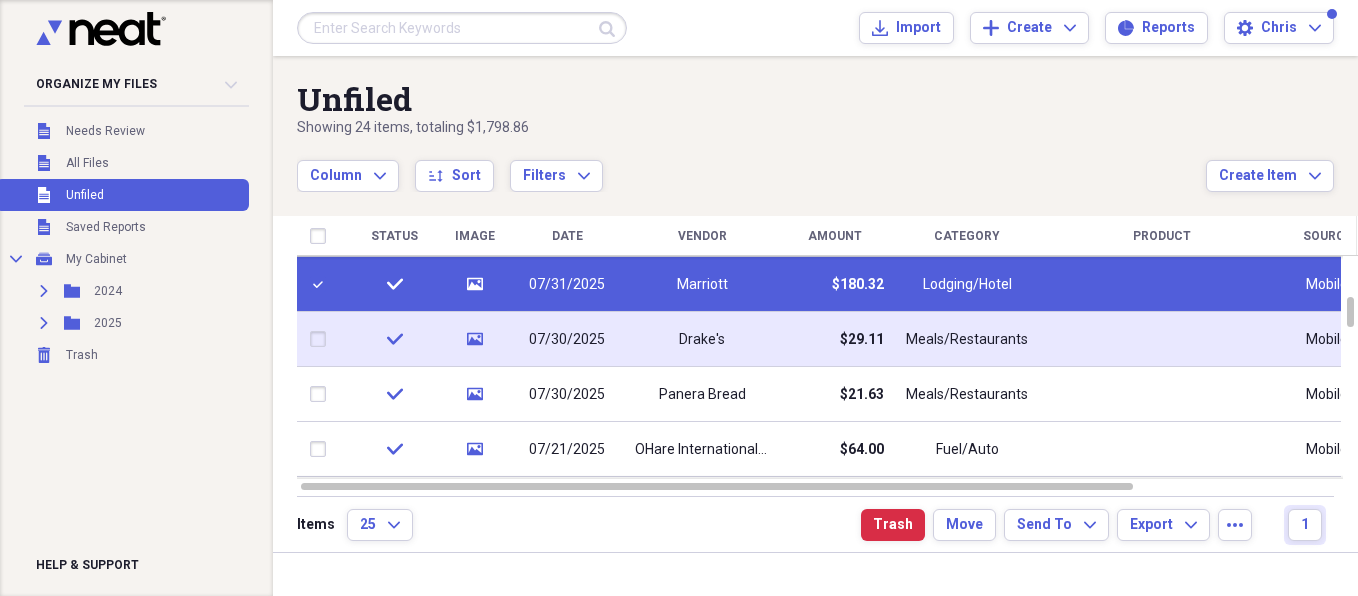 click at bounding box center [322, 339] 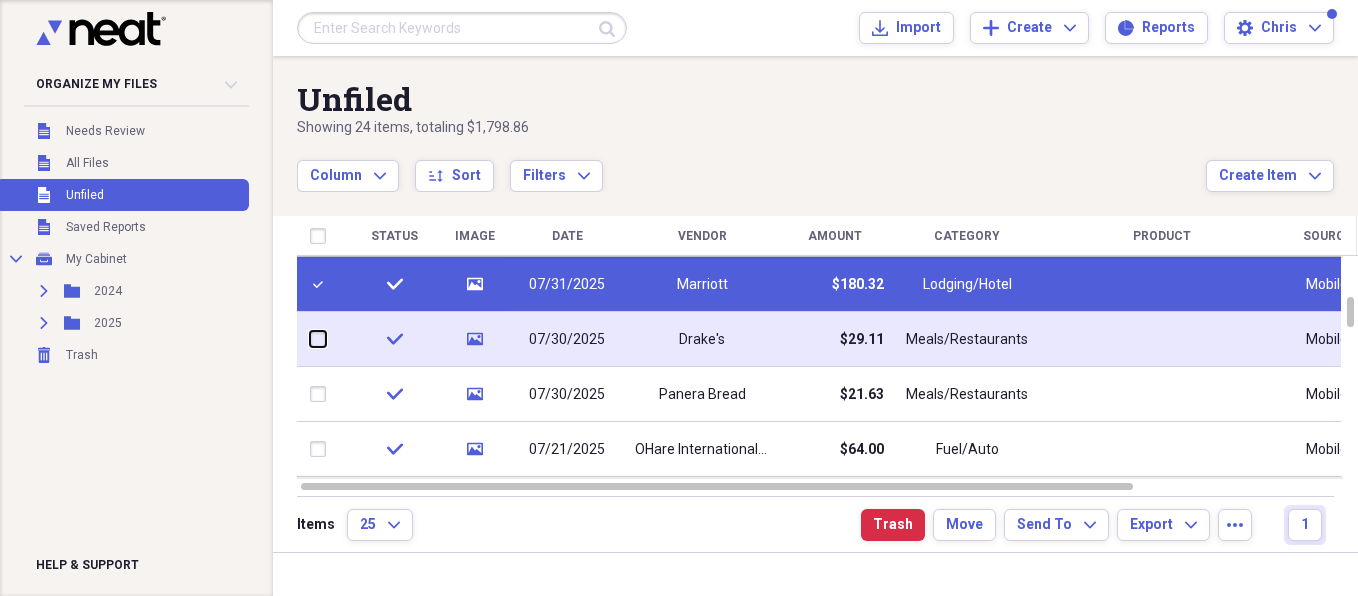 click at bounding box center [310, 339] 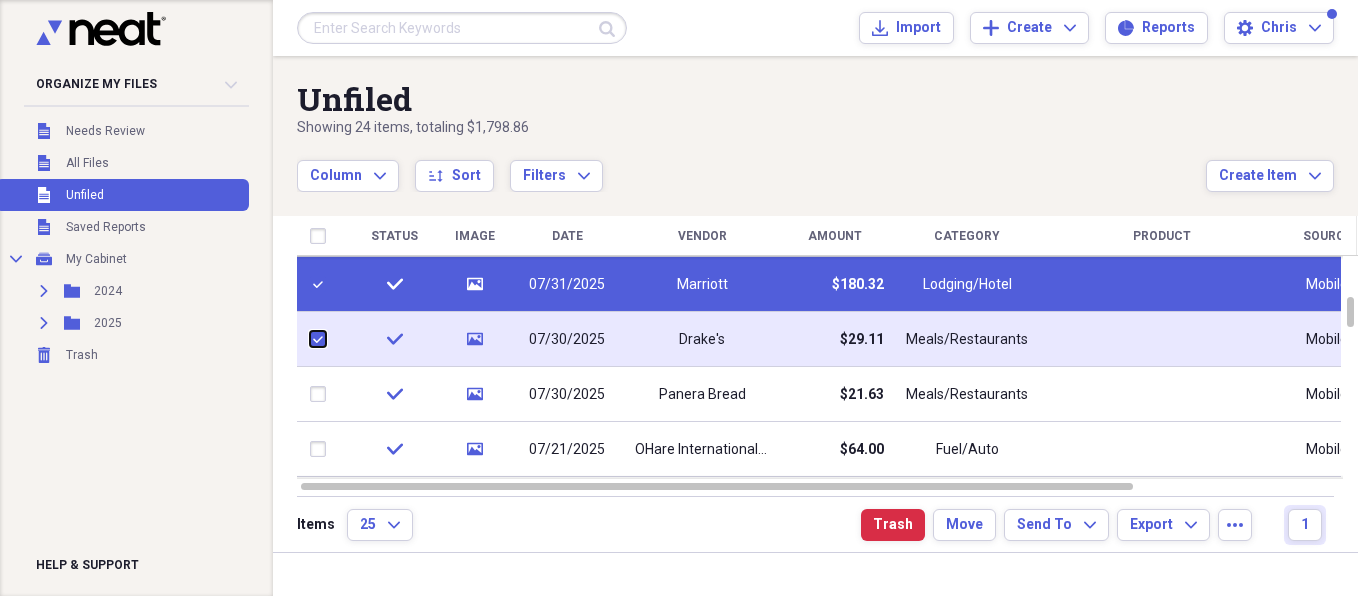 checkbox on "true" 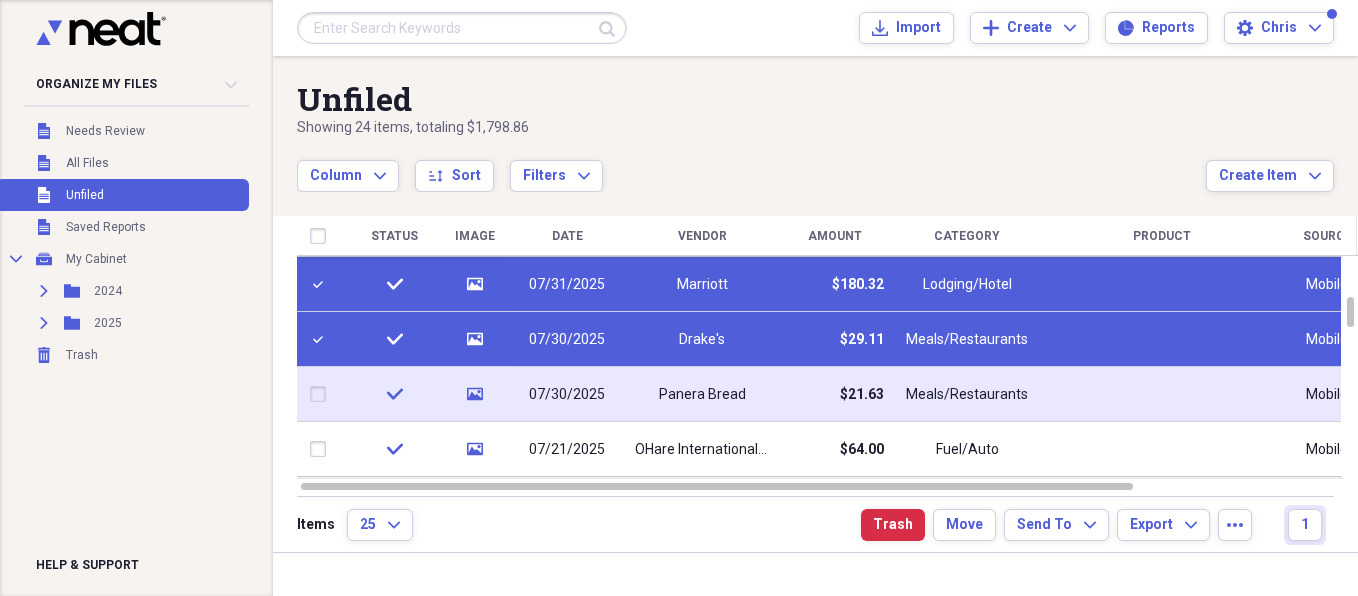 click at bounding box center (322, 394) 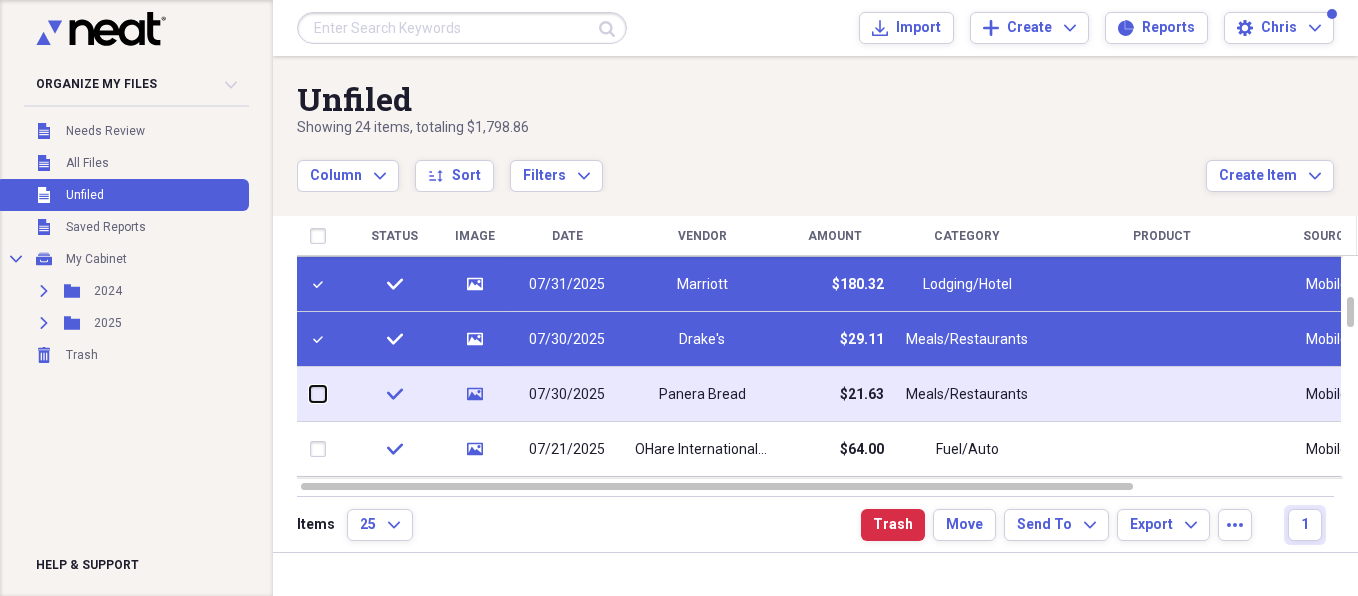 click at bounding box center (310, 394) 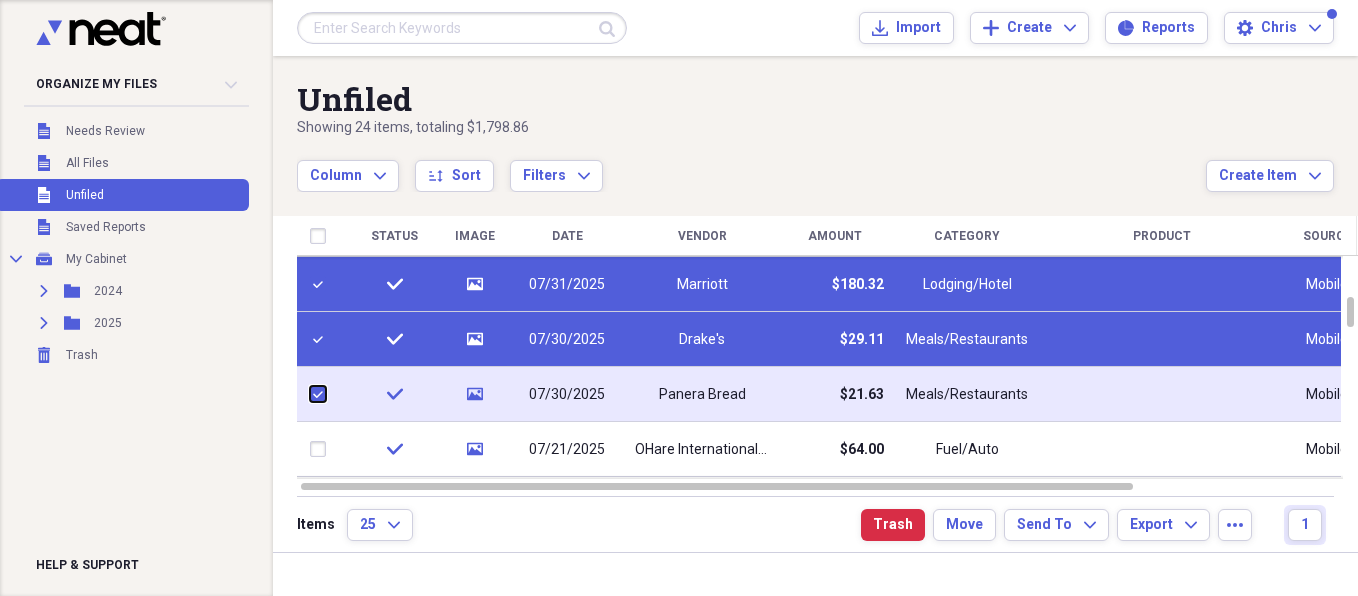 checkbox on "true" 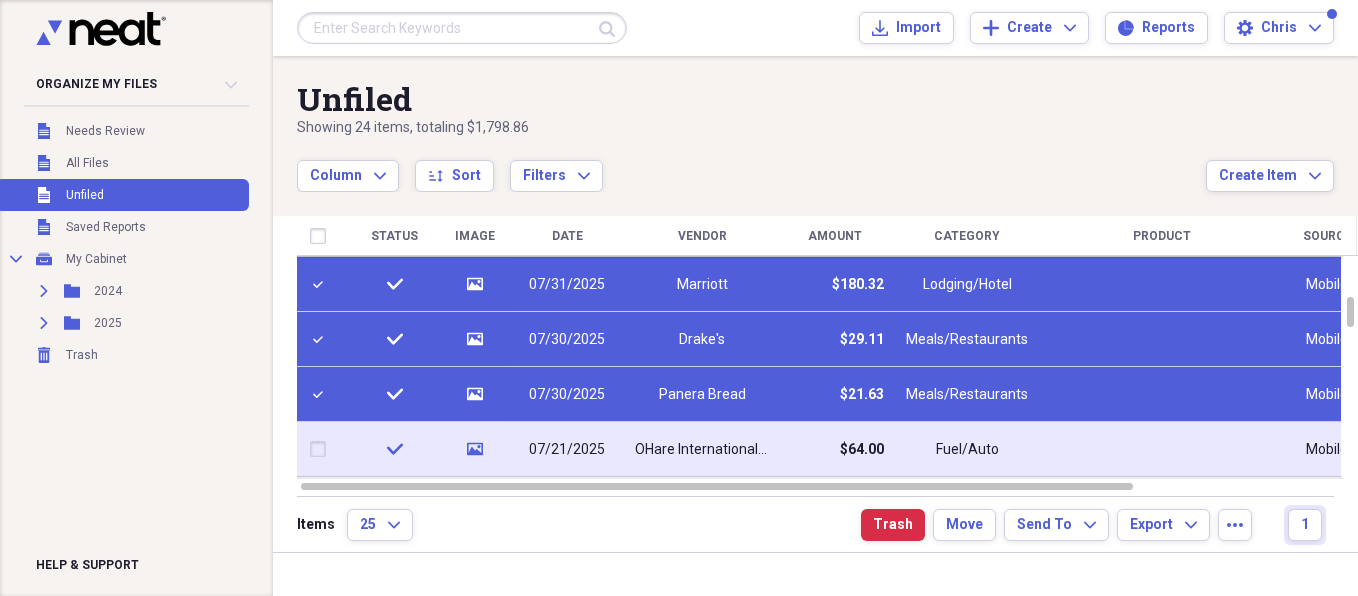 click at bounding box center [322, 449] 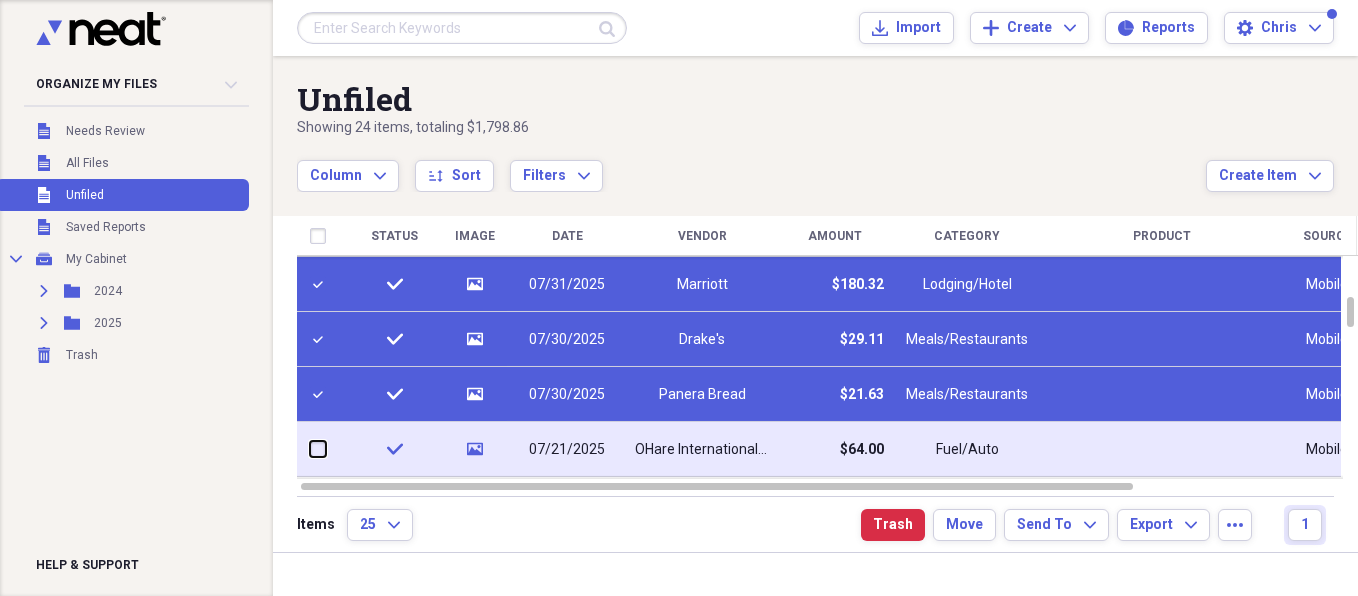 click at bounding box center [310, 449] 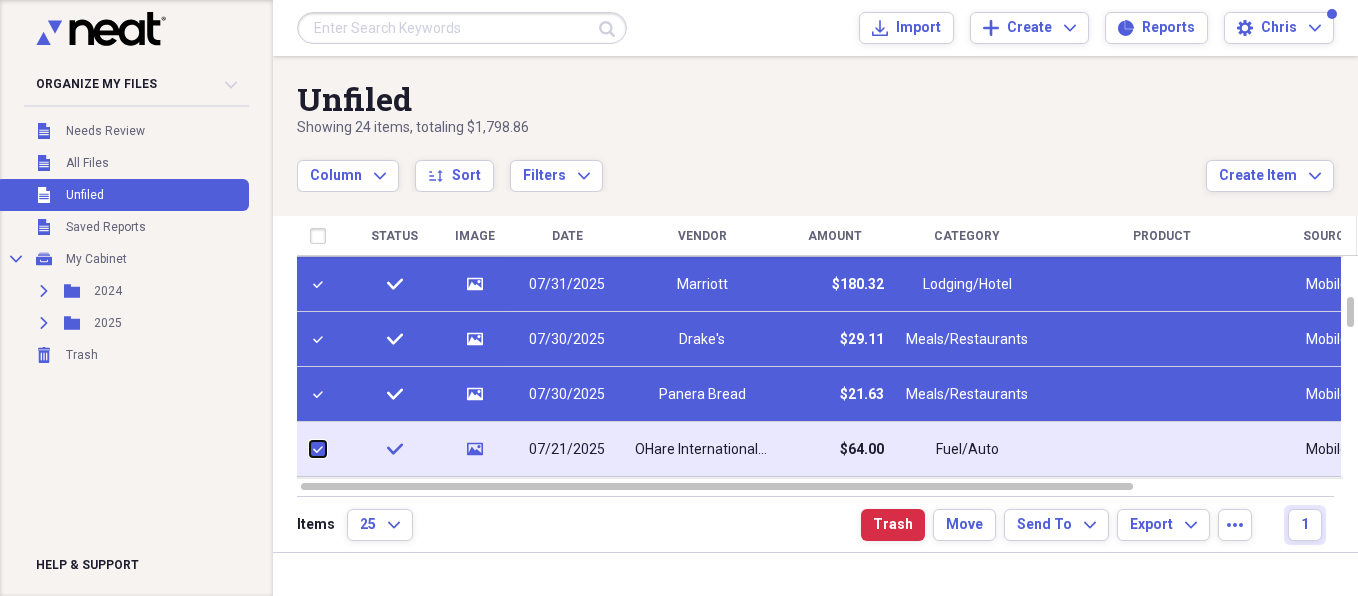 checkbox on "true" 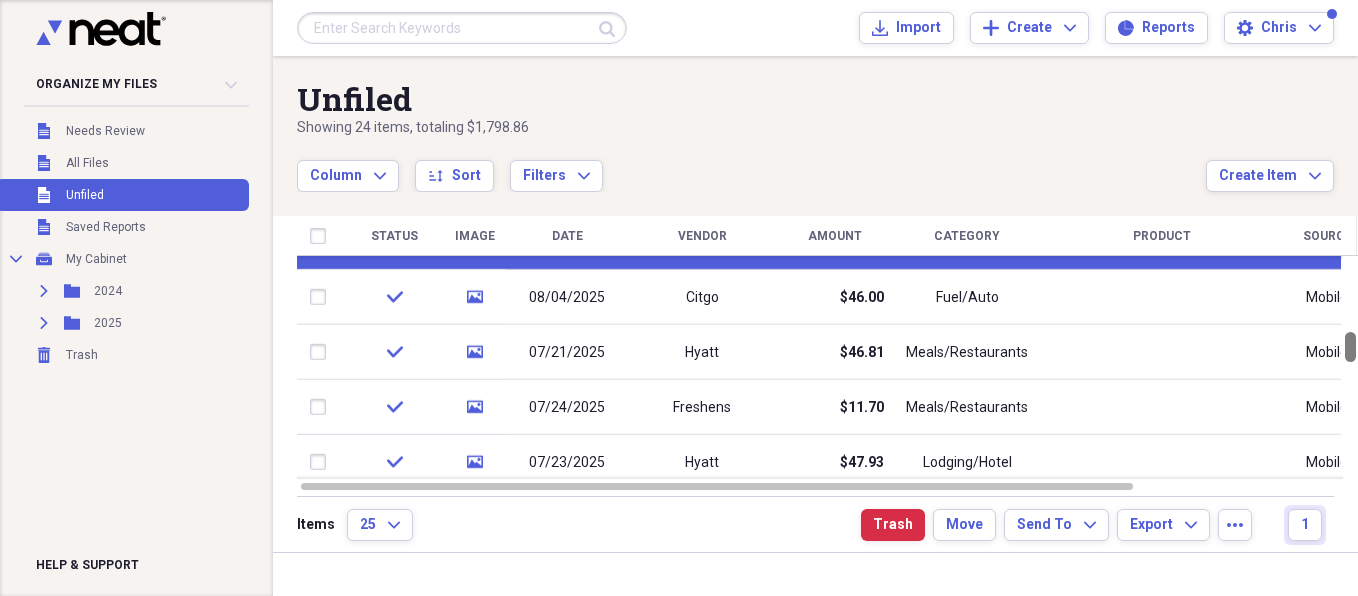 checkbox on "false" 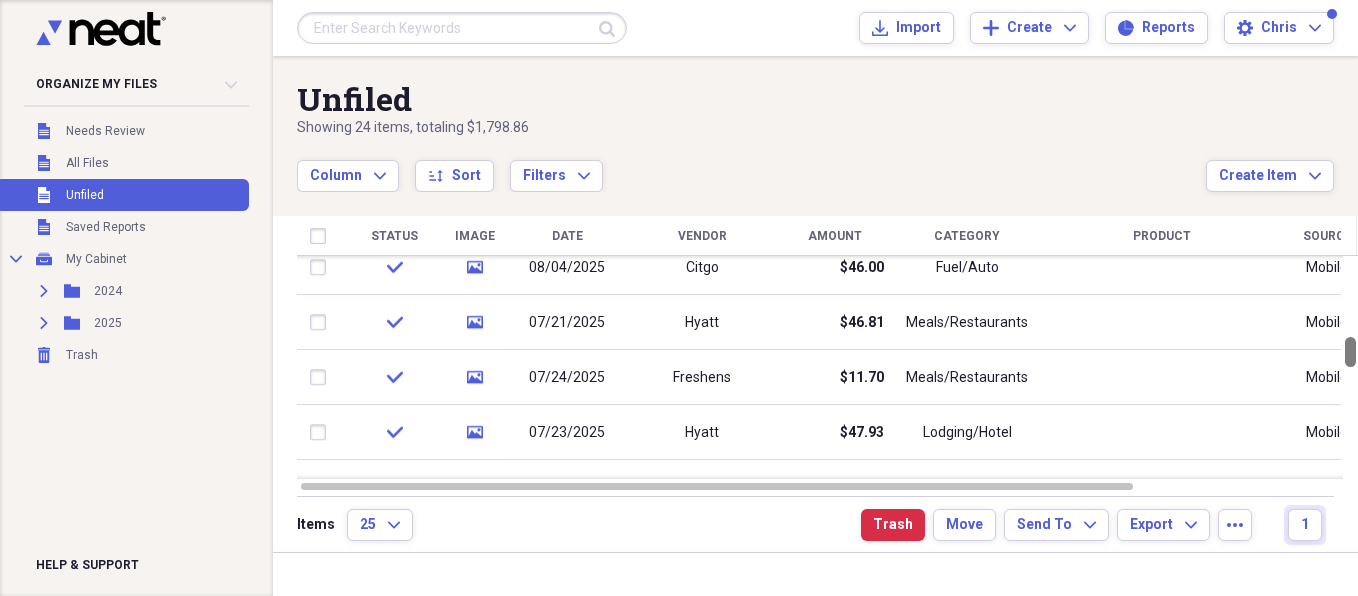 checkbox on "false" 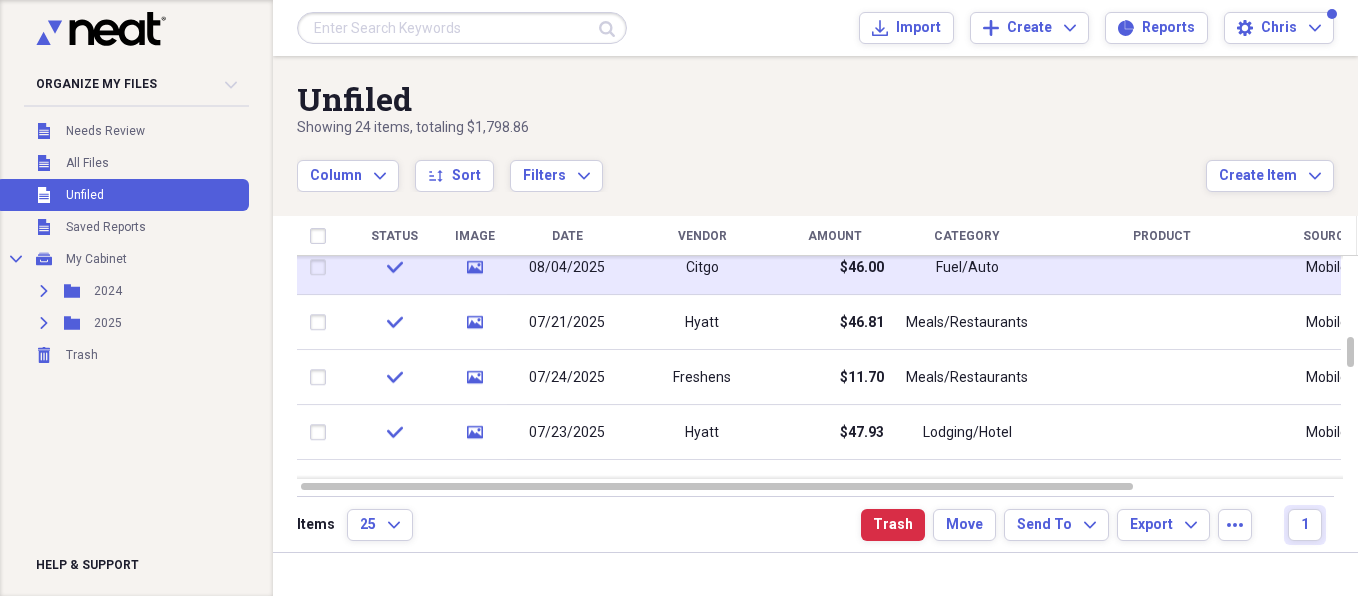 click at bounding box center (322, 268) 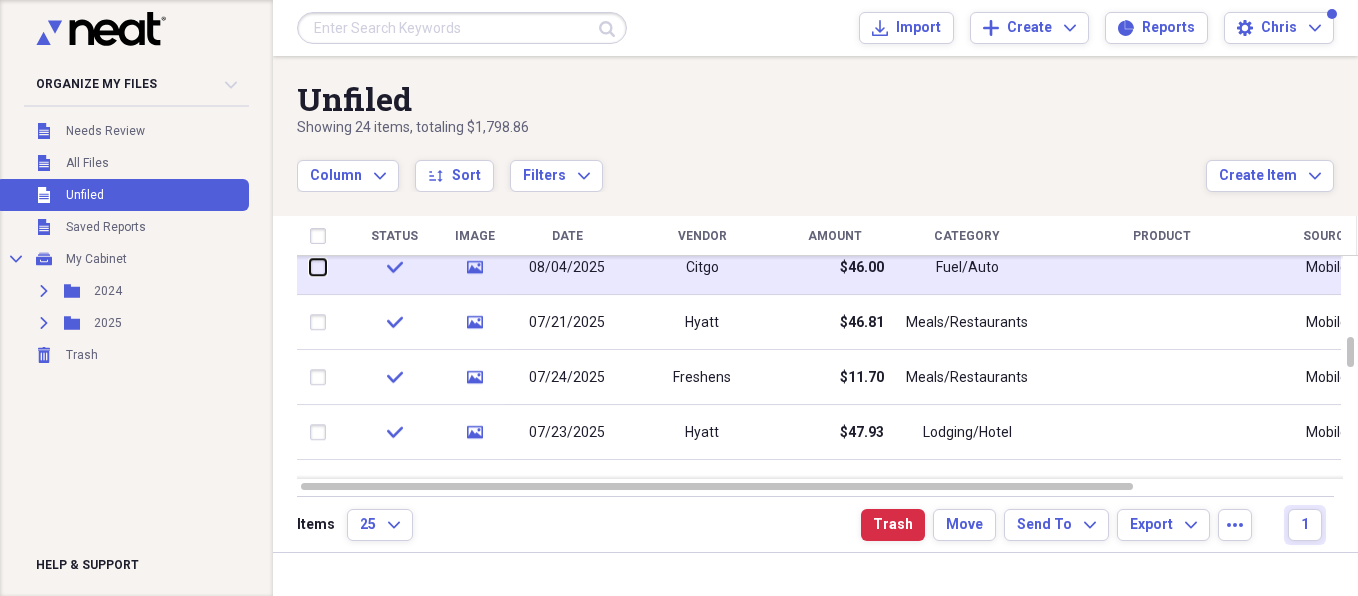 click at bounding box center (310, 267) 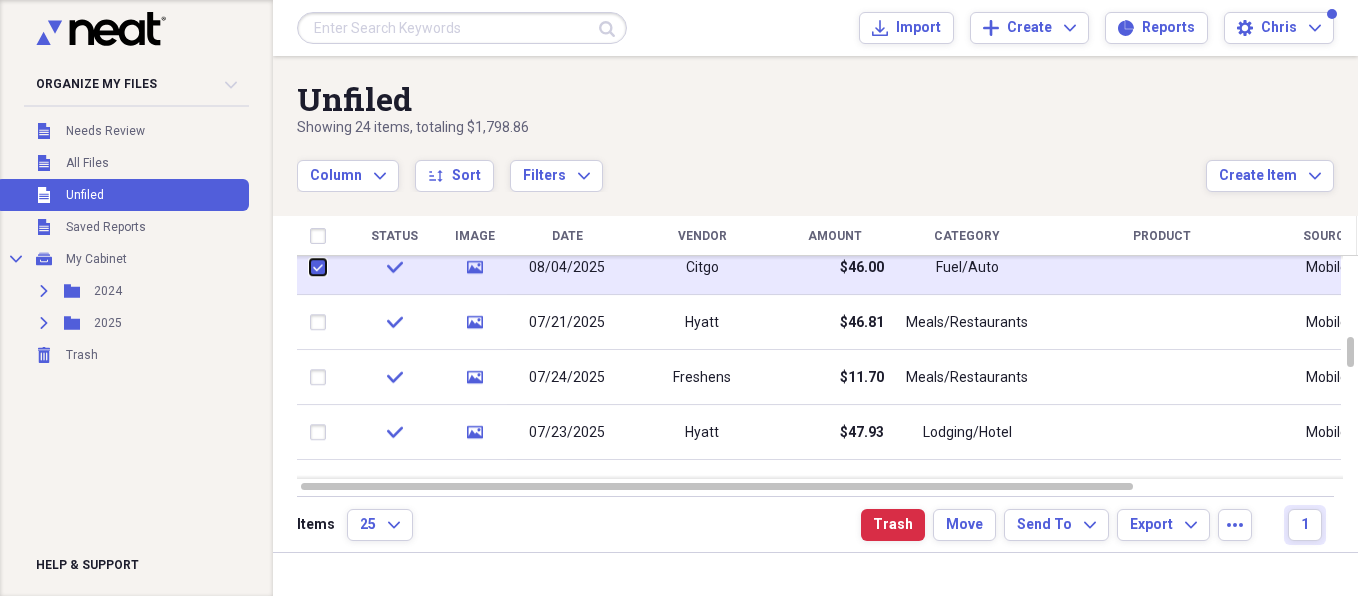 checkbox on "true" 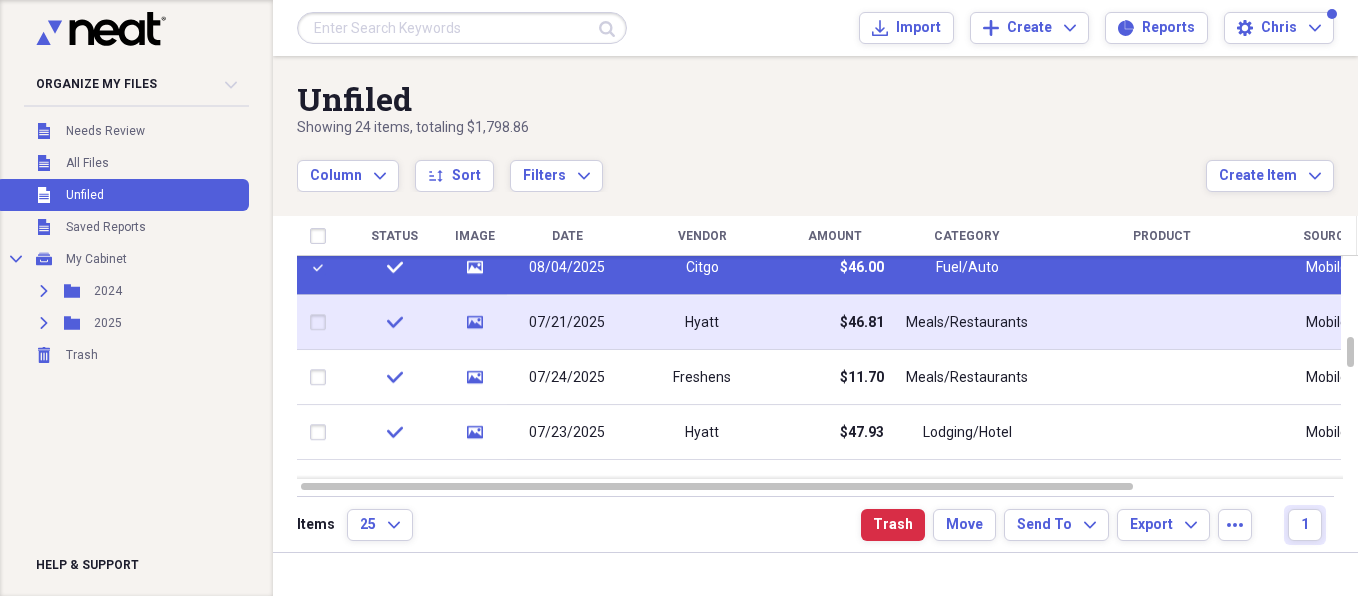 click at bounding box center [322, 323] 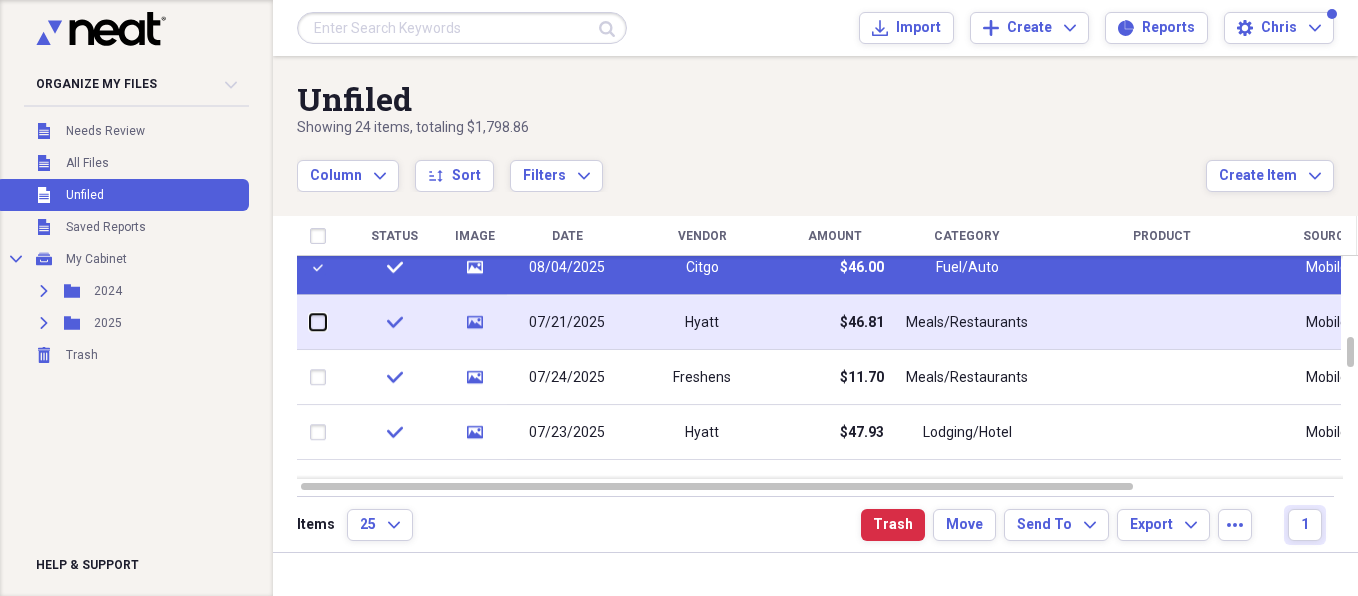click at bounding box center (310, 322) 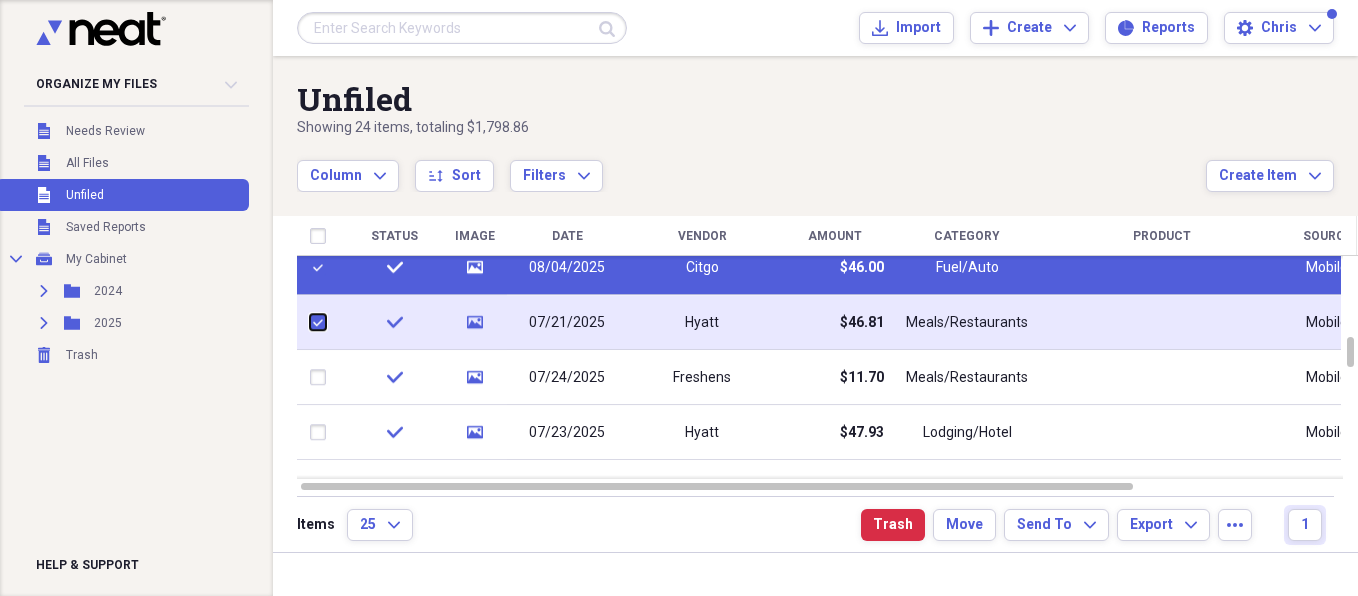 checkbox on "true" 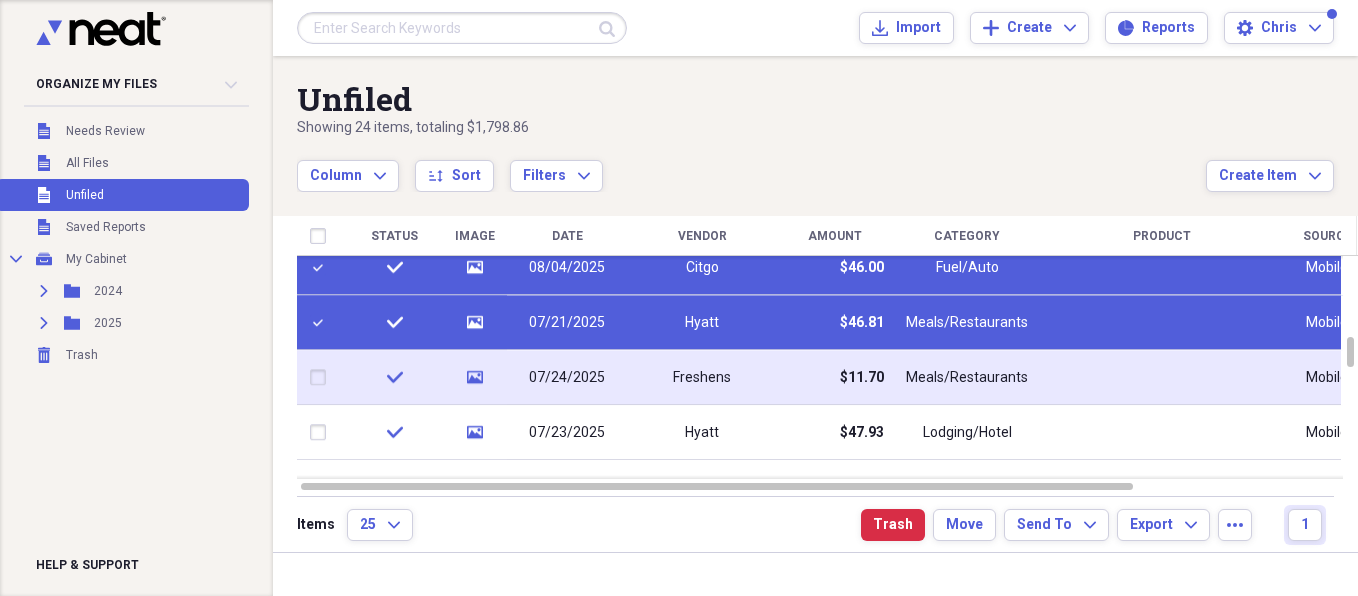 click at bounding box center [322, 378] 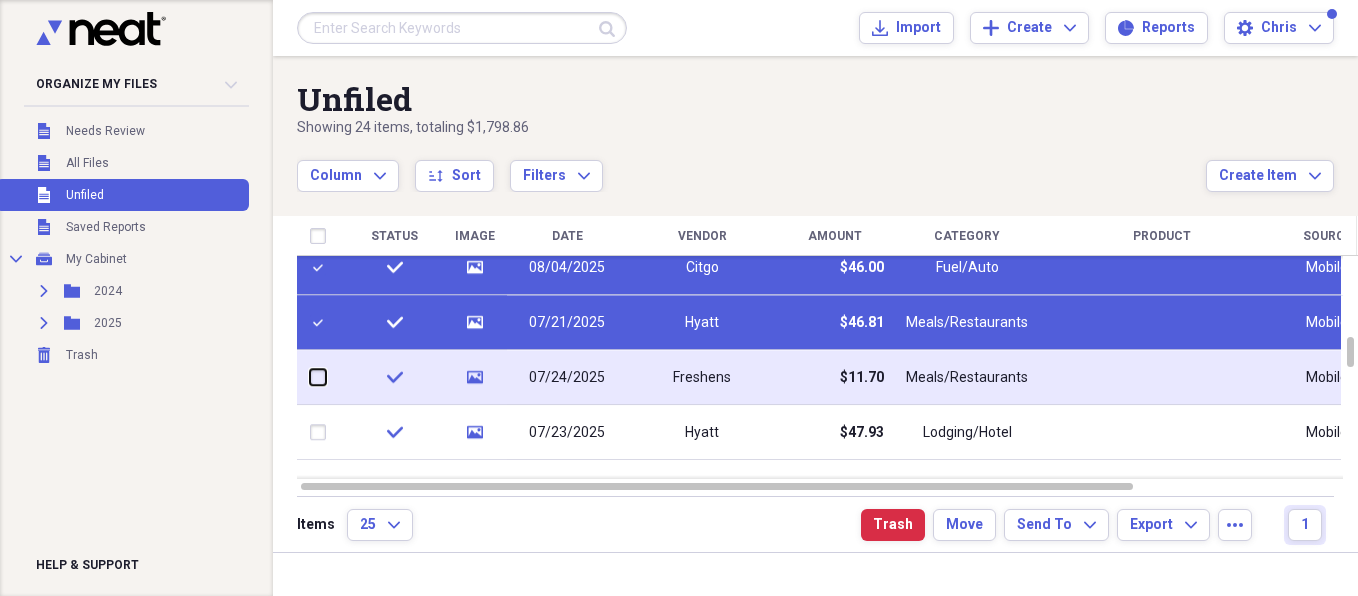 click at bounding box center (310, 377) 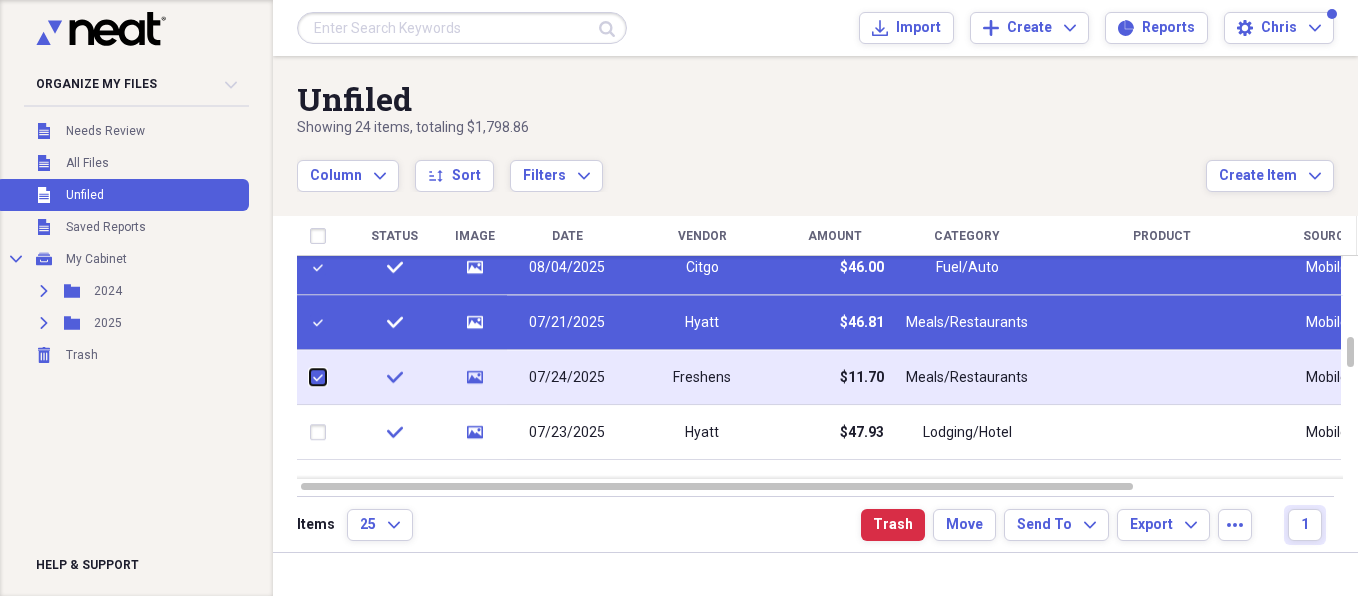 checkbox on "true" 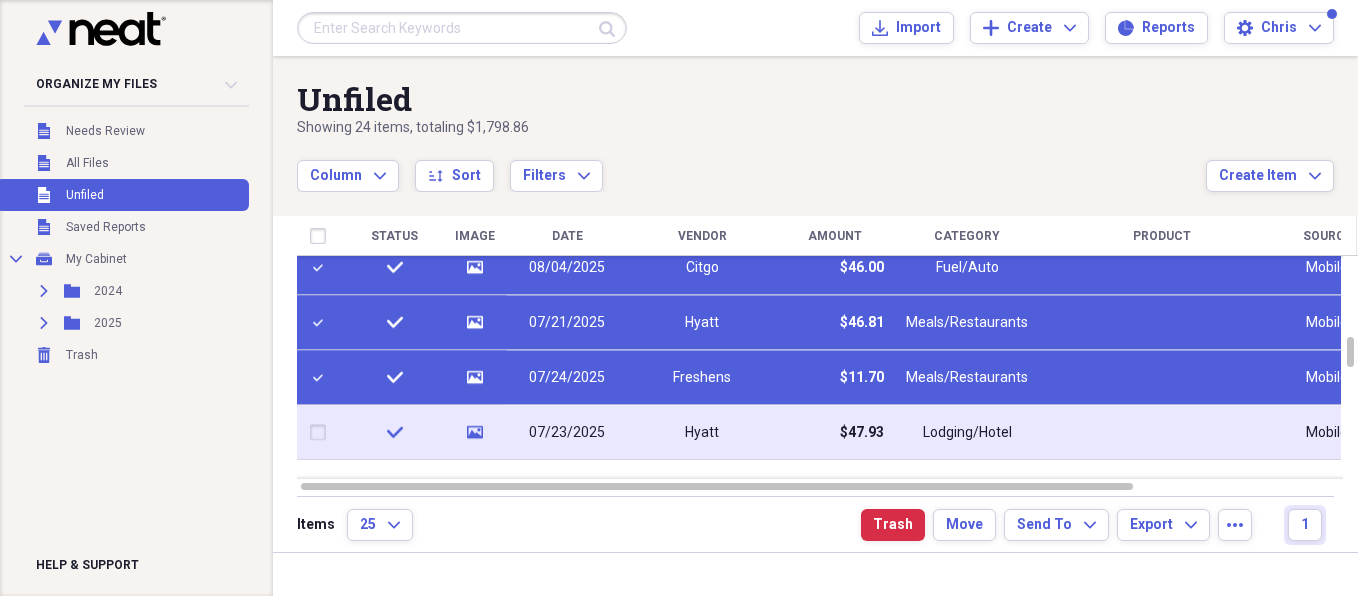 click at bounding box center [322, 433] 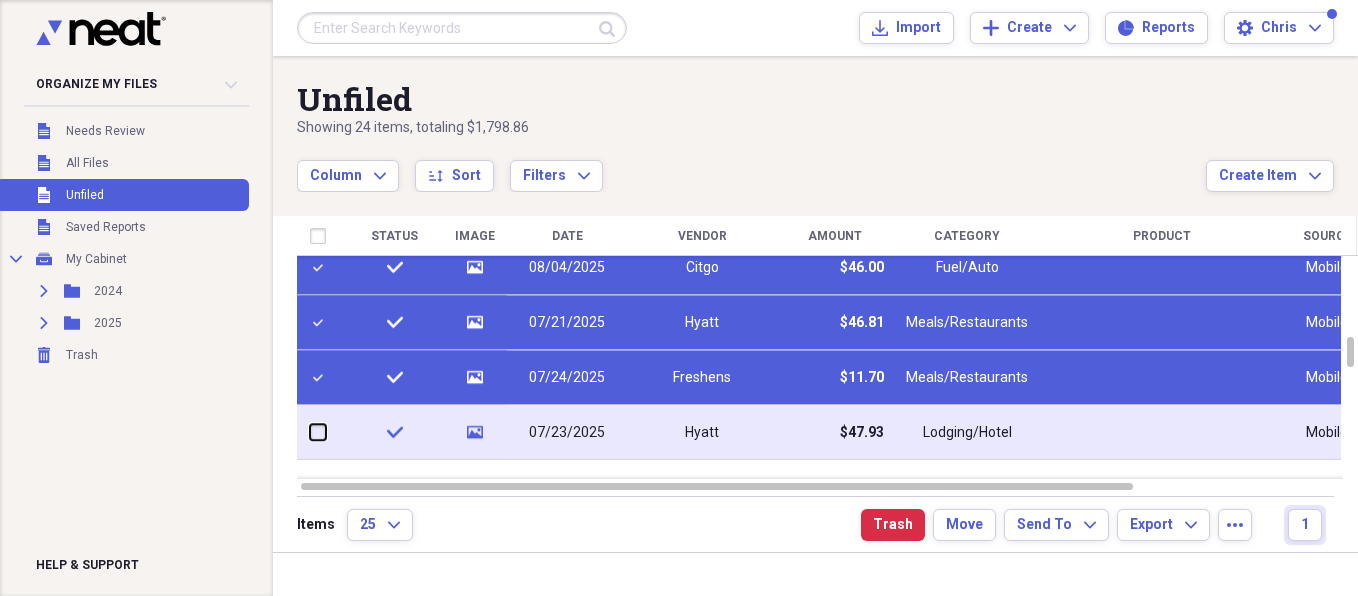click at bounding box center [310, 432] 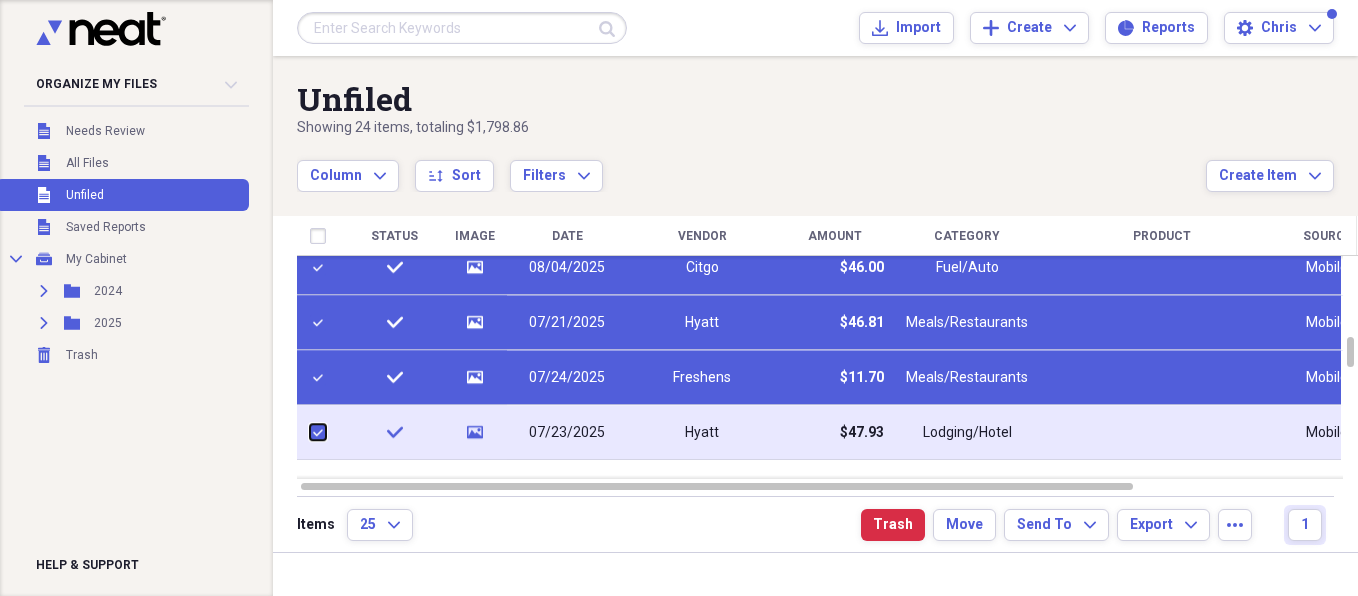 checkbox on "true" 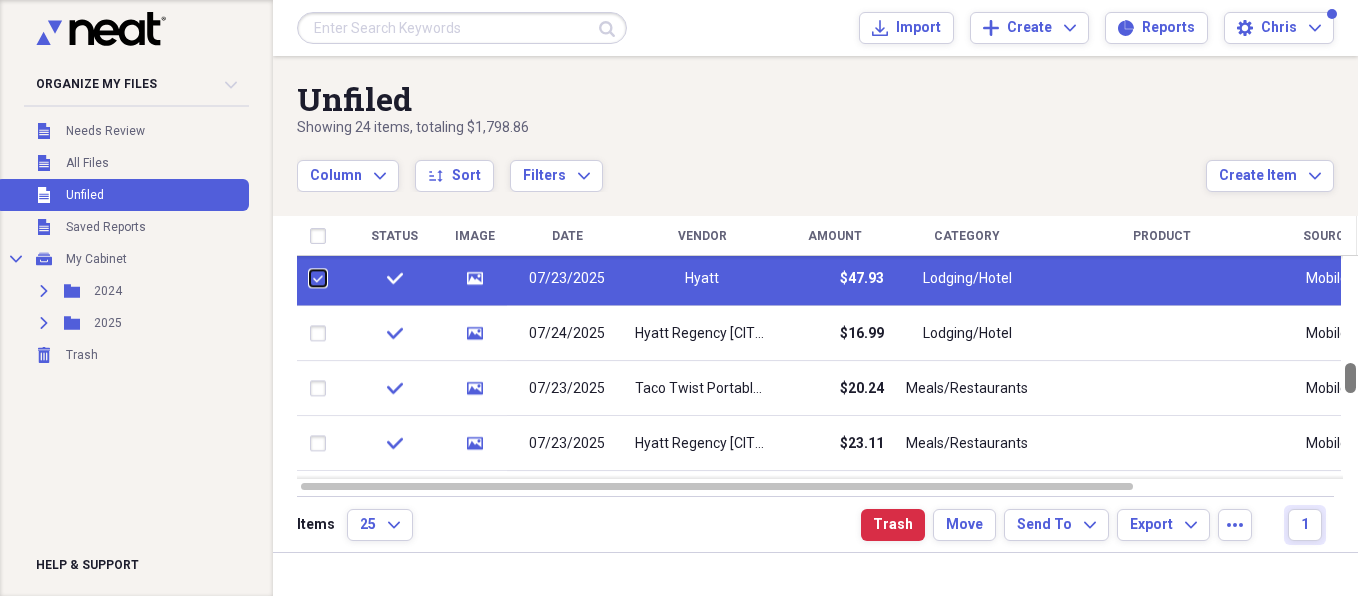 checkbox on "false" 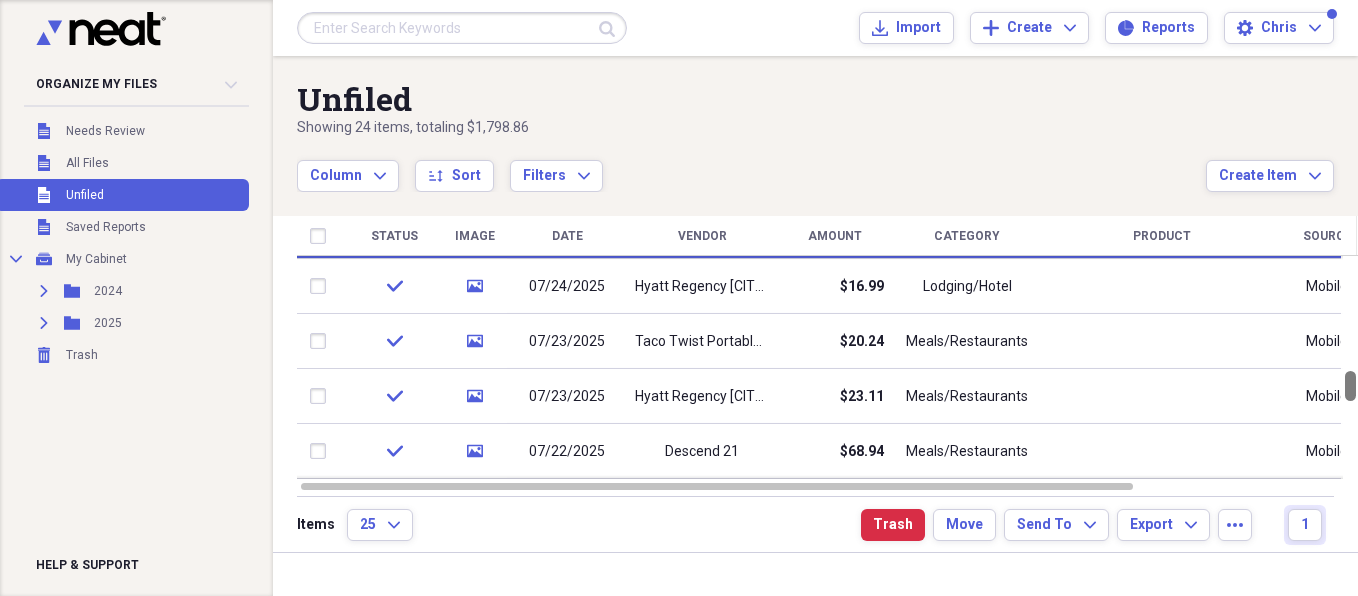 checkbox on "false" 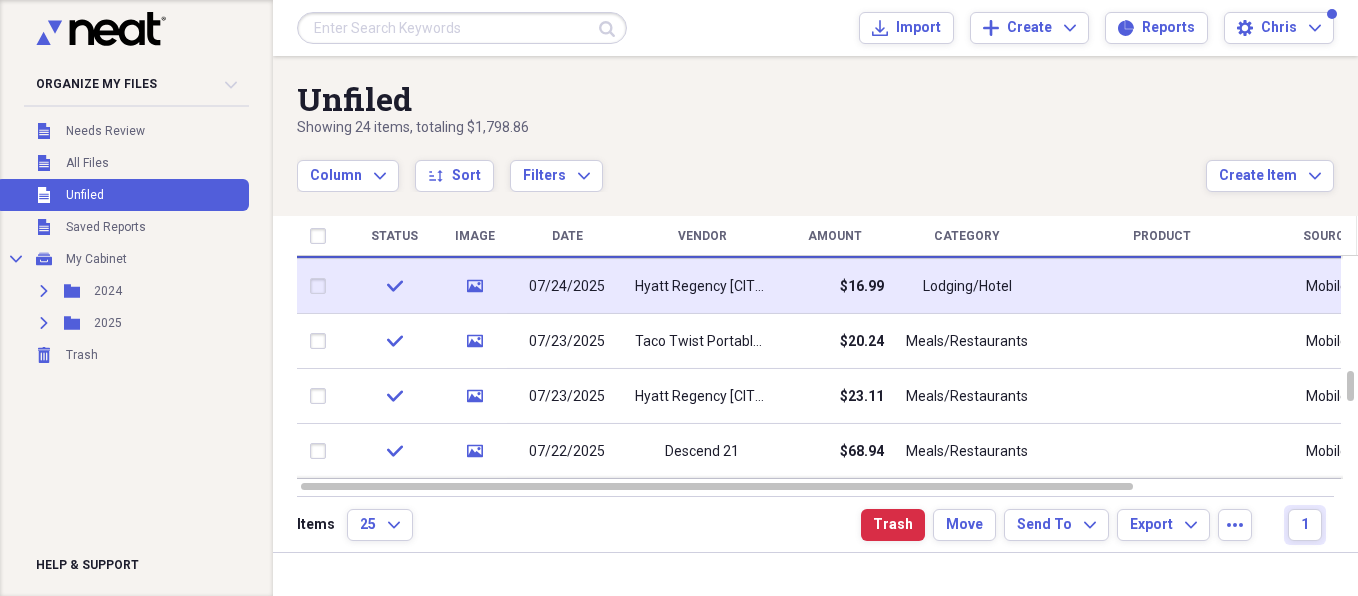 click at bounding box center [322, 286] 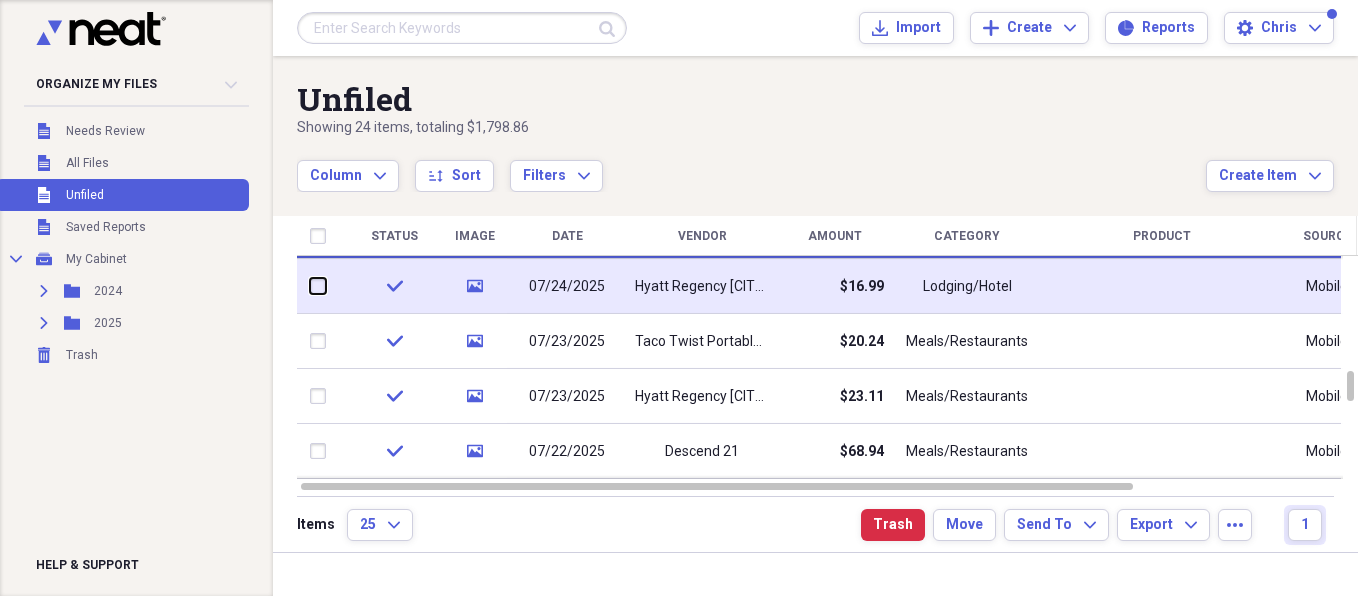 click at bounding box center (310, 286) 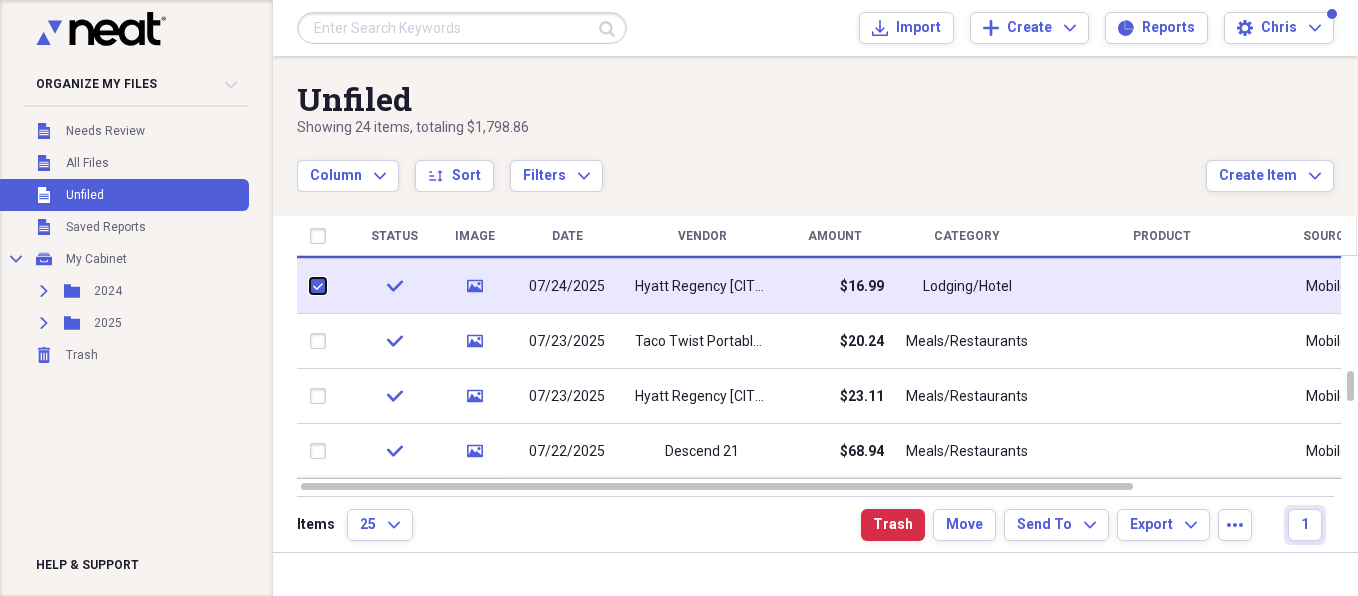 checkbox on "true" 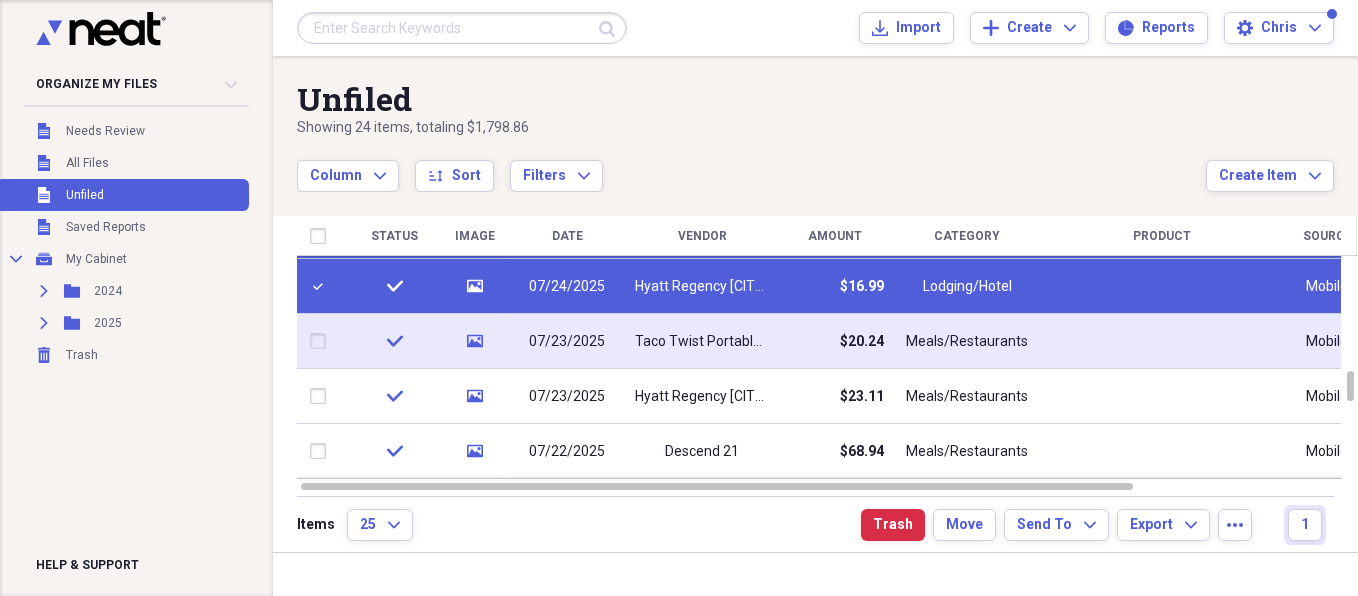 click at bounding box center [322, 341] 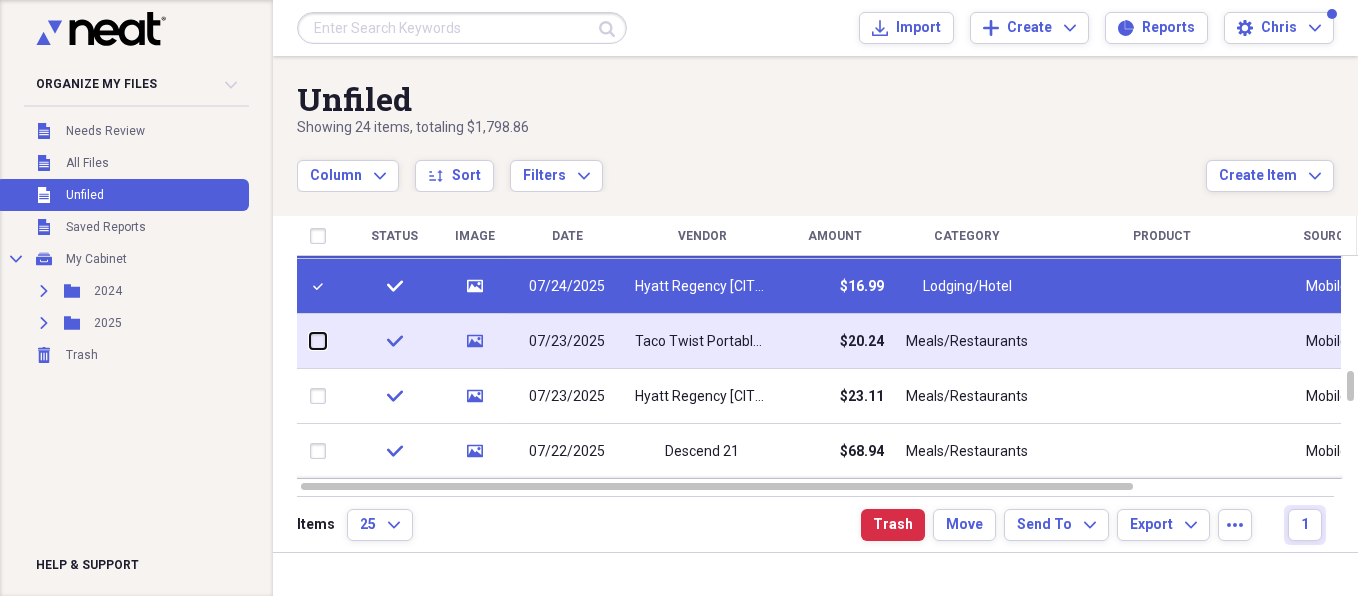 click at bounding box center (310, 341) 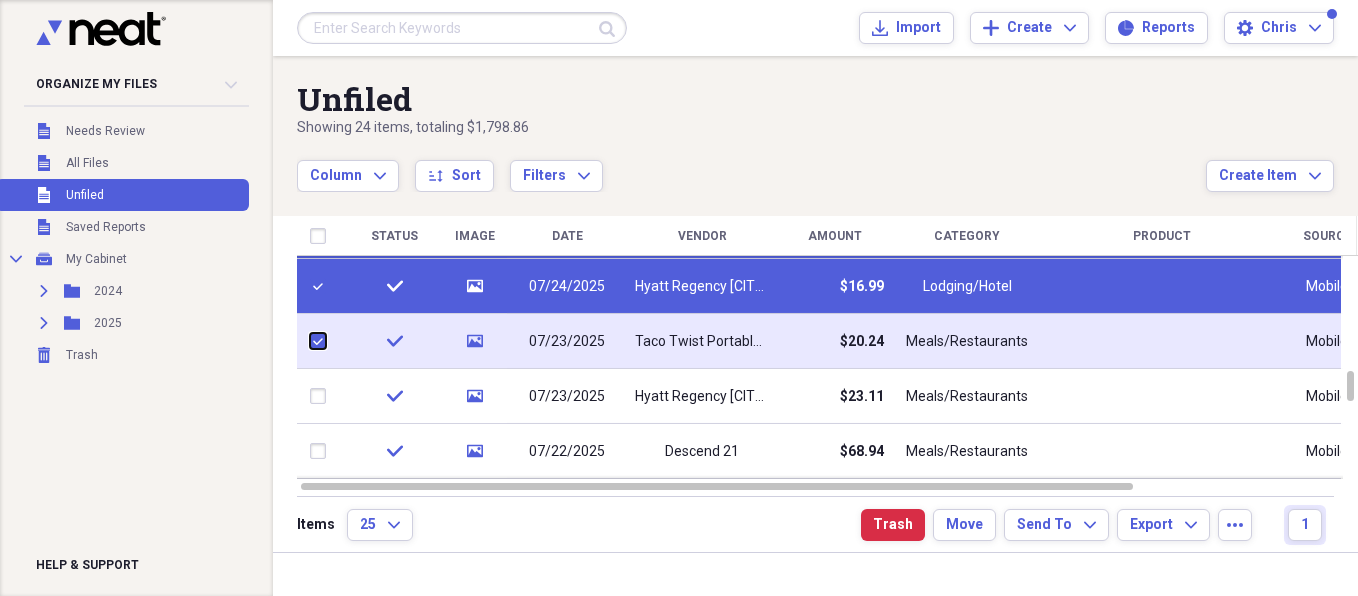 checkbox on "true" 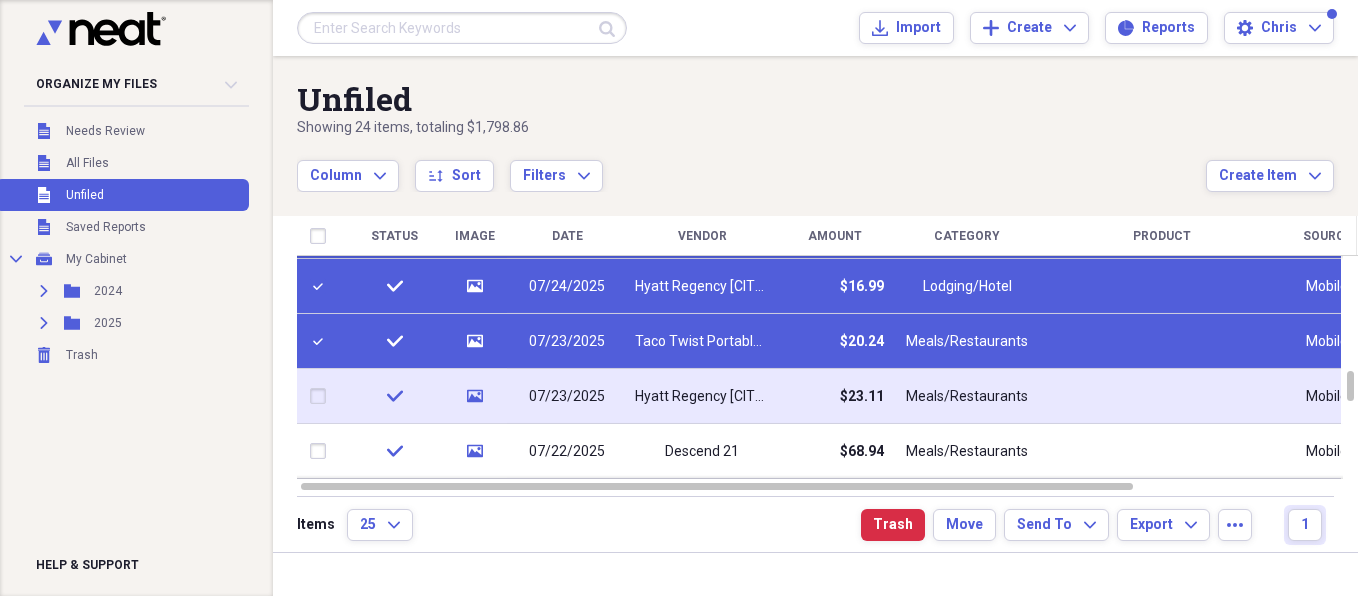 click at bounding box center [322, 396] 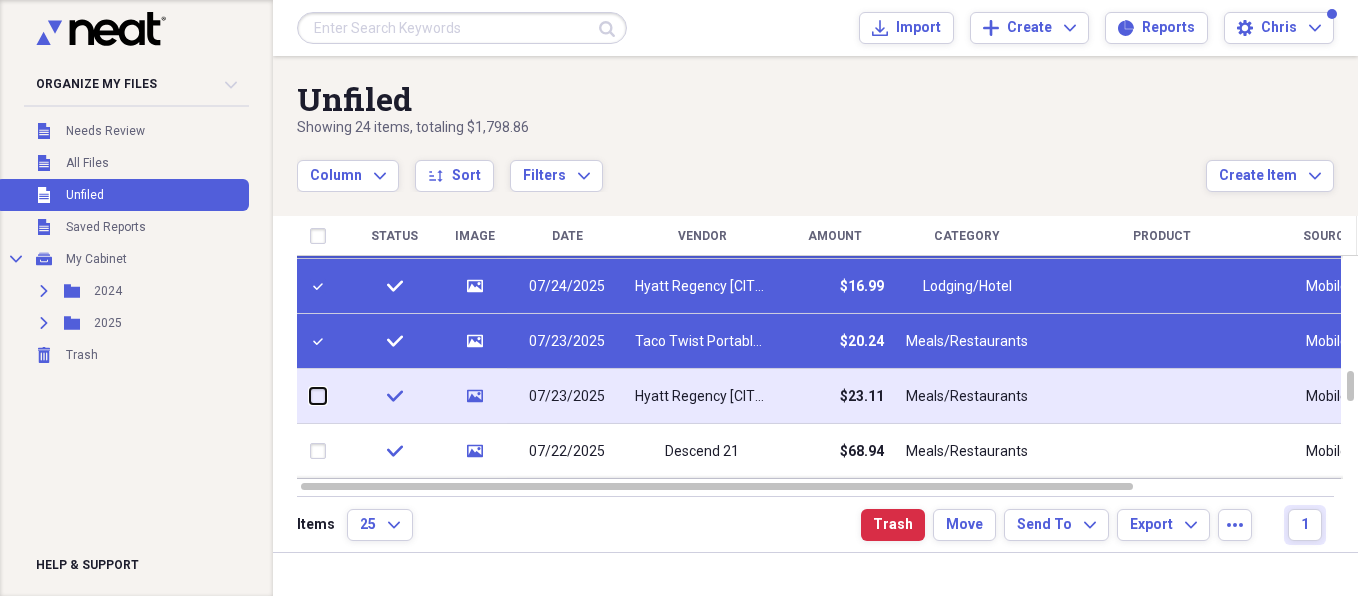 click at bounding box center [310, 396] 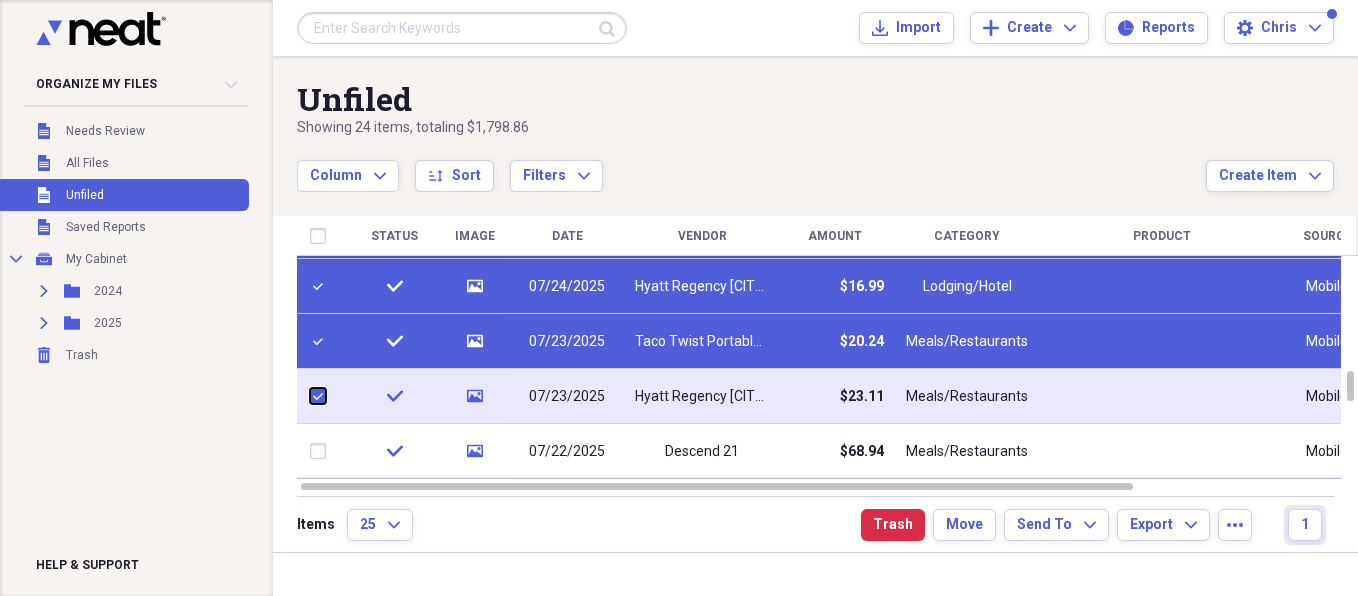 checkbox on "true" 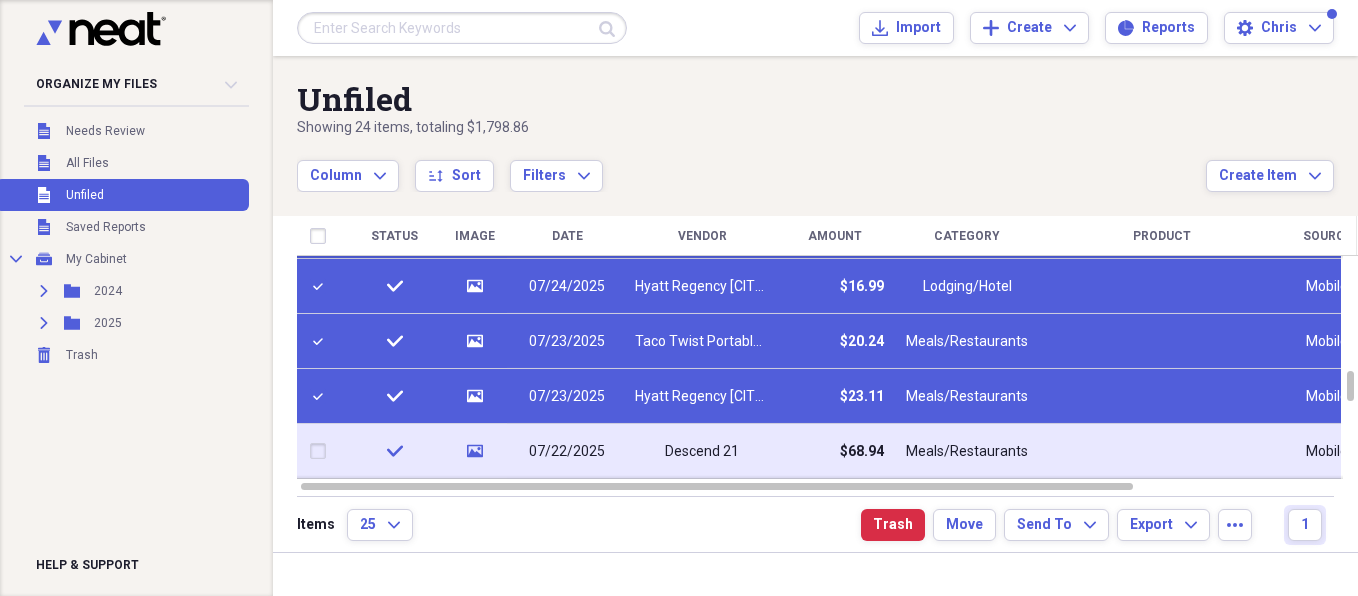 click at bounding box center [322, 451] 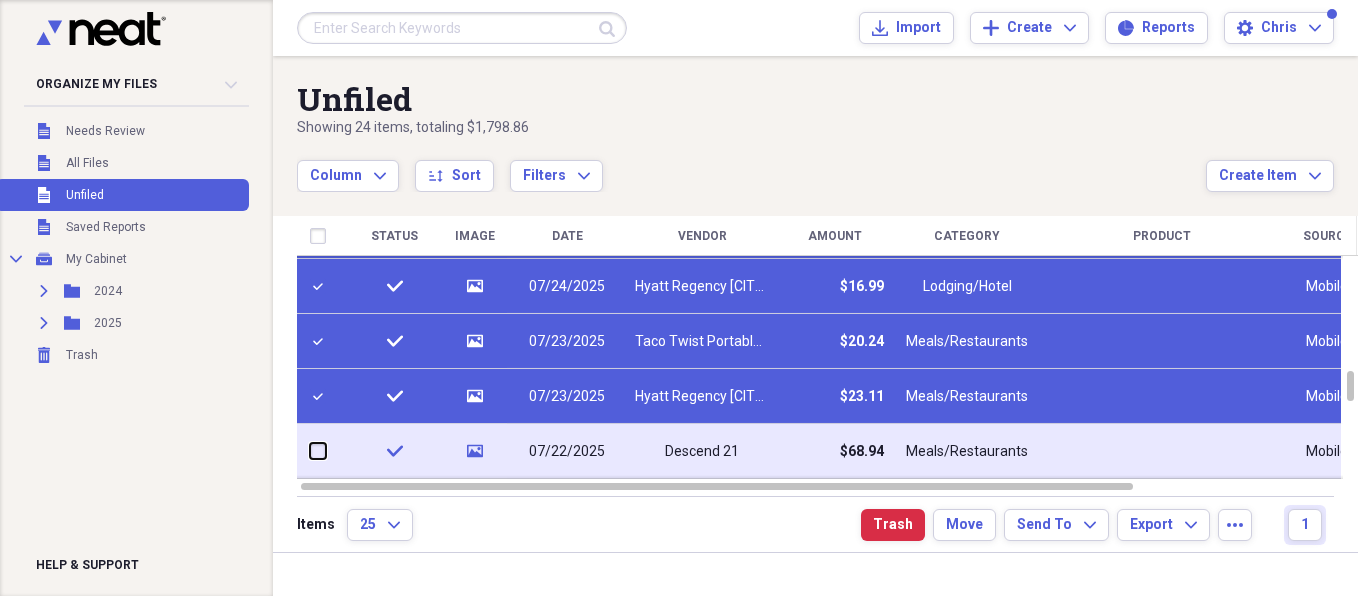 click at bounding box center (310, 451) 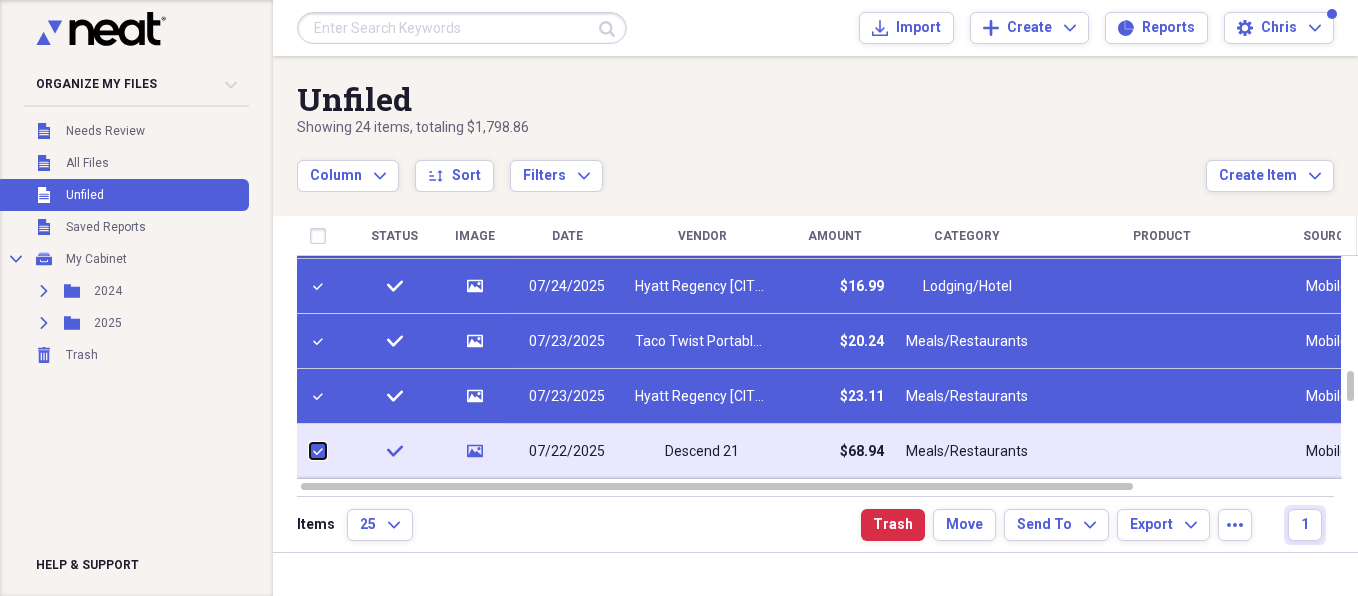 checkbox on "true" 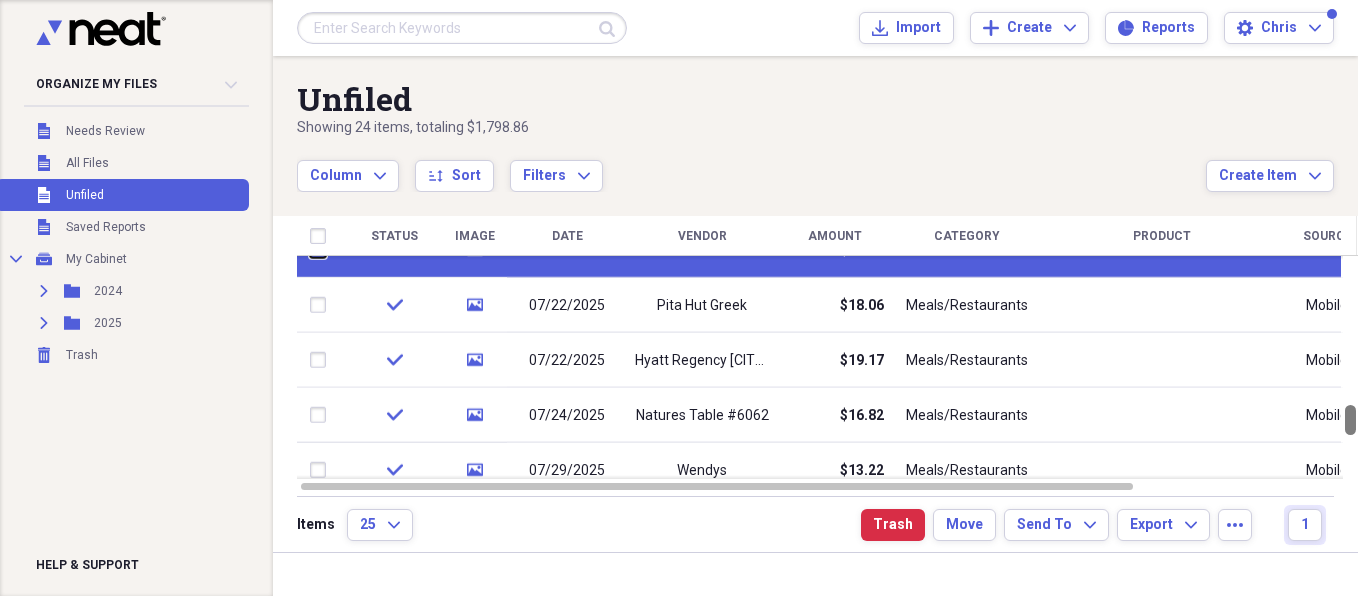 checkbox on "false" 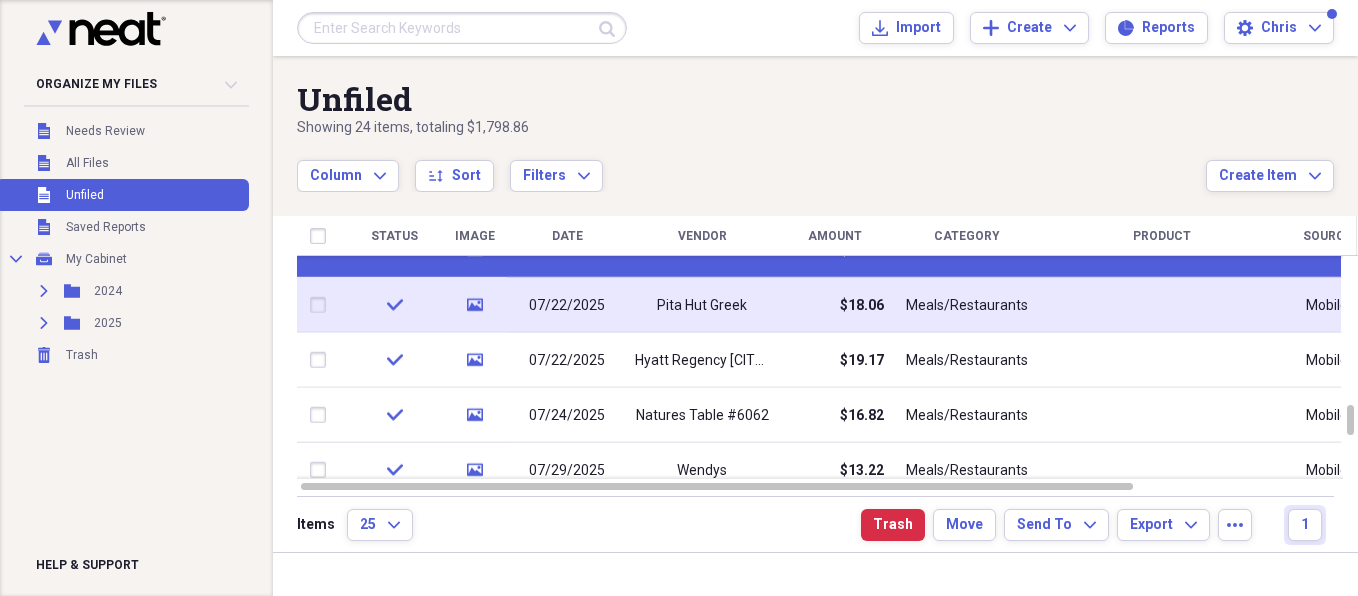 click at bounding box center (322, 305) 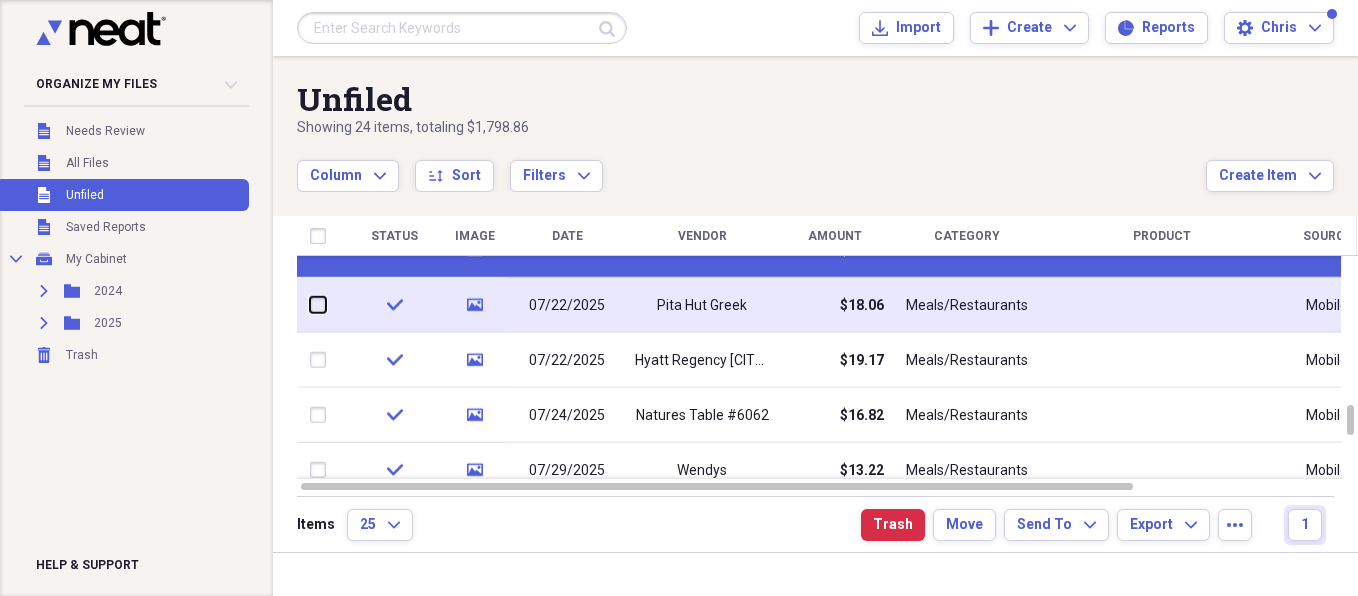click at bounding box center [310, 305] 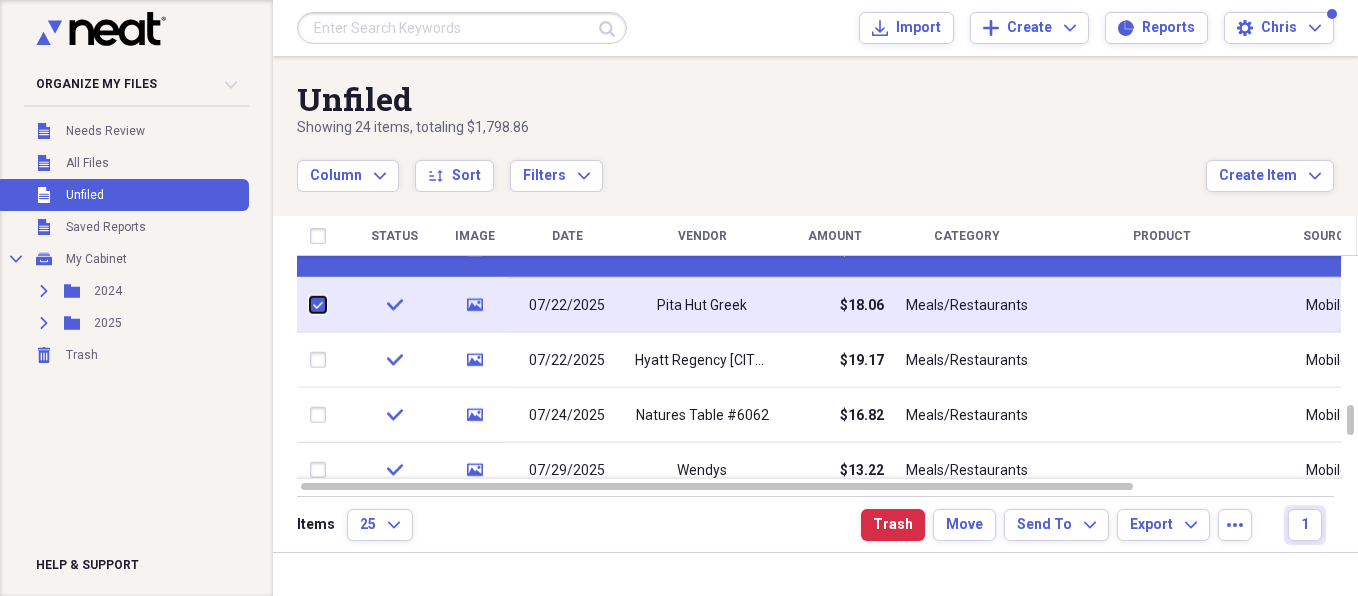 checkbox on "true" 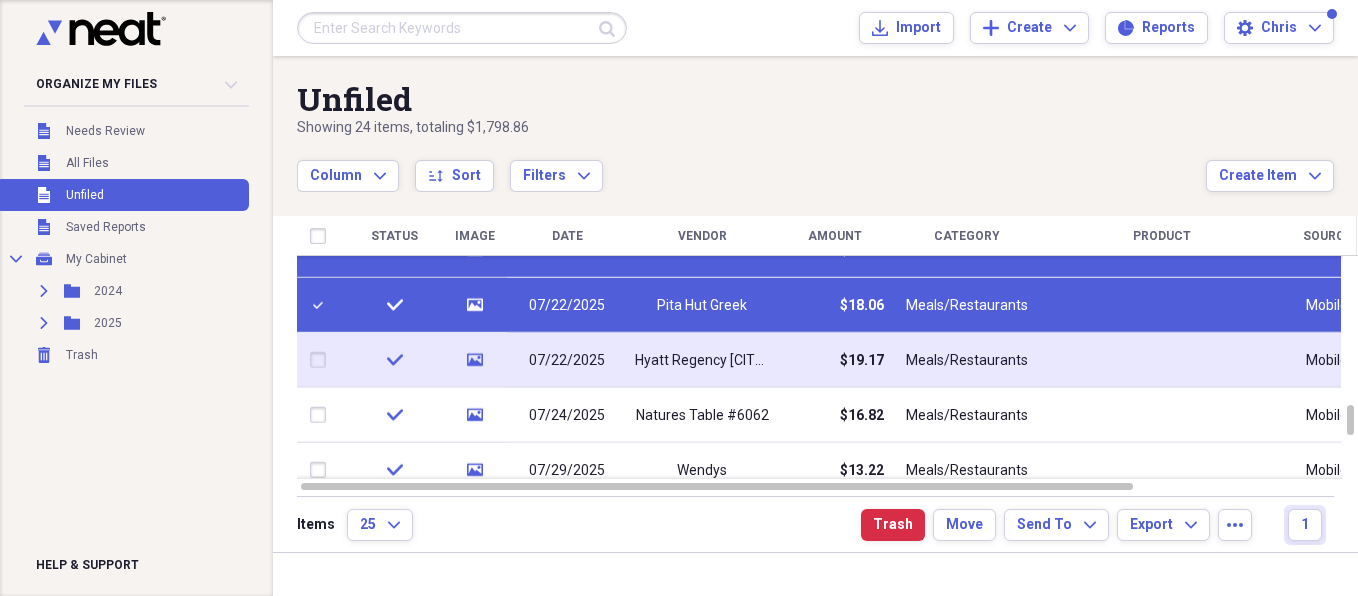 click at bounding box center (322, 360) 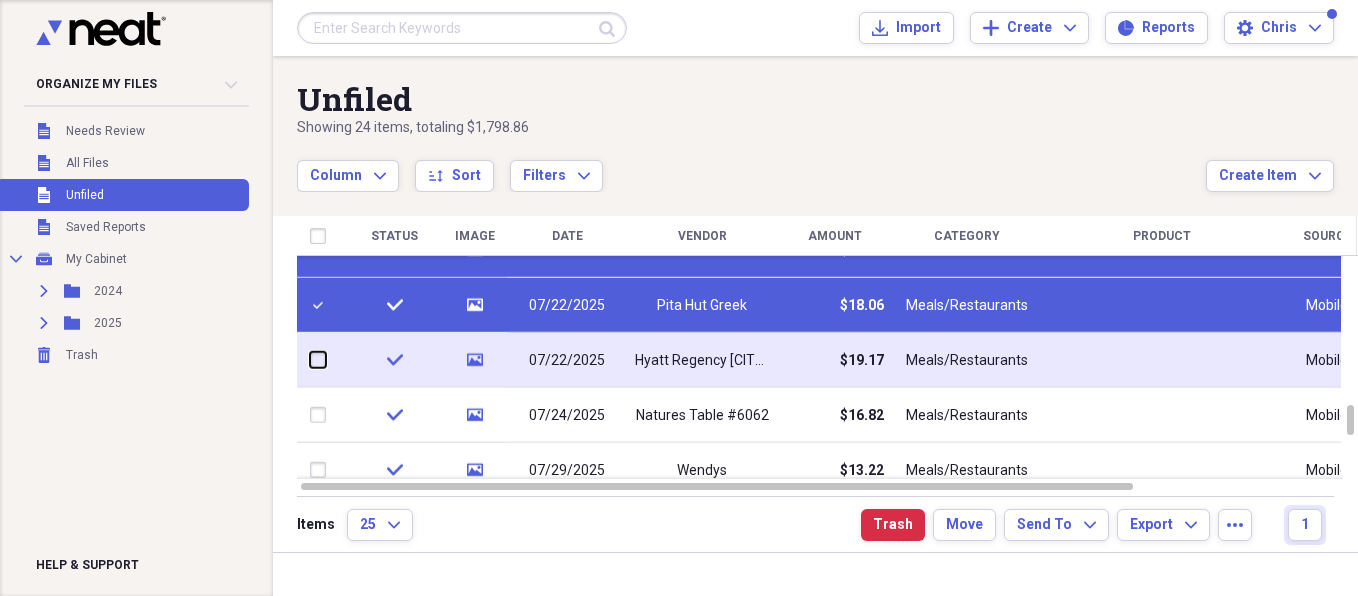 click at bounding box center (310, 360) 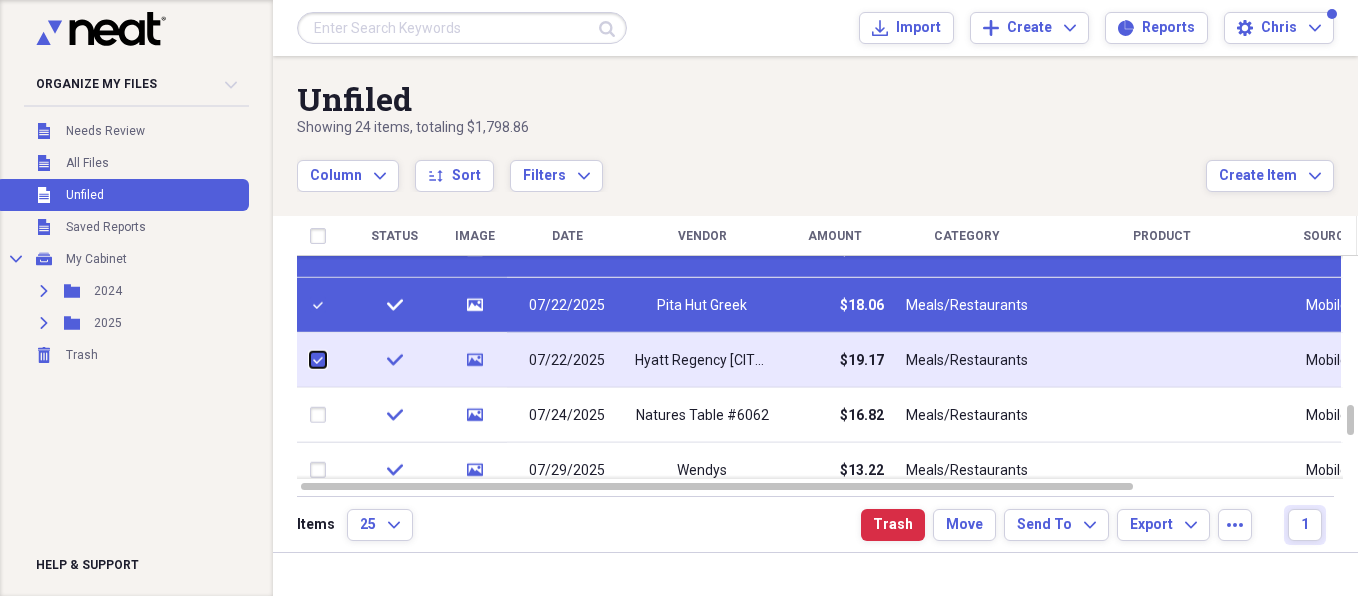 checkbox on "true" 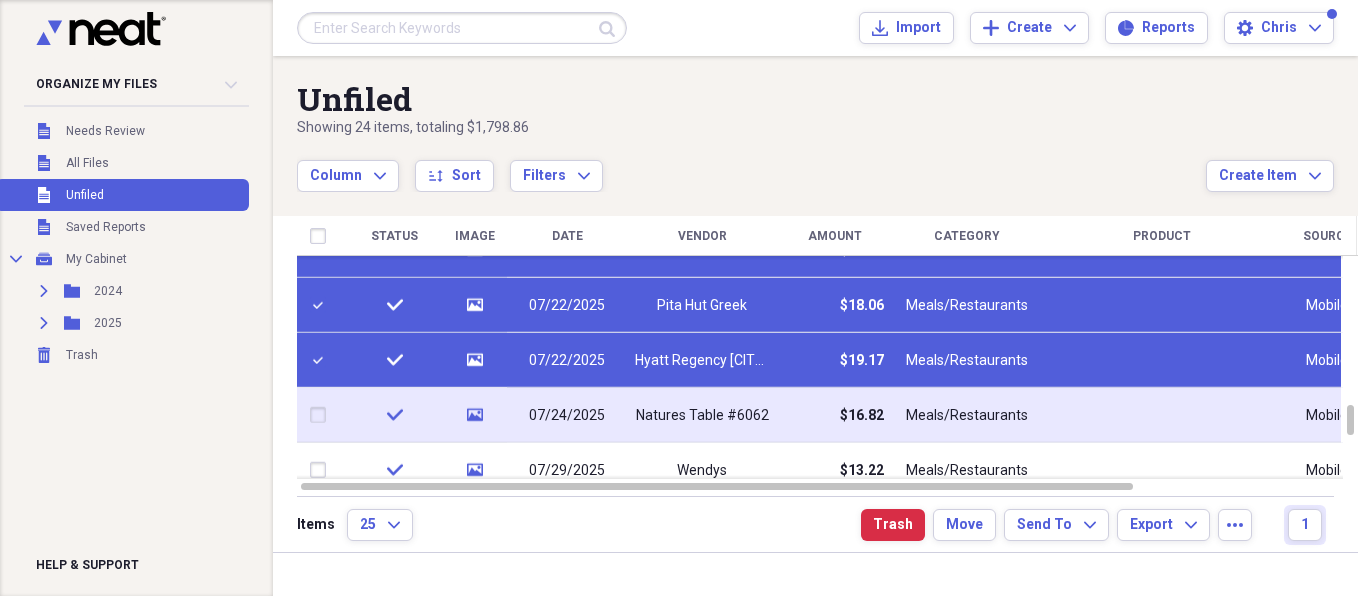 click at bounding box center [322, 415] 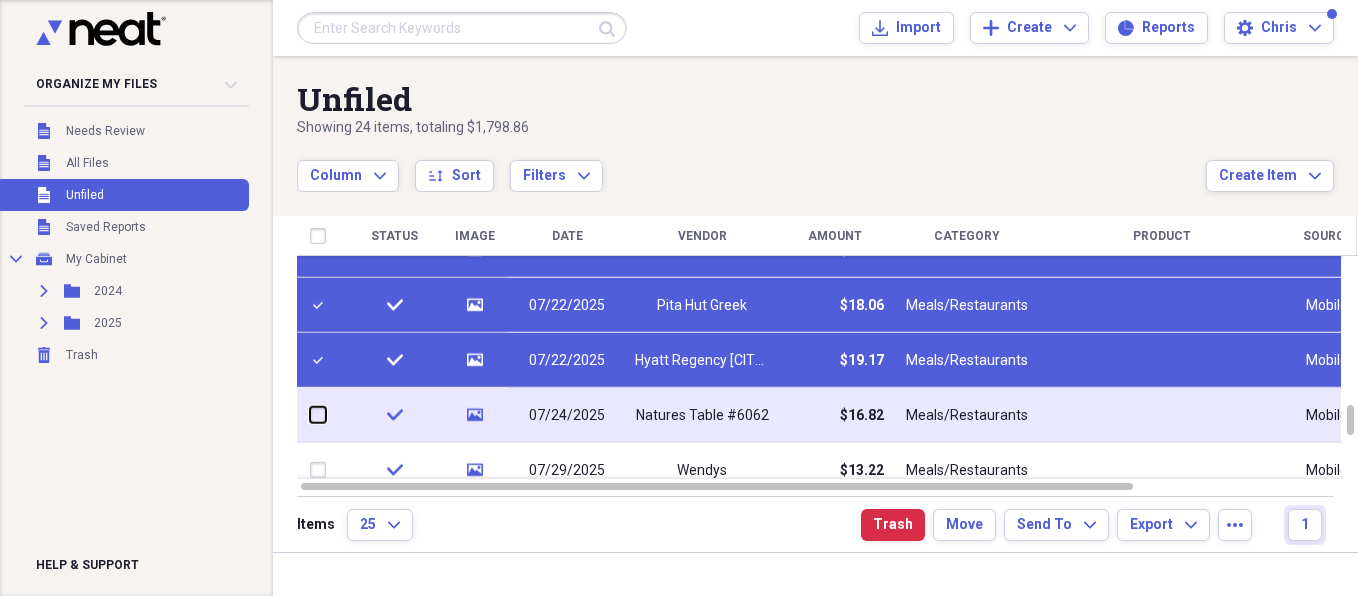 click at bounding box center (310, 415) 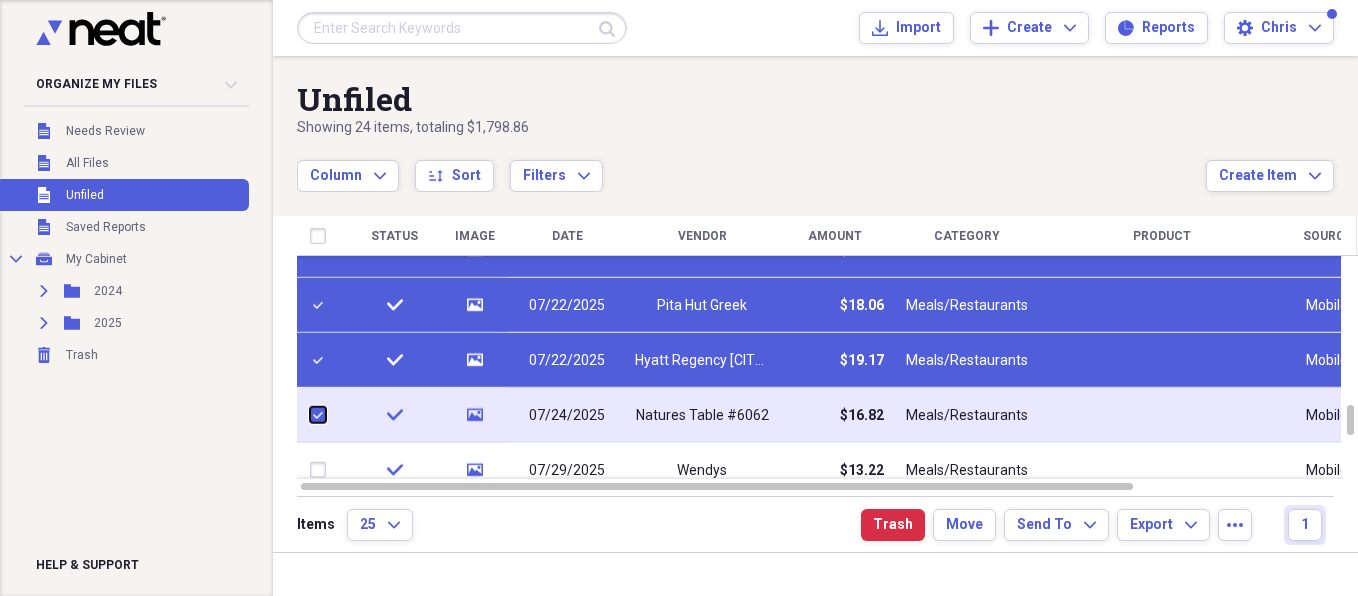 checkbox on "true" 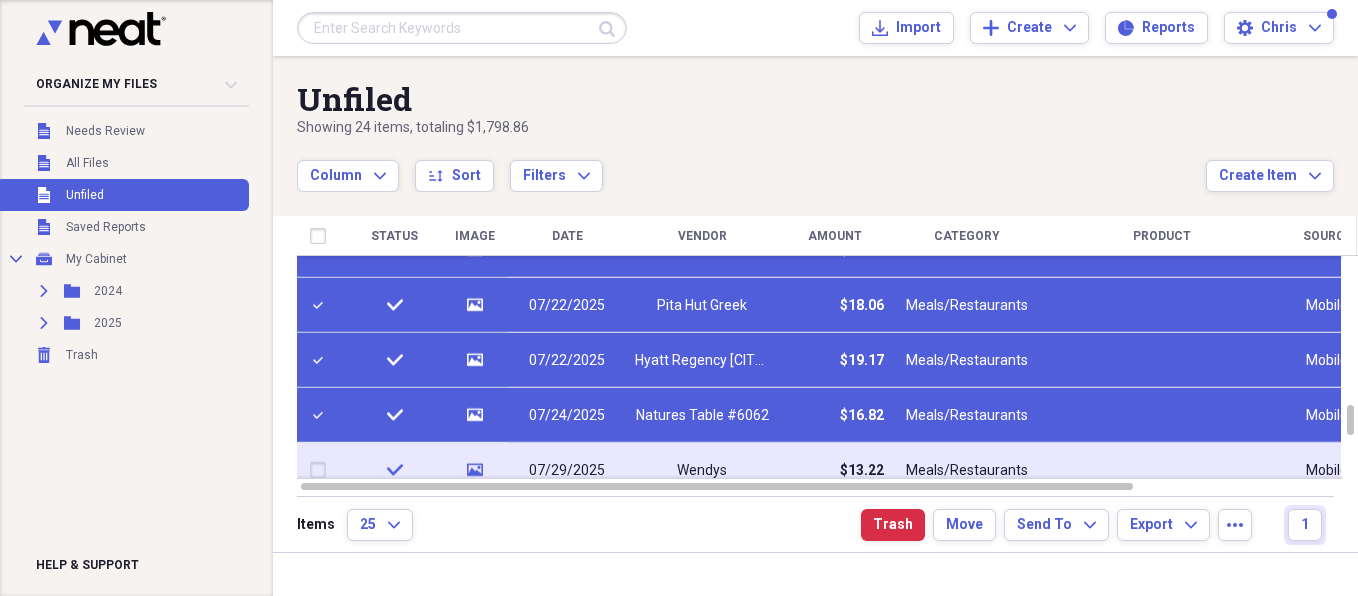 click at bounding box center [322, 470] 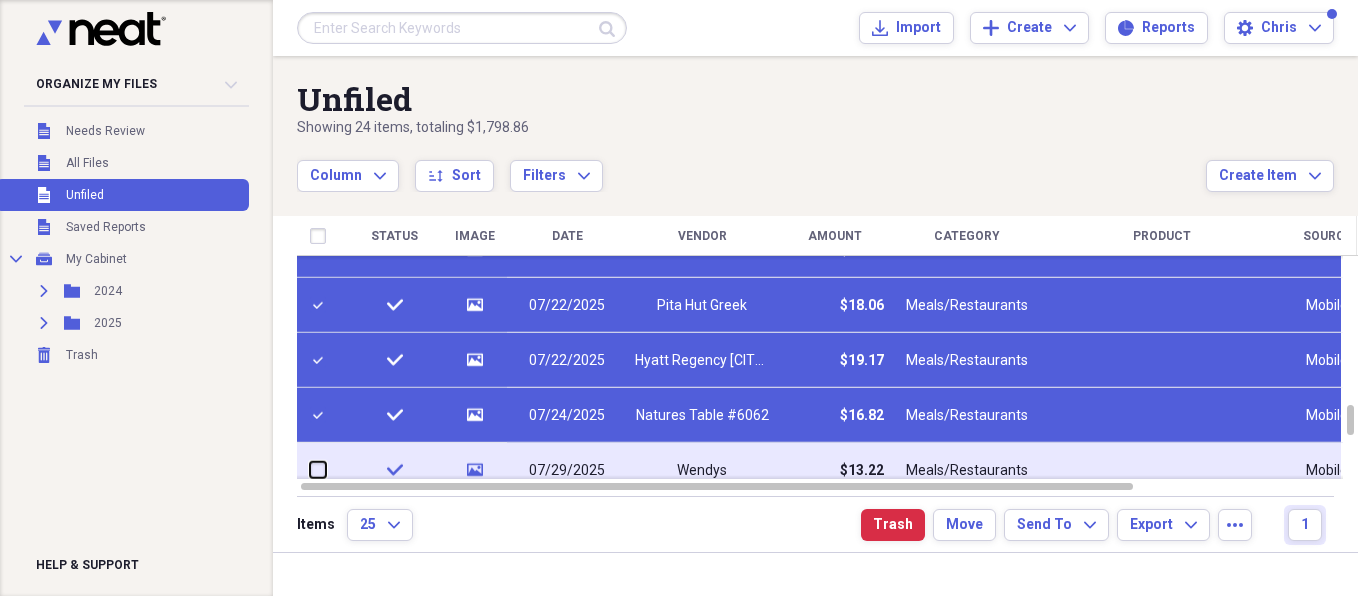 click at bounding box center (310, 470) 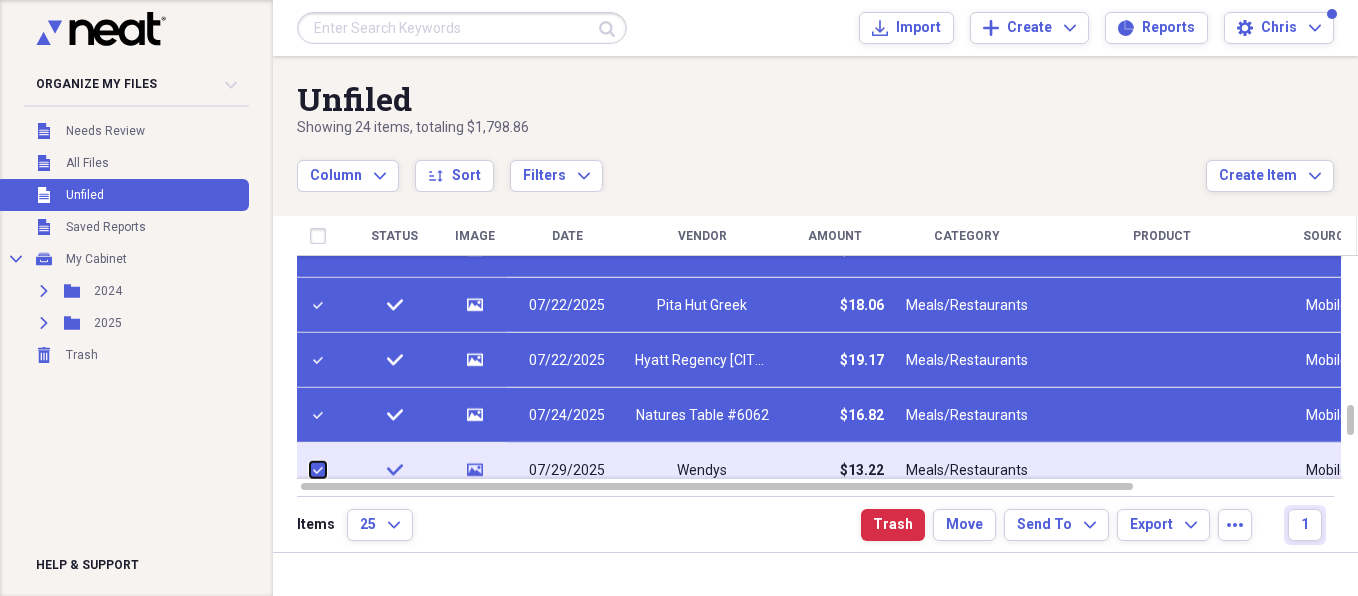 checkbox on "true" 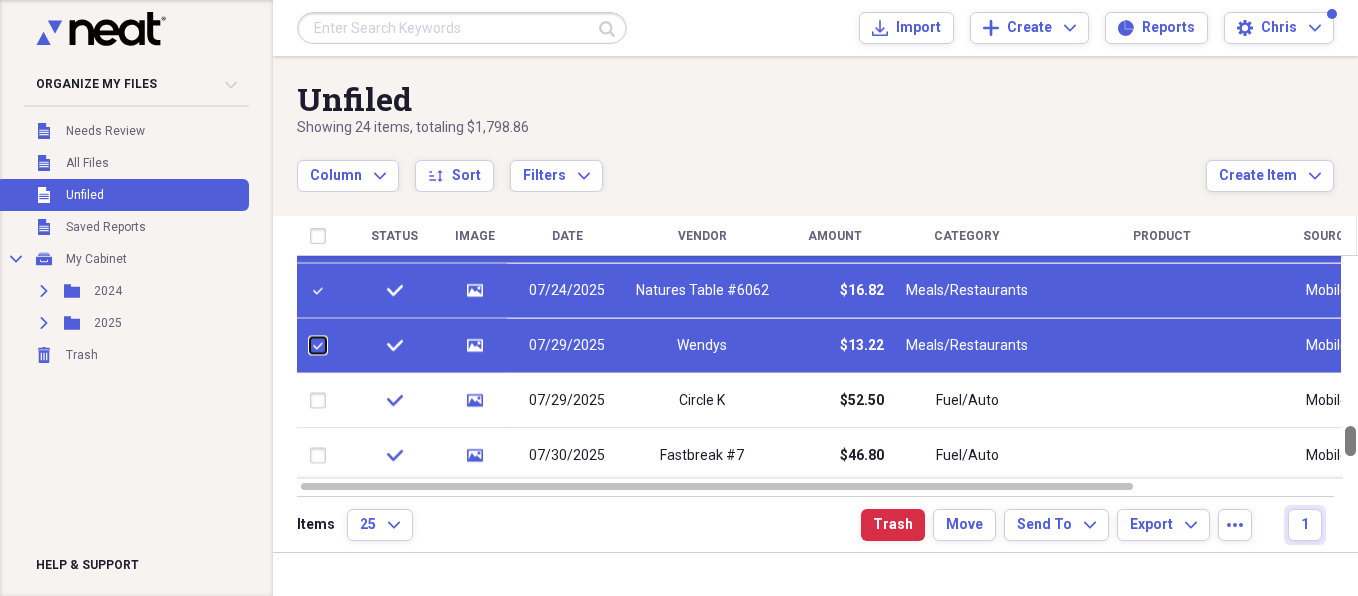 checkbox on "false" 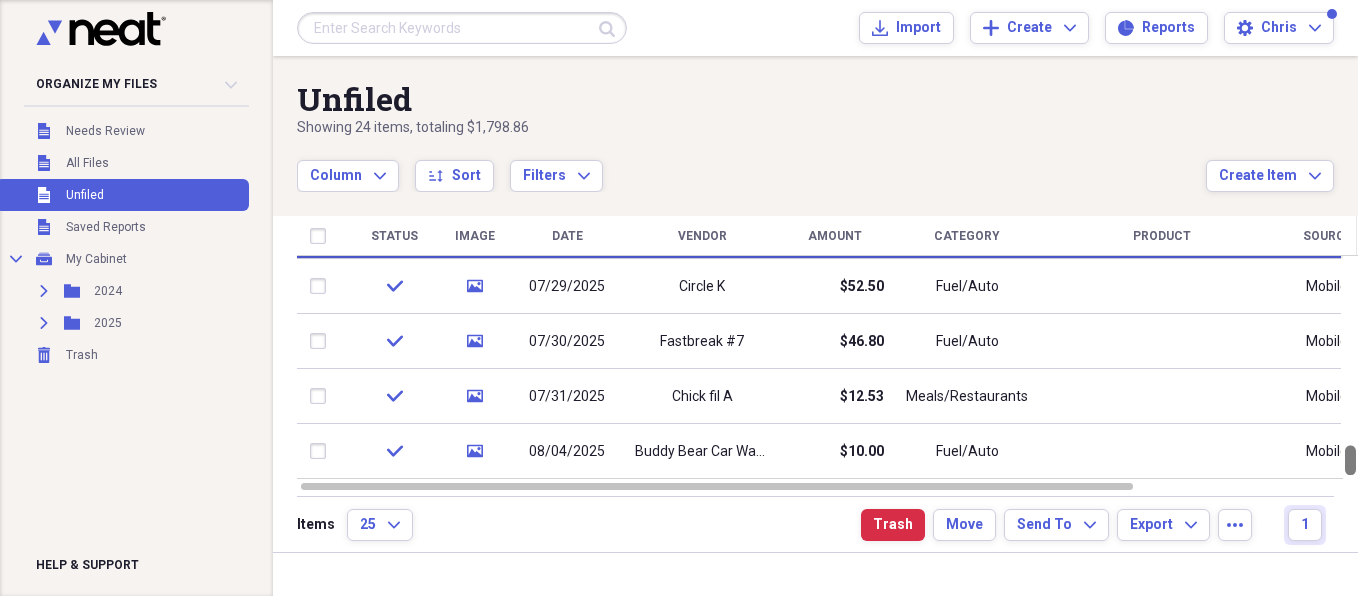 drag, startPoint x: 1348, startPoint y: 419, endPoint x: 1351, endPoint y: 462, distance: 43.104523 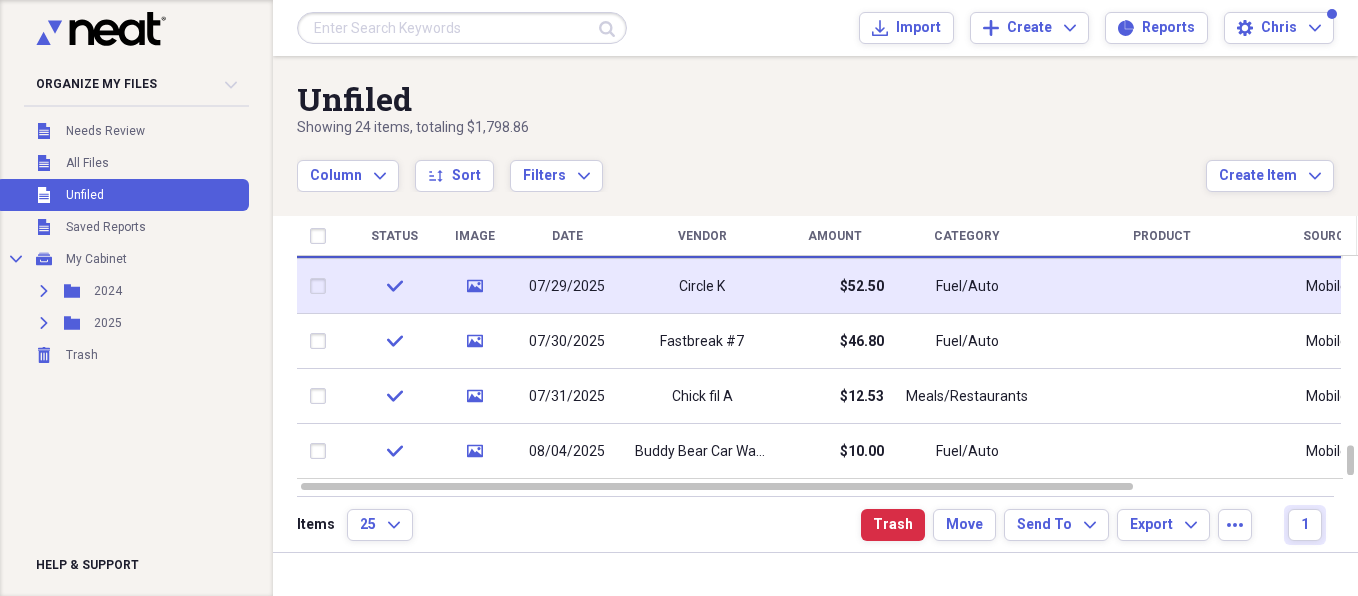 click at bounding box center (322, 286) 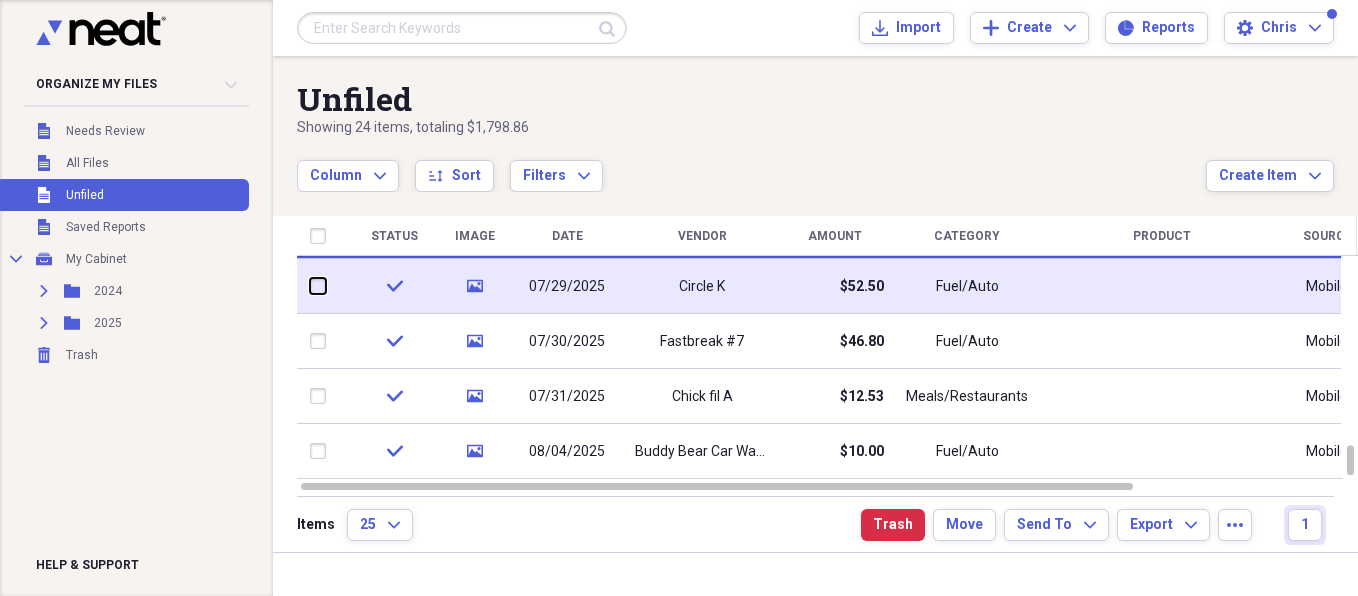 click at bounding box center (310, 286) 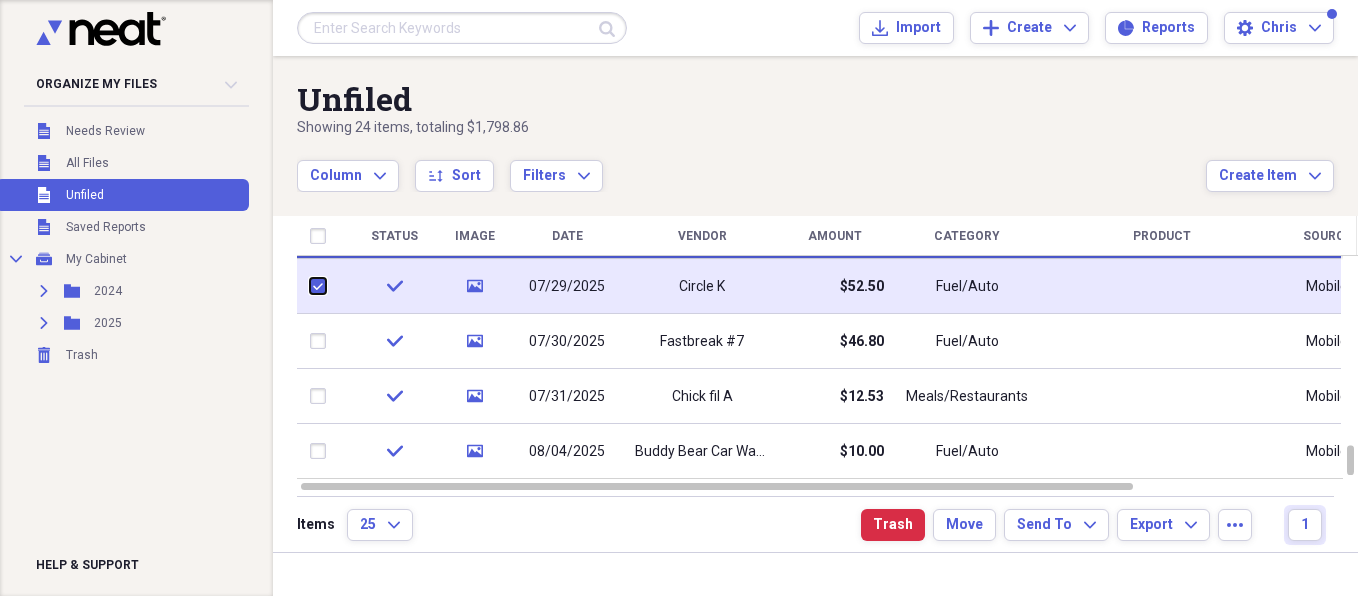 checkbox on "true" 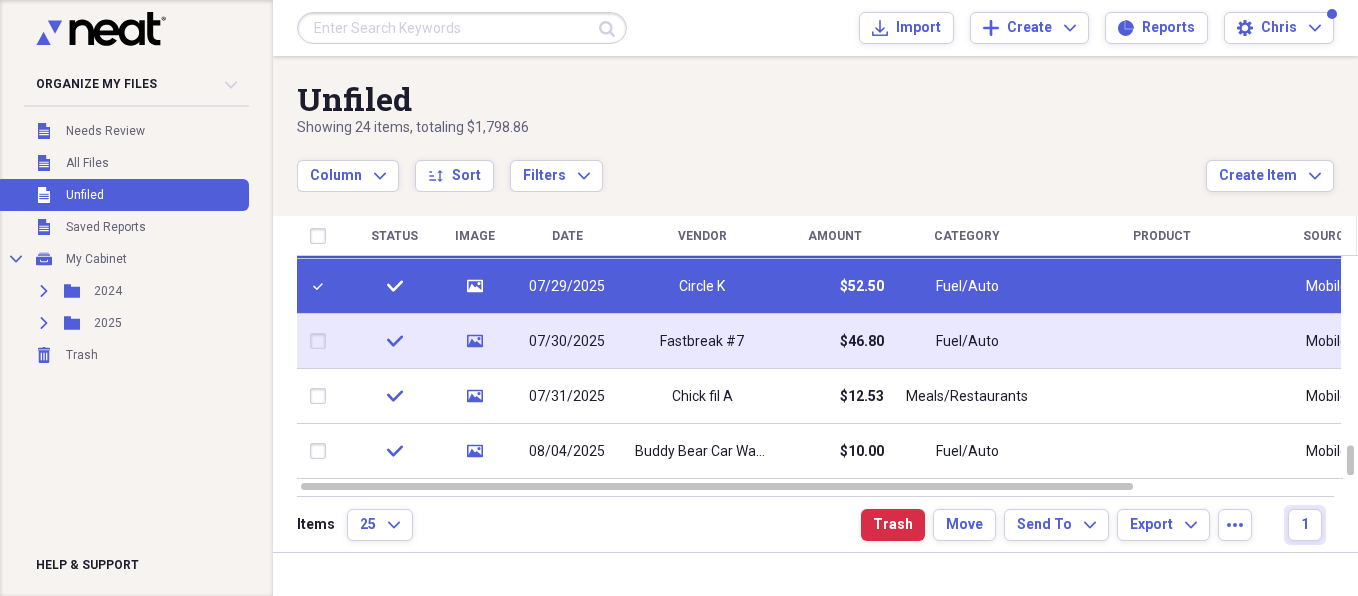 click at bounding box center (322, 341) 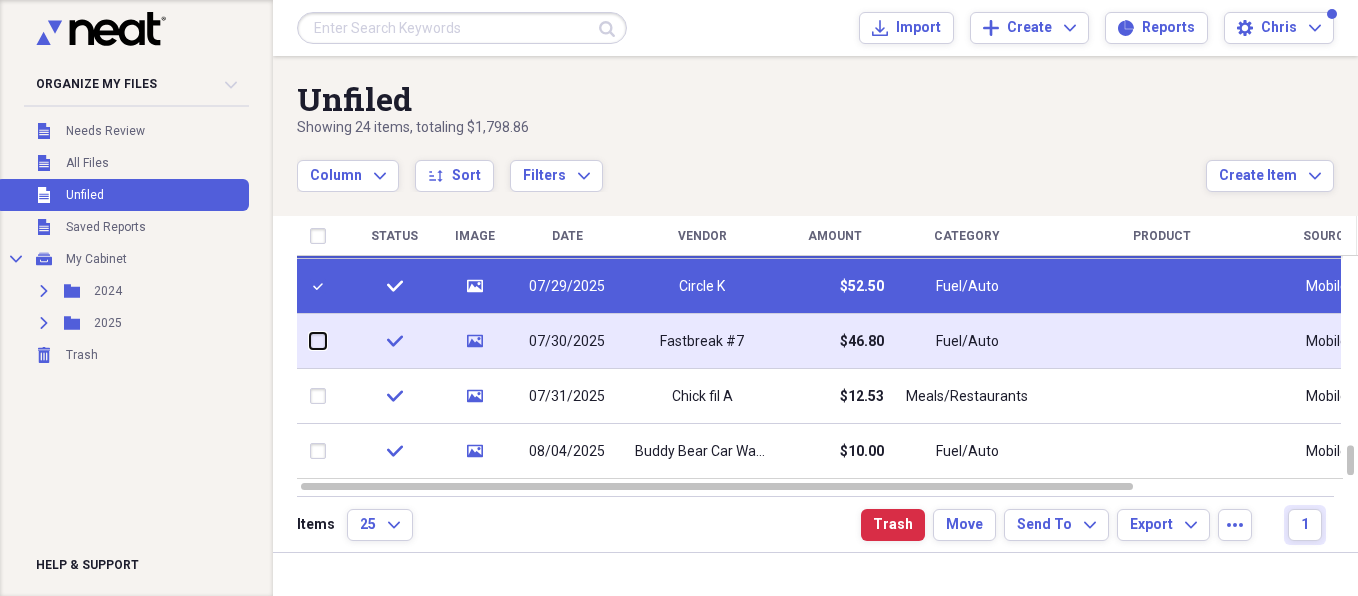 click at bounding box center (310, 341) 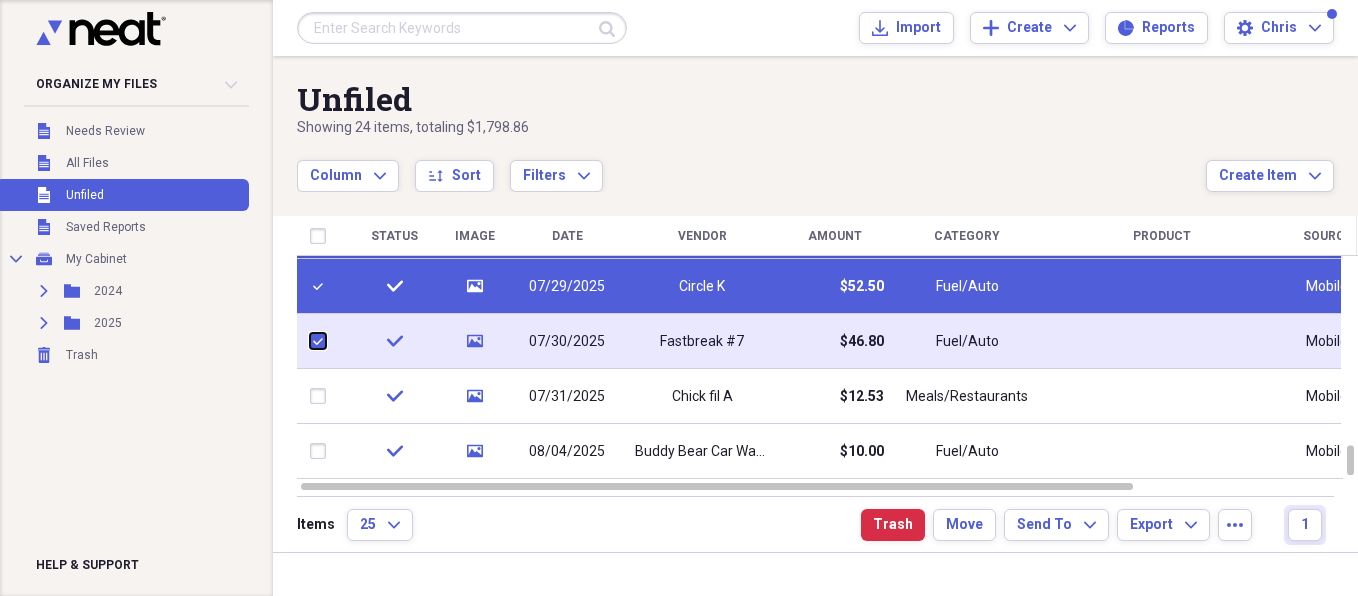 checkbox on "true" 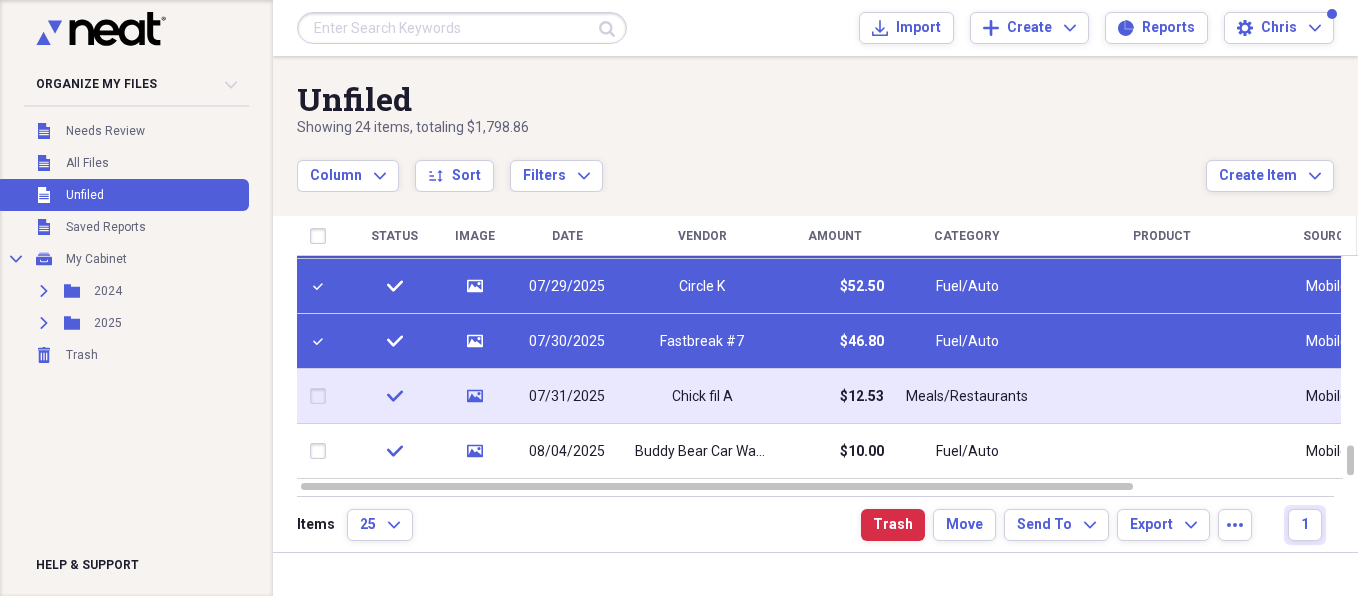 click at bounding box center (322, 396) 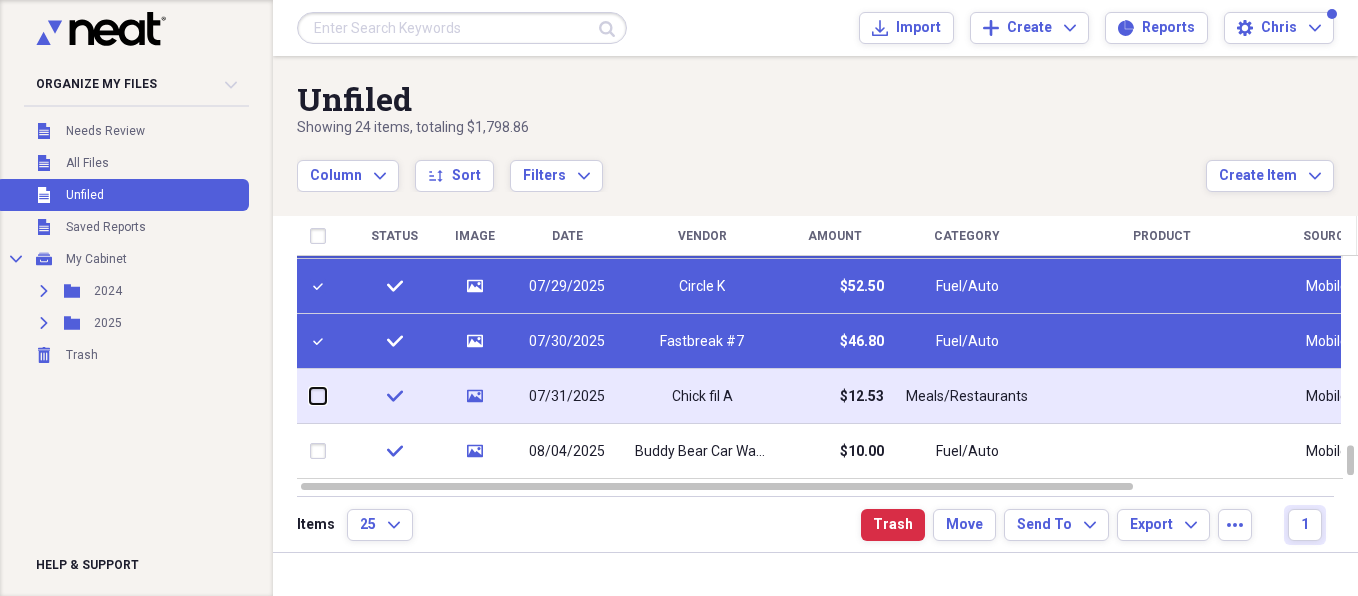 click at bounding box center [310, 396] 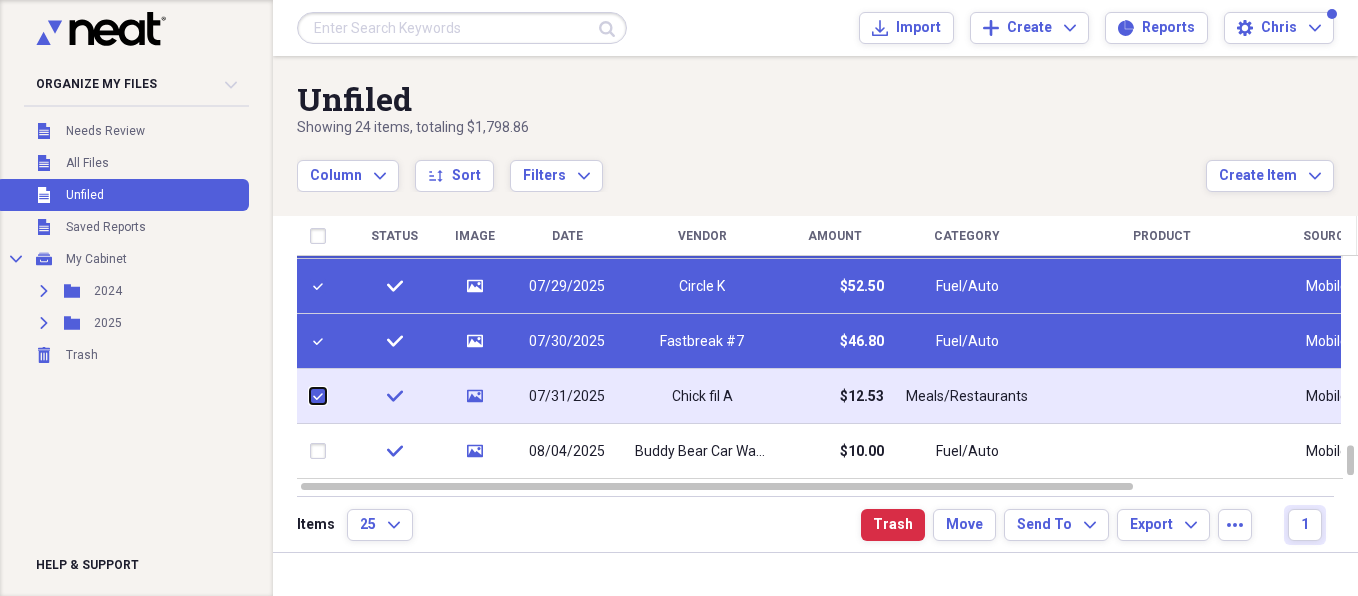 checkbox on "true" 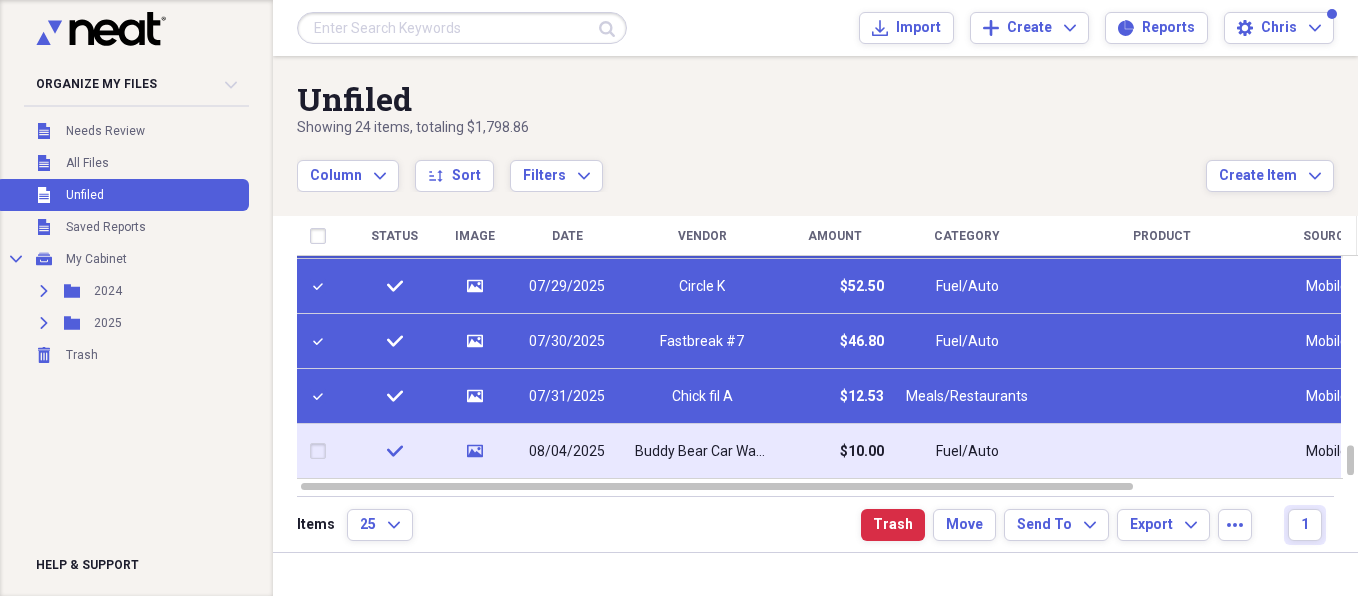 click at bounding box center [322, 451] 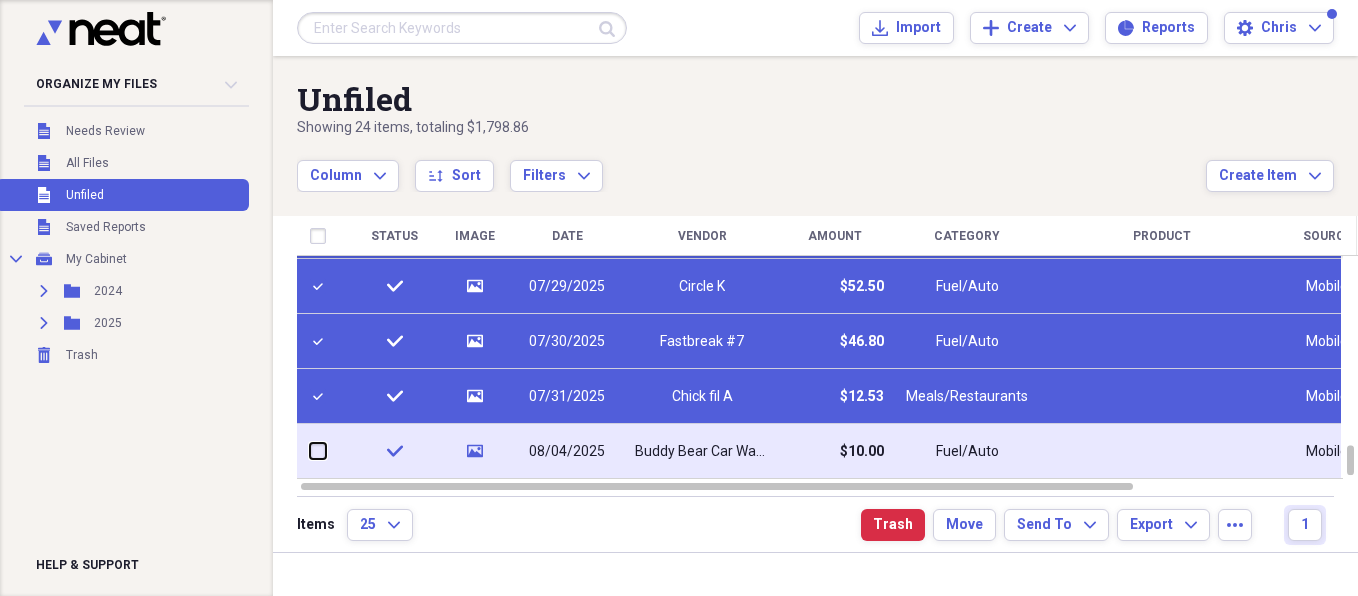 click at bounding box center [310, 451] 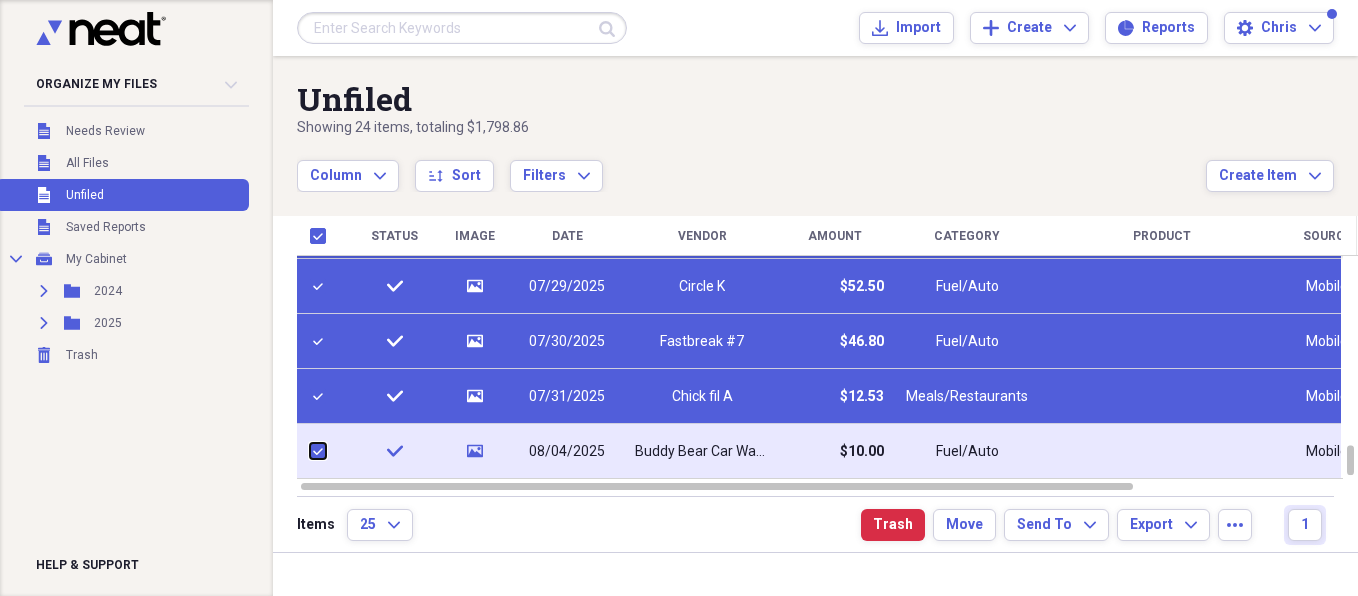 checkbox on "true" 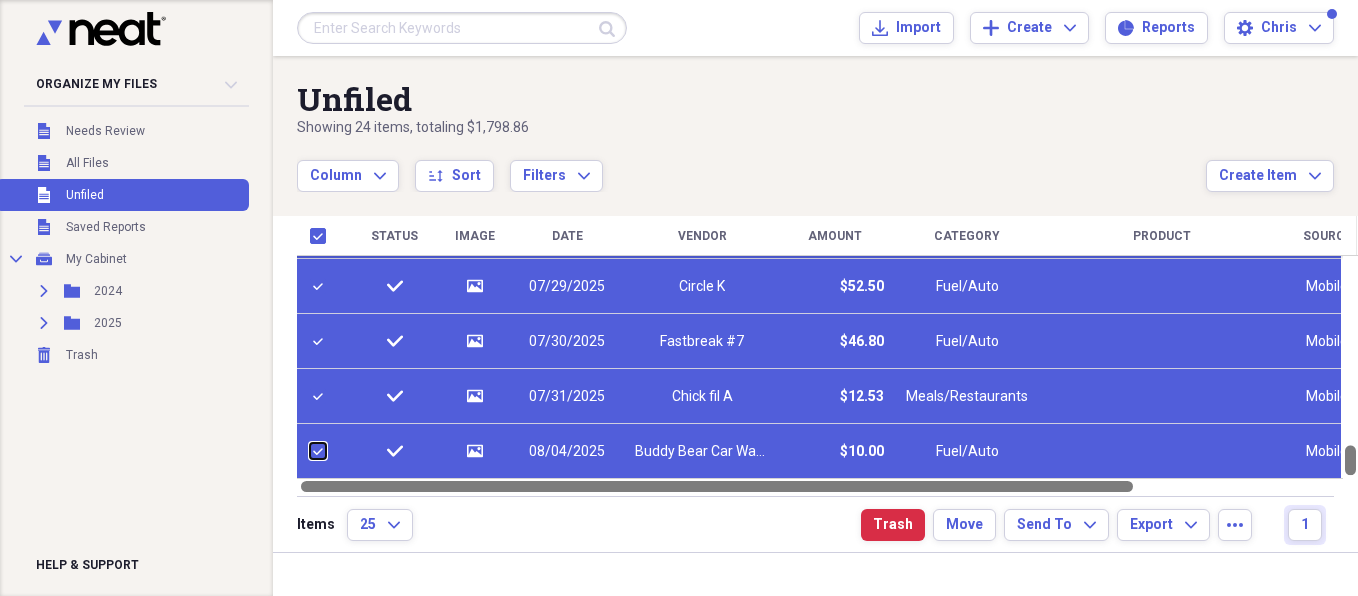drag, startPoint x: 1350, startPoint y: 460, endPoint x: 1350, endPoint y: 481, distance: 21 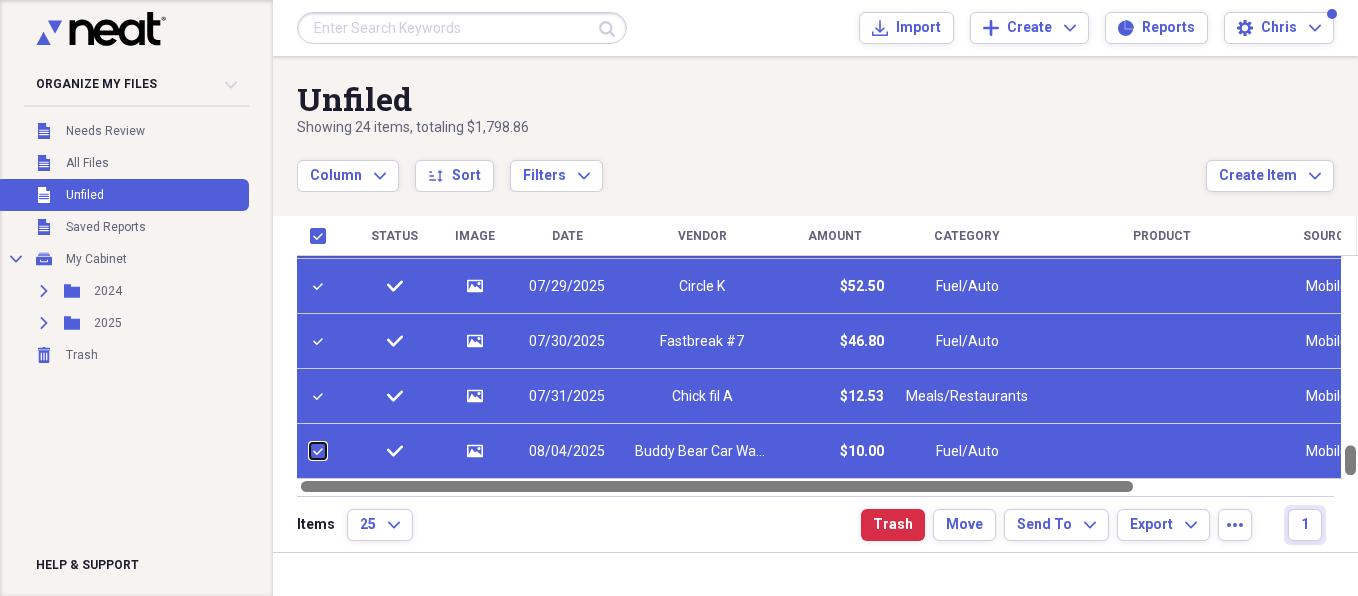 drag, startPoint x: 1350, startPoint y: 467, endPoint x: 1350, endPoint y: 480, distance: 13 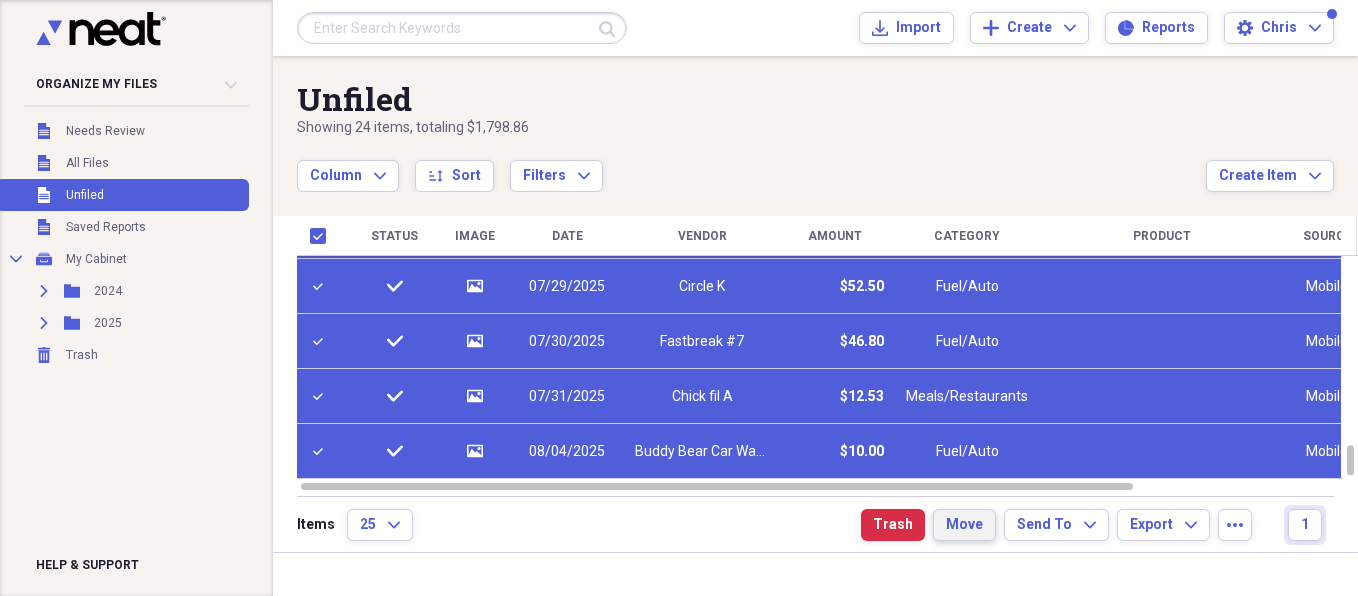 click on "Move" at bounding box center [964, 525] 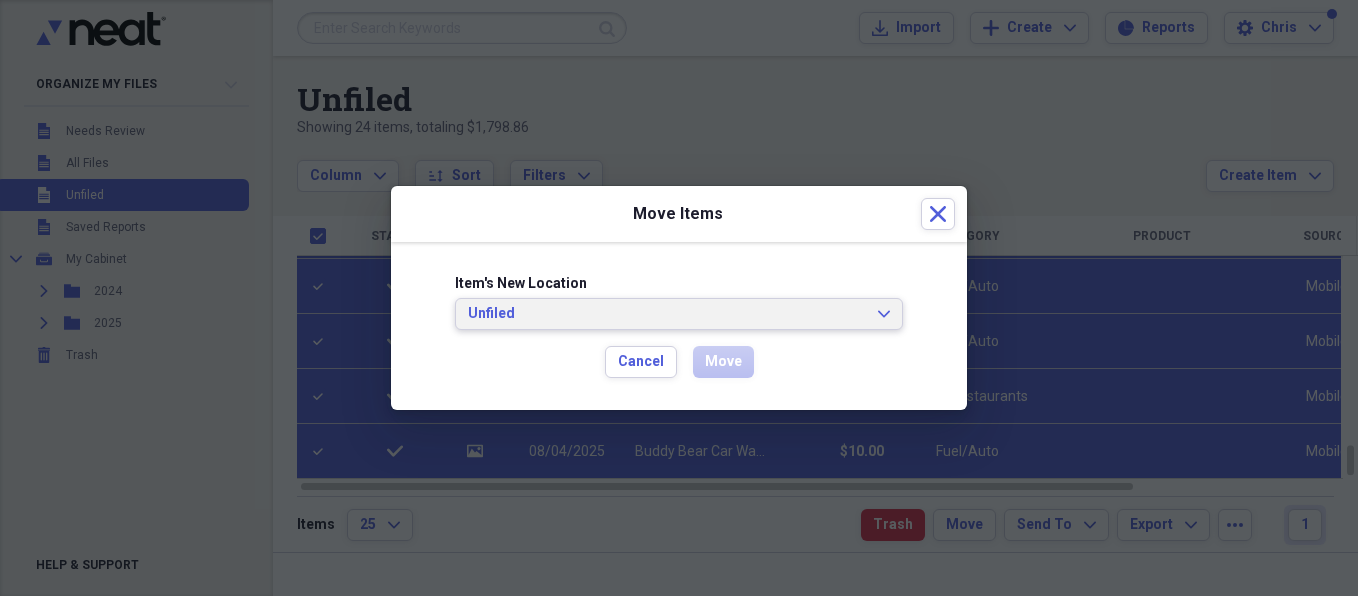 click on "Unfiled Expand" at bounding box center [679, 314] 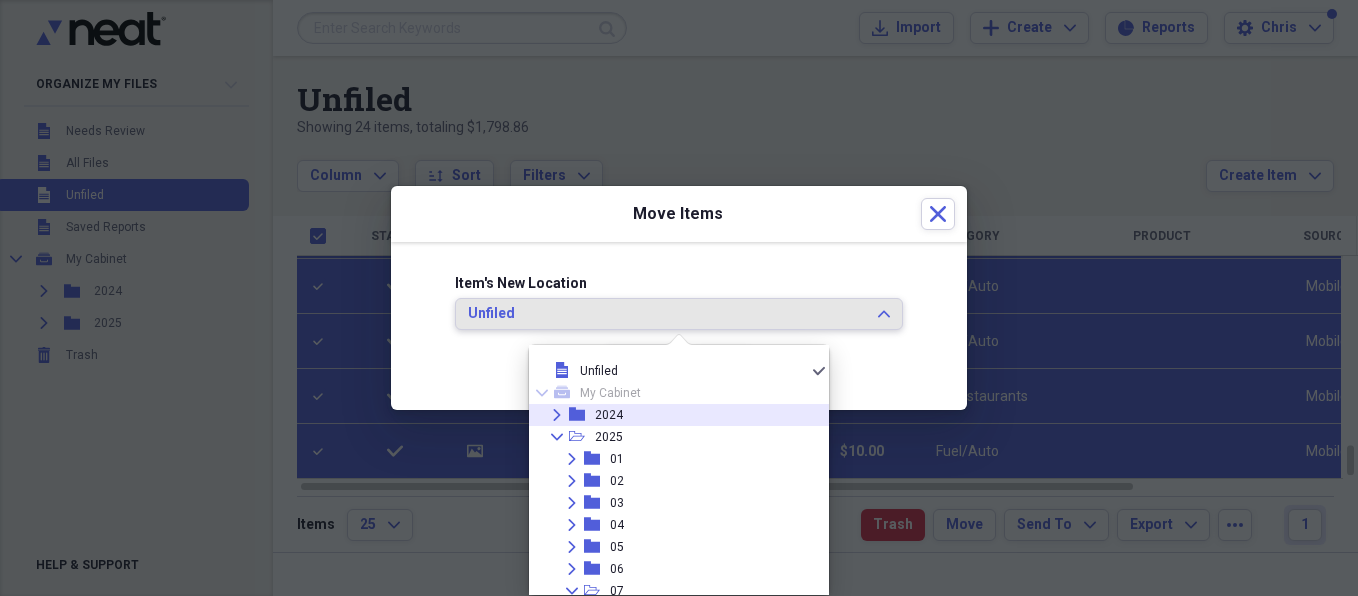 drag, startPoint x: 813, startPoint y: 411, endPoint x: 823, endPoint y: 431, distance: 22.36068 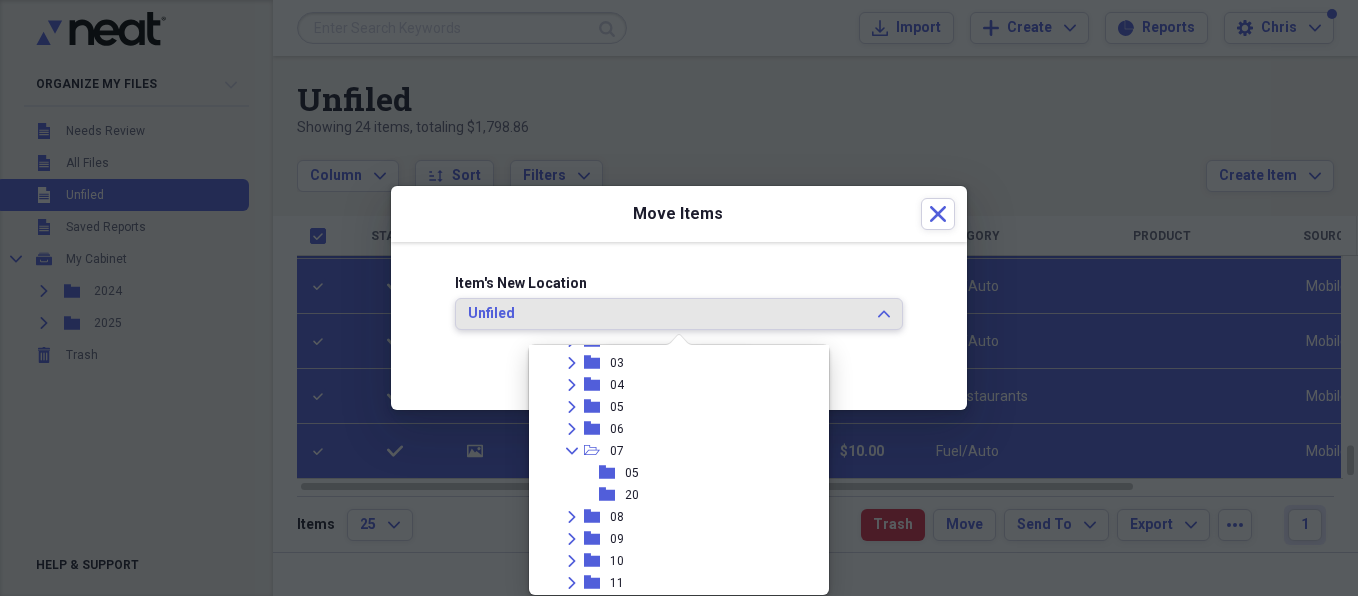 scroll, scrollTop: 146, scrollLeft: 0, axis: vertical 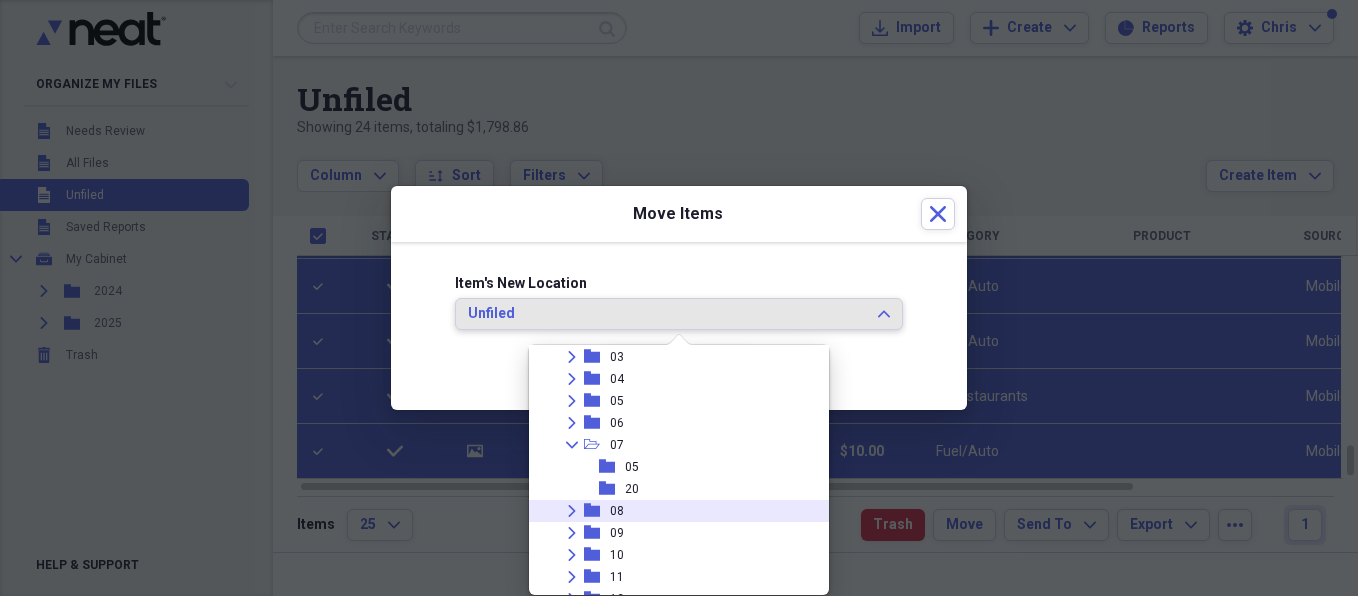 click 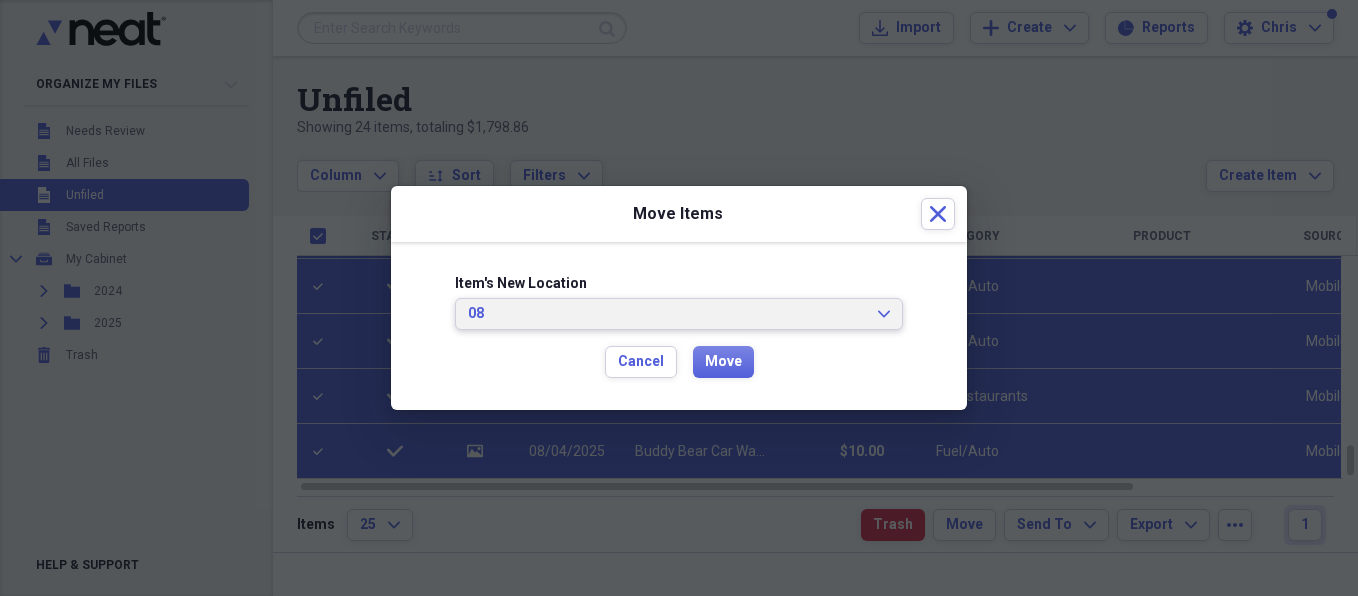 click 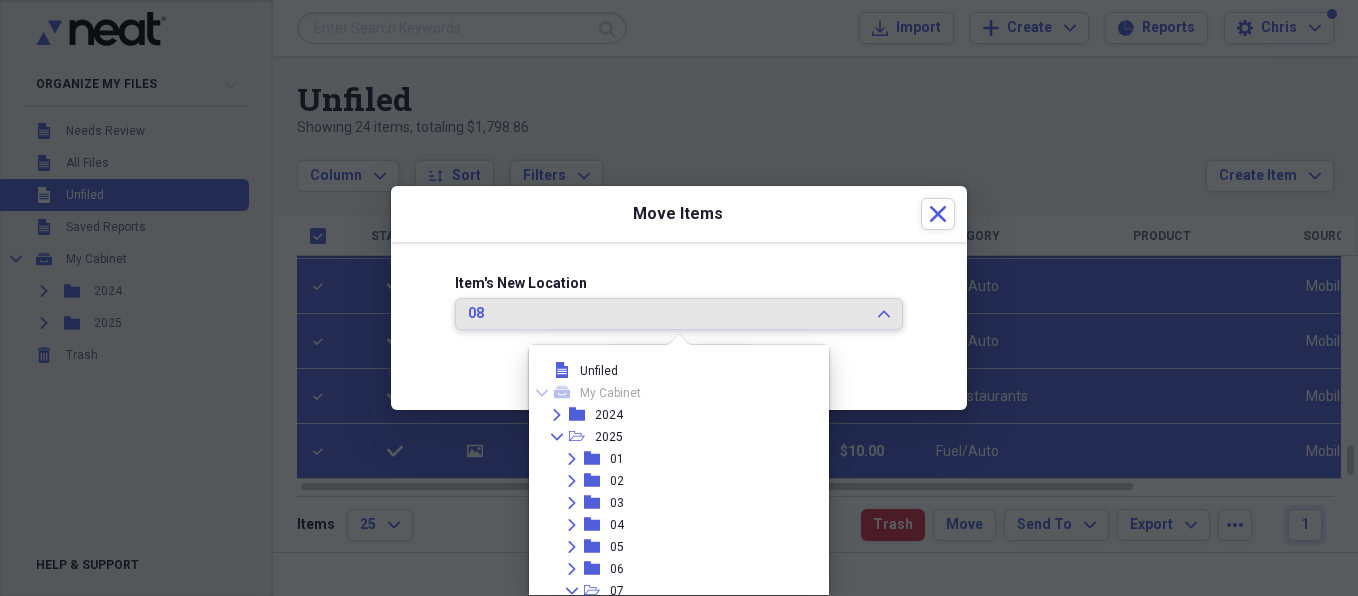 scroll, scrollTop: 183, scrollLeft: 0, axis: vertical 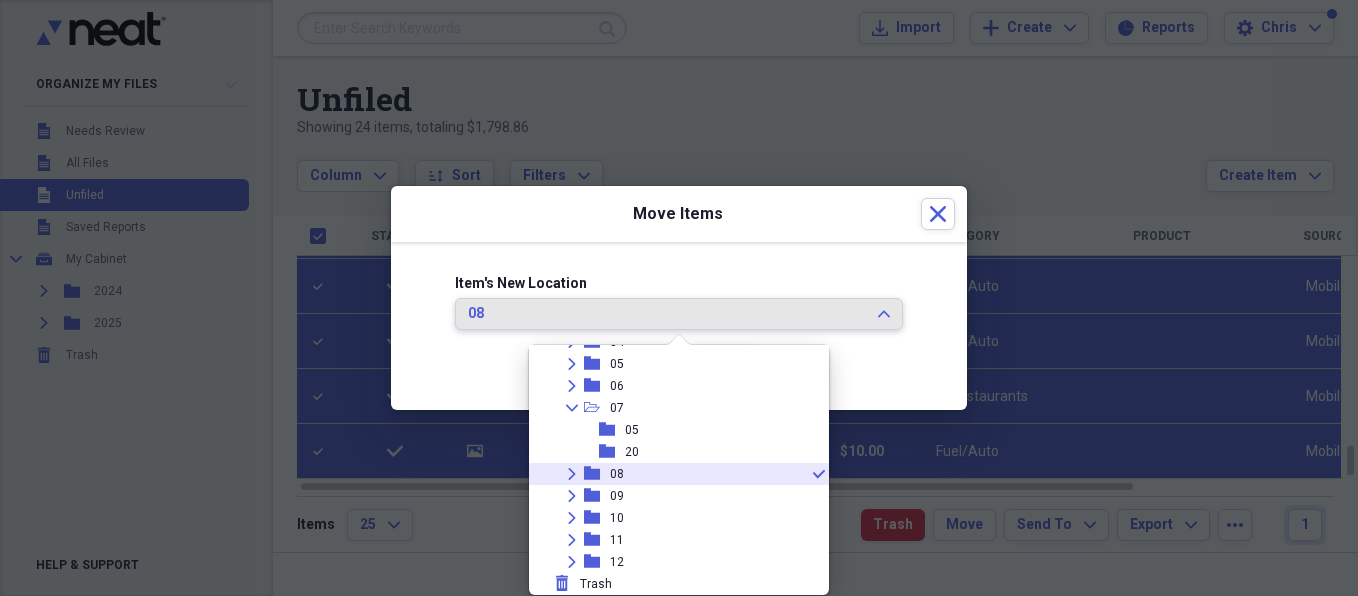 click 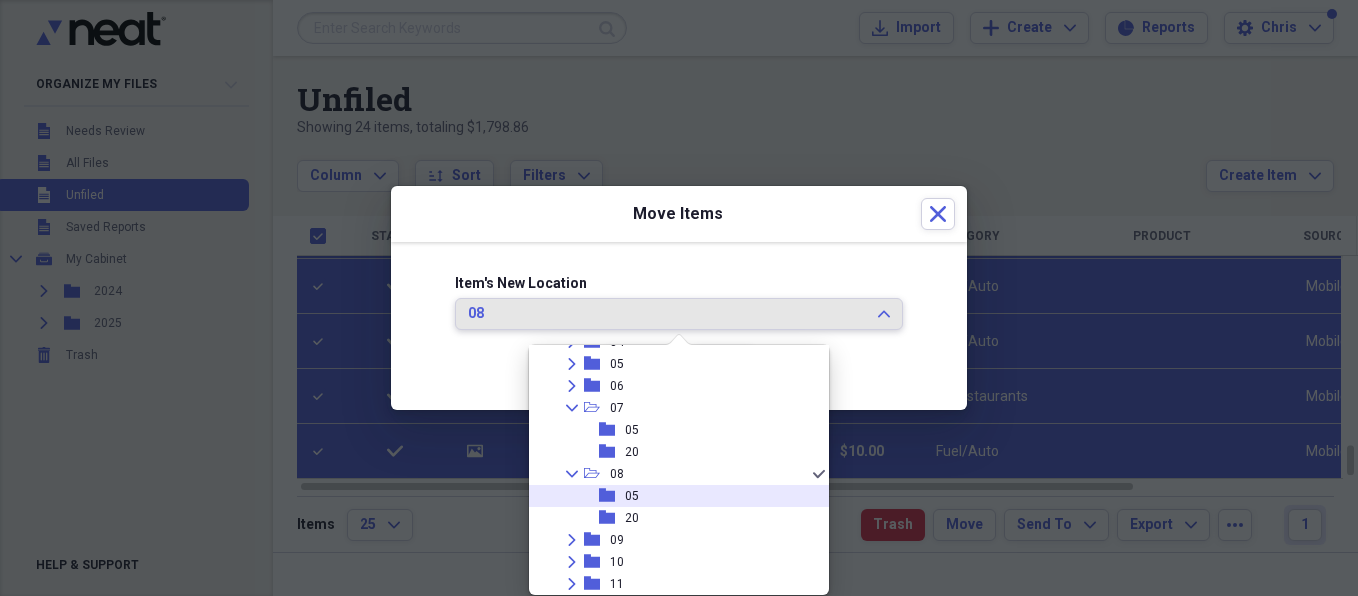 click on "05" at bounding box center [632, 496] 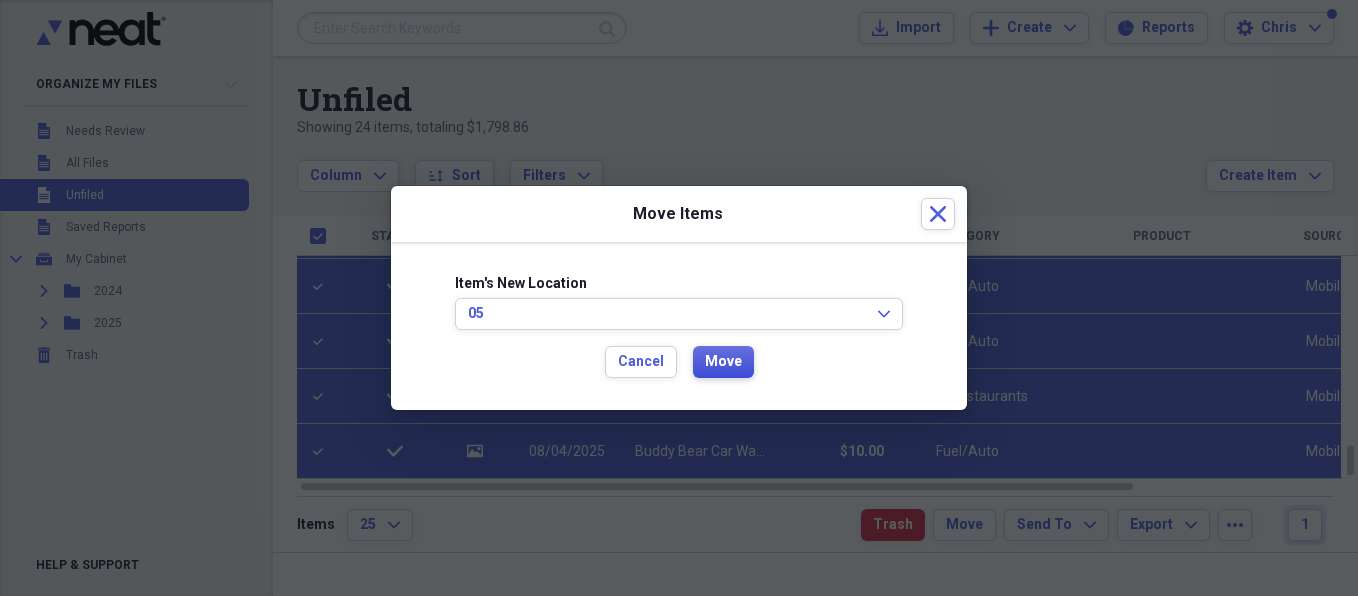 click on "Move" at bounding box center (723, 362) 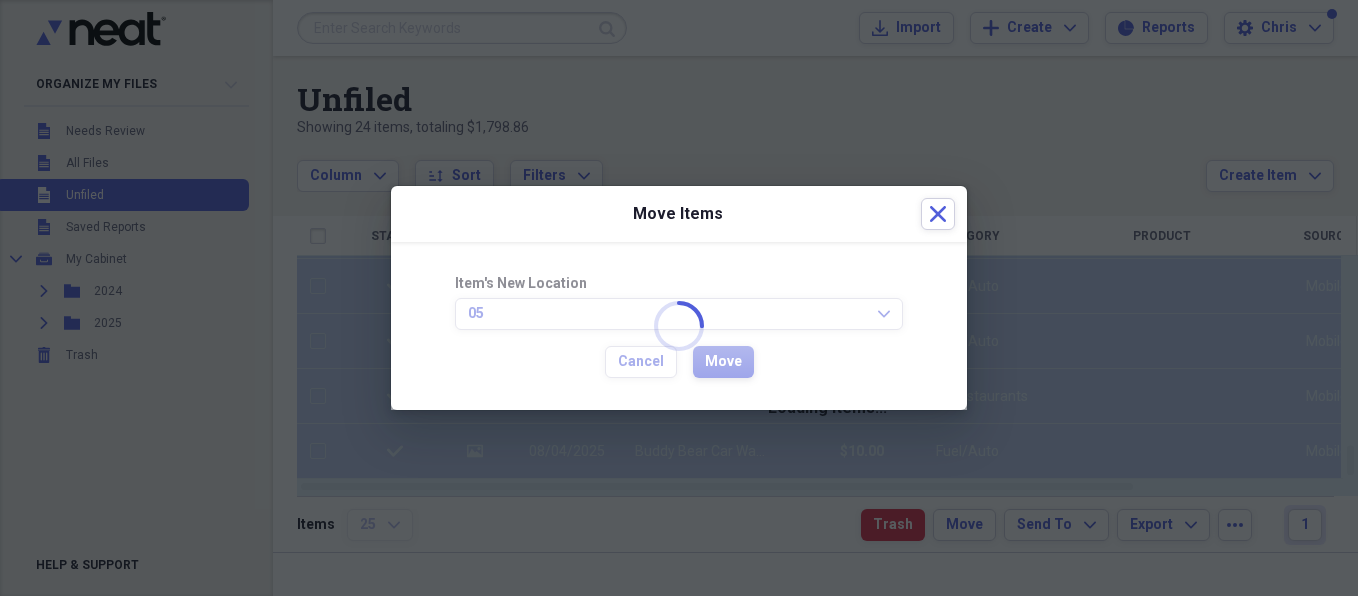 checkbox on "false" 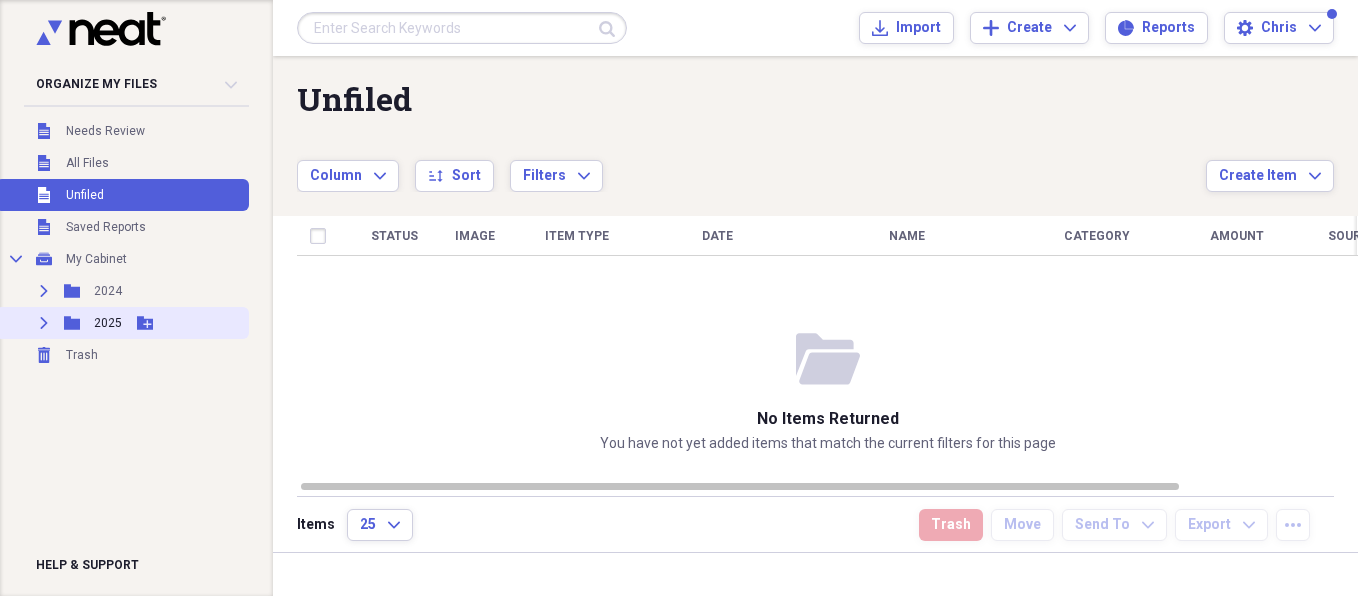 click 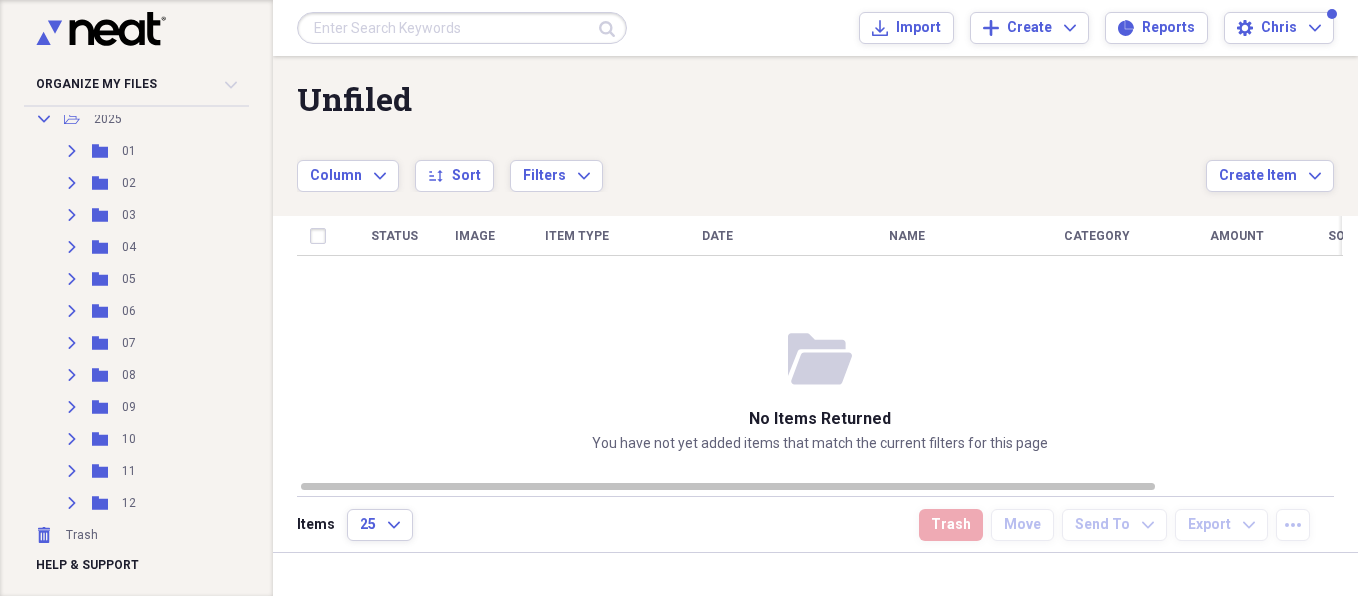 scroll, scrollTop: 206, scrollLeft: 0, axis: vertical 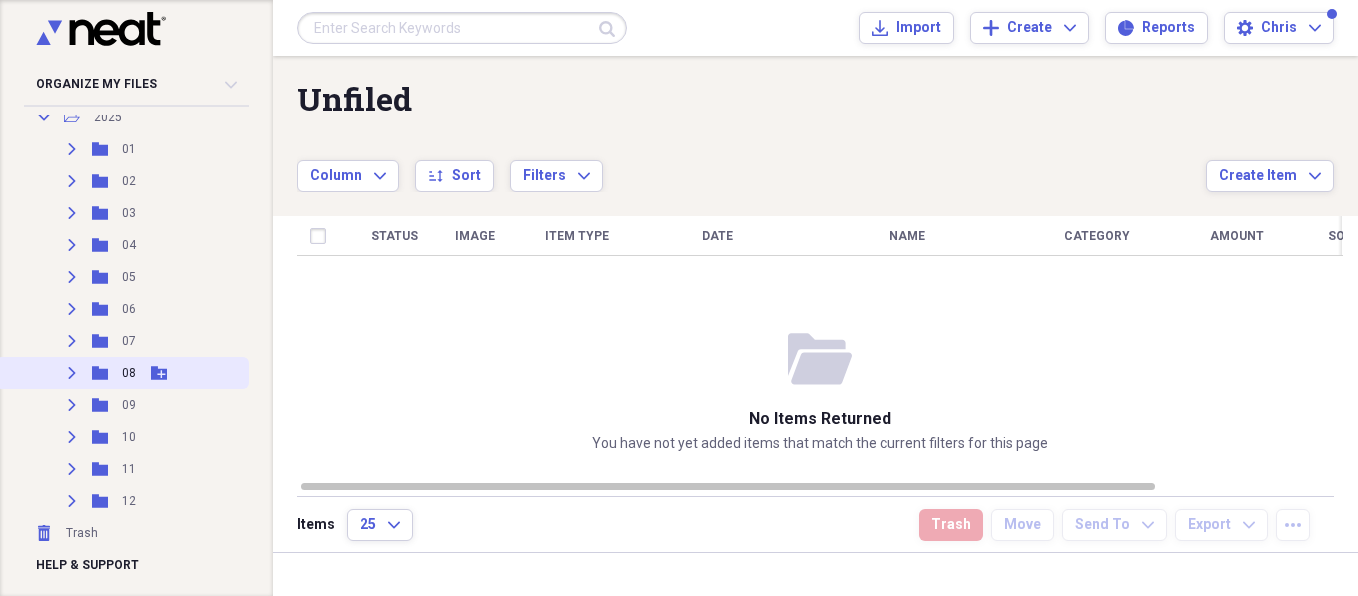 click on "Expand Folder [NUMBER] Add Folder" at bounding box center (122, 373) 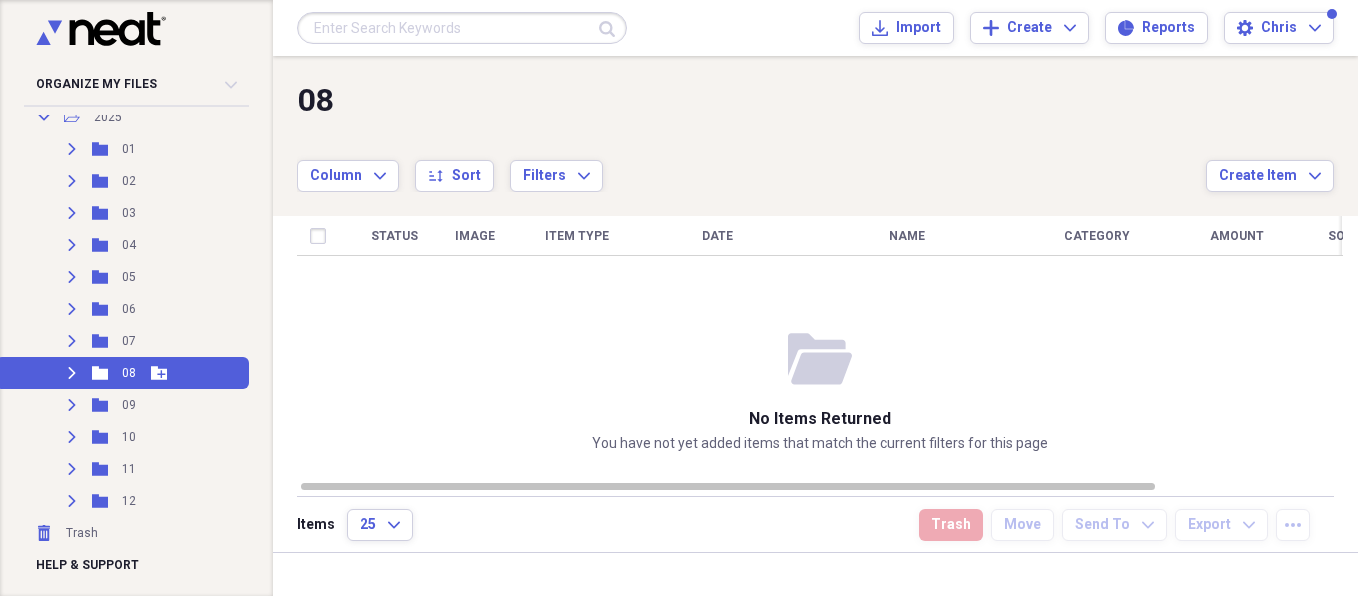 click on "Expand" 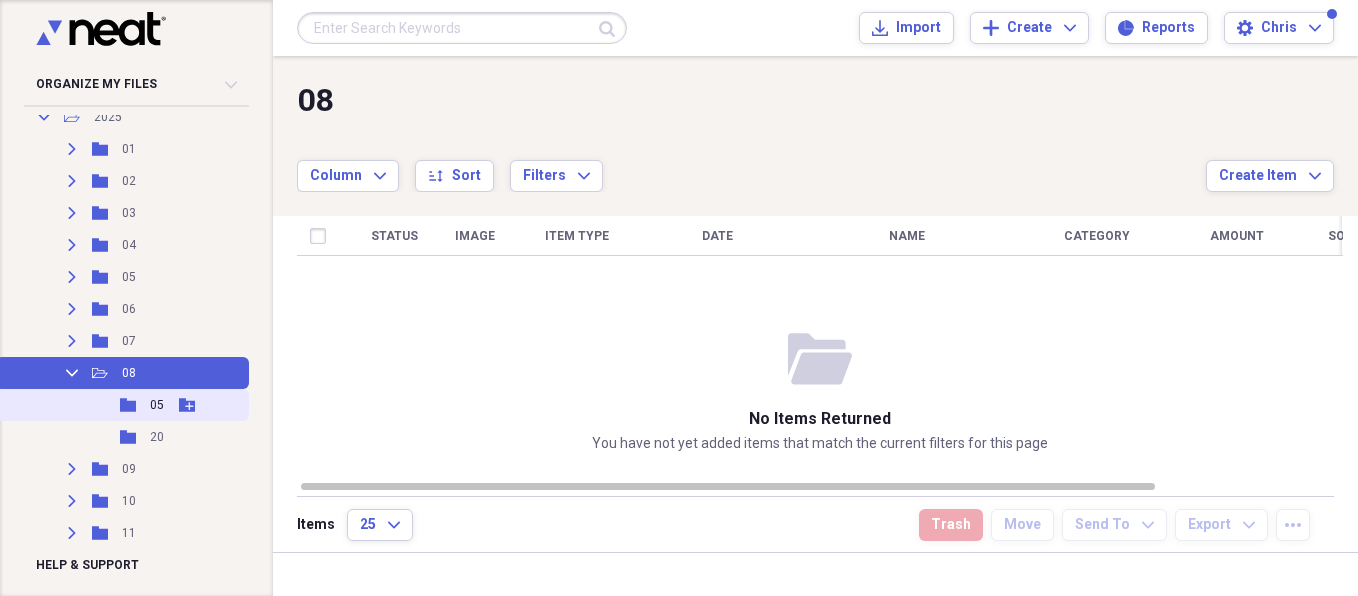 click on "05" at bounding box center [157, 405] 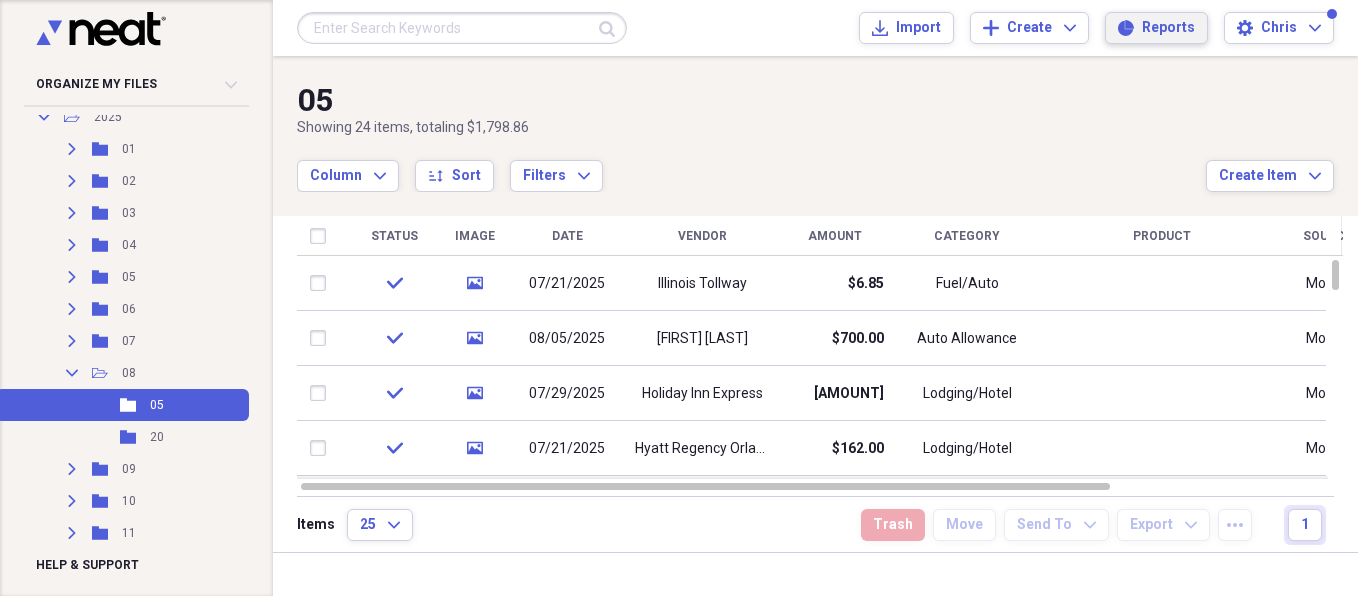 click on "Reports" at bounding box center [1168, 28] 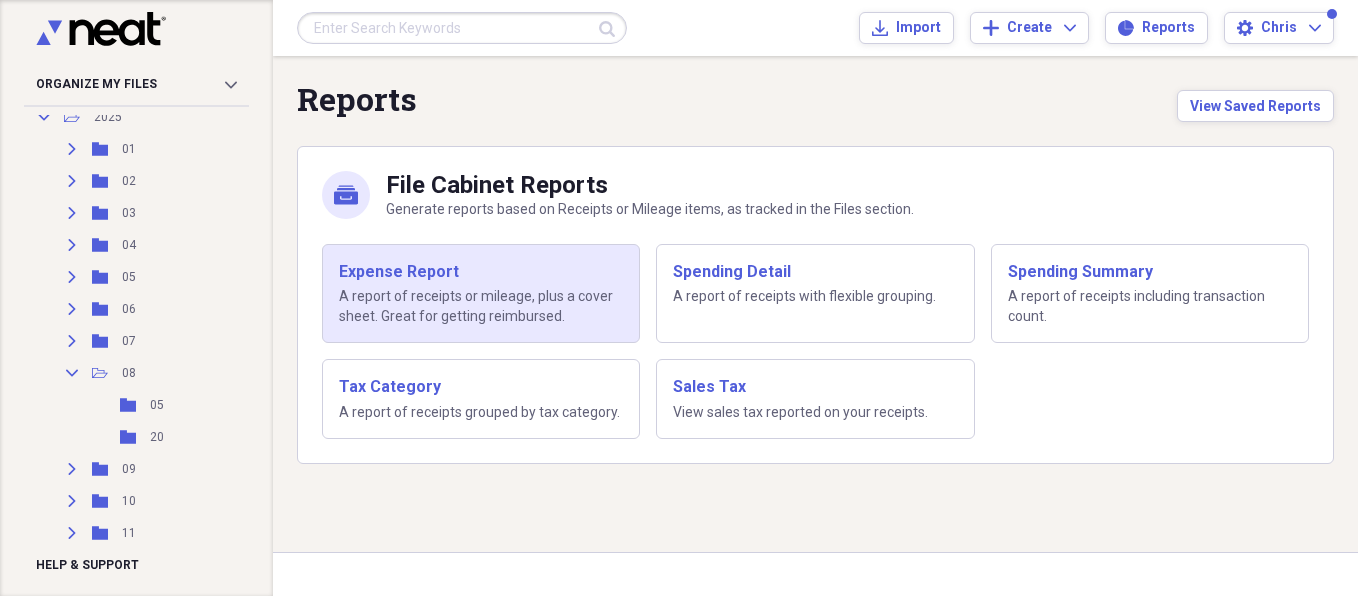 click on "A report of receipts or mileage, plus a cover sheet. Great for getting reimbursed." at bounding box center (481, 306) 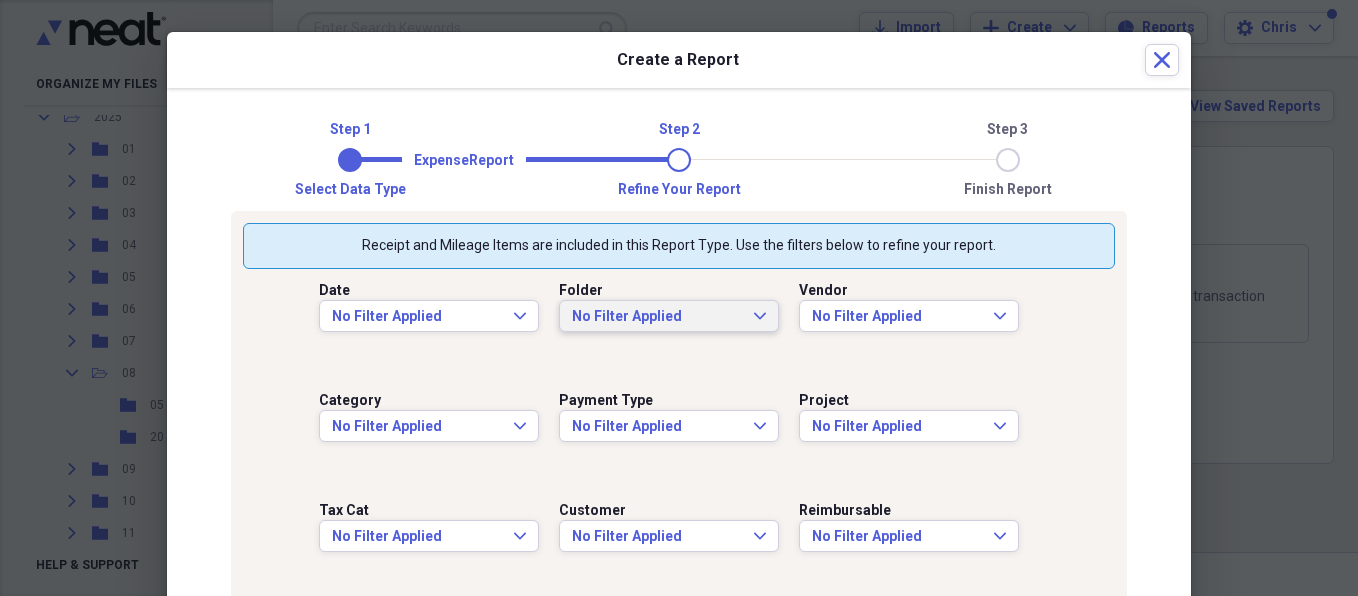 click on "Expand" 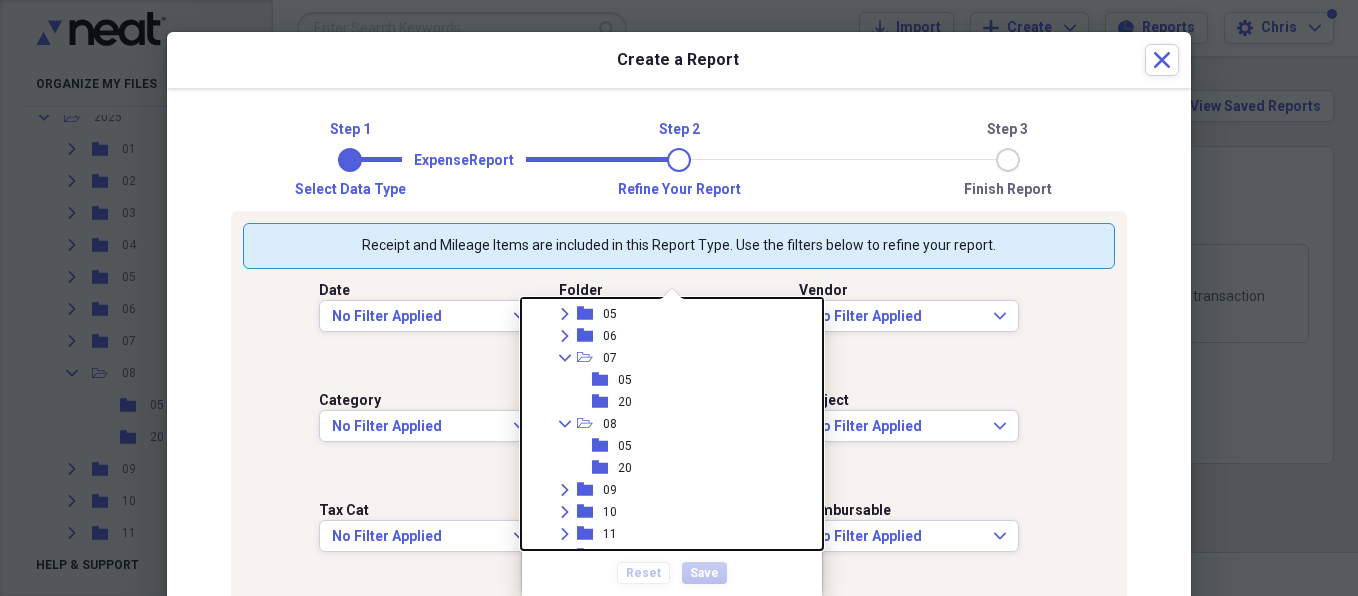 scroll, scrollTop: 205, scrollLeft: 0, axis: vertical 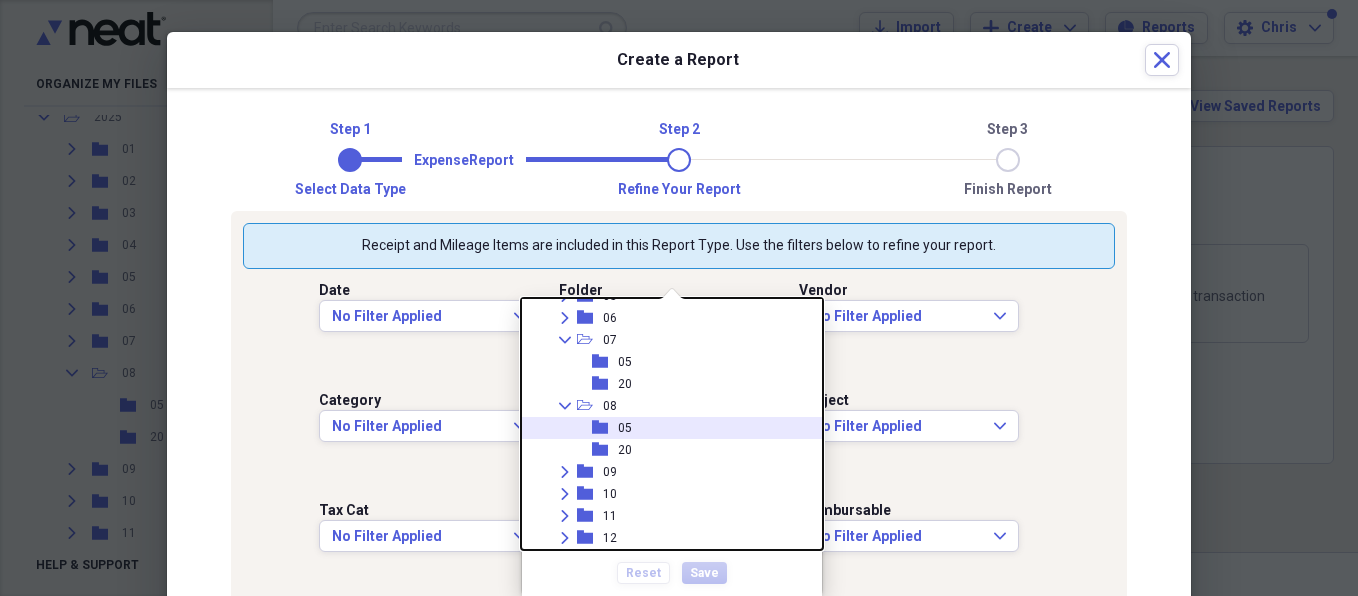 click on "folder" at bounding box center [605, 428] 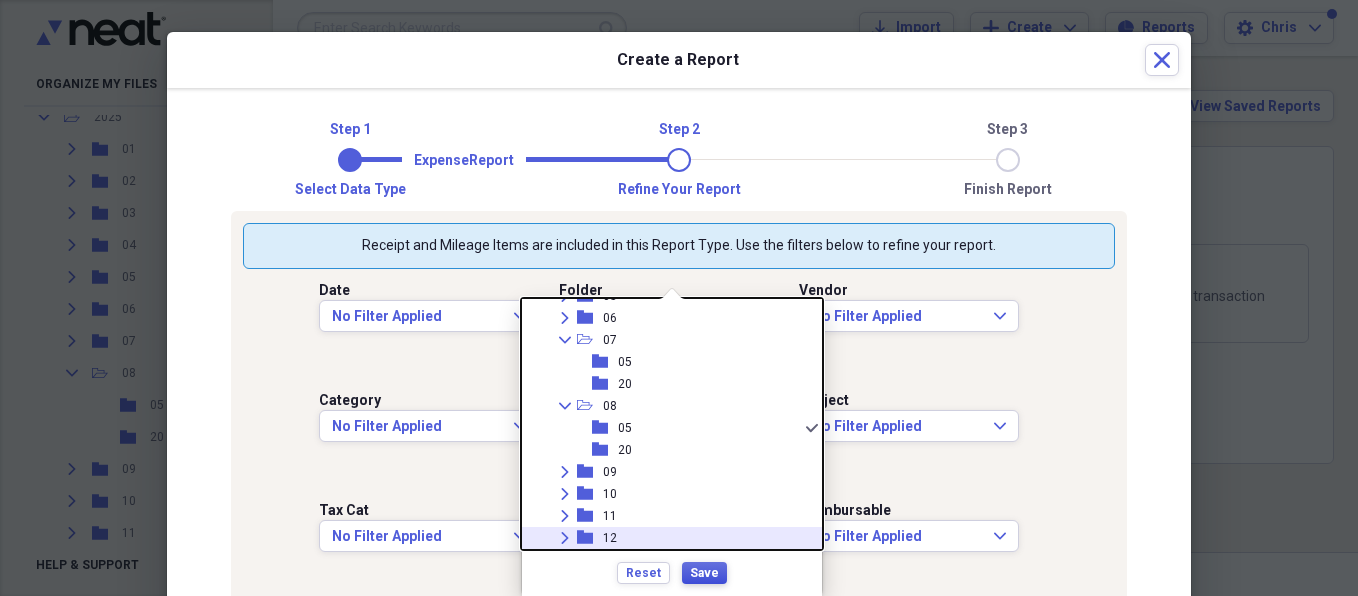 click on "Save" at bounding box center (704, 573) 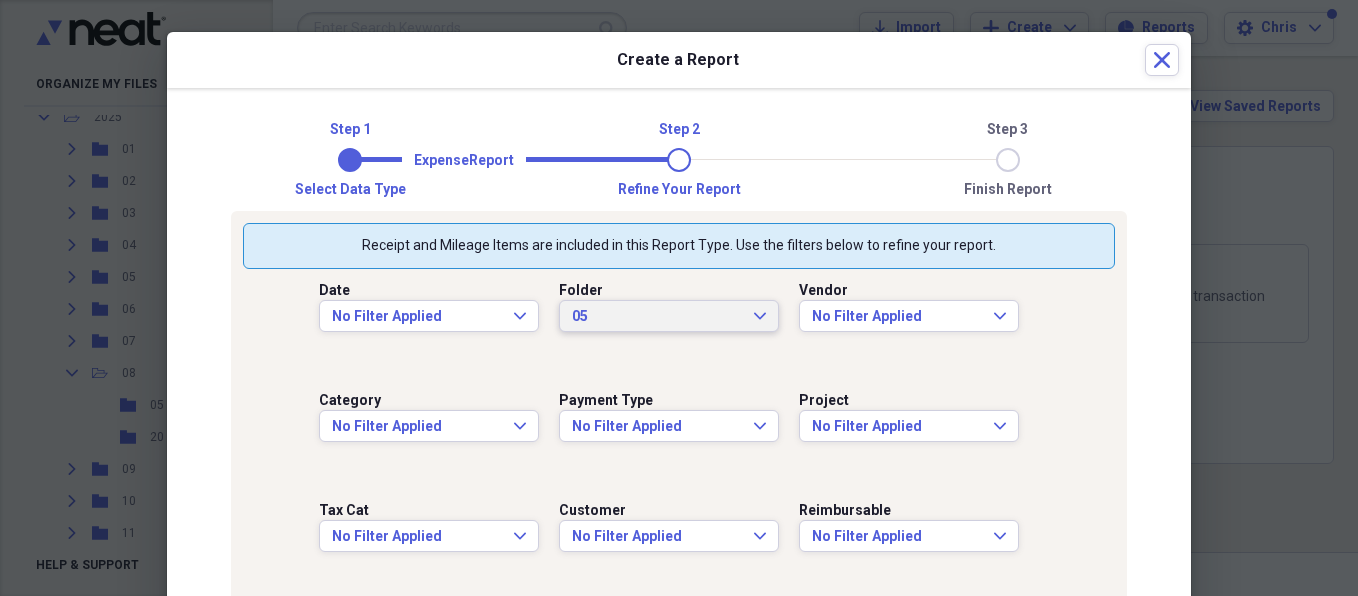 type 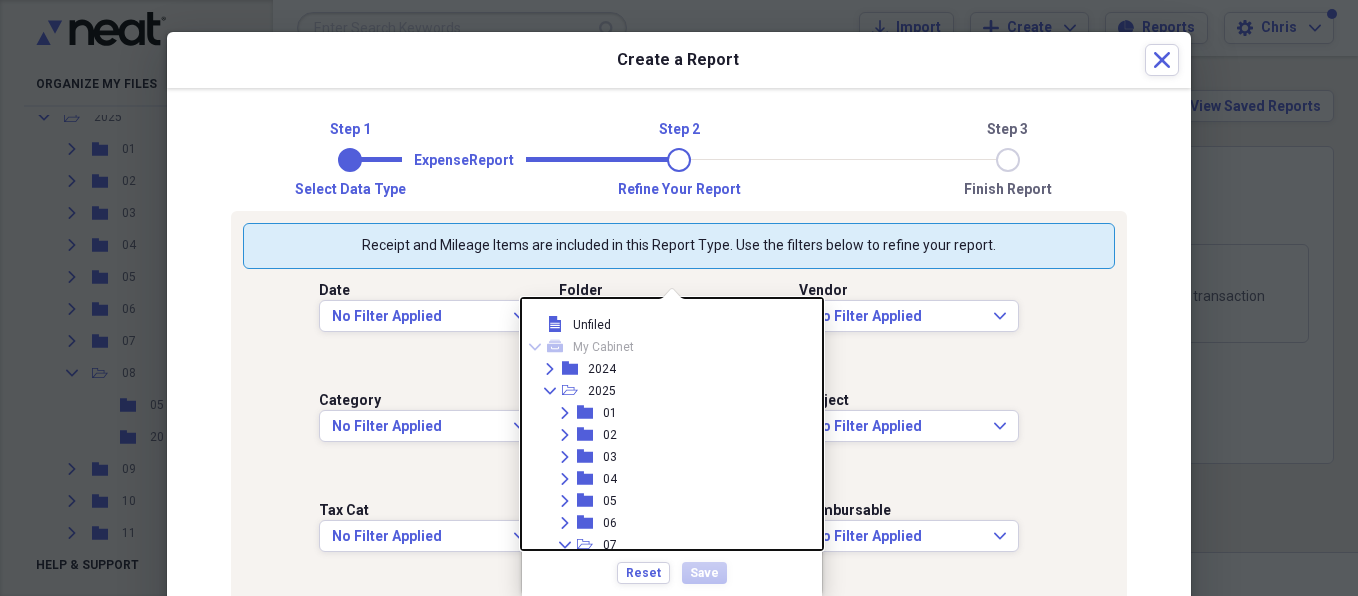 click on "Create a Report Close" at bounding box center (679, 60) 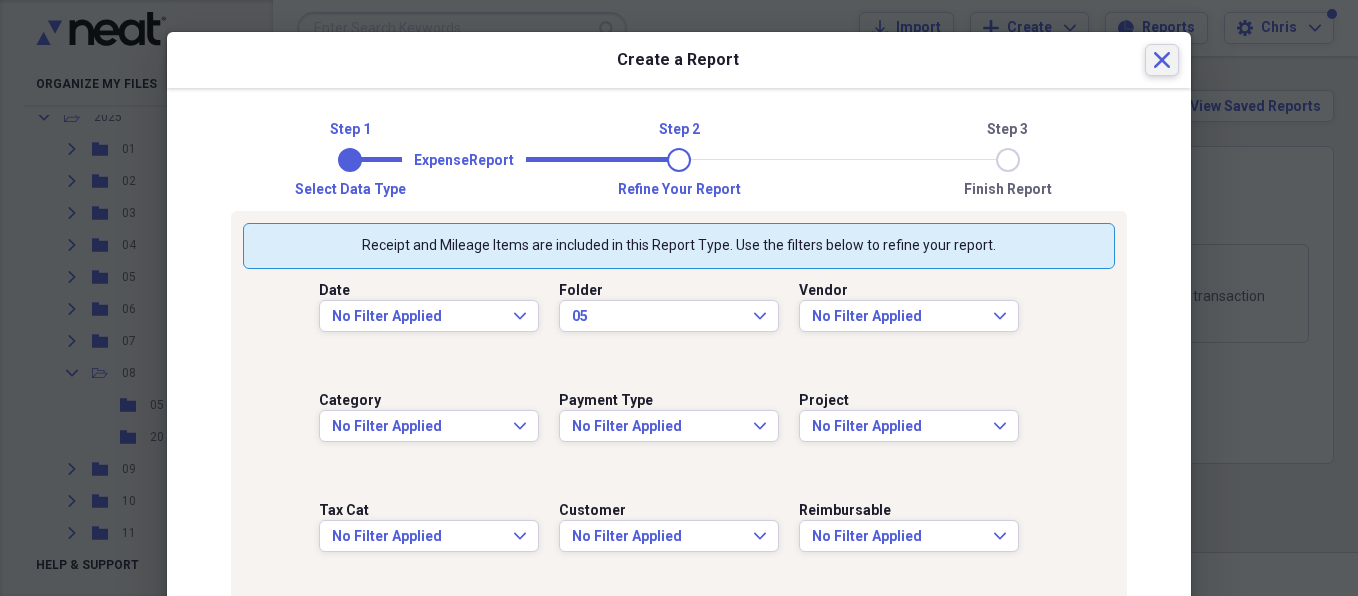 click 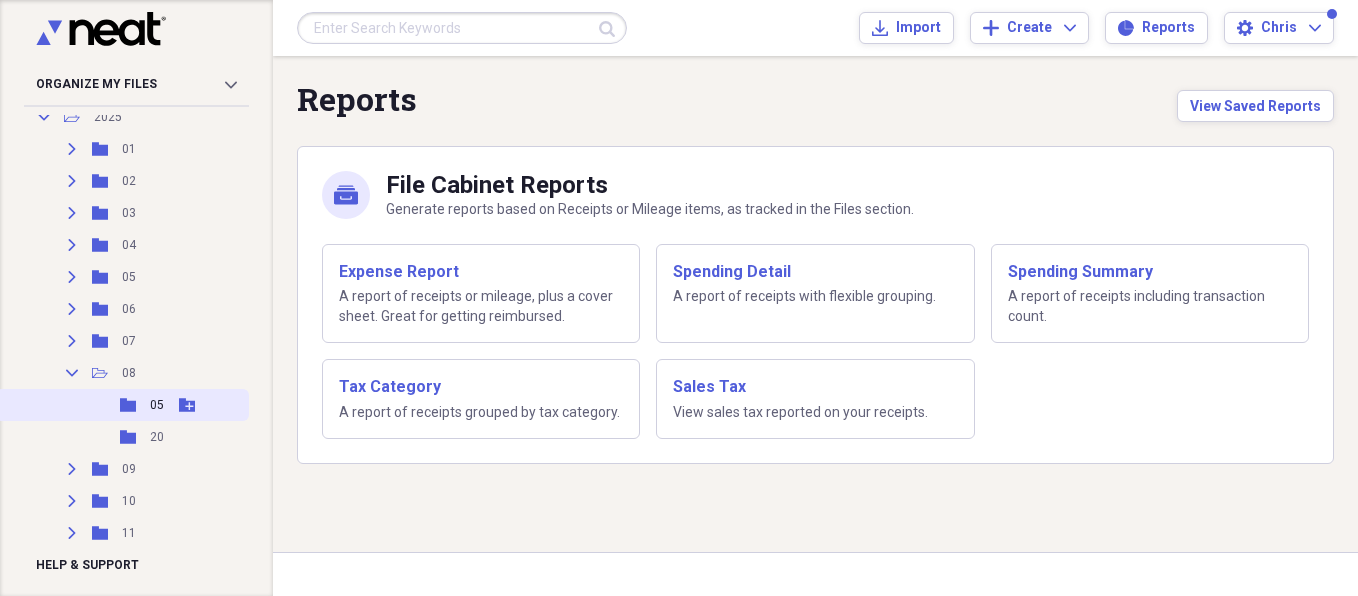 click 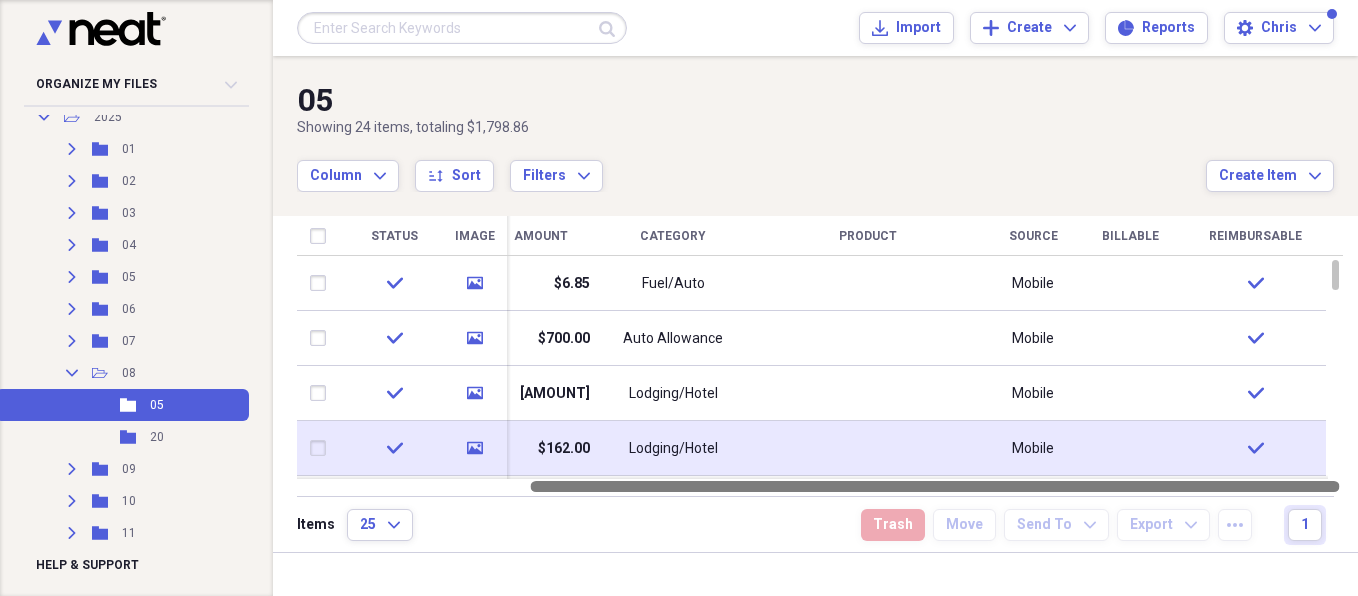 drag, startPoint x: 971, startPoint y: 486, endPoint x: 1207, endPoint y: 470, distance: 236.54175 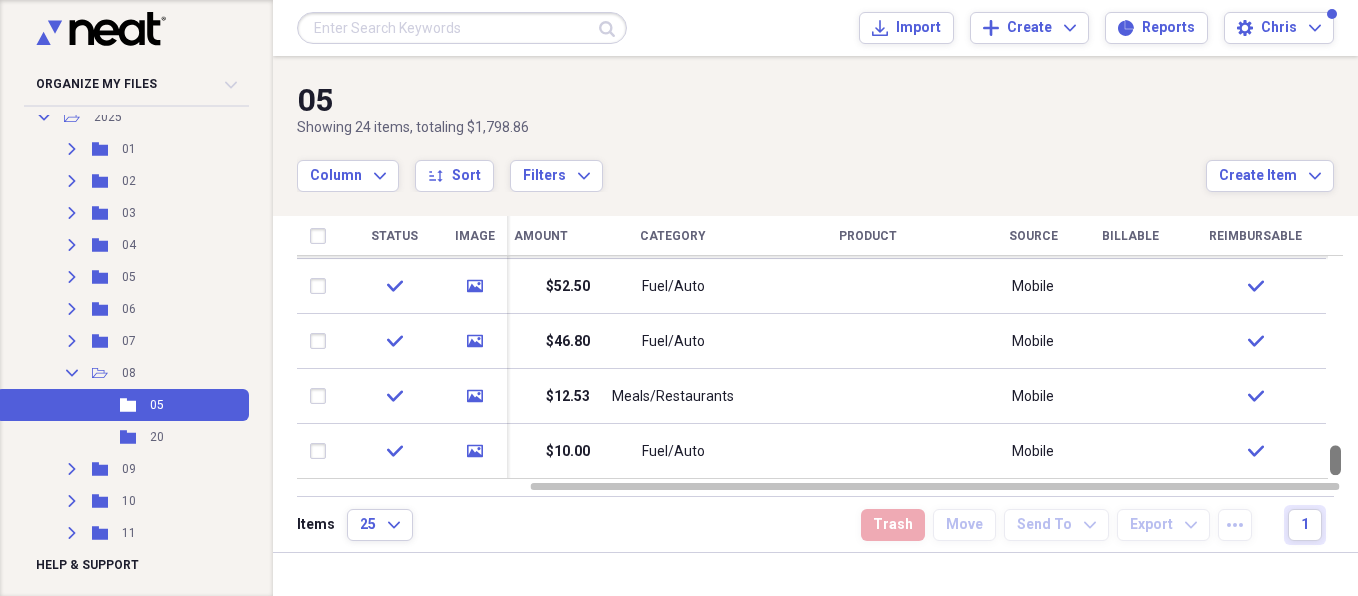 drag, startPoint x: 1354, startPoint y: 426, endPoint x: 1353, endPoint y: 477, distance: 51.009804 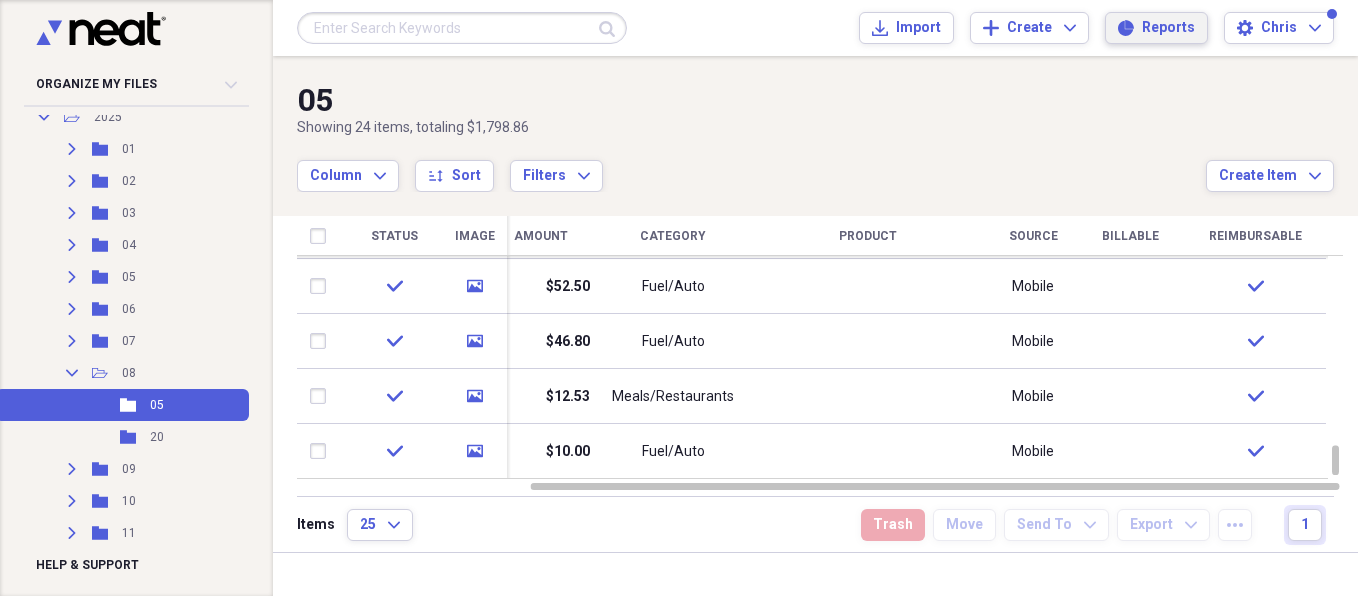 click on "Reports" at bounding box center (1168, 28) 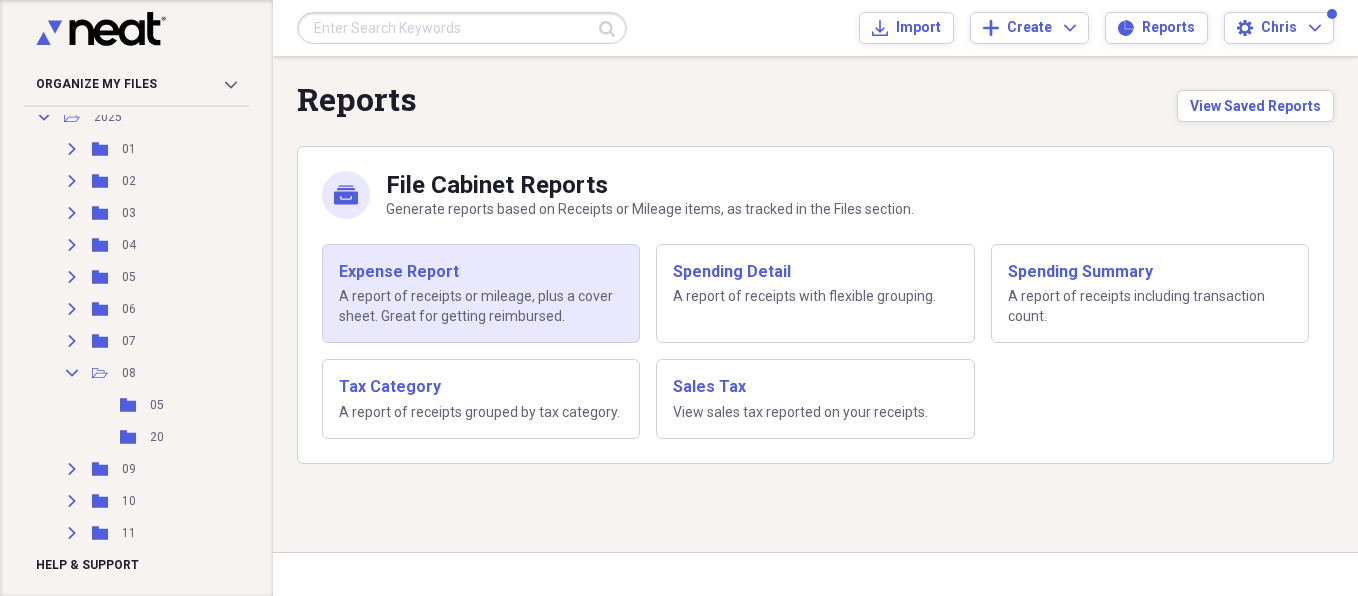 click on "Expense Report" at bounding box center (481, 272) 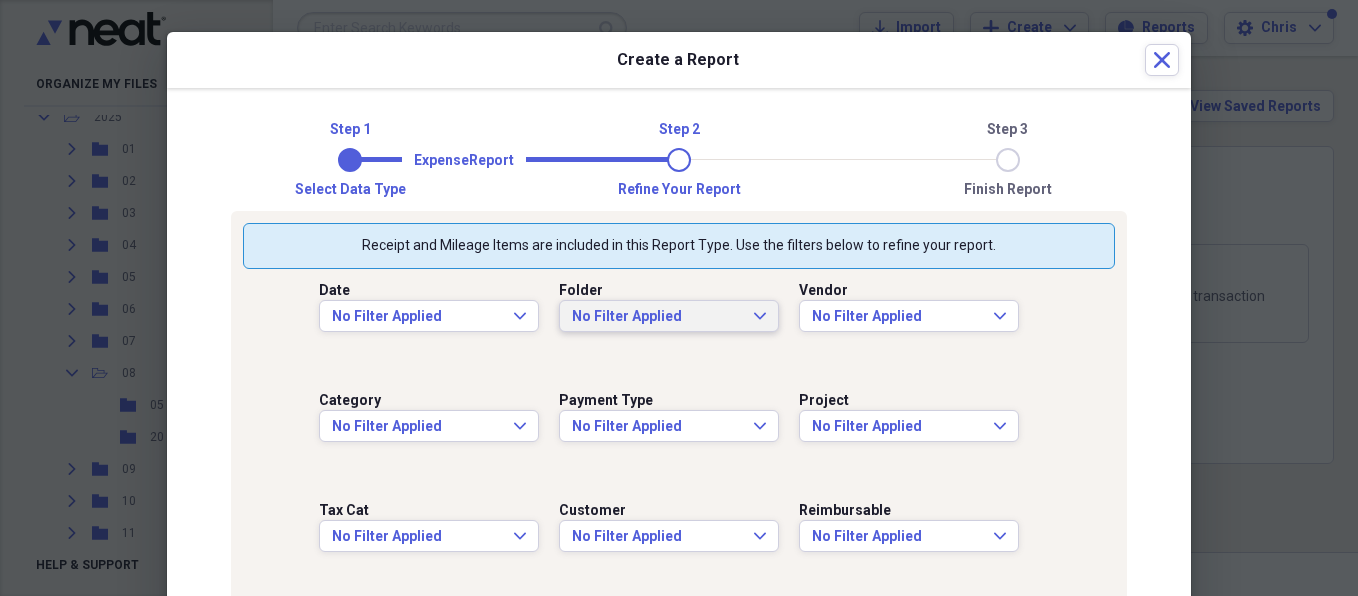 click on "No Filter Applied Expand" at bounding box center (669, 316) 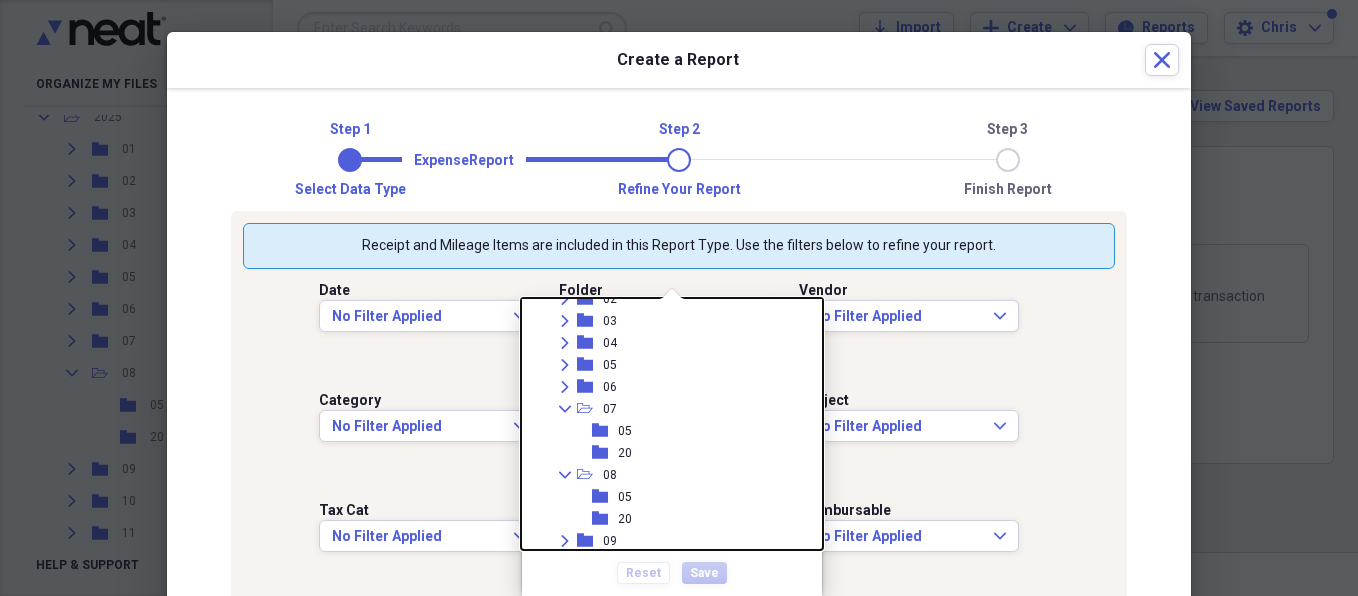 scroll, scrollTop: 141, scrollLeft: 0, axis: vertical 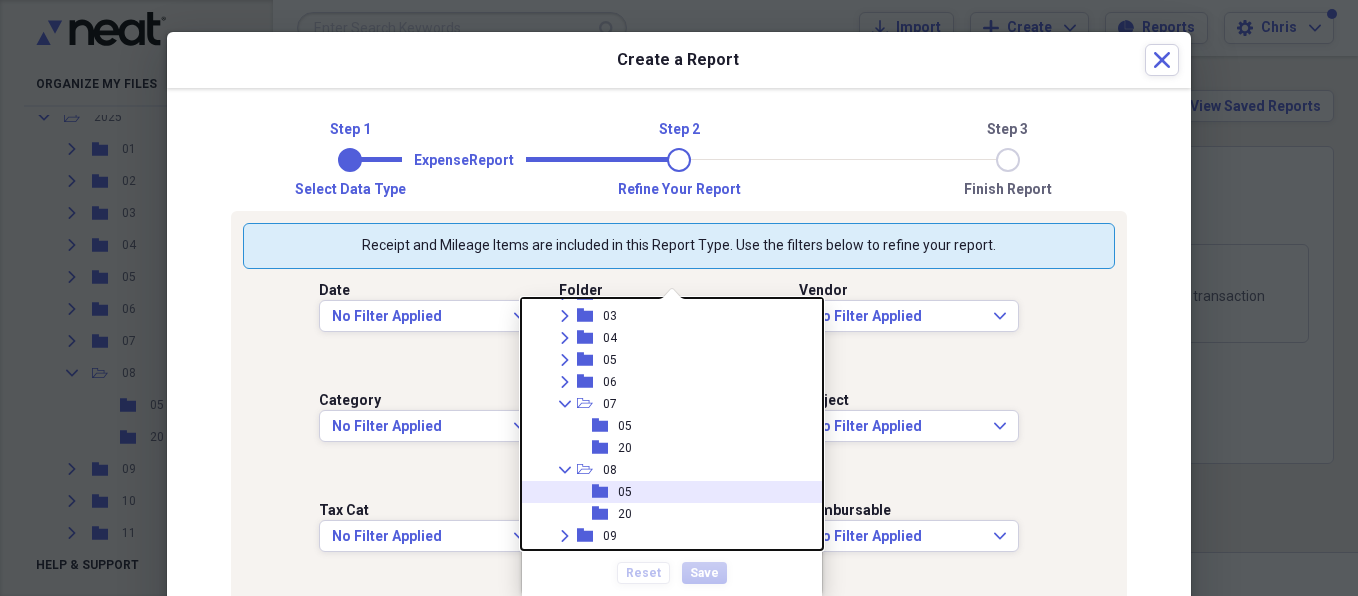 click 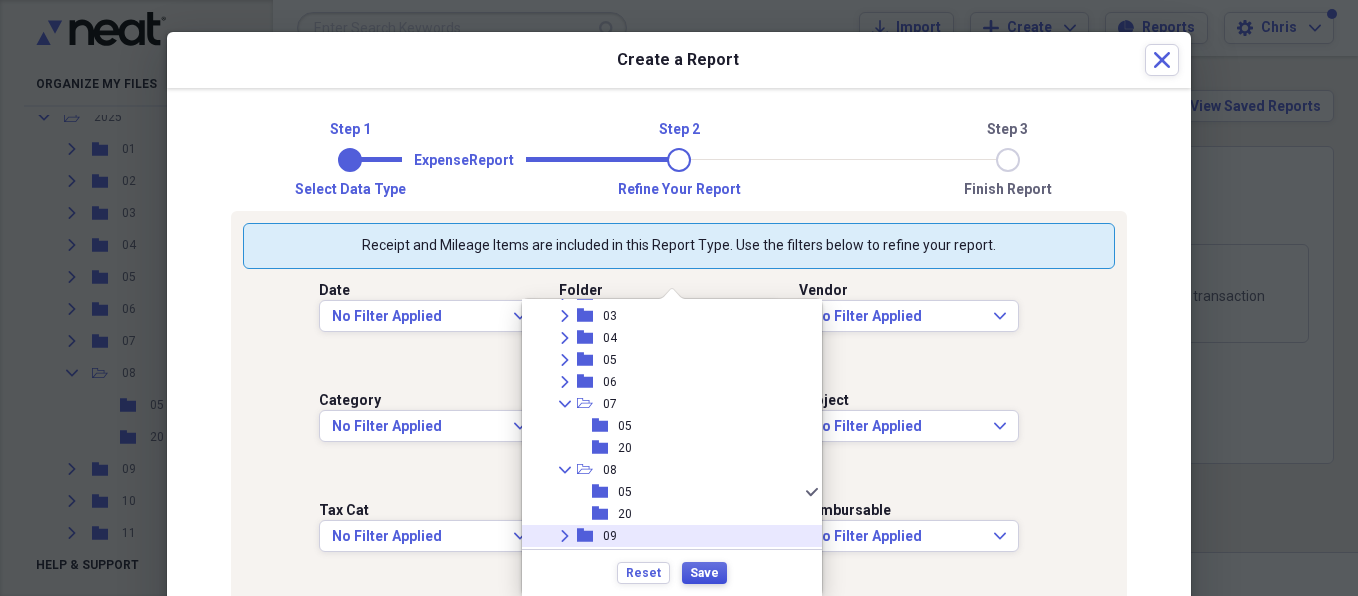 click on "Save" at bounding box center [704, 573] 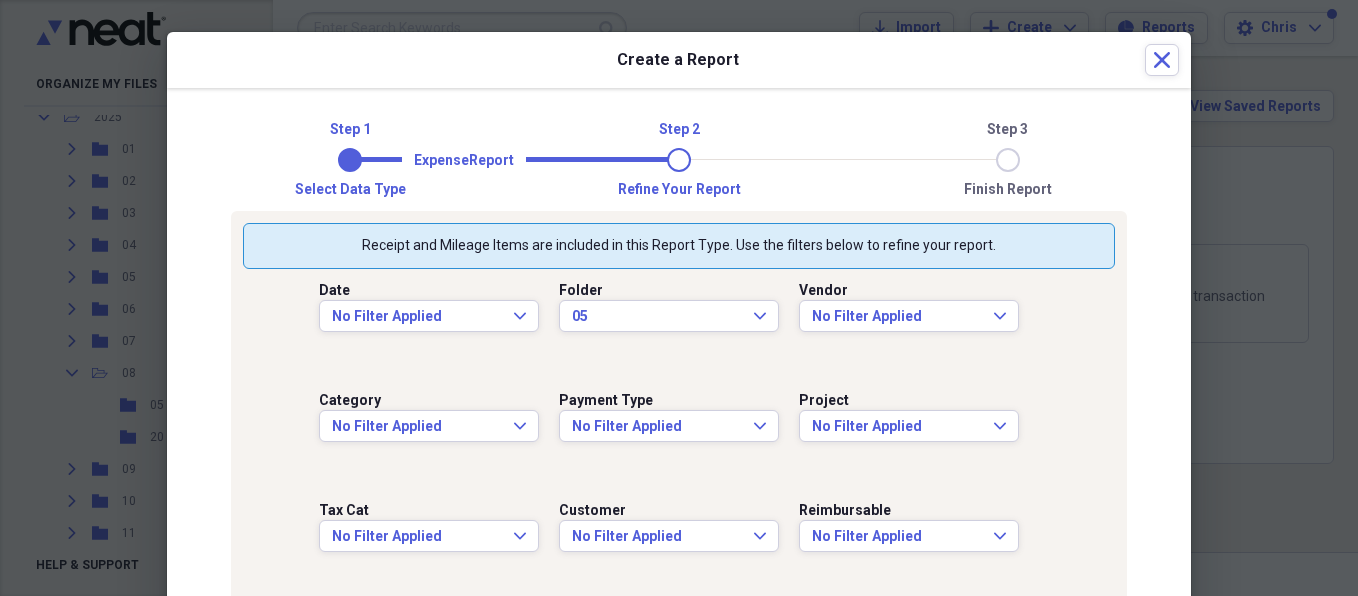 click on "Step 1 Step 2 Step 3 Select data type Refine your report Finish report Expense  Report Receipt and Mileage Items are included in this Report Type. Use the filters below to refine your report. Date No Filter Applied Expand Folder [NUMBER] Expand Vendor No Filter Applied Expand Category No Filter Applied Expand Payment Type No Filter Applied Expand Project No Filter Applied Expand Tax Cat No Filter Applied Expand Customer No Filter Applied Expand Reimbursable No Filter Applied Expand Cancel Next Step" at bounding box center [679, 387] 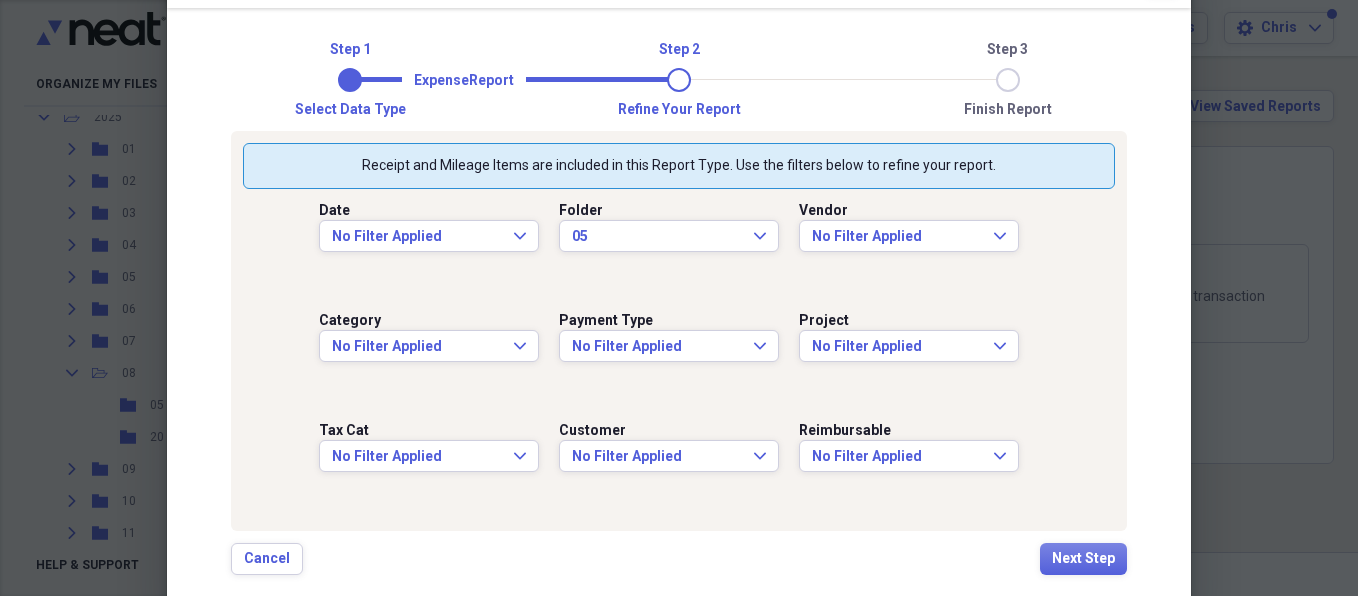 scroll, scrollTop: 120, scrollLeft: 0, axis: vertical 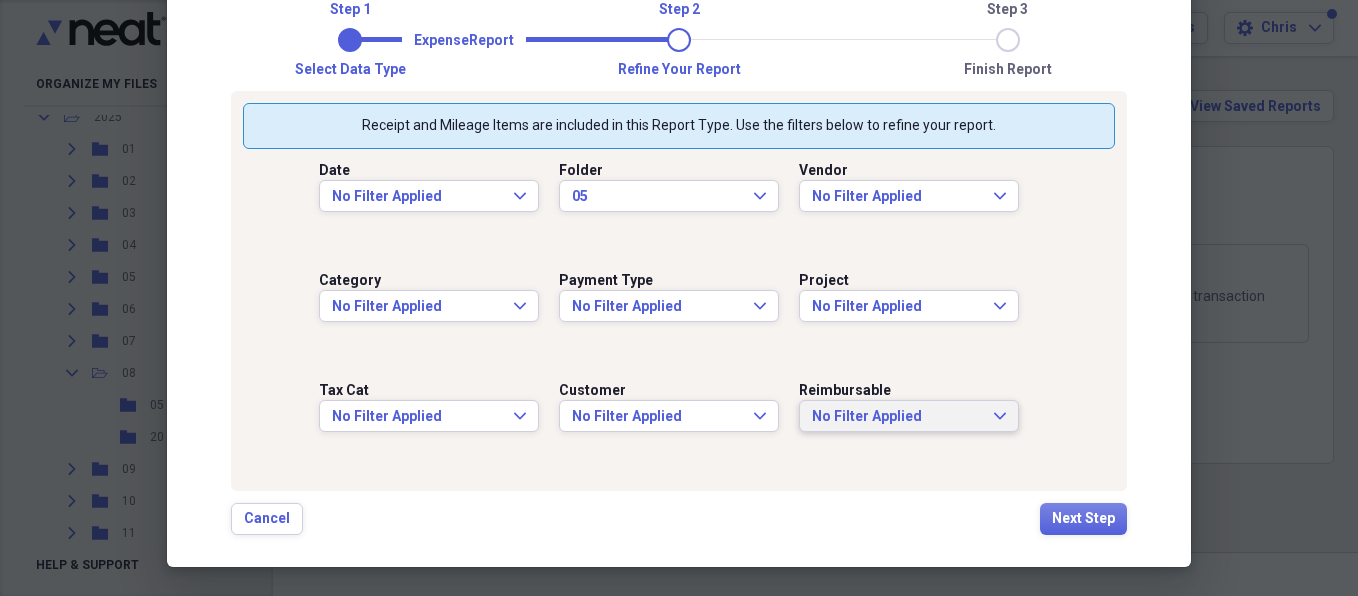 click on "Expand" 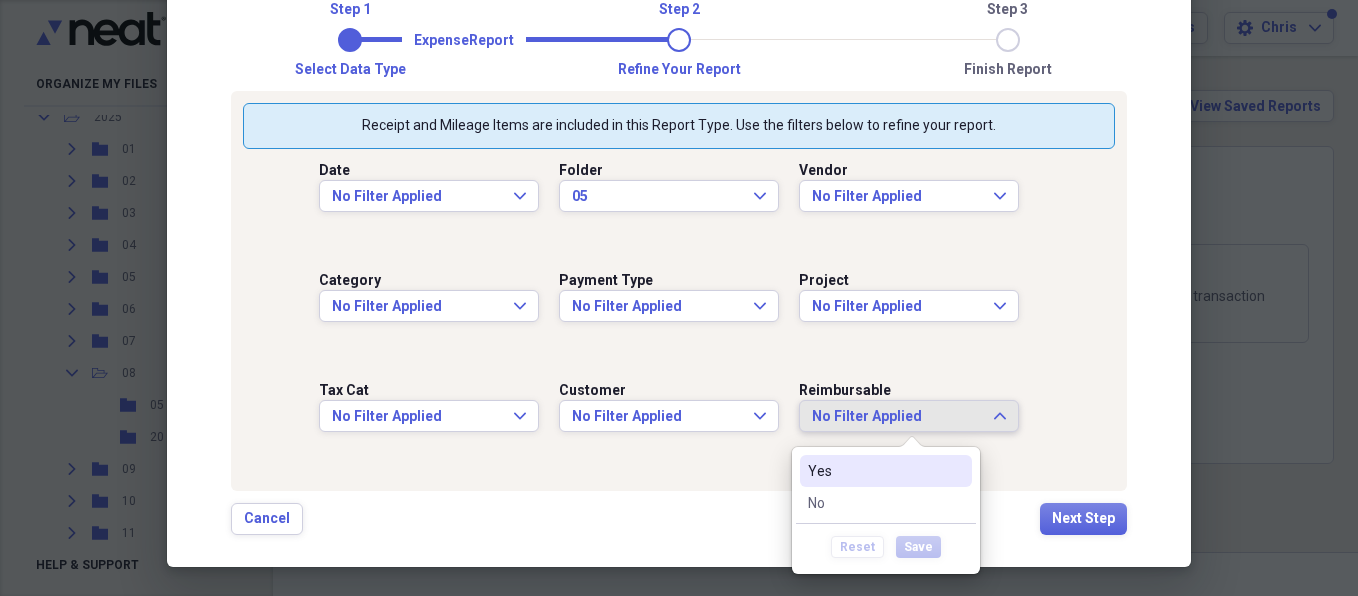 click on "Yes" at bounding box center [874, 471] 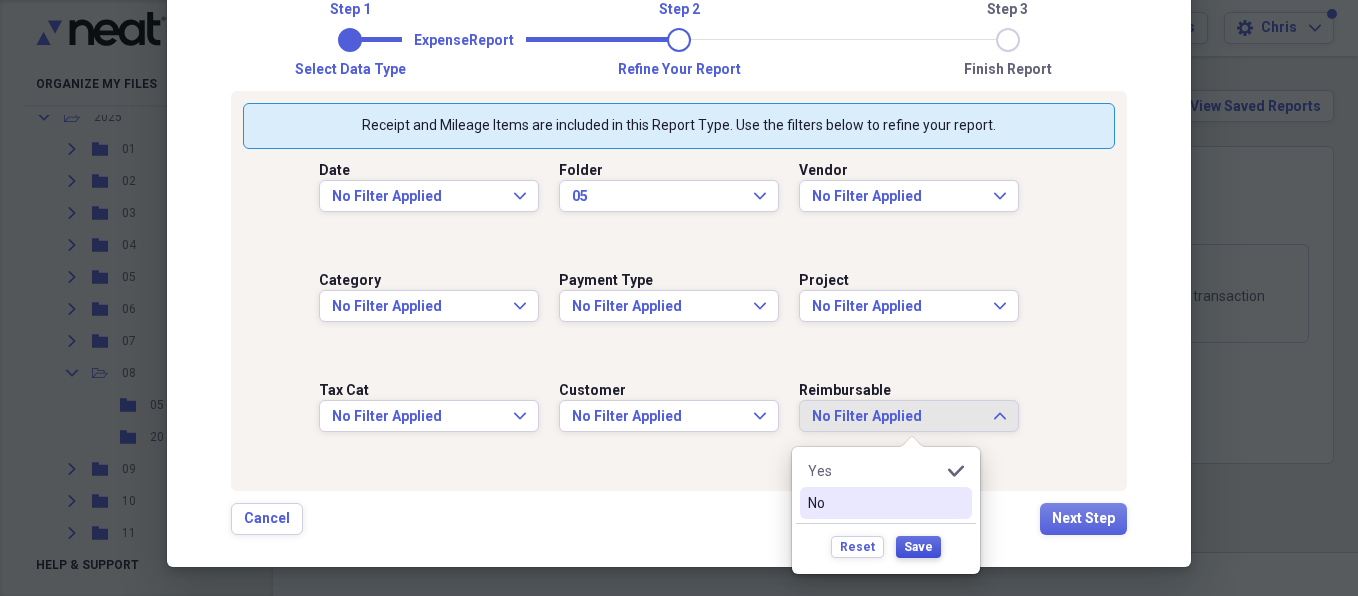 click on "Save" at bounding box center (918, 547) 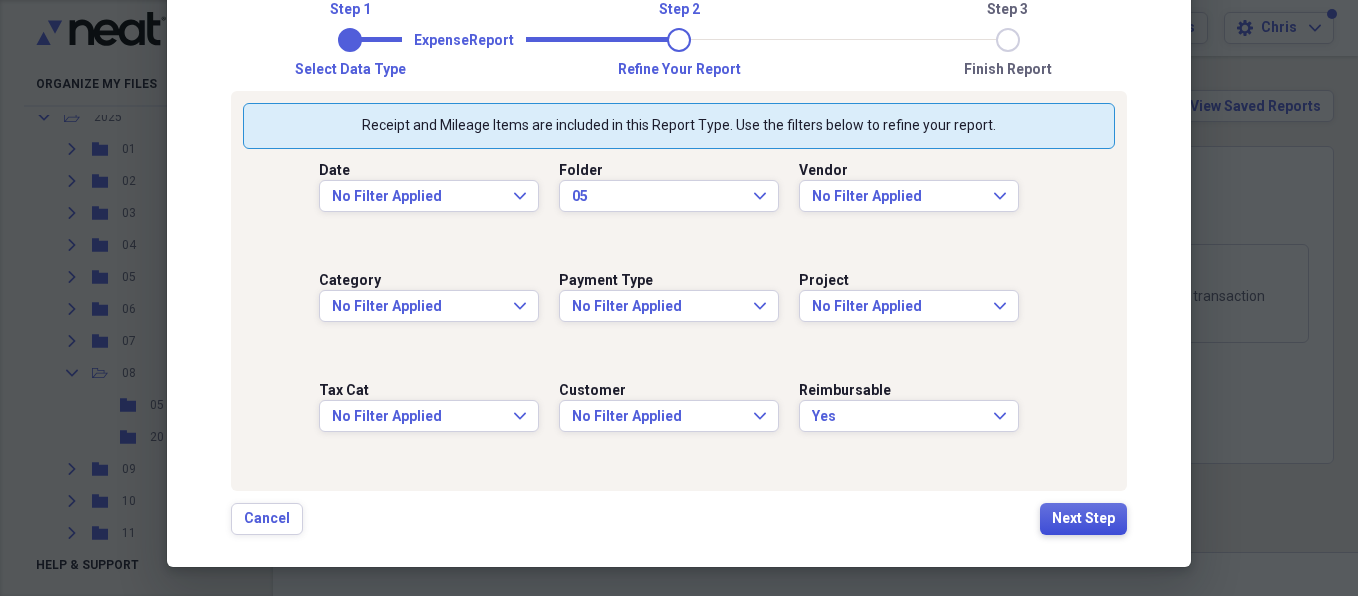 click on "Next Step" at bounding box center (1083, 519) 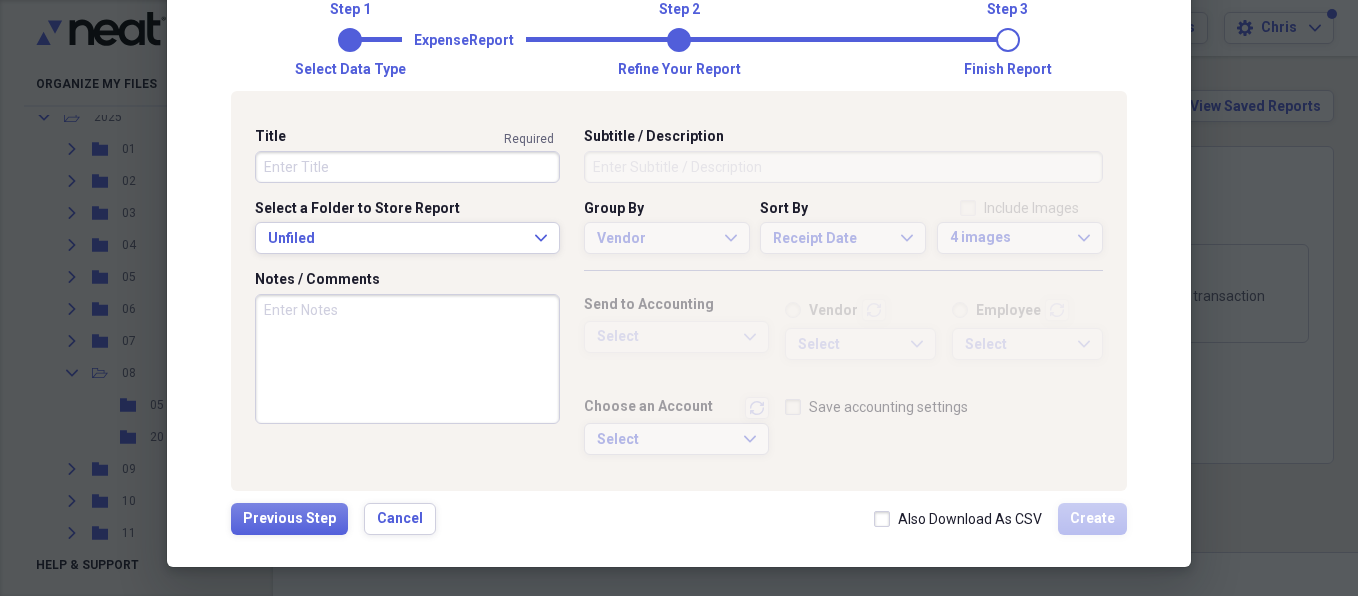 click on "Title" at bounding box center [407, 167] 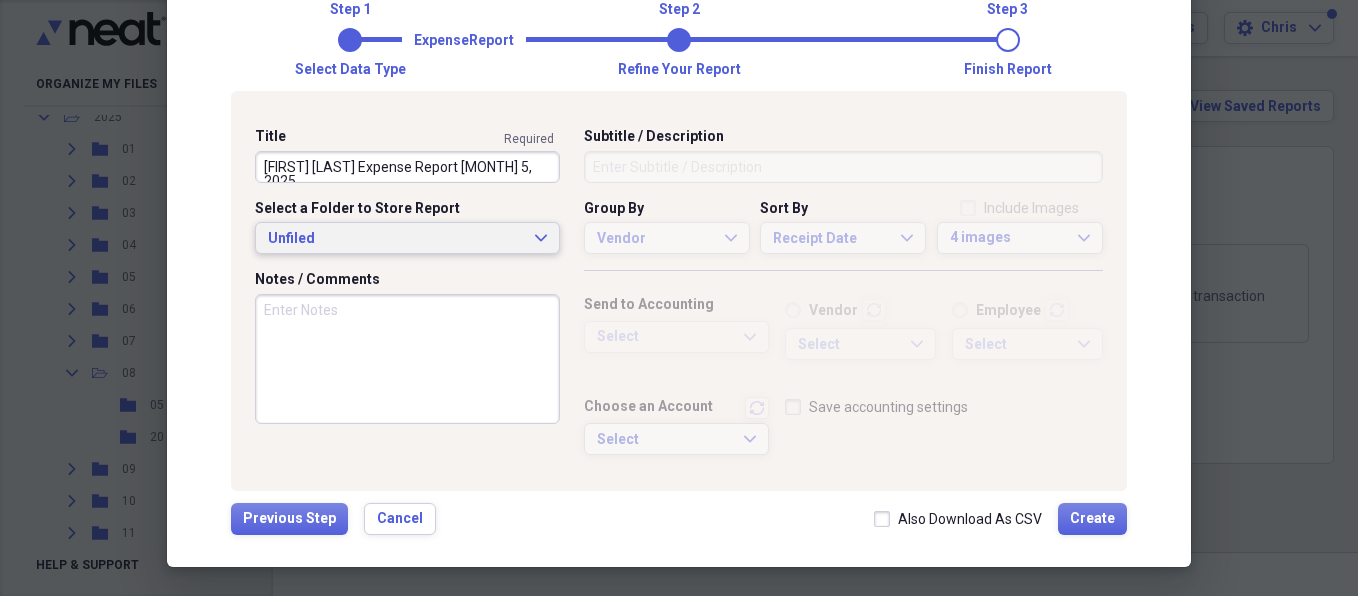 type on "[FIRST] [LAST] Expense Report [MONTH] 5, 2025" 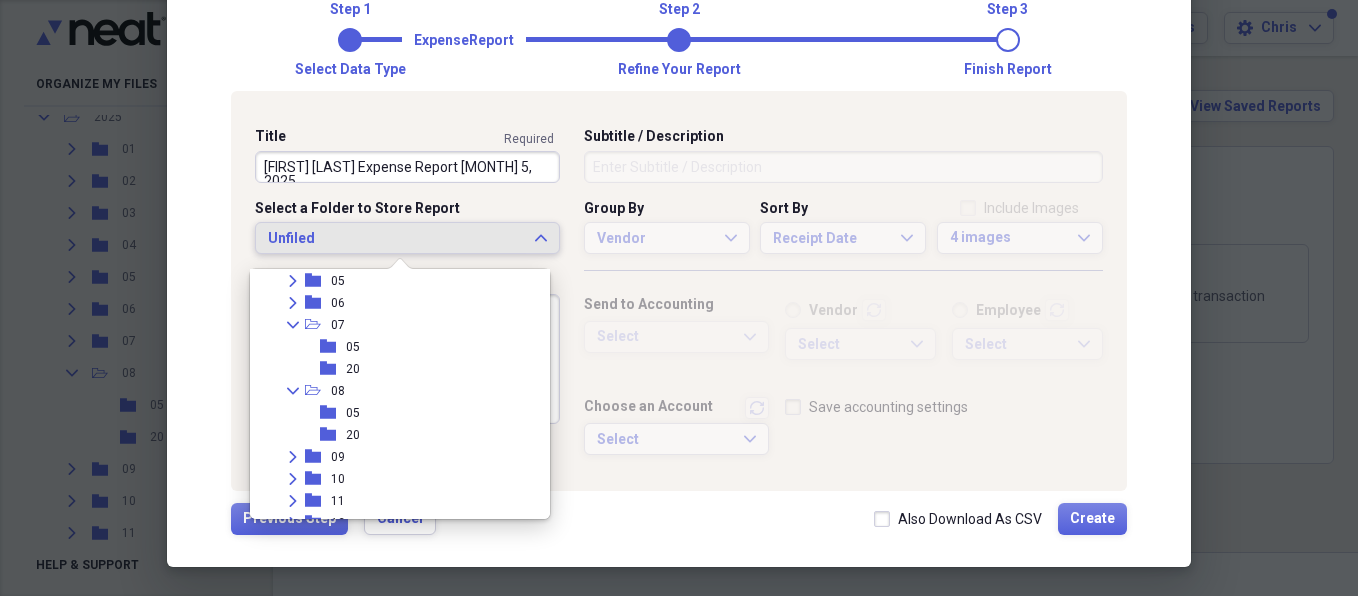 scroll, scrollTop: 195, scrollLeft: 0, axis: vertical 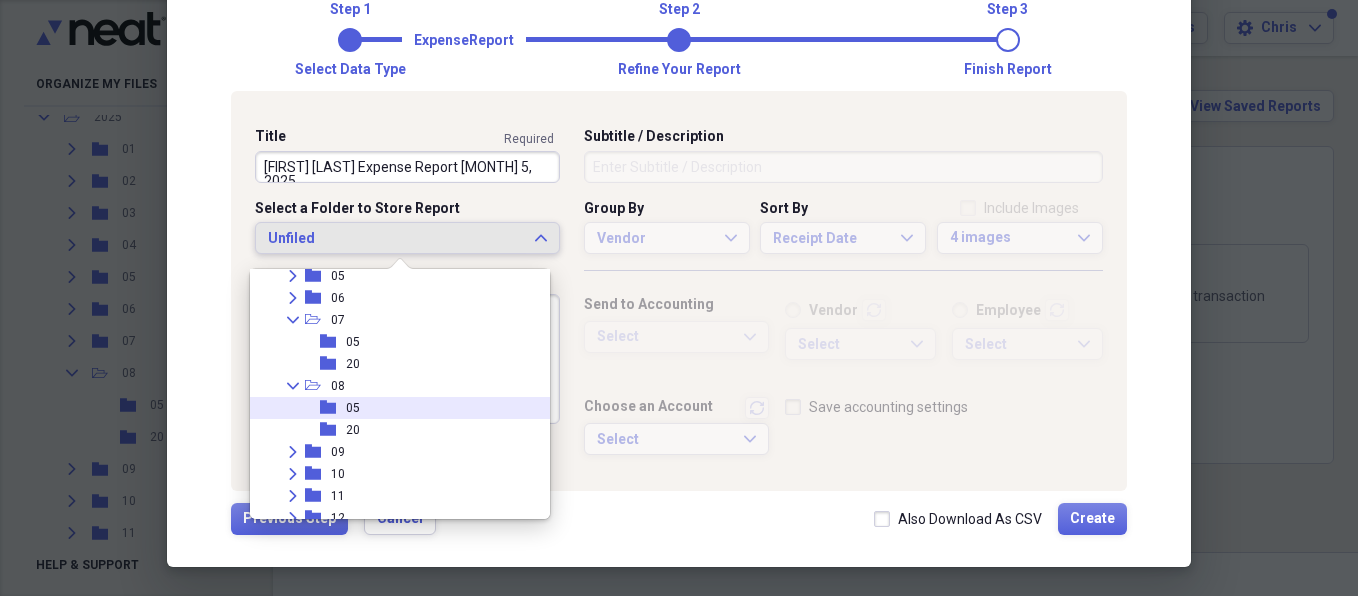 click 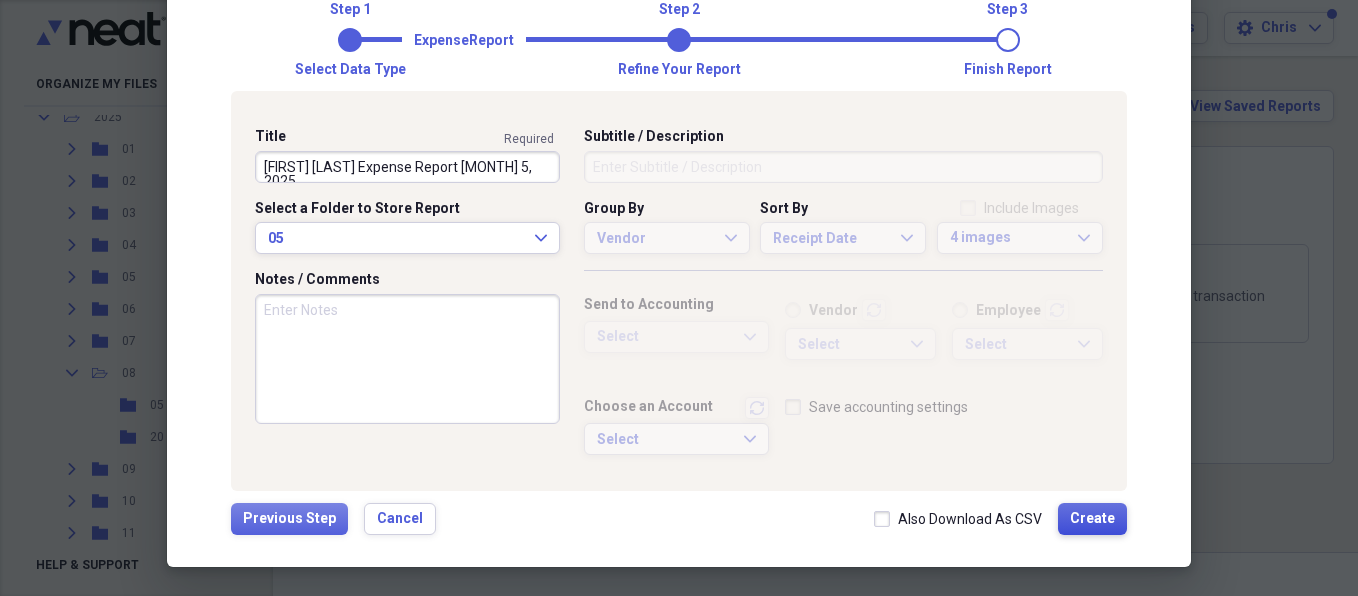 click on "Create" at bounding box center (1092, 519) 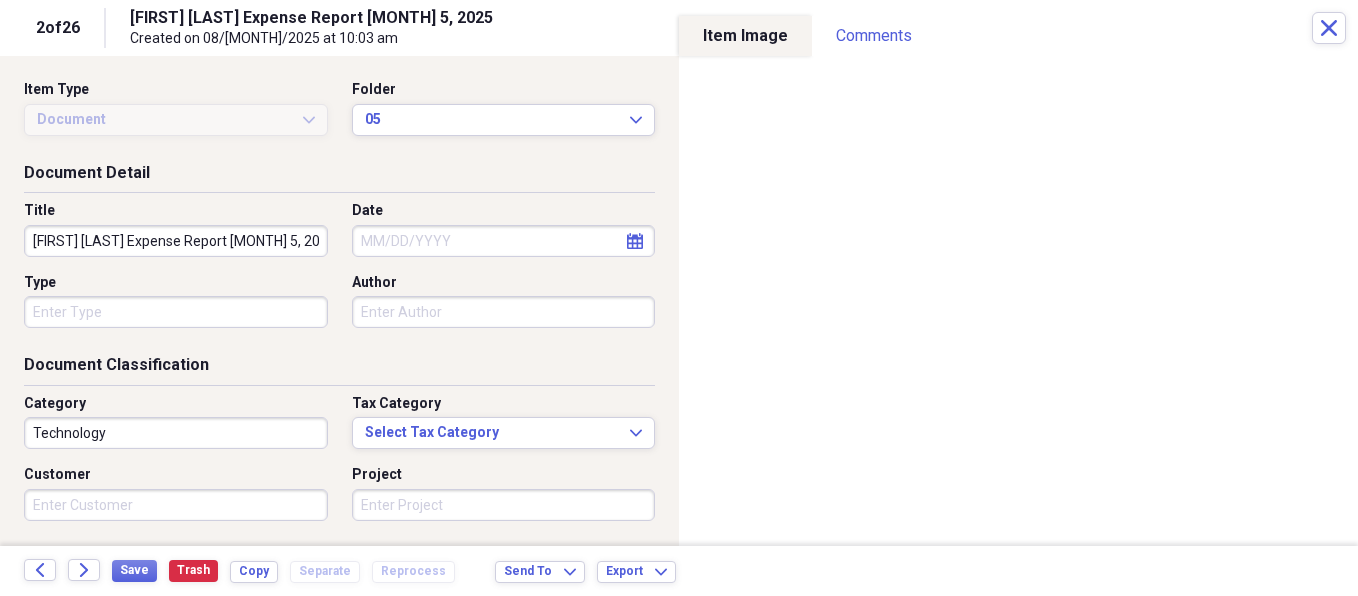 type on "Technology" 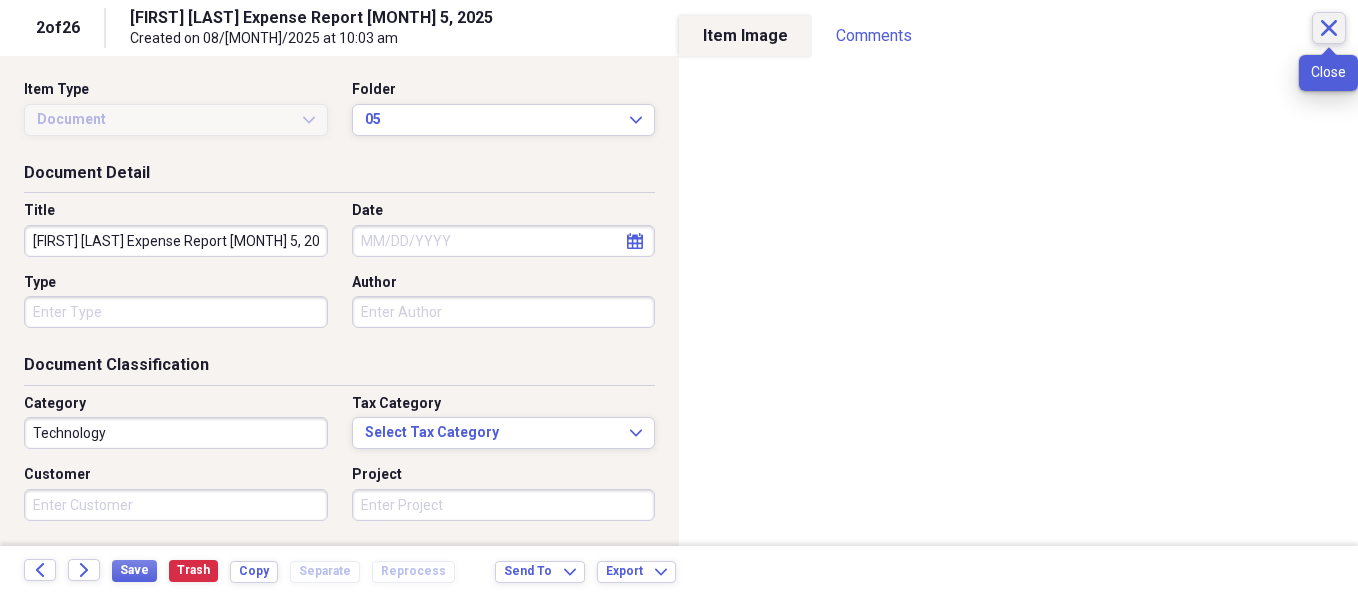 click on "Close" 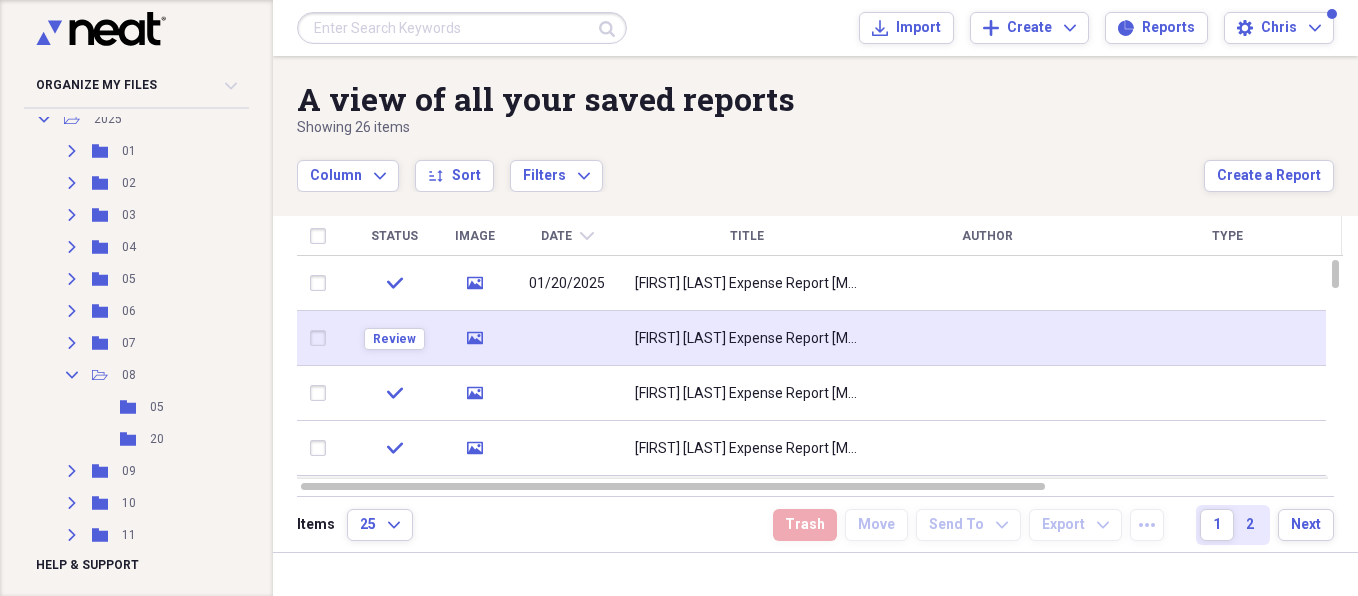 click on "[FIRST] [LAST] Expense Report [MONTH] 5, 2025" at bounding box center (747, 339) 